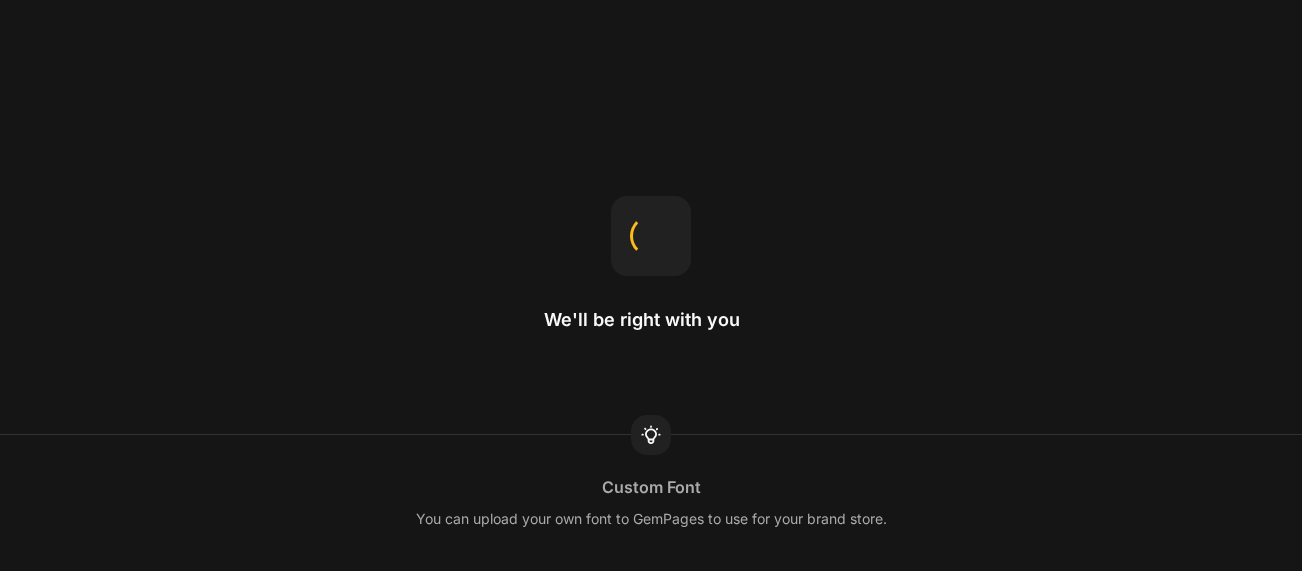 scroll, scrollTop: 0, scrollLeft: 0, axis: both 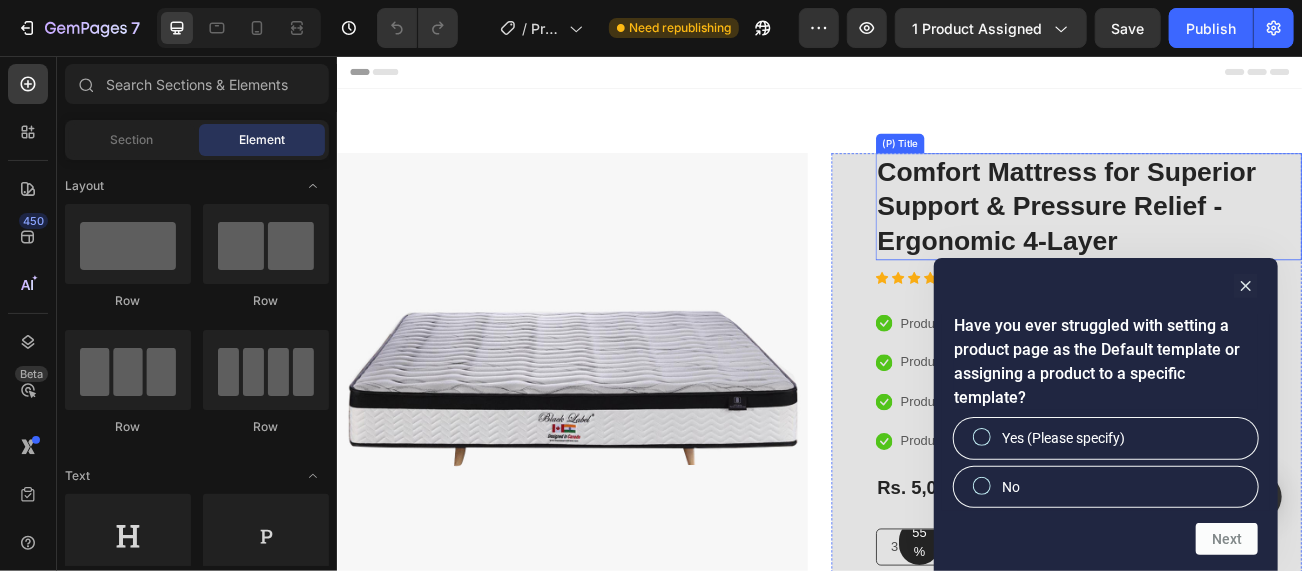 click on "Comfort Mattress for Superior Support & Pressure Relief - Ergonomic 4-Layer" at bounding box center [1271, 242] 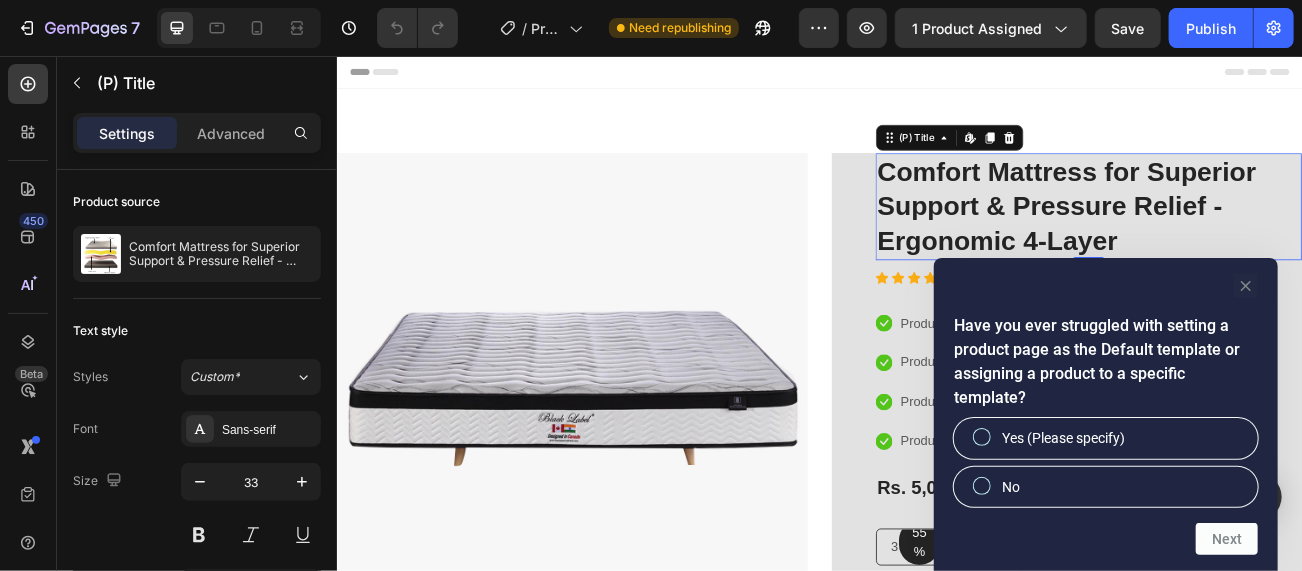 drag, startPoint x: 1246, startPoint y: 285, endPoint x: 1116, endPoint y: 282, distance: 130.0346 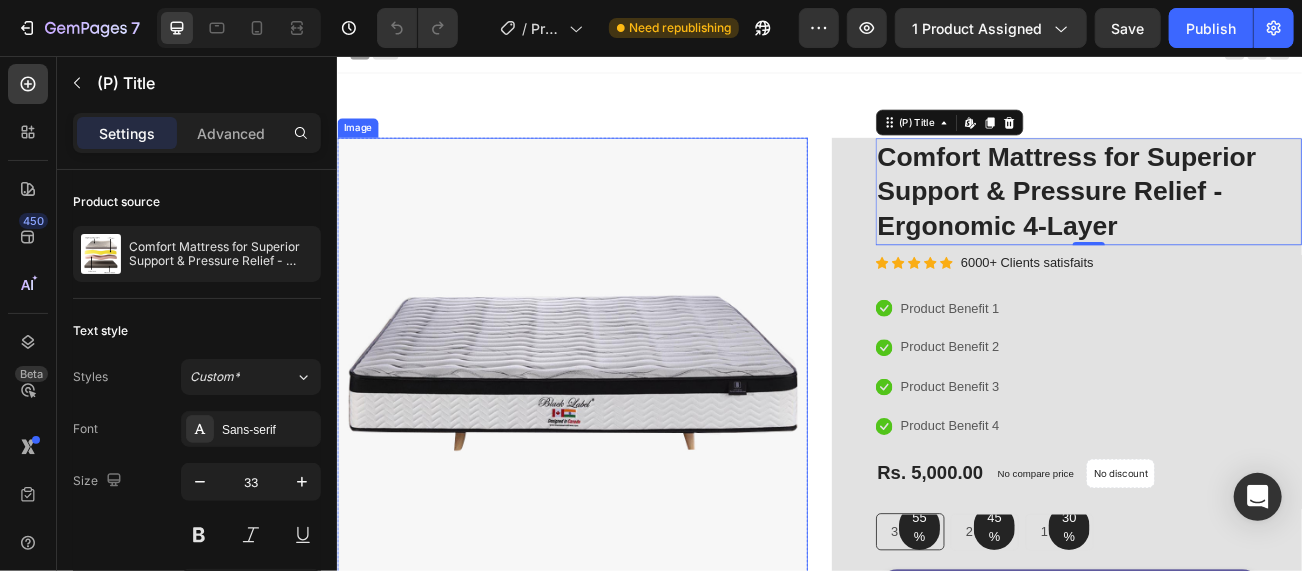 scroll, scrollTop: 0, scrollLeft: 0, axis: both 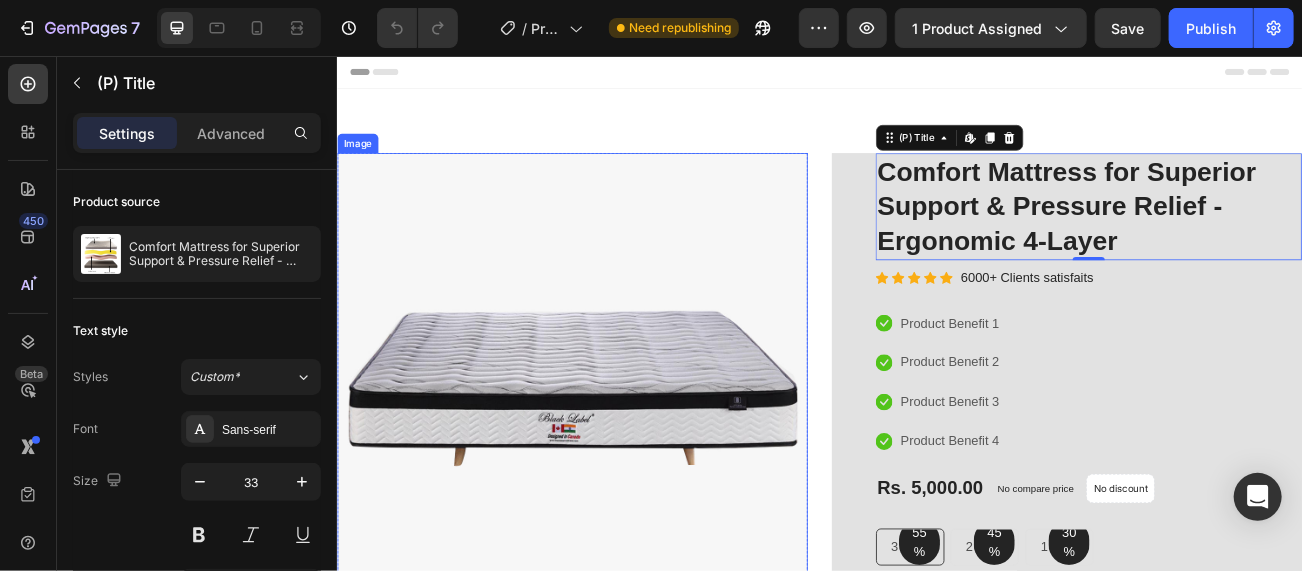 click at bounding box center [628, 468] 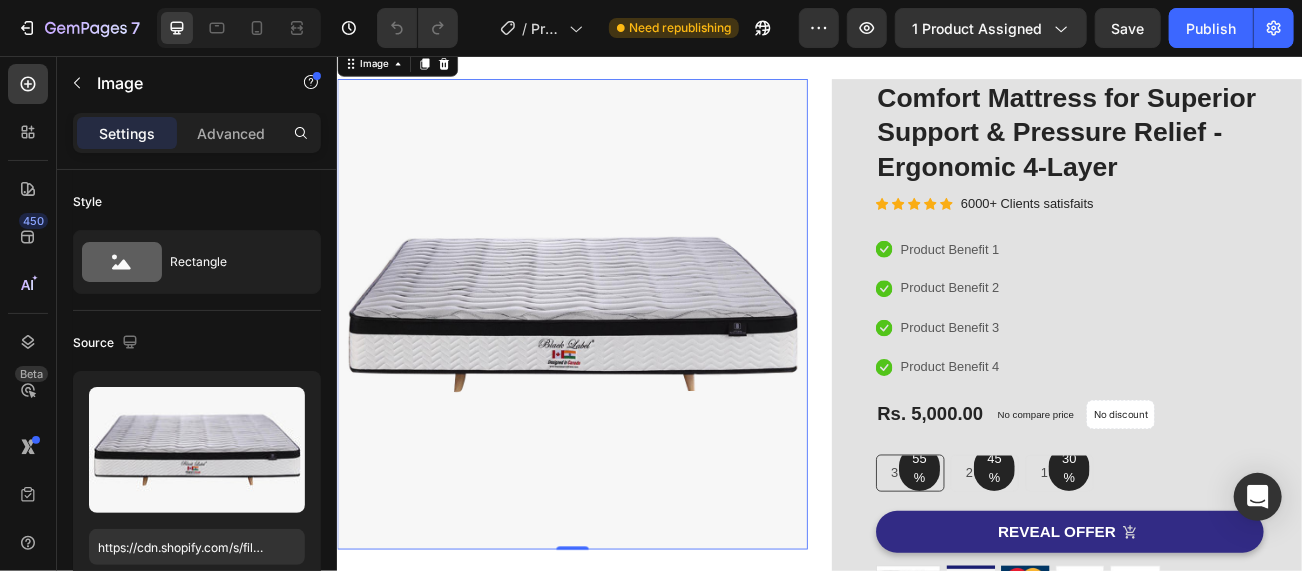 scroll, scrollTop: 99, scrollLeft: 0, axis: vertical 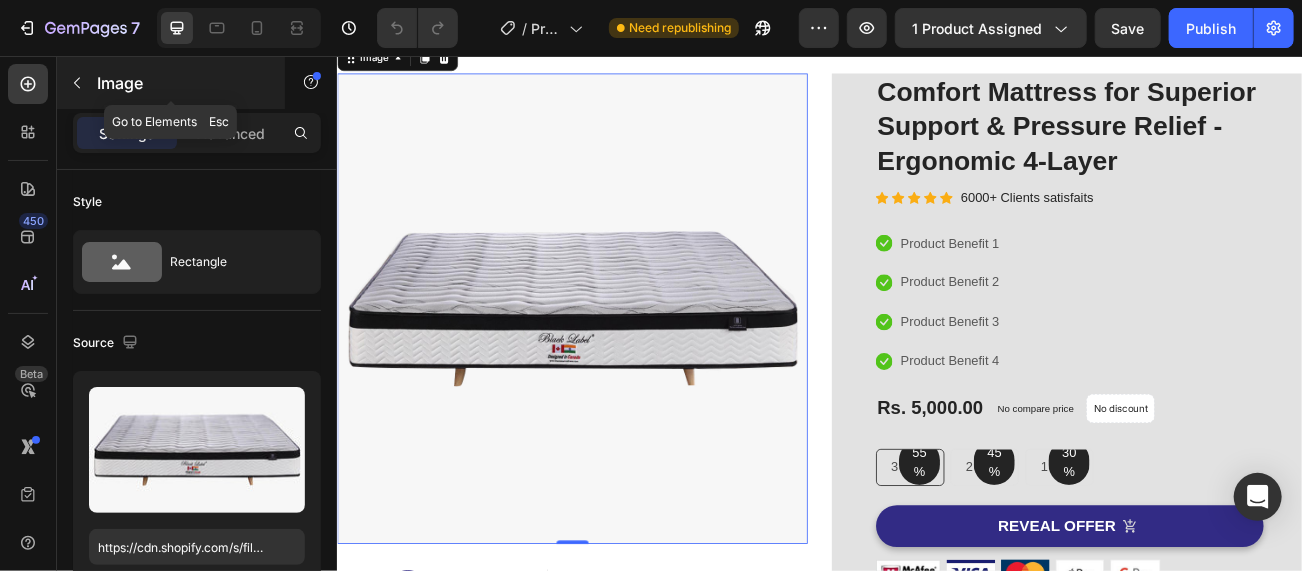 click on "Image" at bounding box center (182, 83) 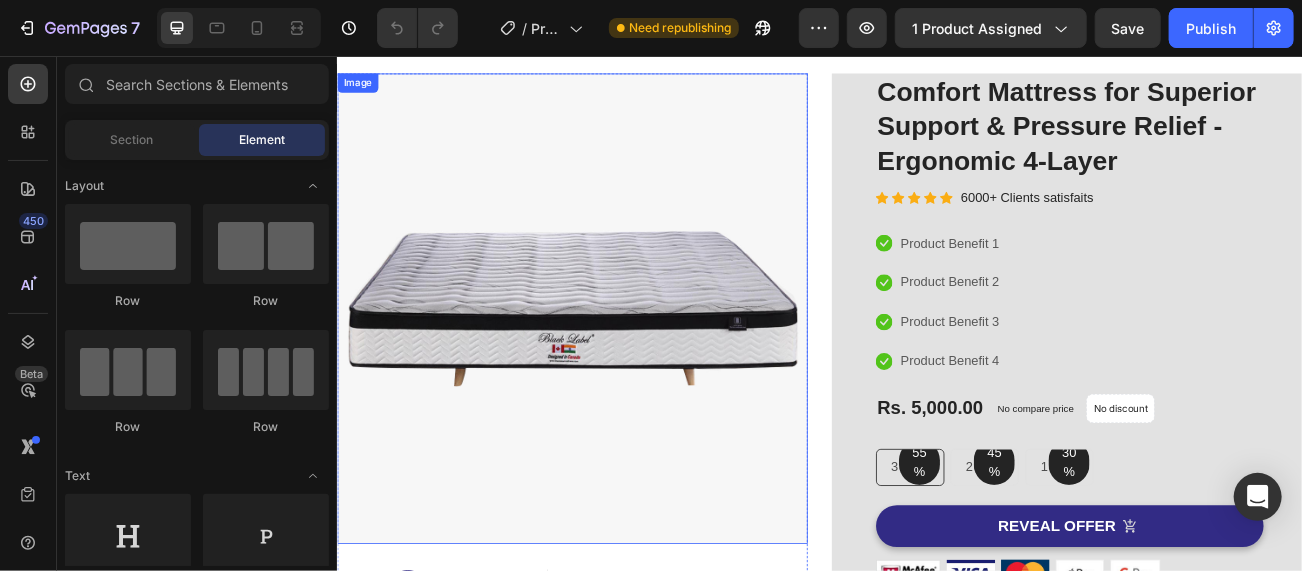 click at bounding box center [628, 369] 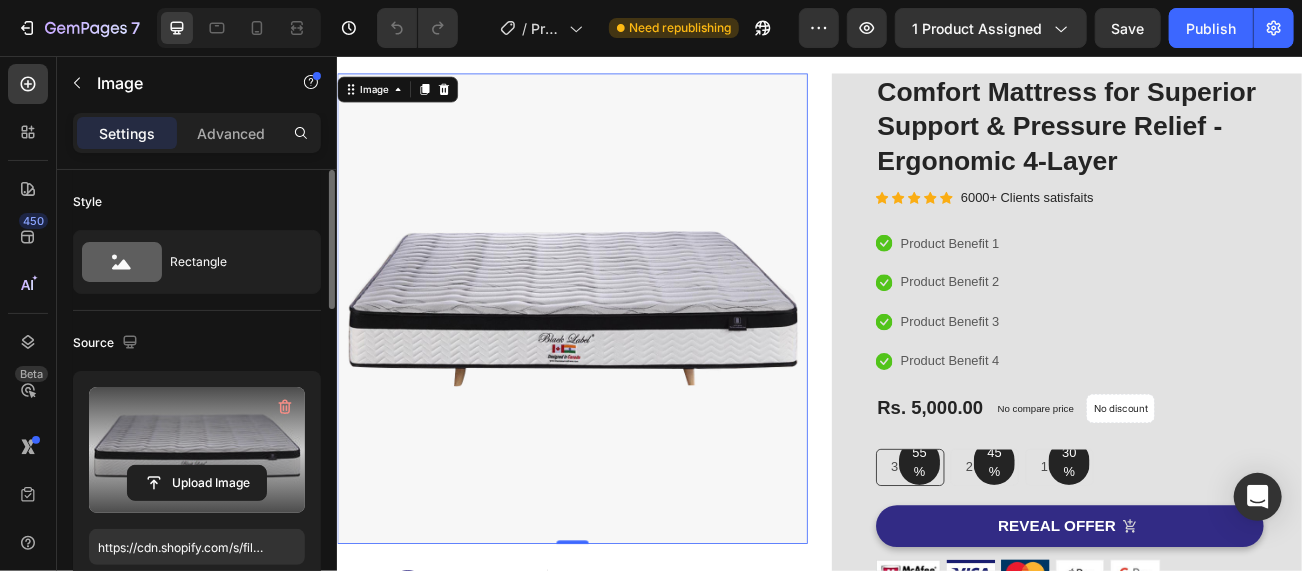 scroll, scrollTop: 99, scrollLeft: 0, axis: vertical 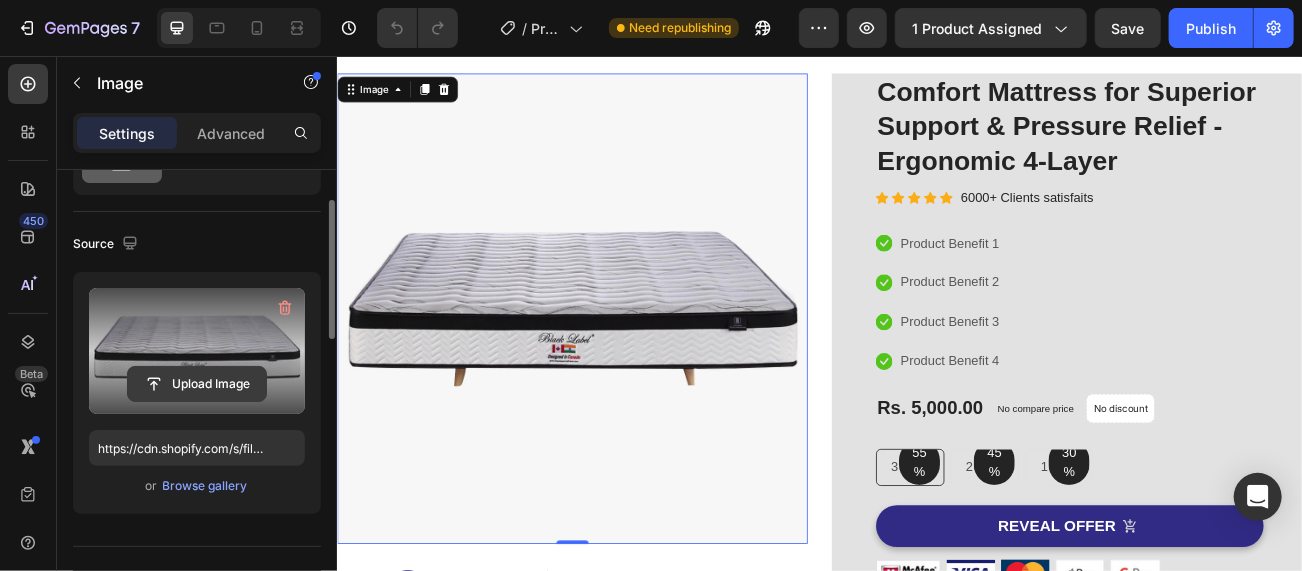 click 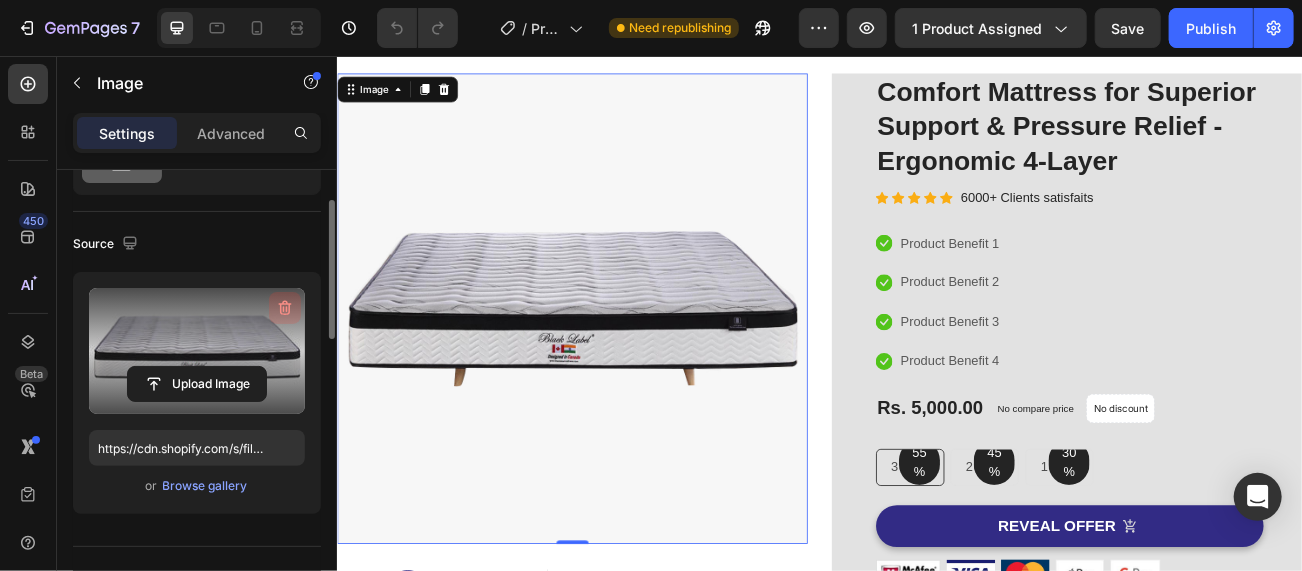 click 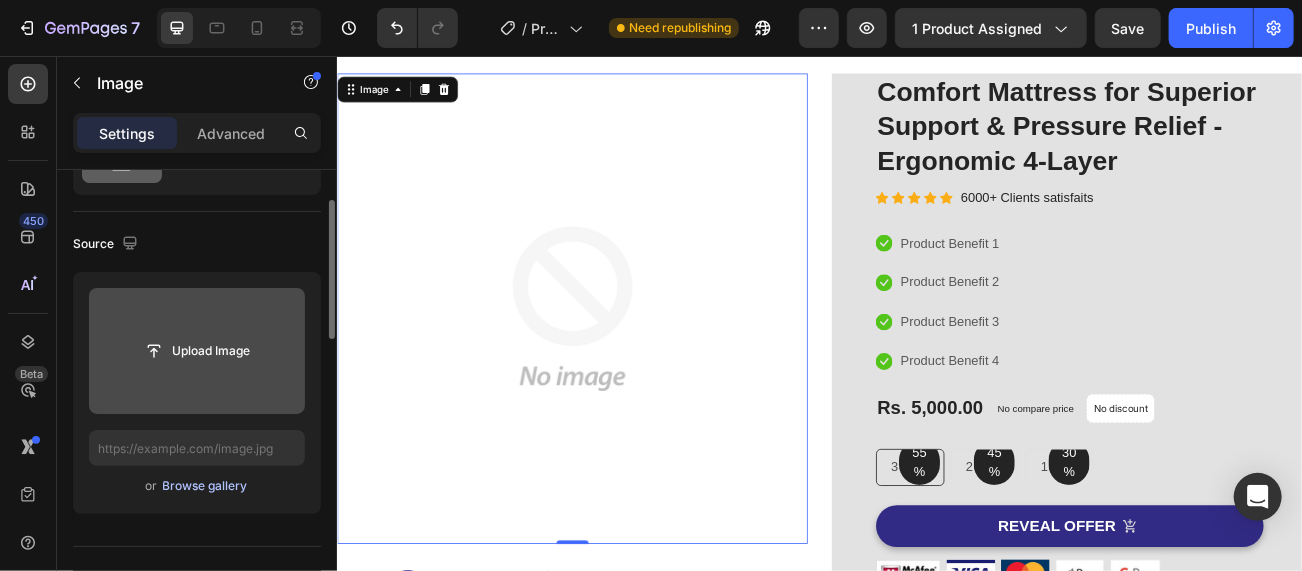click on "Browse gallery" at bounding box center (205, 486) 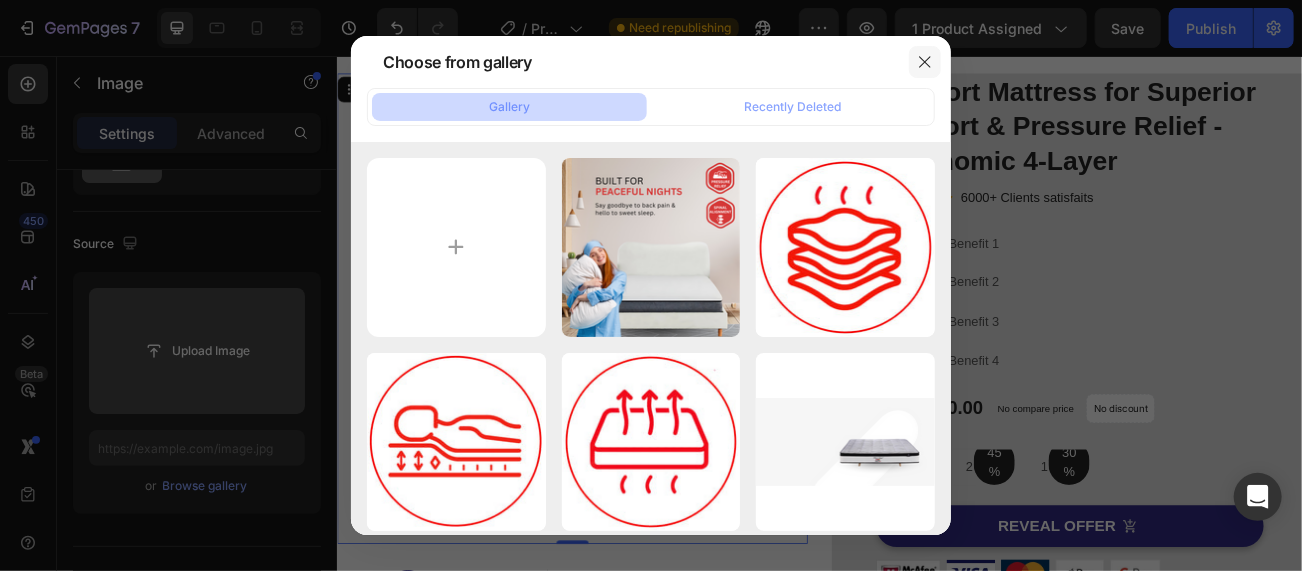 click 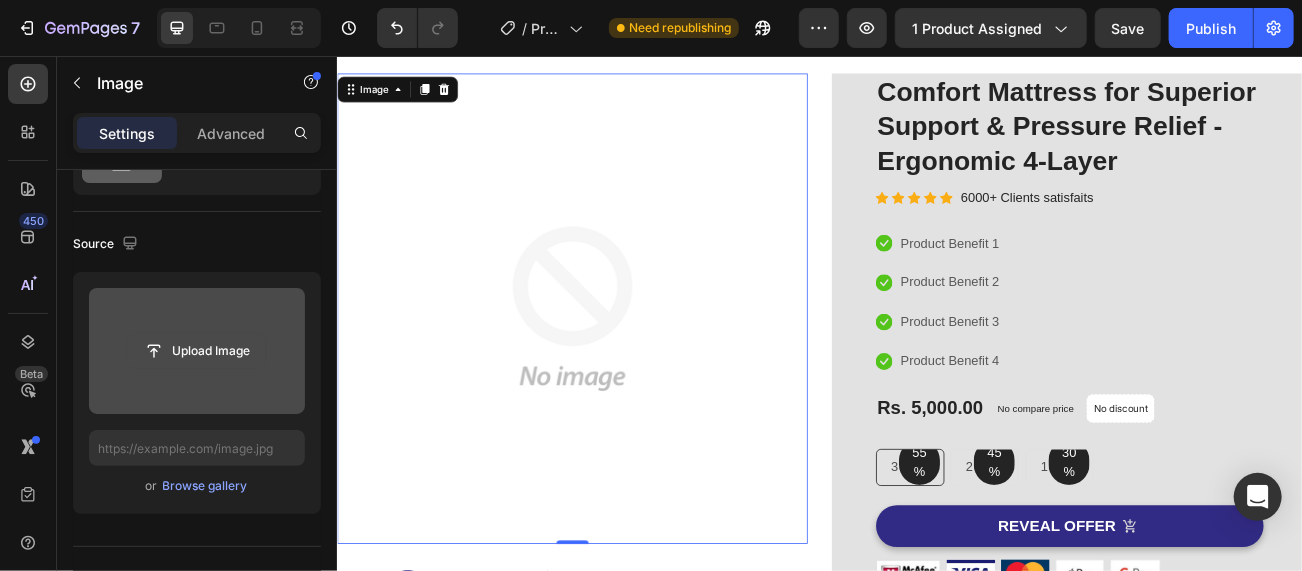 click 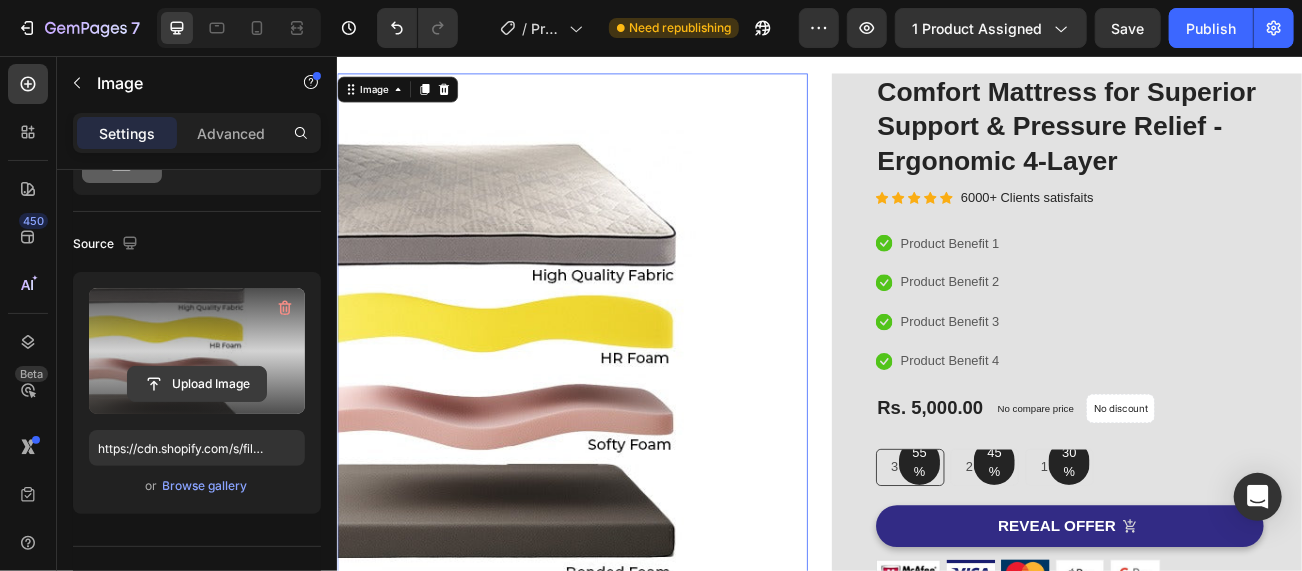 click 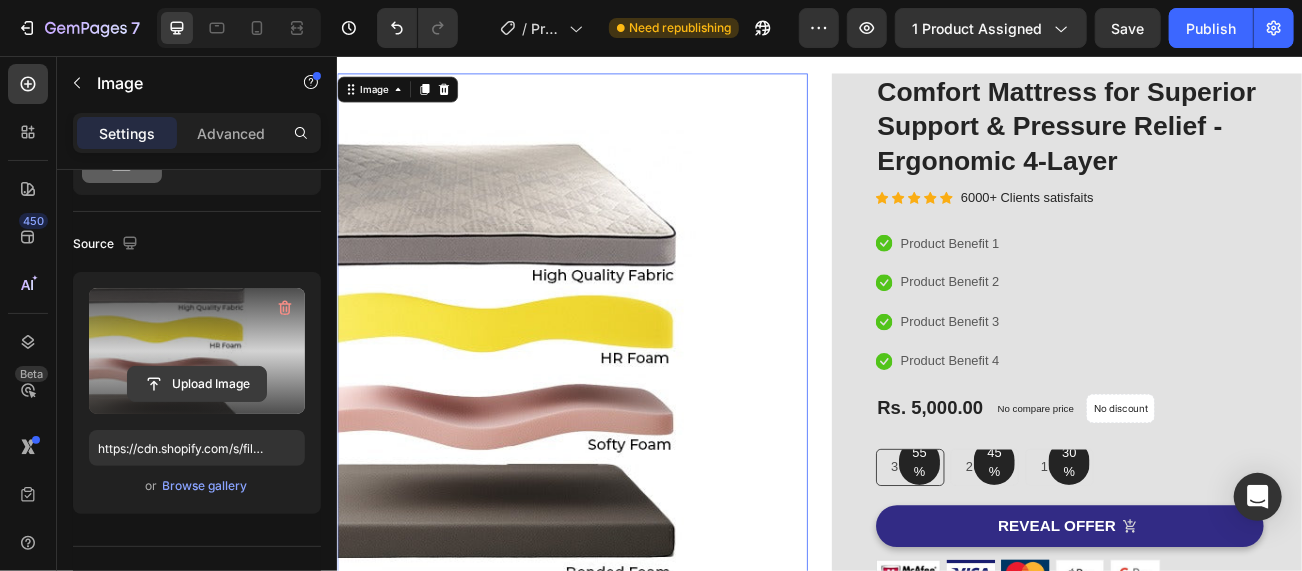 click 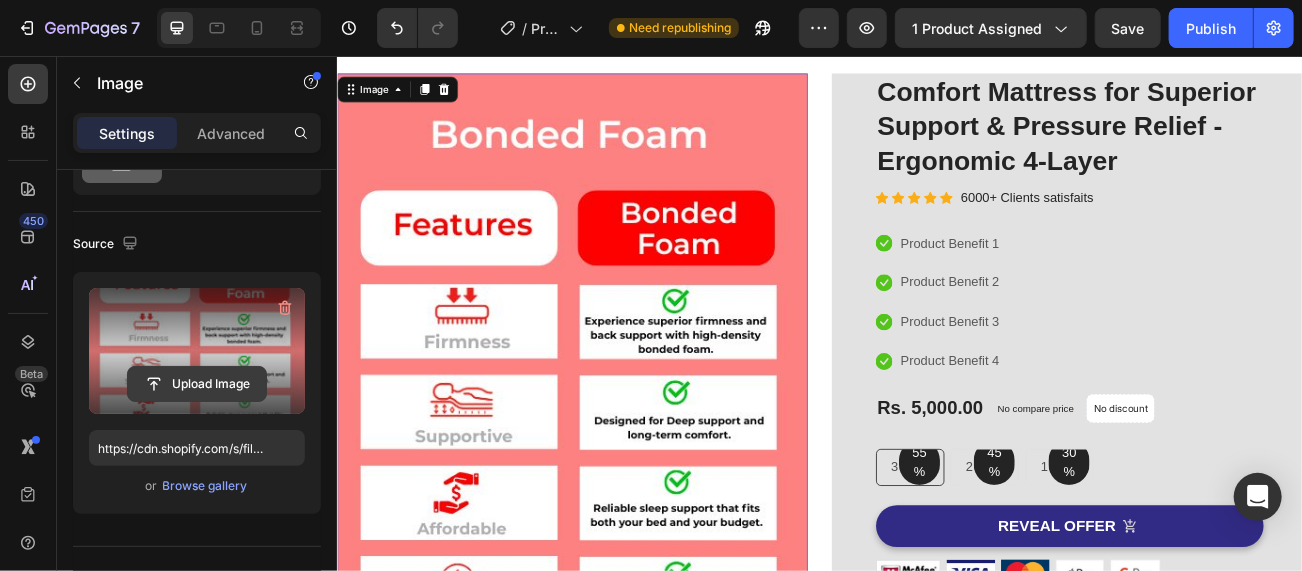 click 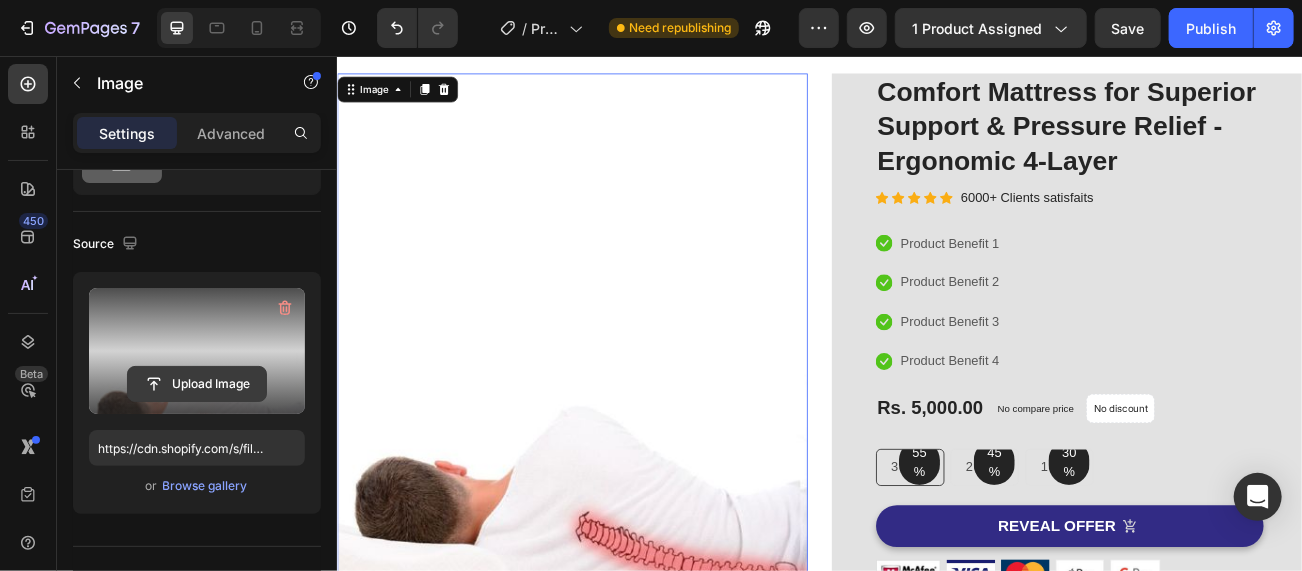 click 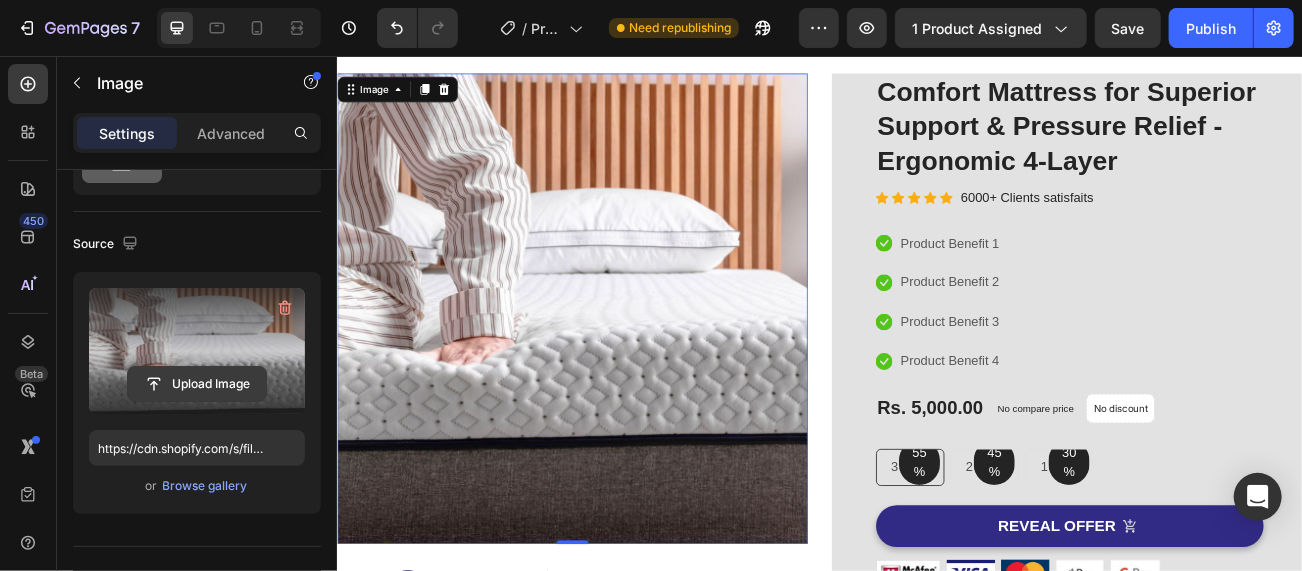 click 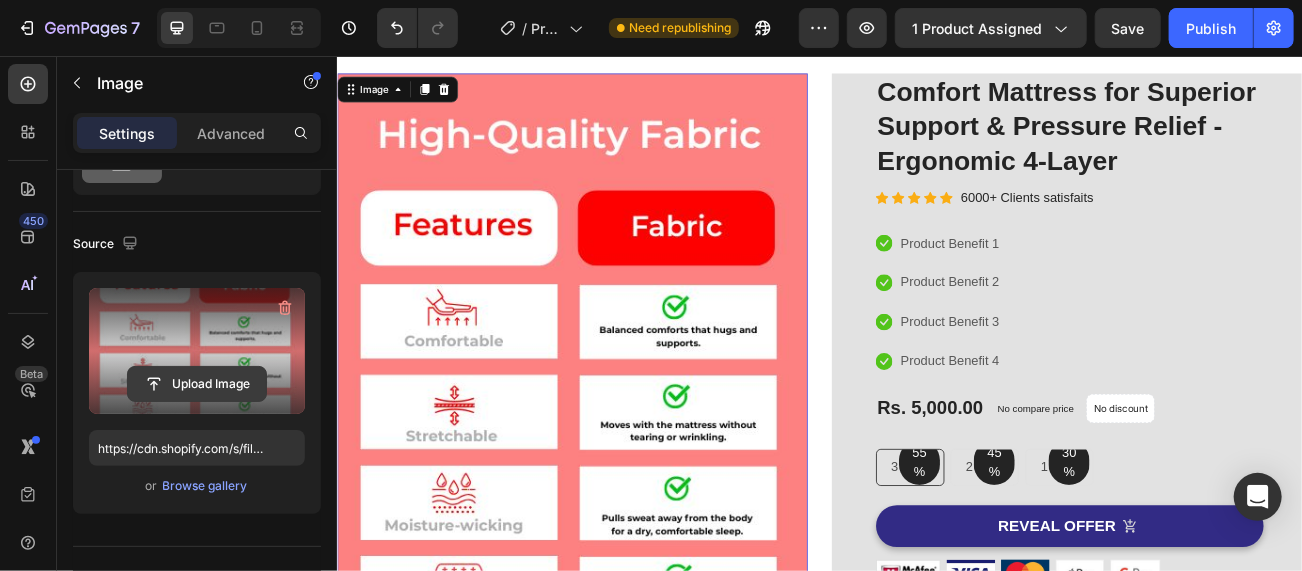 click 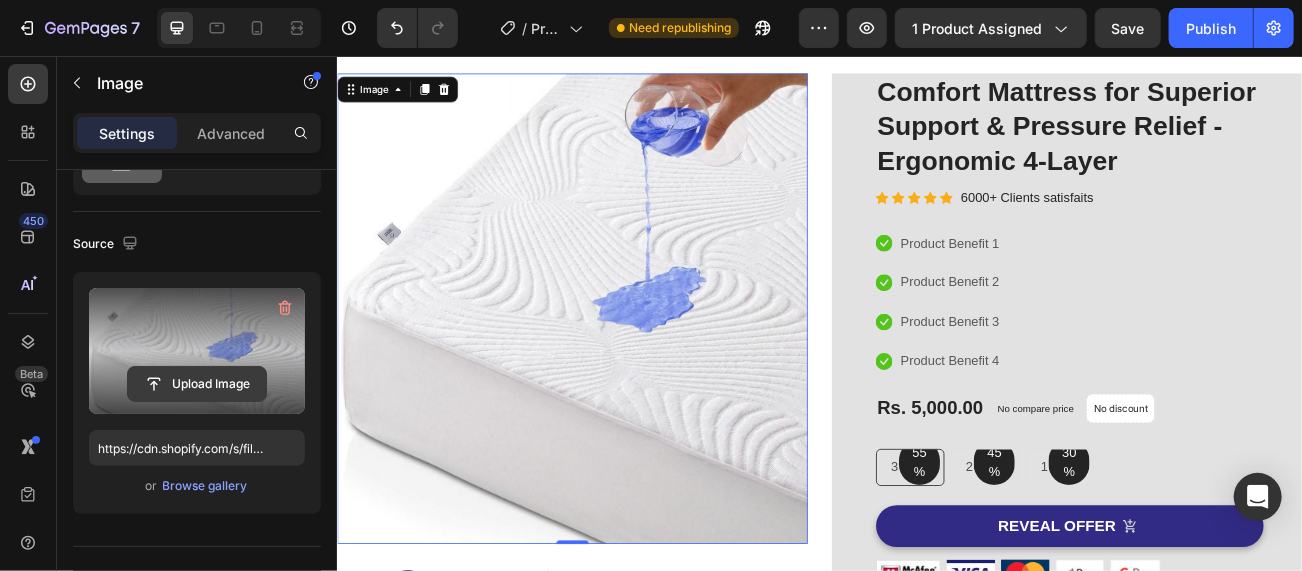click 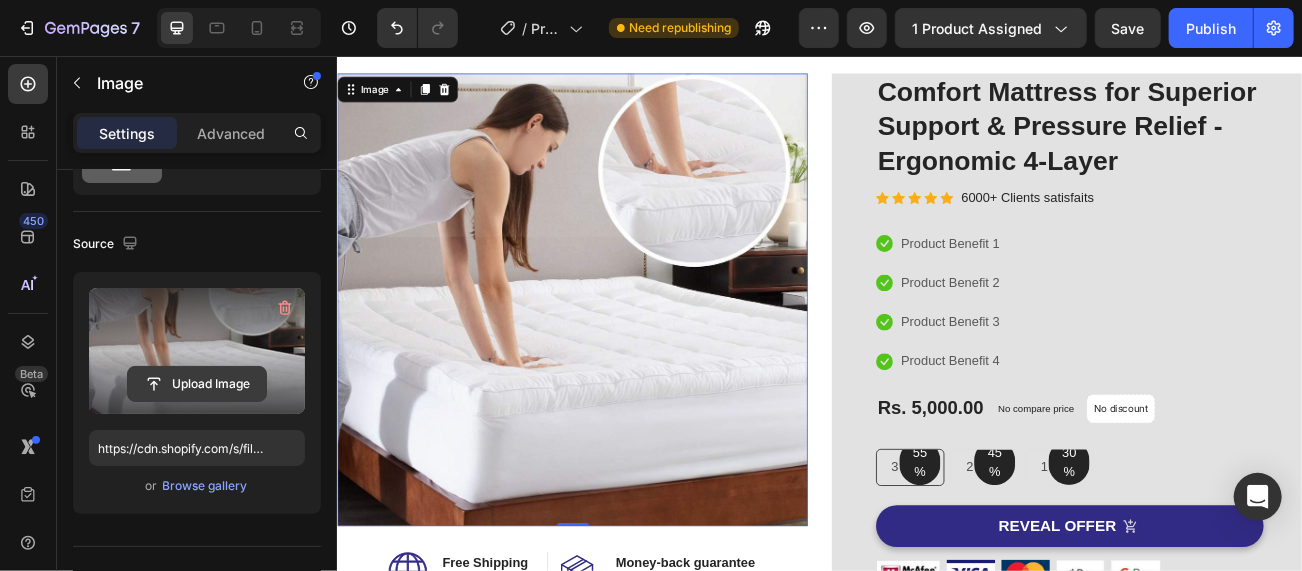 click 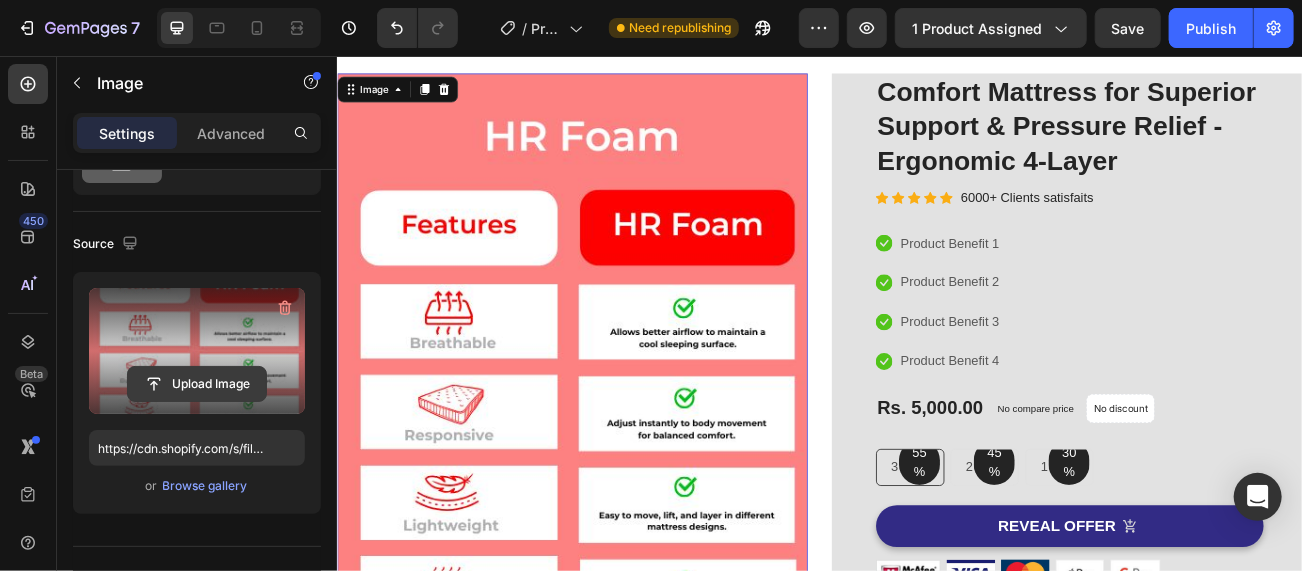 click 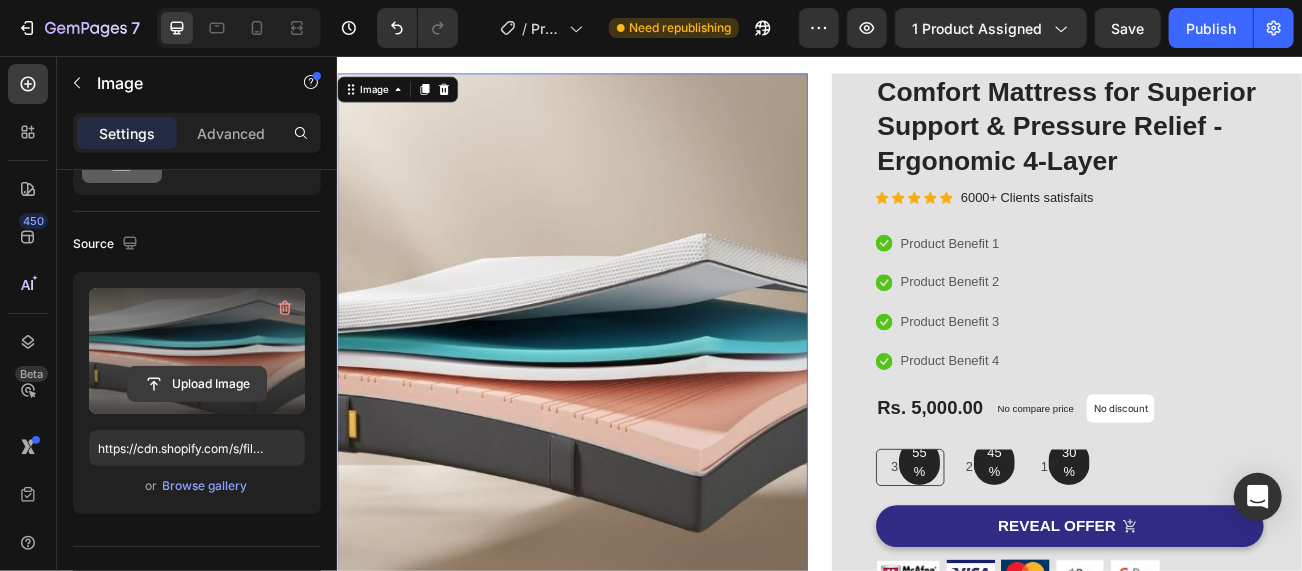 click 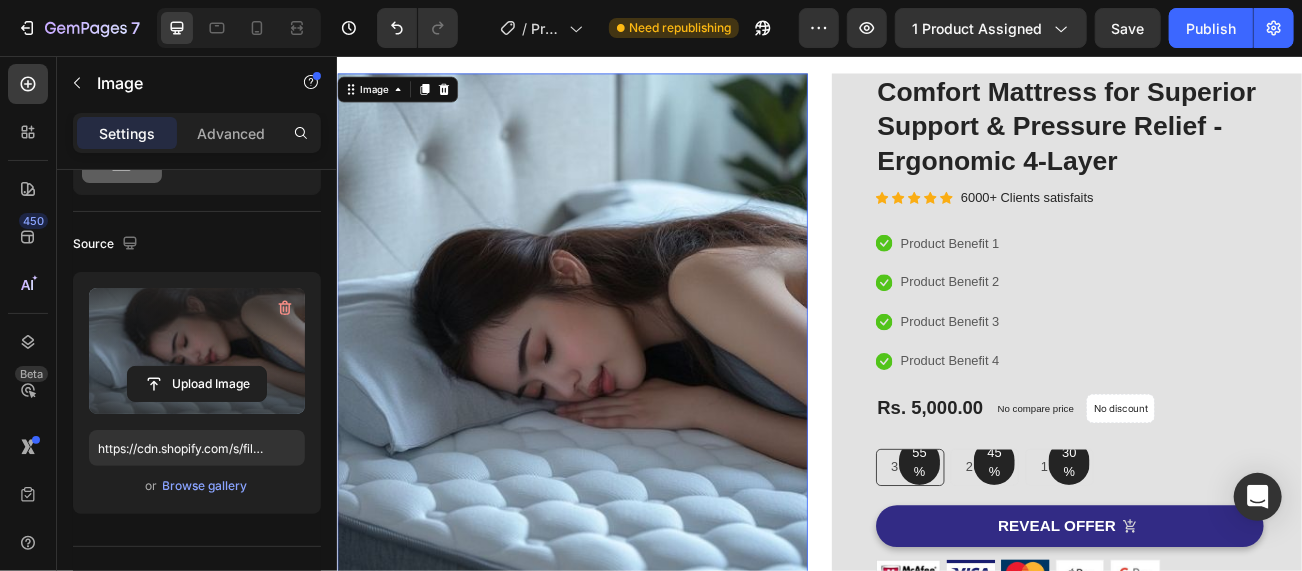 click 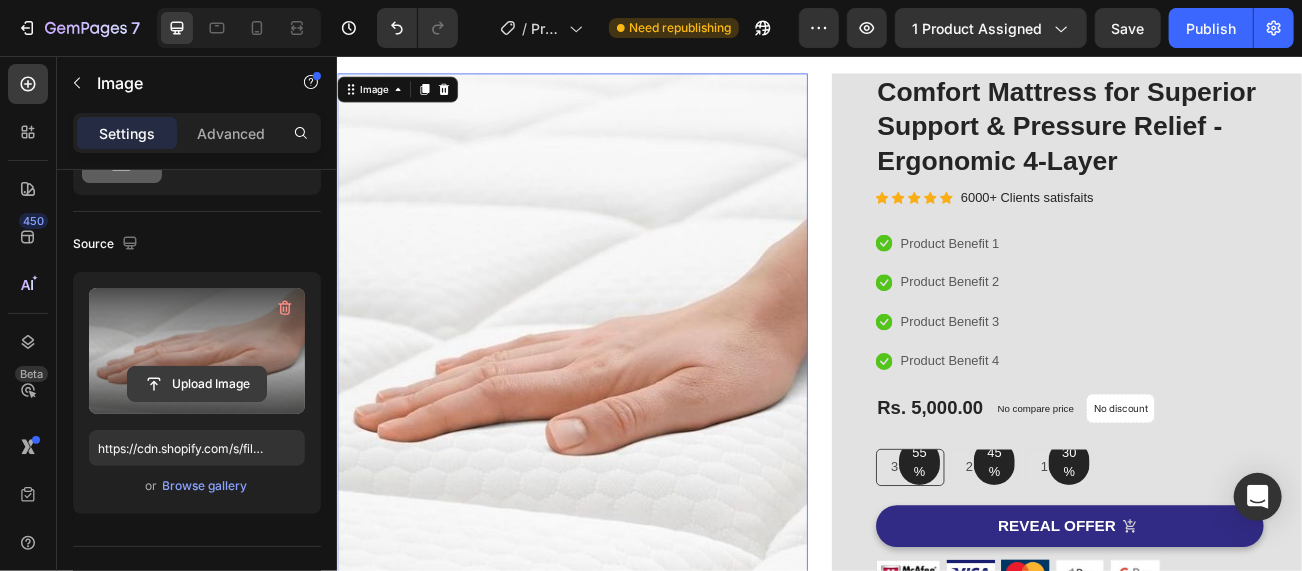 click 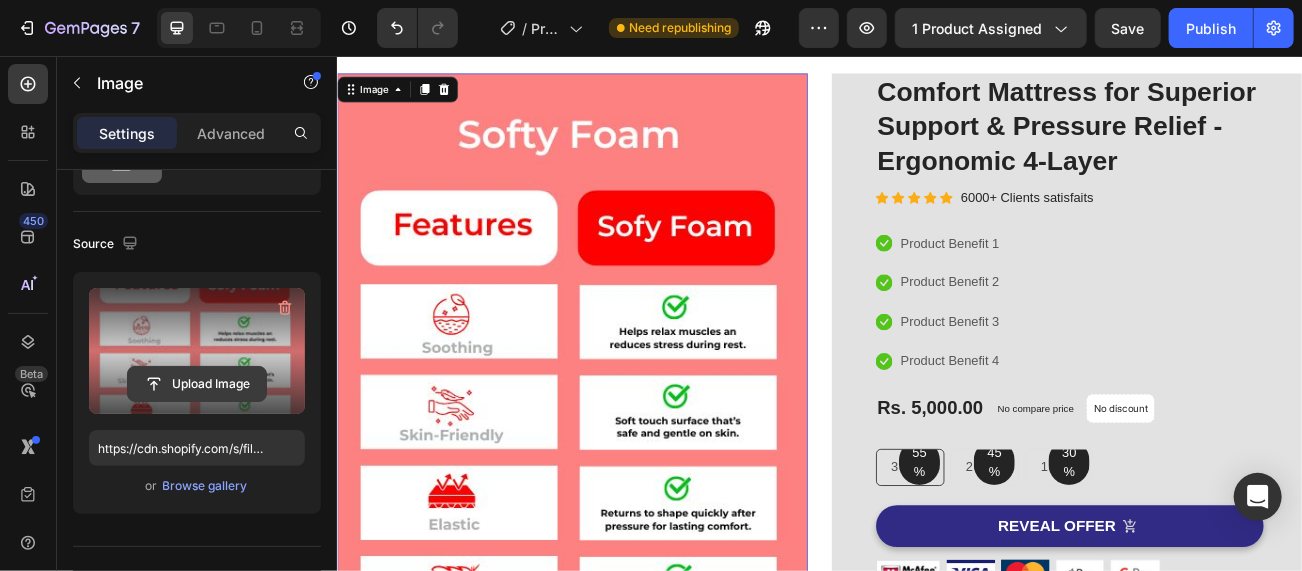 click 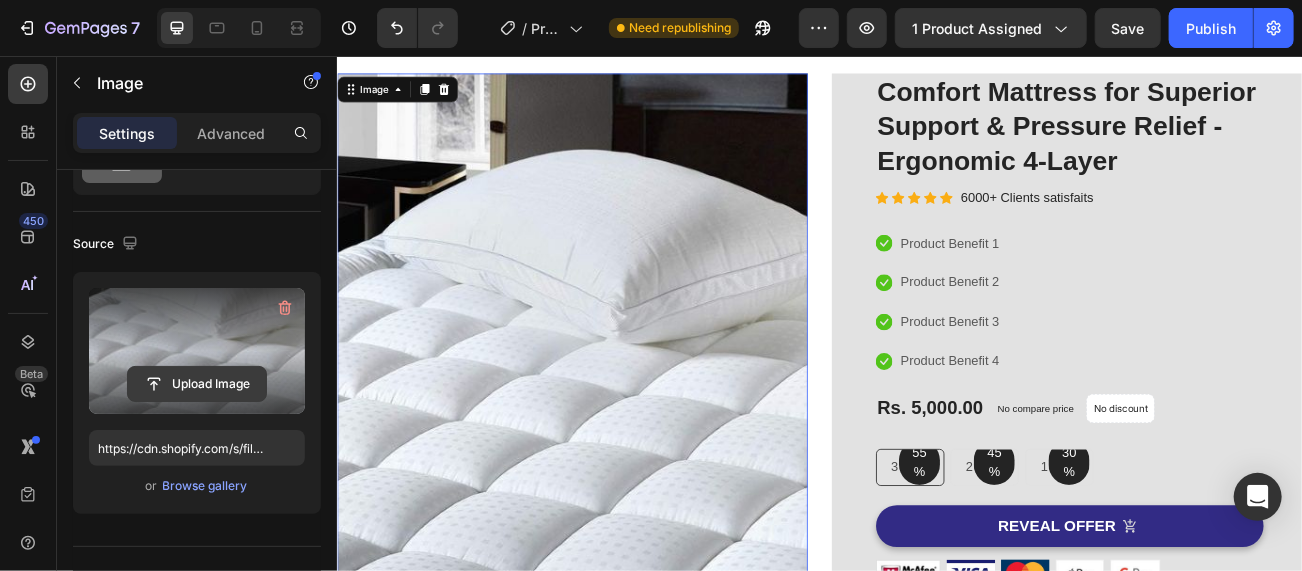click 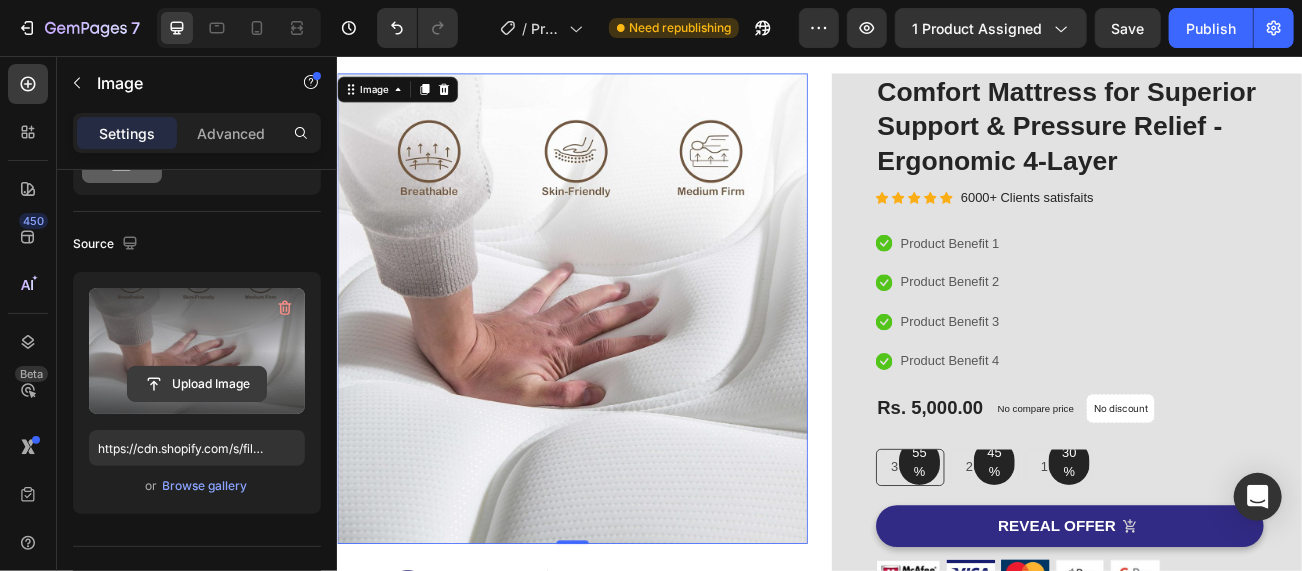 click 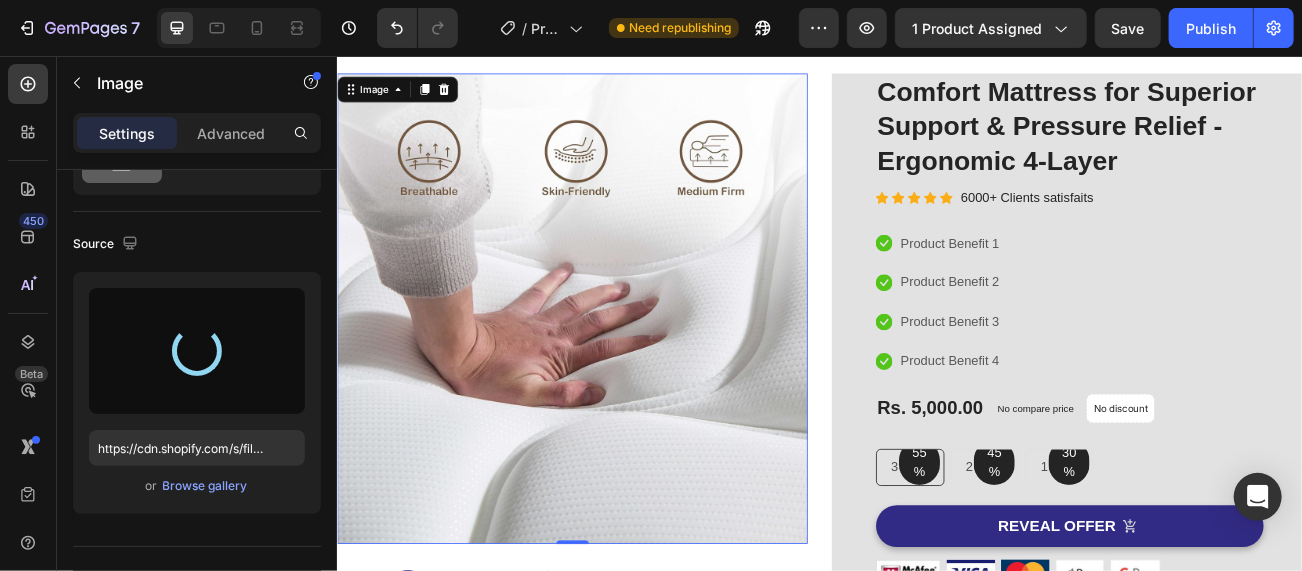 type on "https://cdn.shopify.com/s/files/1/0653/2169/7354/files/gempages_577413640206942947-bf782f2f-01be-42f2-acb6-c16cba46a459.jpg" 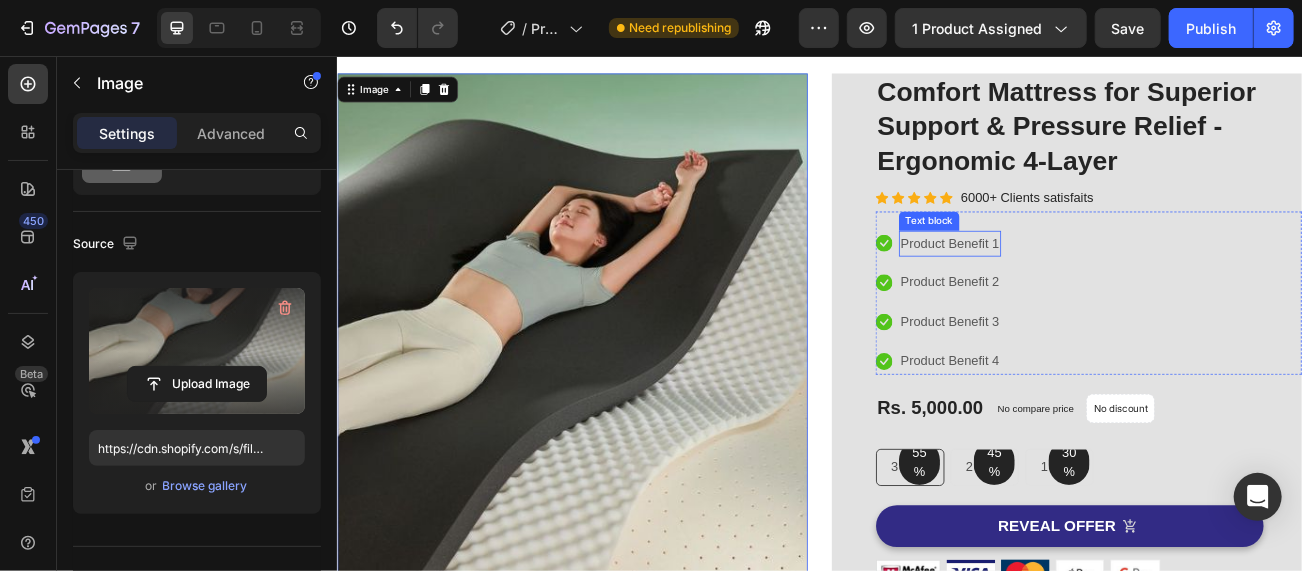 click on "Product Benefit 1" at bounding box center (1098, 289) 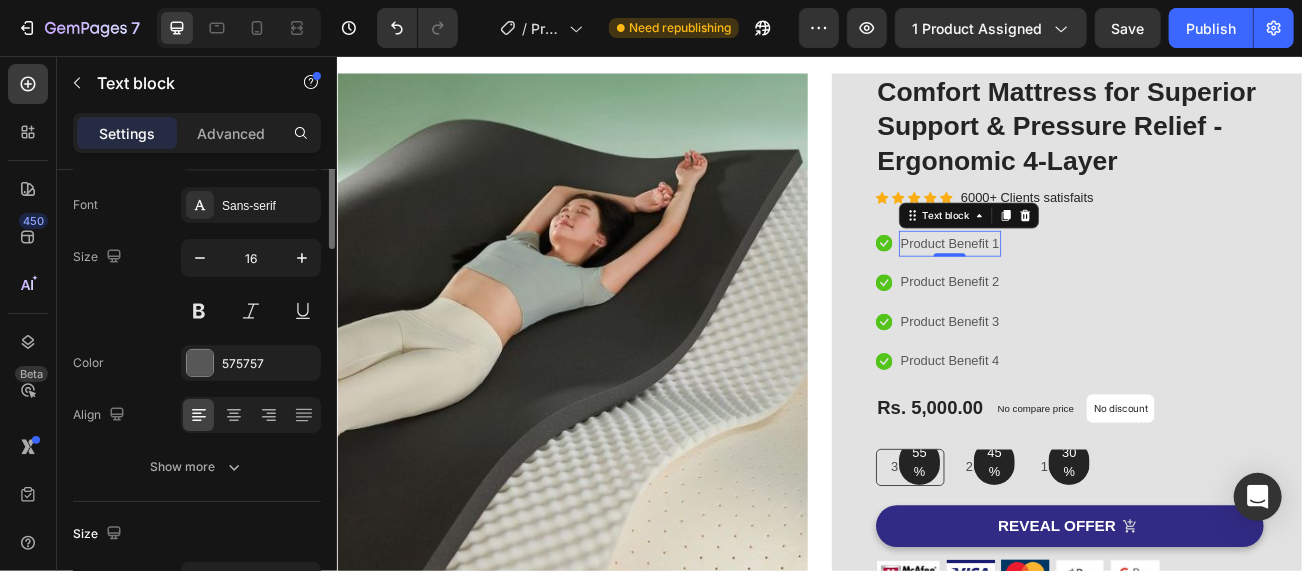 scroll, scrollTop: 0, scrollLeft: 0, axis: both 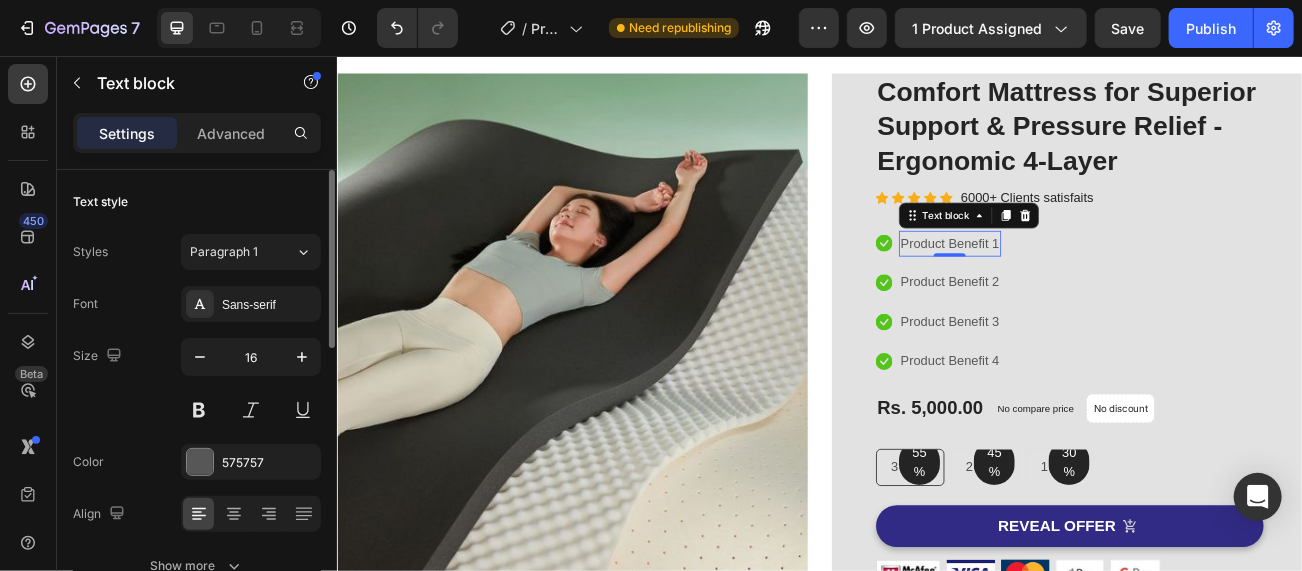 click on "Product Benefit 1" at bounding box center (1098, 289) 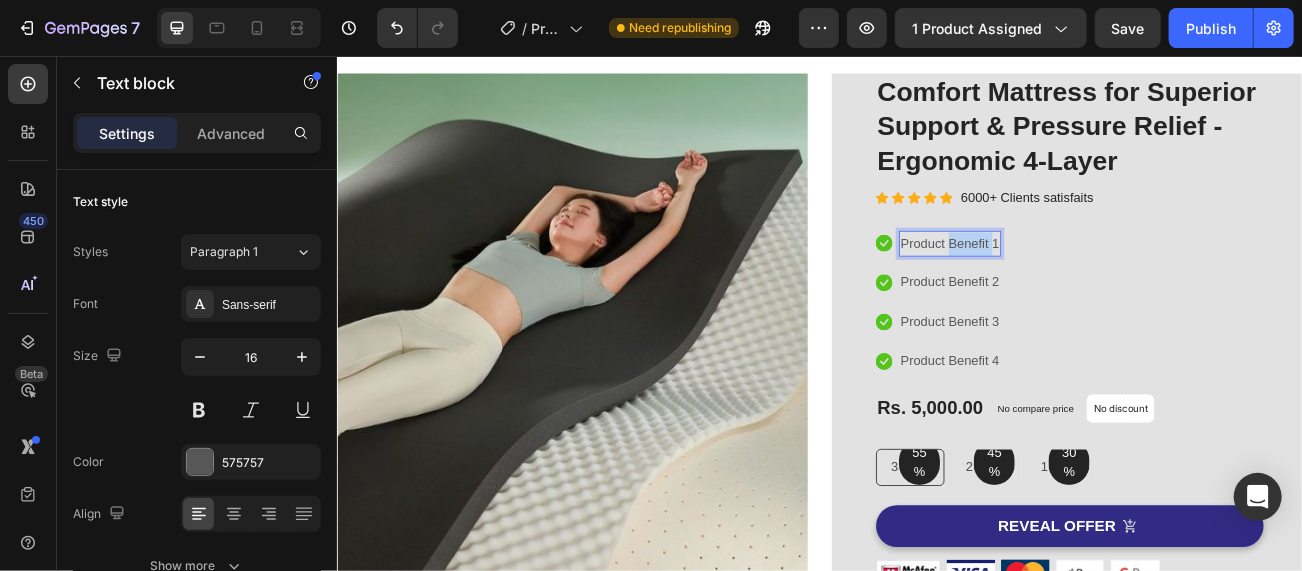 click on "Product Benefit 1" at bounding box center [1098, 289] 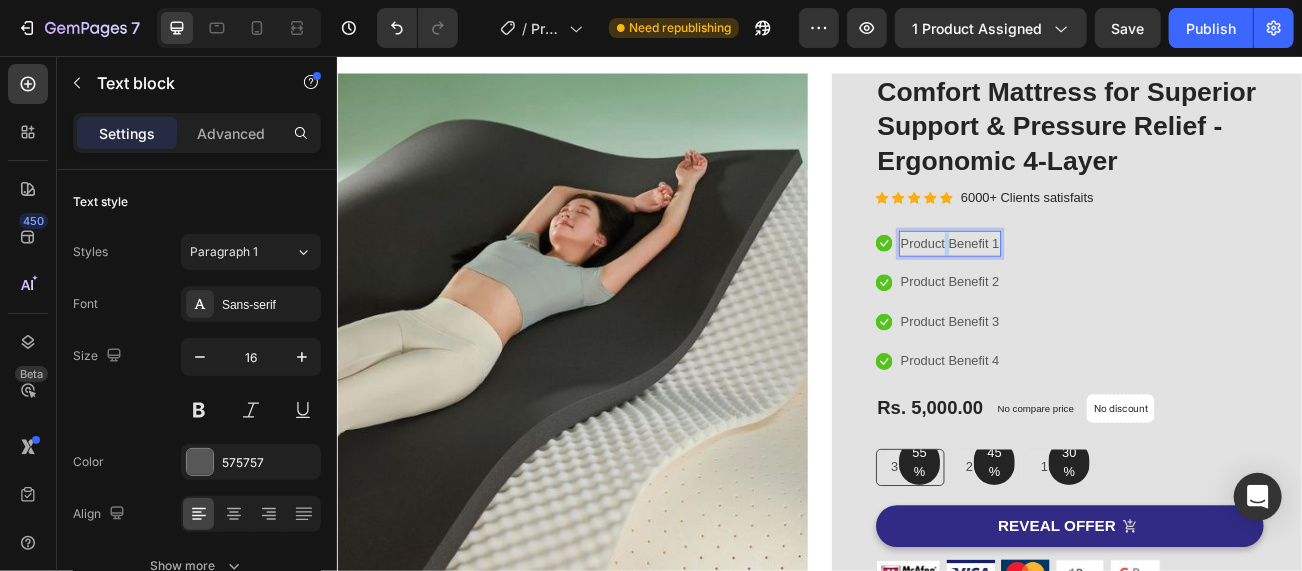 click on "Product Benefit 1" at bounding box center [1098, 289] 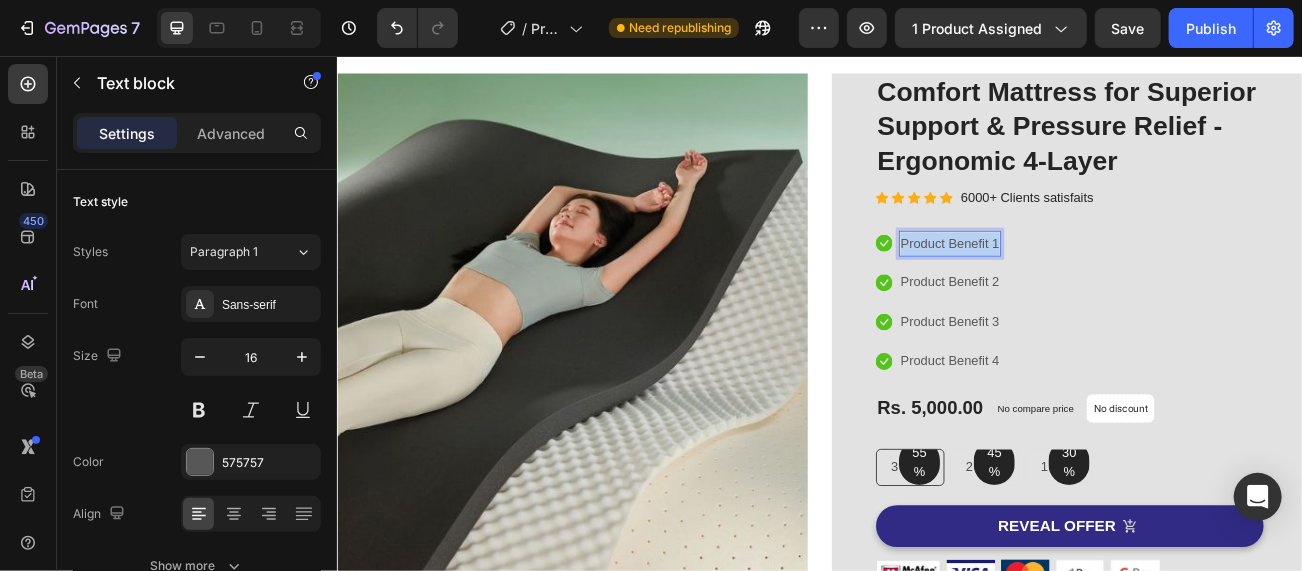 click on "Product Benefit 1" at bounding box center [1098, 289] 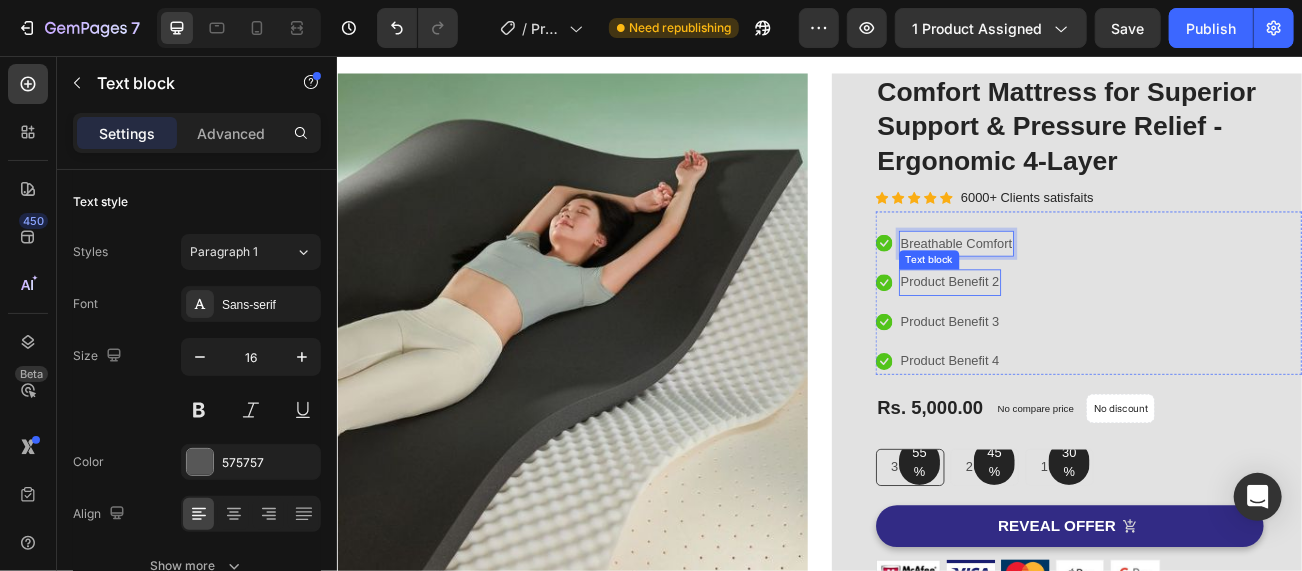 click on "Product Benefit 2" at bounding box center [1098, 337] 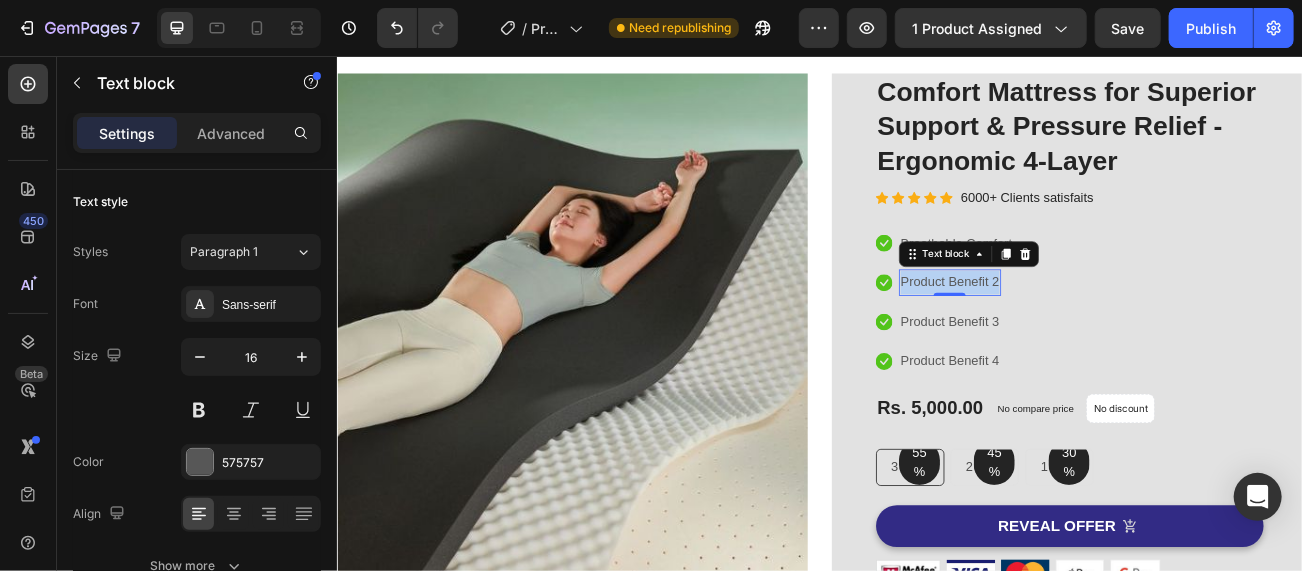 click on "Product Benefit 2" at bounding box center [1098, 337] 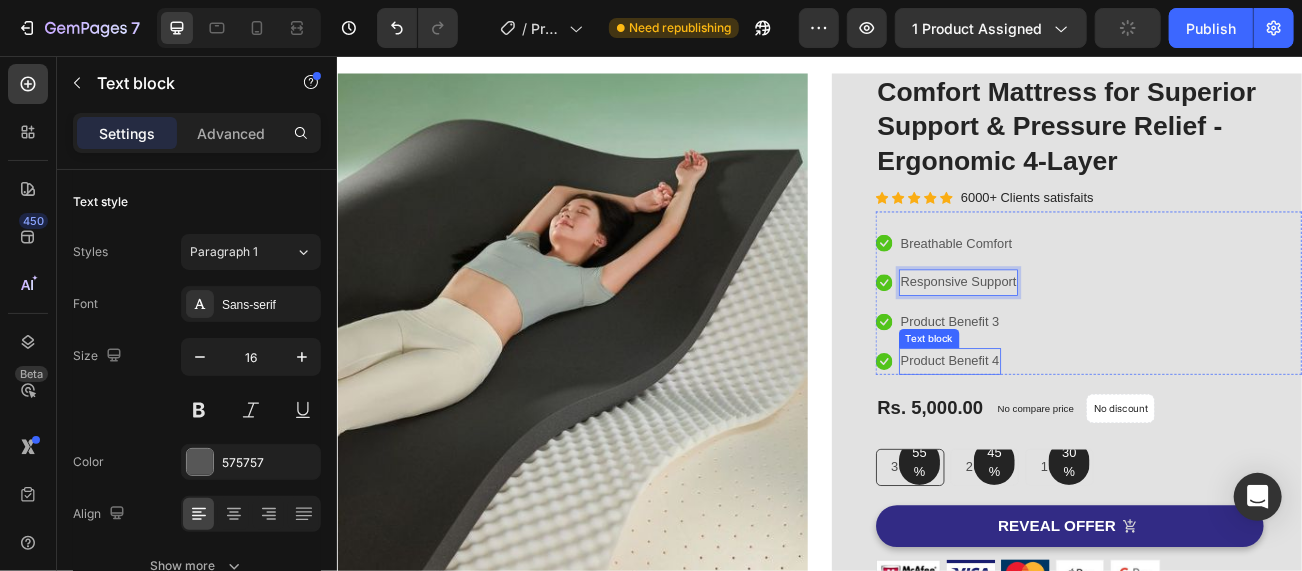 click on "Product Benefit 3" at bounding box center [1098, 386] 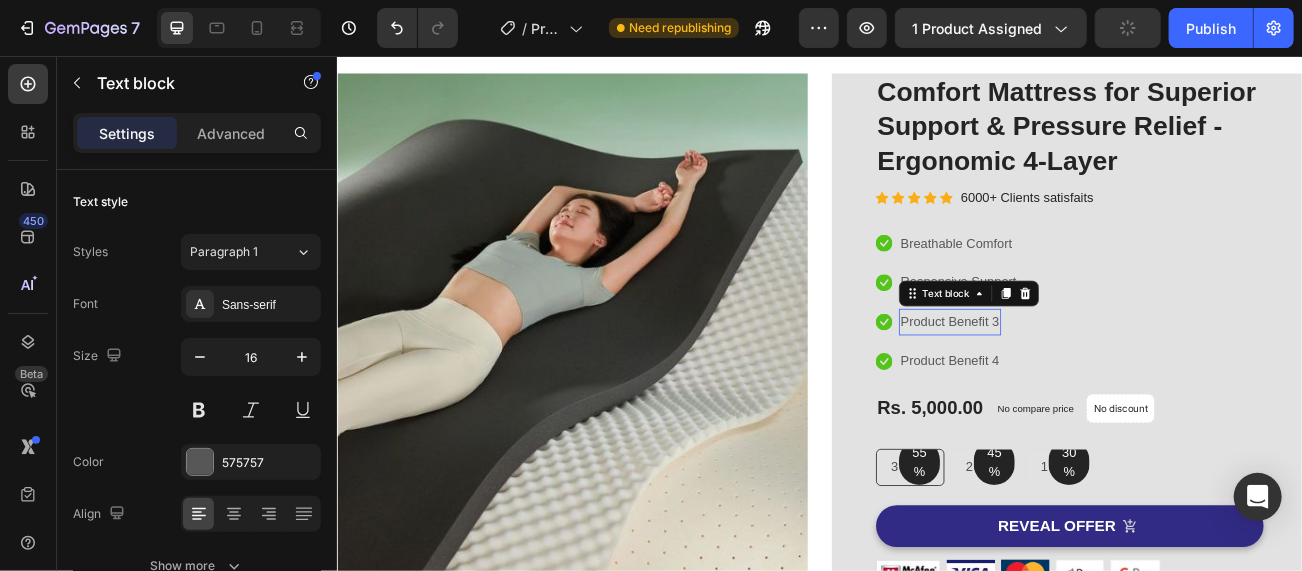 click on "Product Benefit 3" at bounding box center [1098, 386] 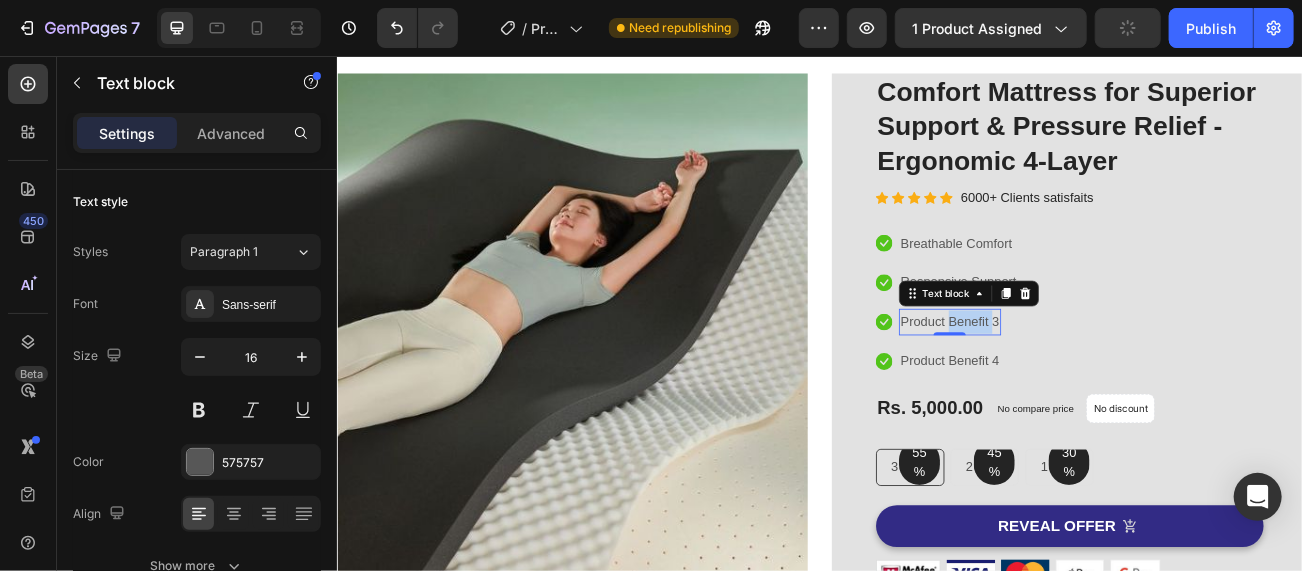 click on "Product Benefit 3" at bounding box center (1098, 386) 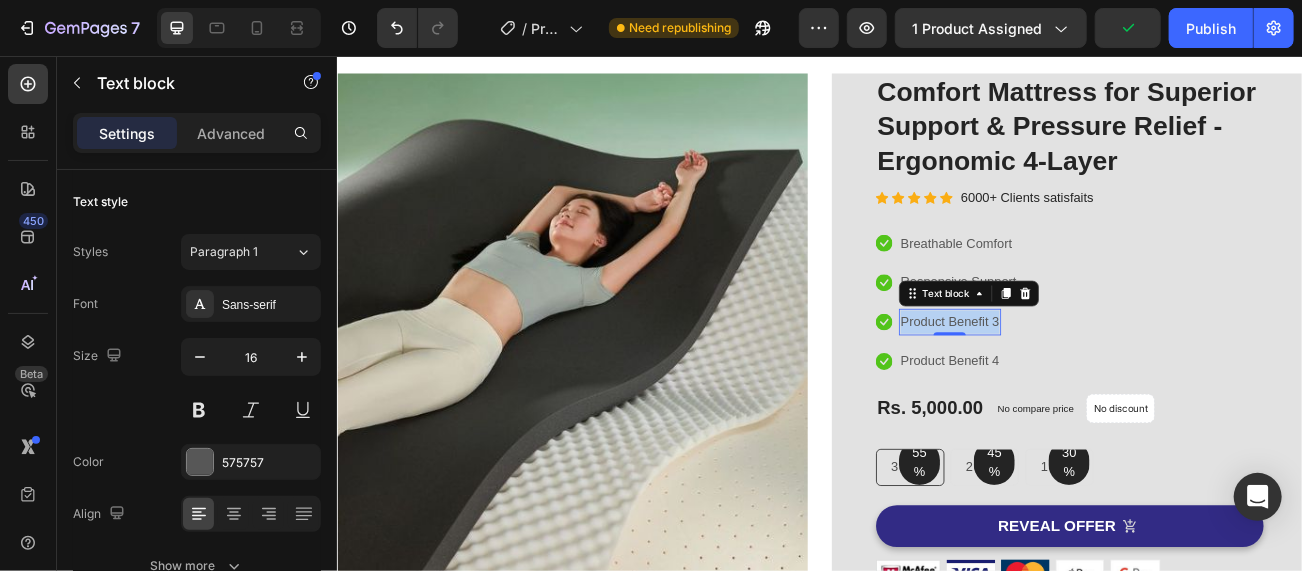 click on "Product Benefit 3" at bounding box center [1098, 386] 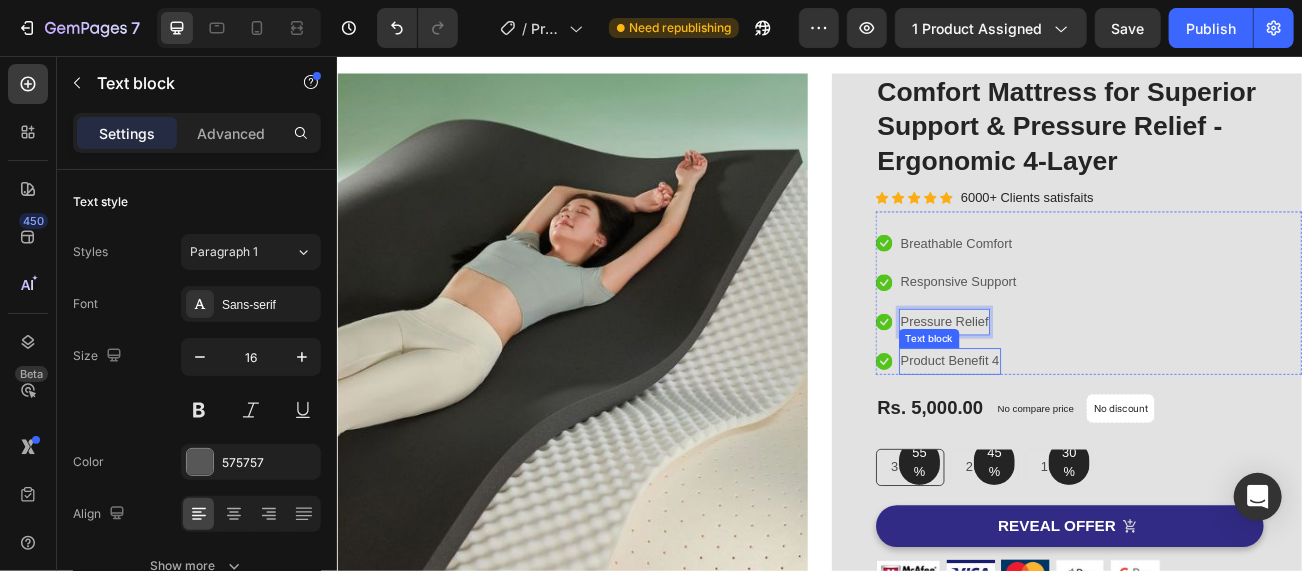 click on "Product Benefit 4" at bounding box center (1098, 435) 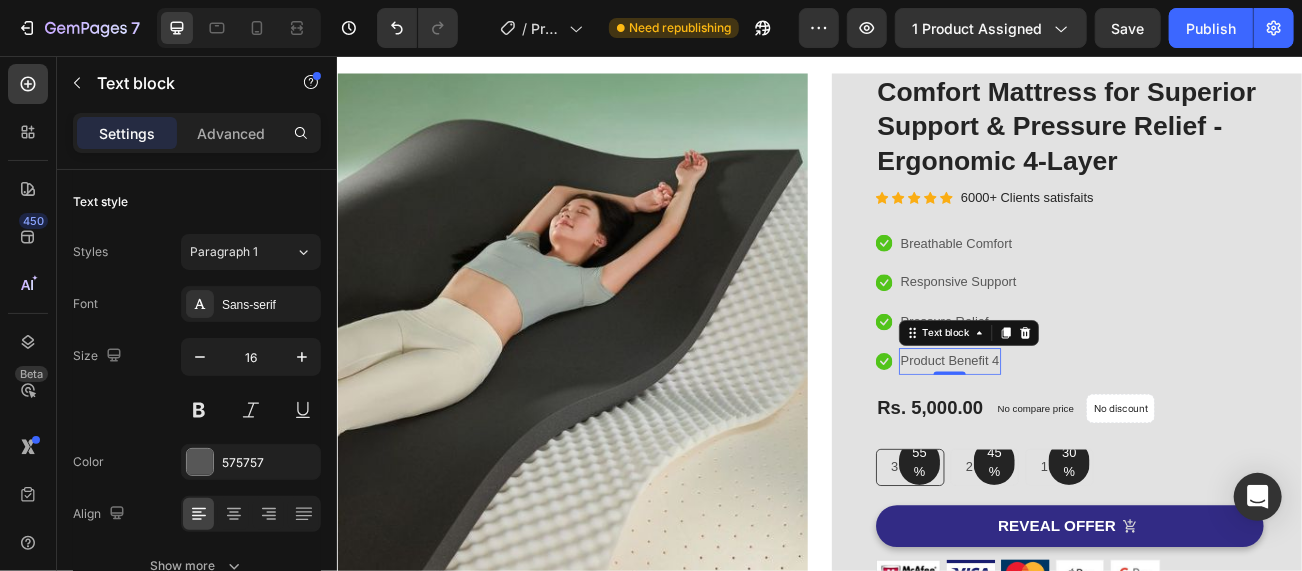 click on "Product Benefit 4" at bounding box center (1098, 435) 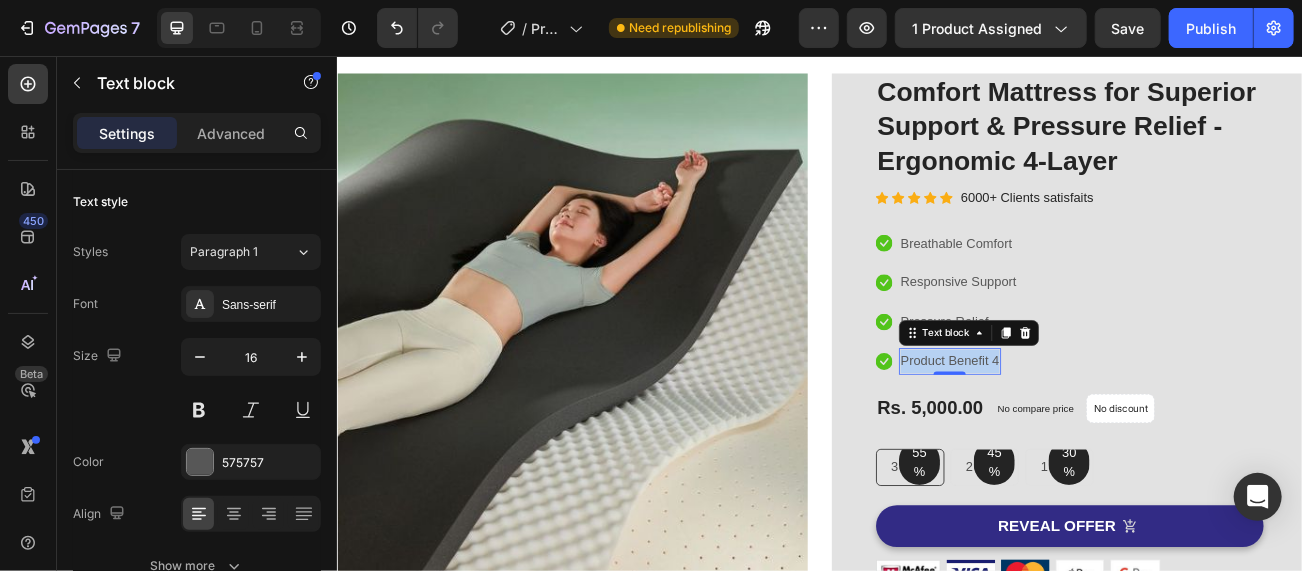 click on "Product Benefit 4" at bounding box center [1098, 435] 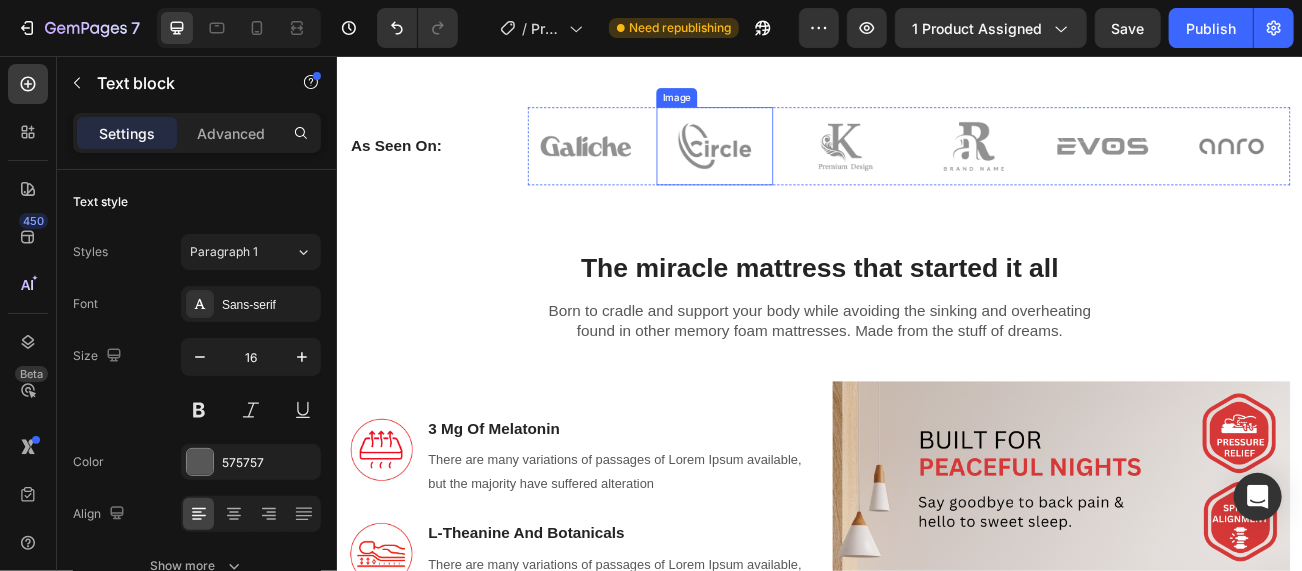 scroll, scrollTop: 1299, scrollLeft: 0, axis: vertical 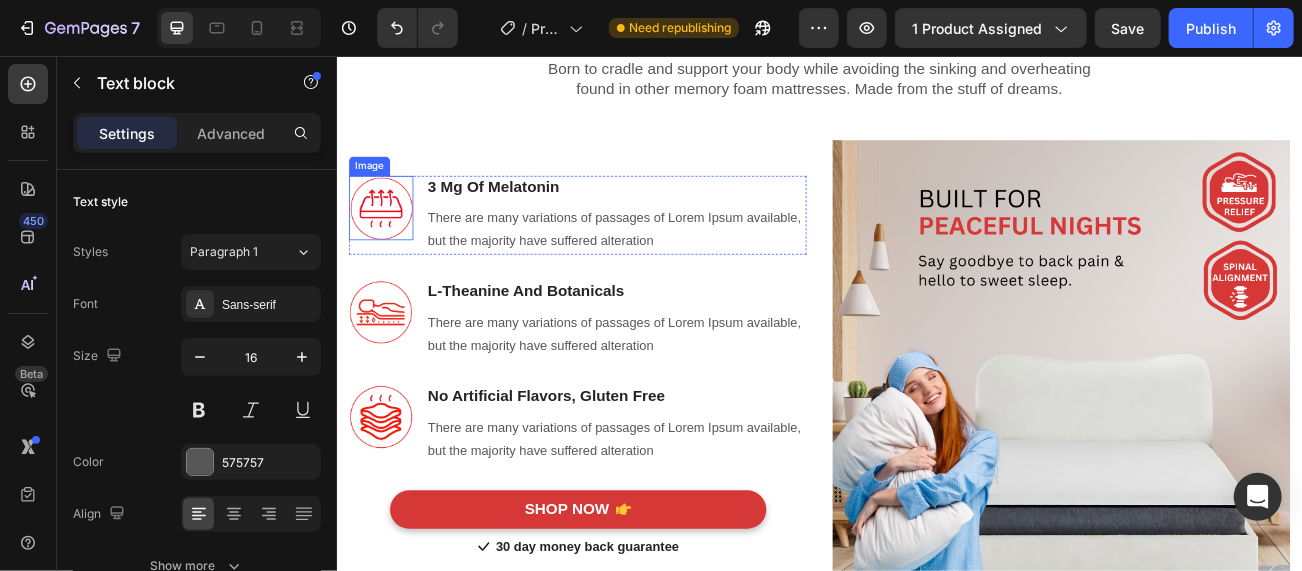 click at bounding box center [391, 245] 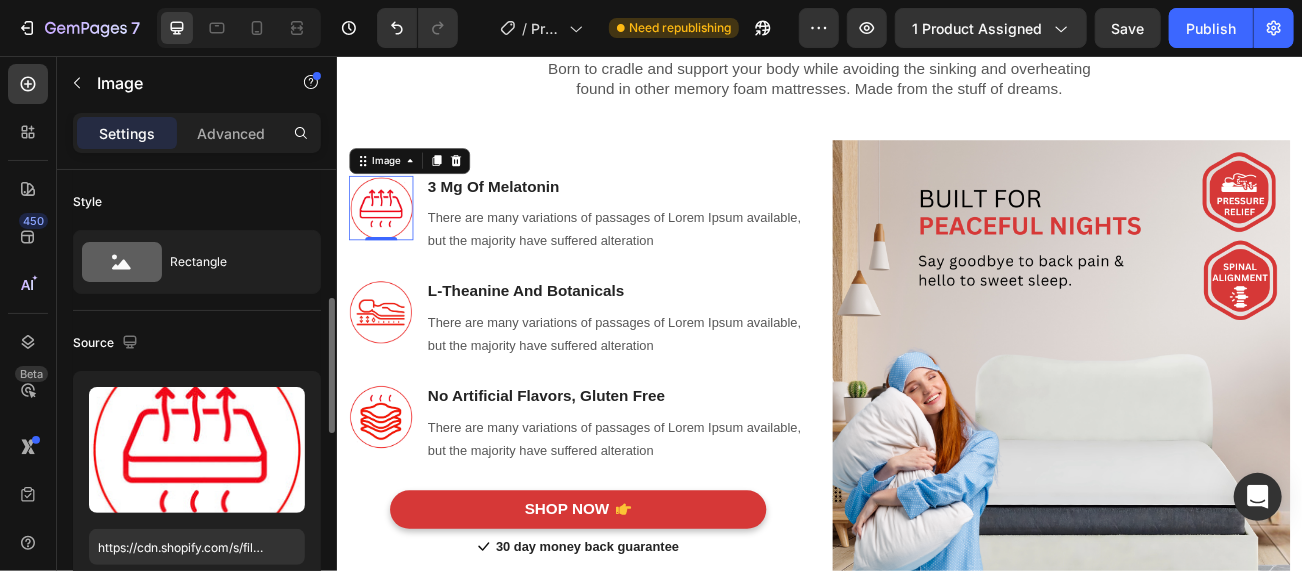 scroll, scrollTop: 99, scrollLeft: 0, axis: vertical 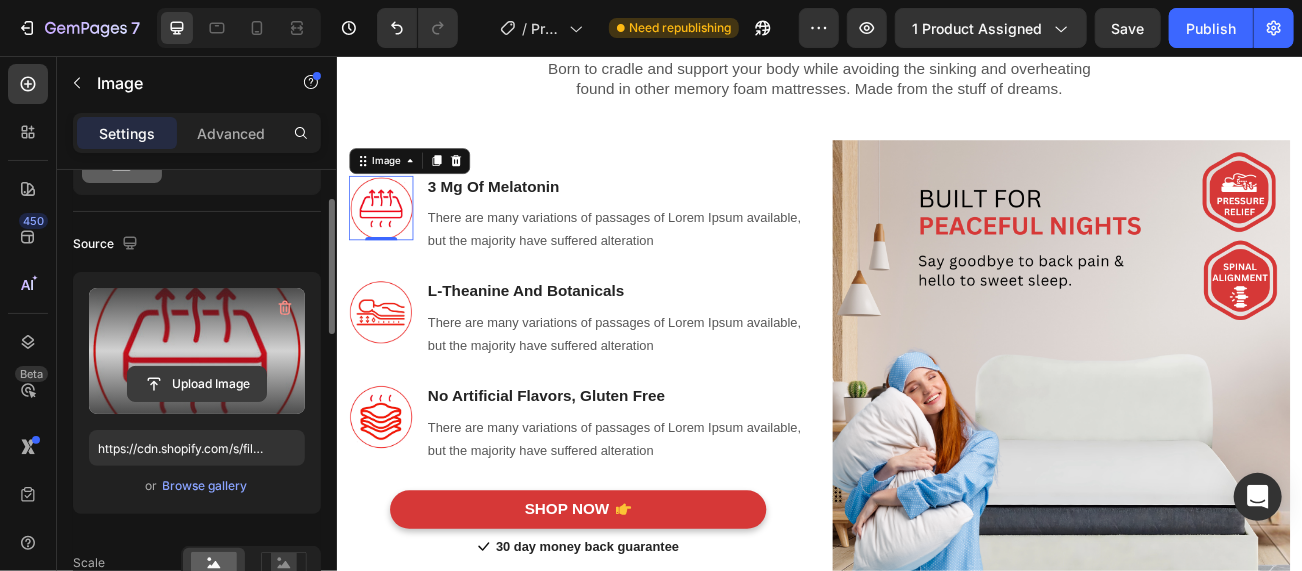 click 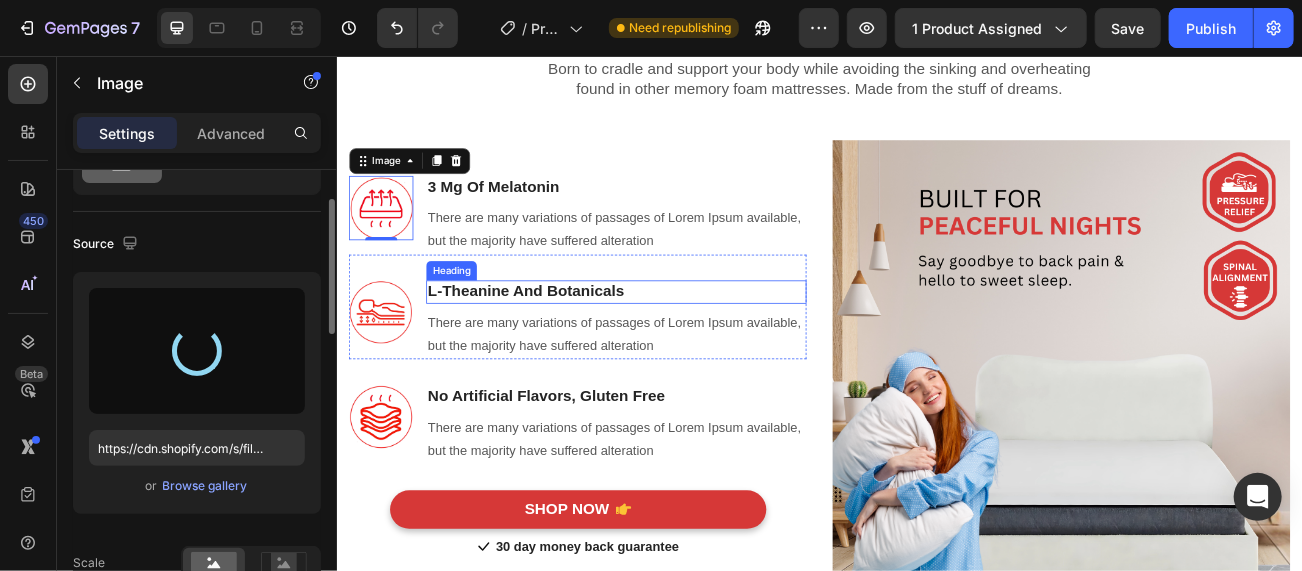 type on "https://cdn.shopify.com/s/files/1/0653/2169/7354/files/gempages_577413640206942947-8f899ac6-75b2-4d88-9200-9855f98c79ac.jpg" 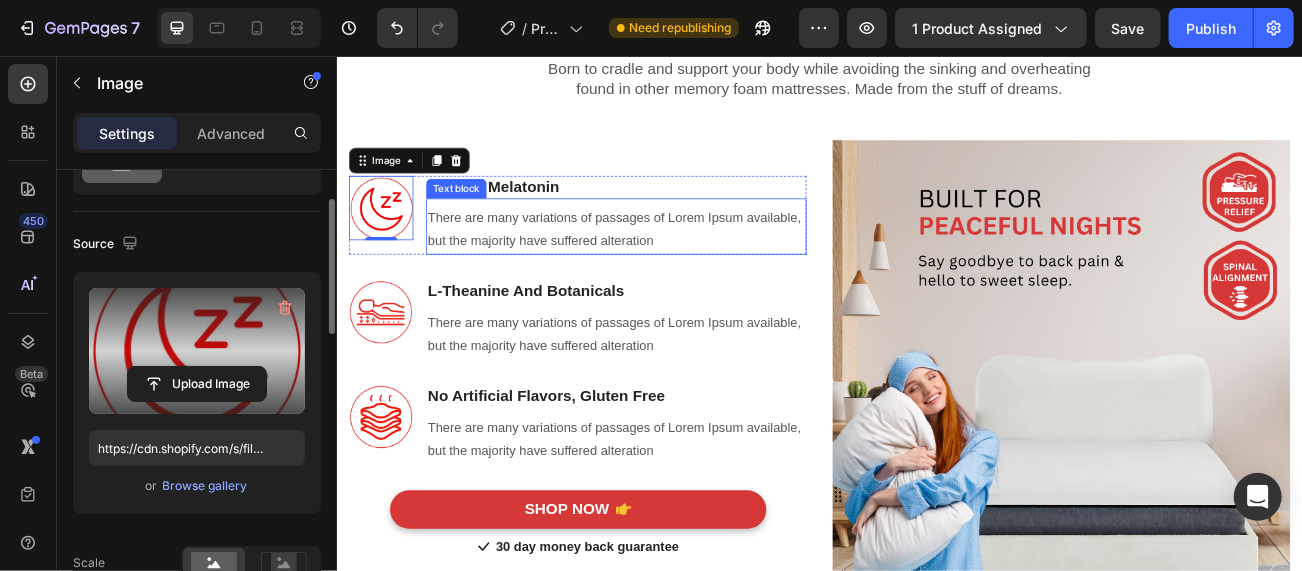 click on "Text block" at bounding box center (484, 221) 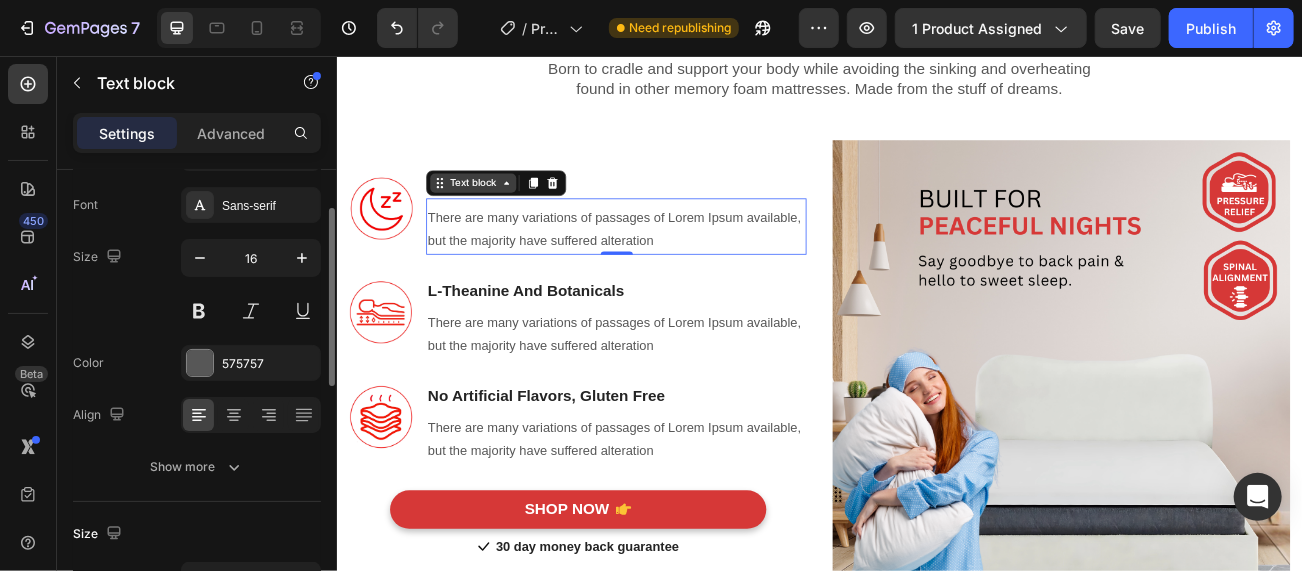 scroll, scrollTop: 0, scrollLeft: 0, axis: both 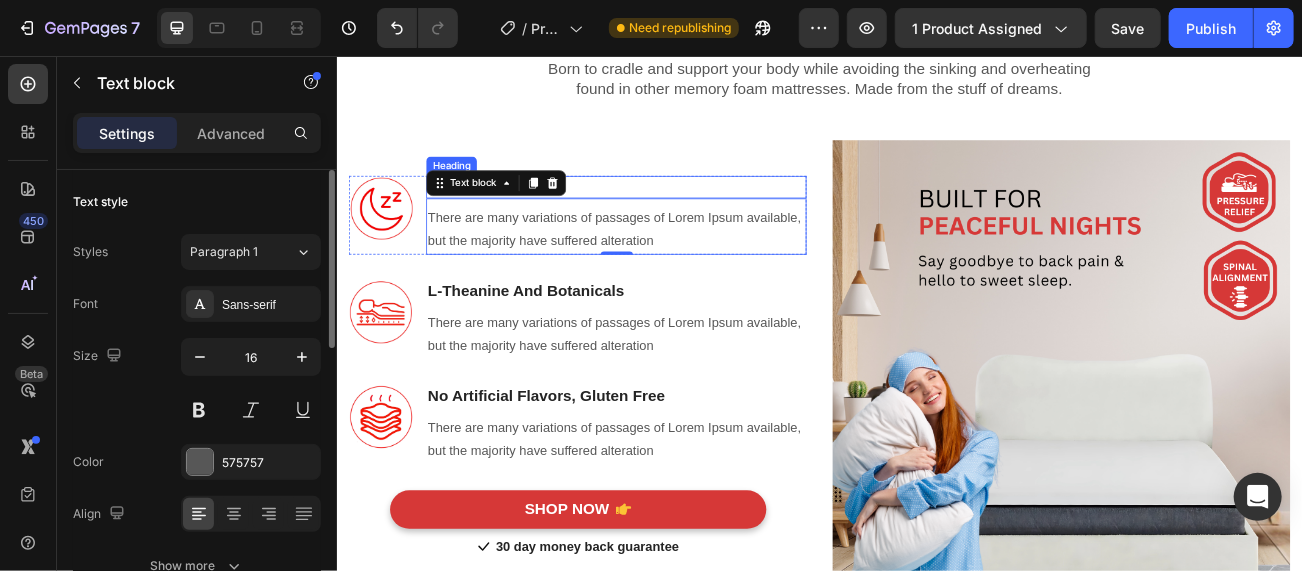 click on "3 Mg Of Melatonin" at bounding box center [683, 219] 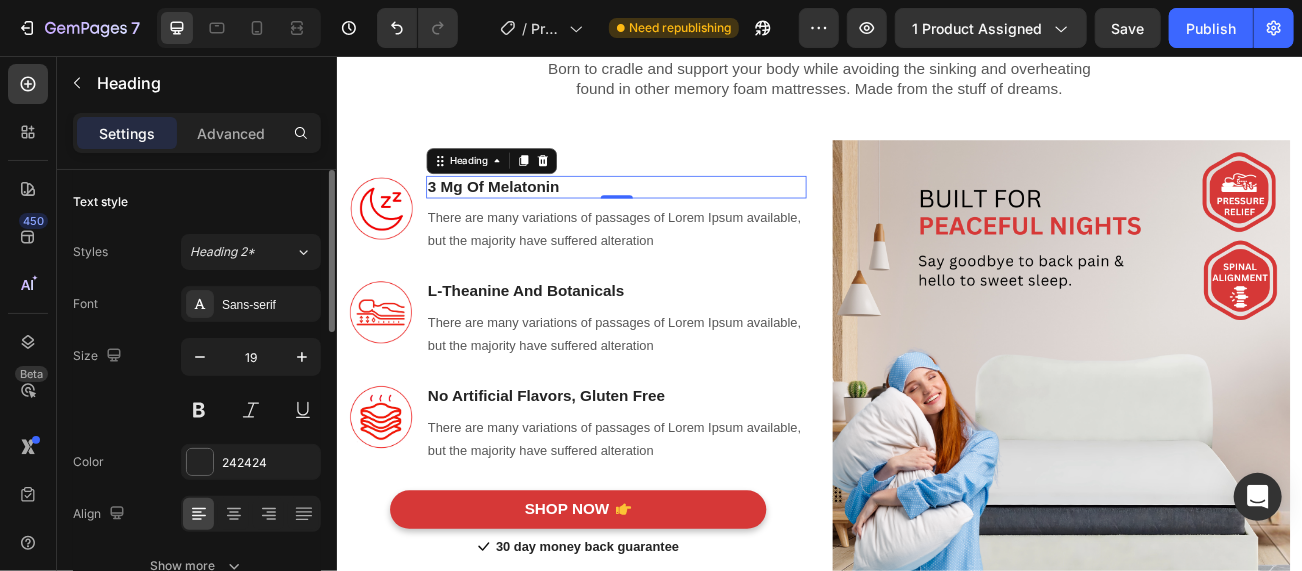 click on "3 Mg Of Melatonin" at bounding box center (683, 219) 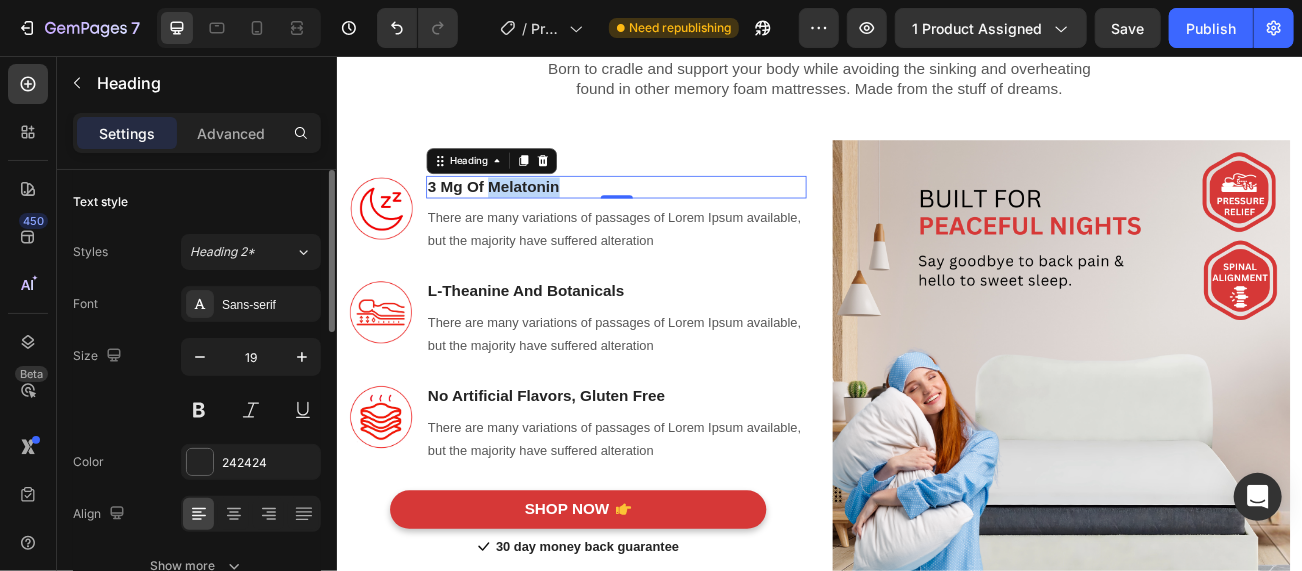 click on "3 Mg Of Melatonin" at bounding box center (683, 219) 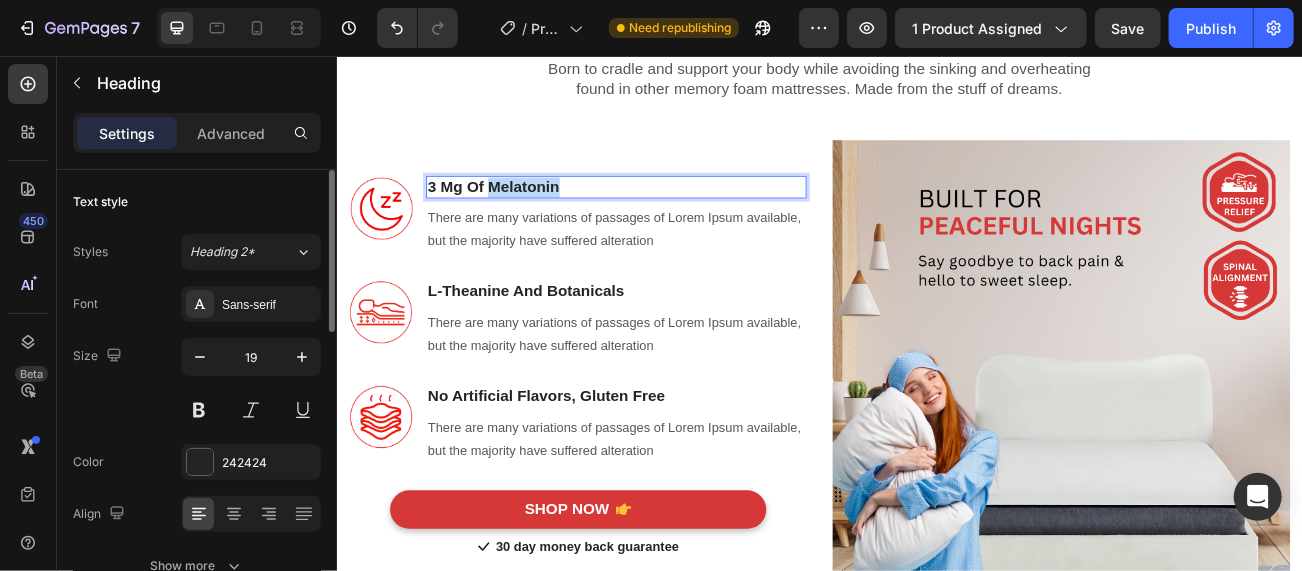 click on "3 Mg Of Melatonin" at bounding box center [683, 219] 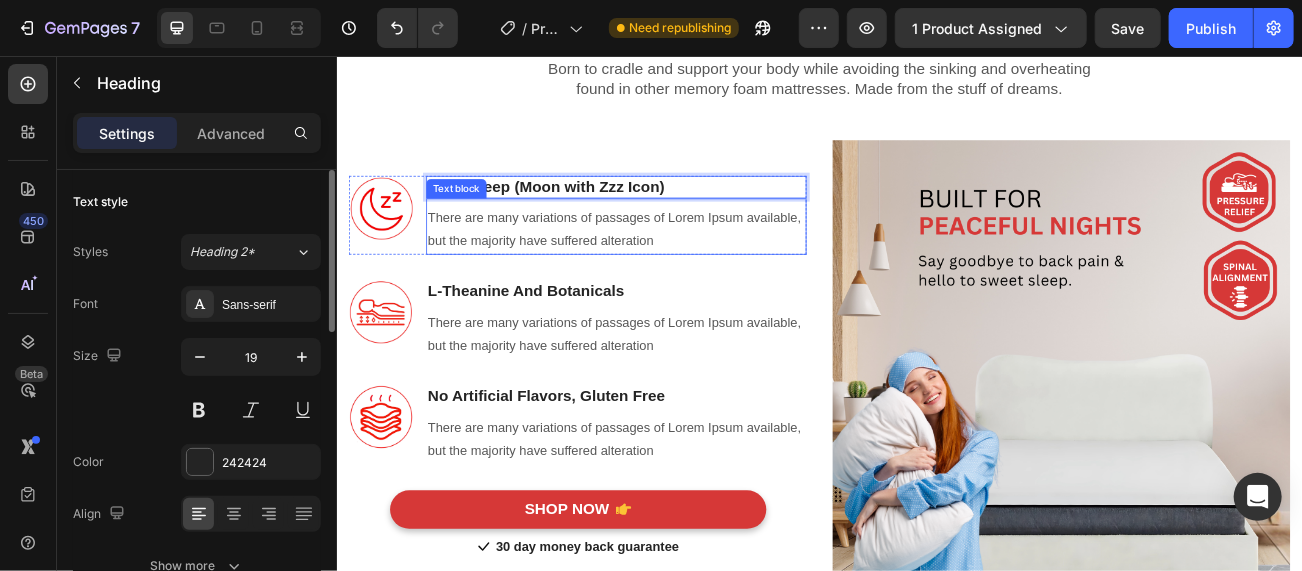 click on "There are many variations of passages of Lorem Ipsum available, but the majority have suffered alteration" at bounding box center [683, 272] 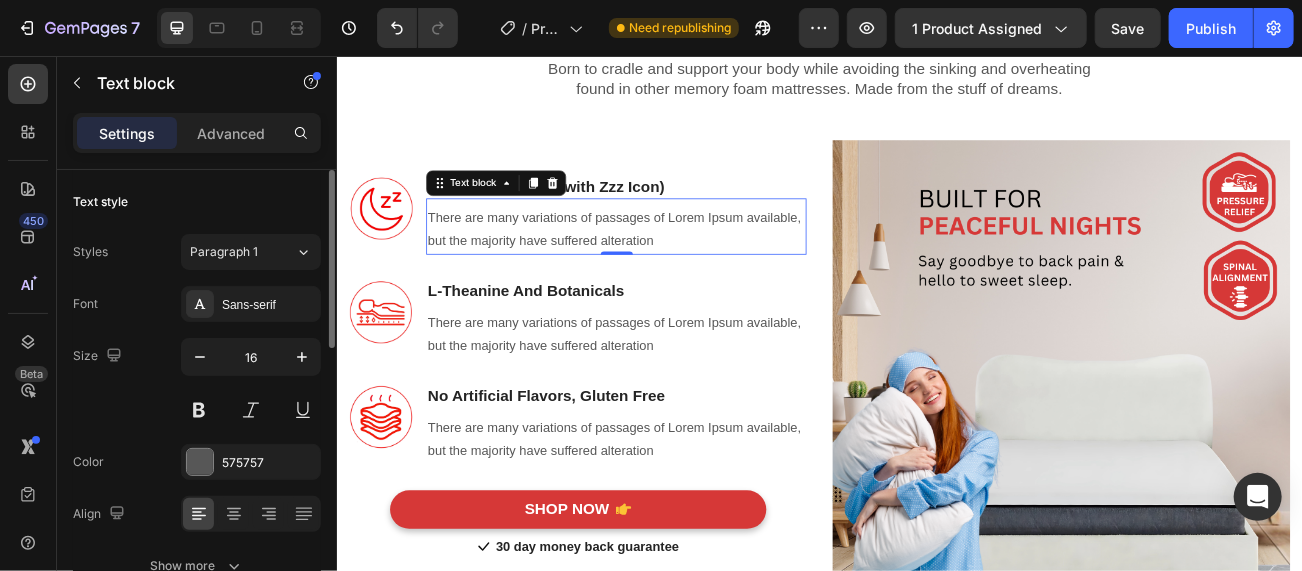 click on "There are many variations of passages of Lorem Ipsum available, but the majority have suffered alteration" at bounding box center (683, 272) 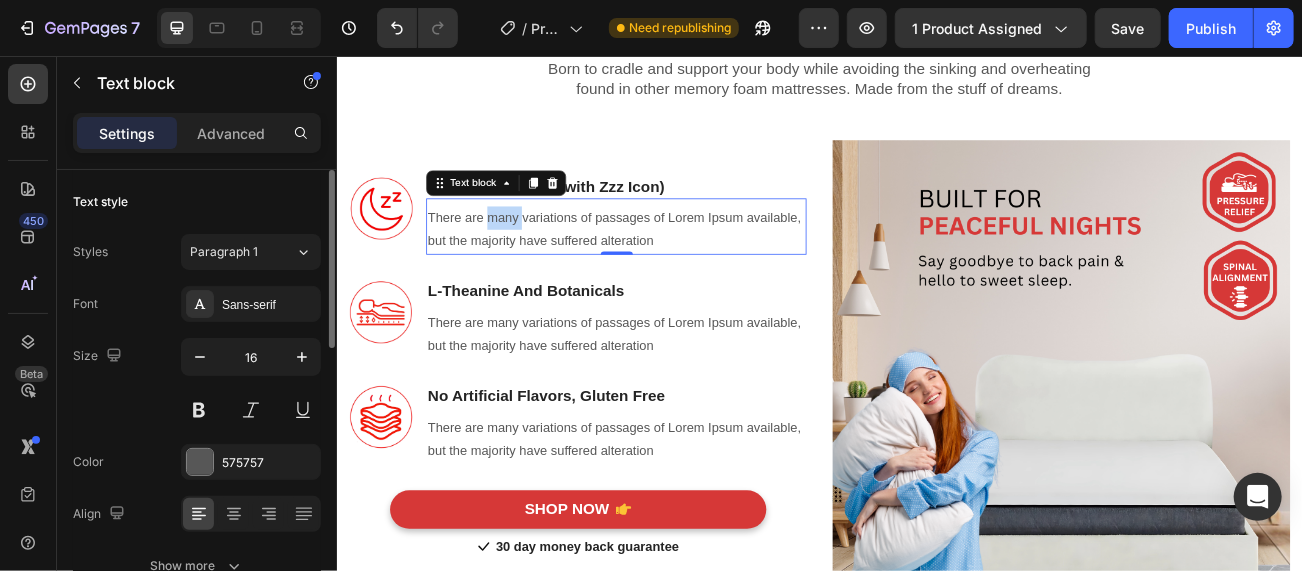 click on "There are many variations of passages of Lorem Ipsum available, but the majority have suffered alteration" at bounding box center (683, 272) 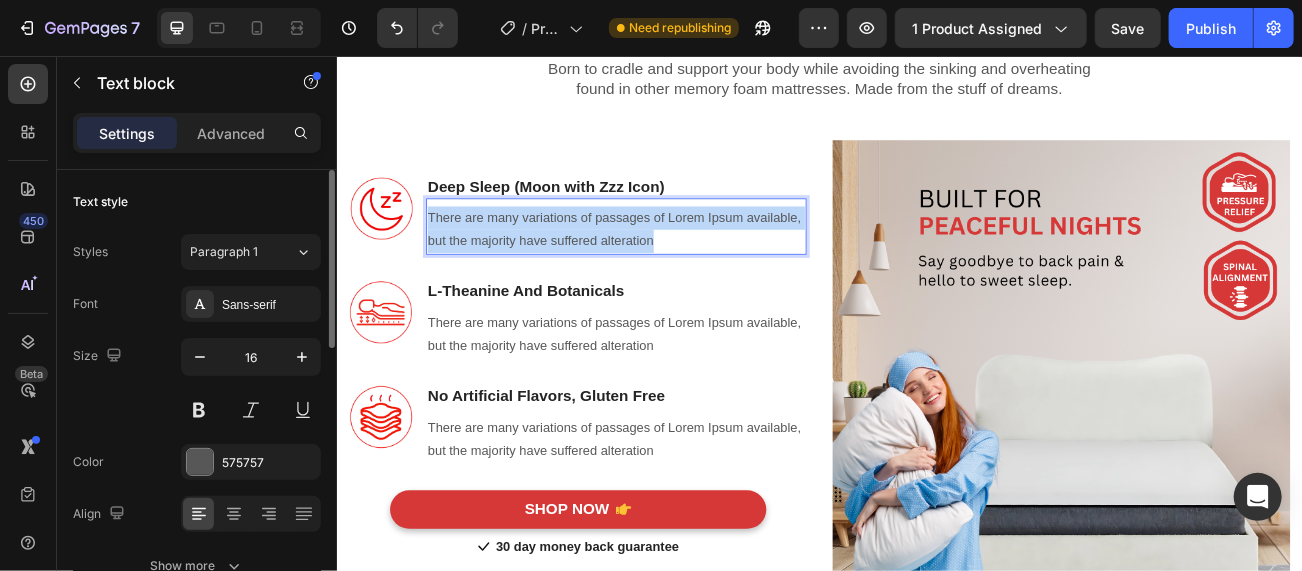 click on "There are many variations of passages of Lorem Ipsum available, but the majority have suffered alteration" at bounding box center [683, 272] 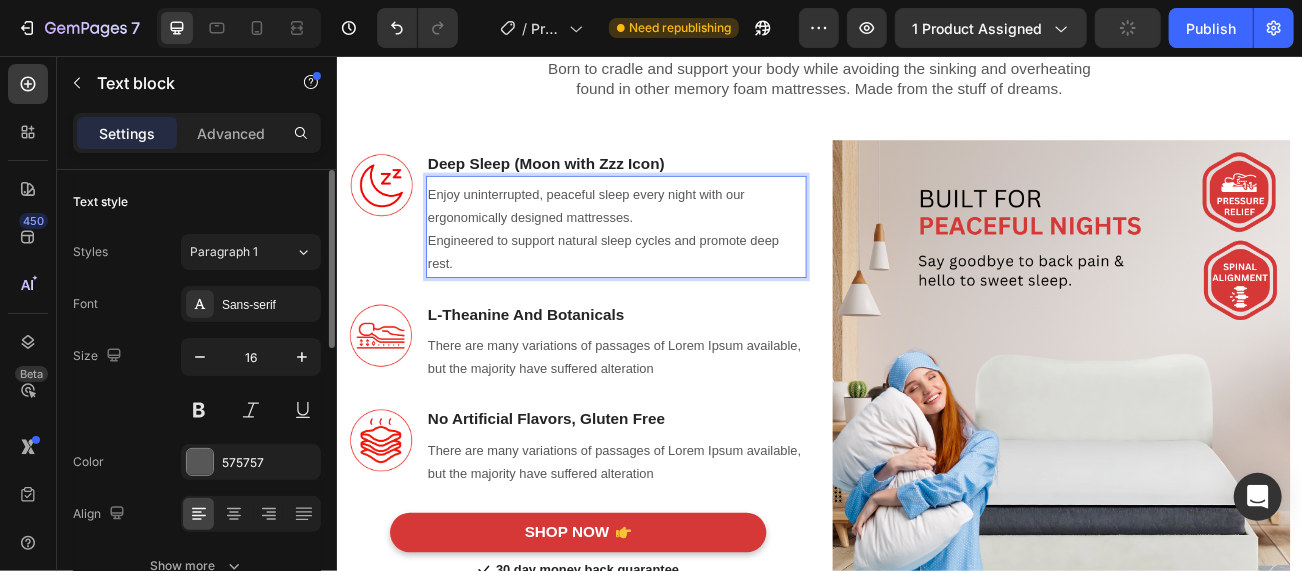 click on "Enjoy uninterrupted, peaceful sleep every night with our ergonomically designed mattresses. Engineered to support natural sleep cycles and promote deep rest." at bounding box center (683, 272) 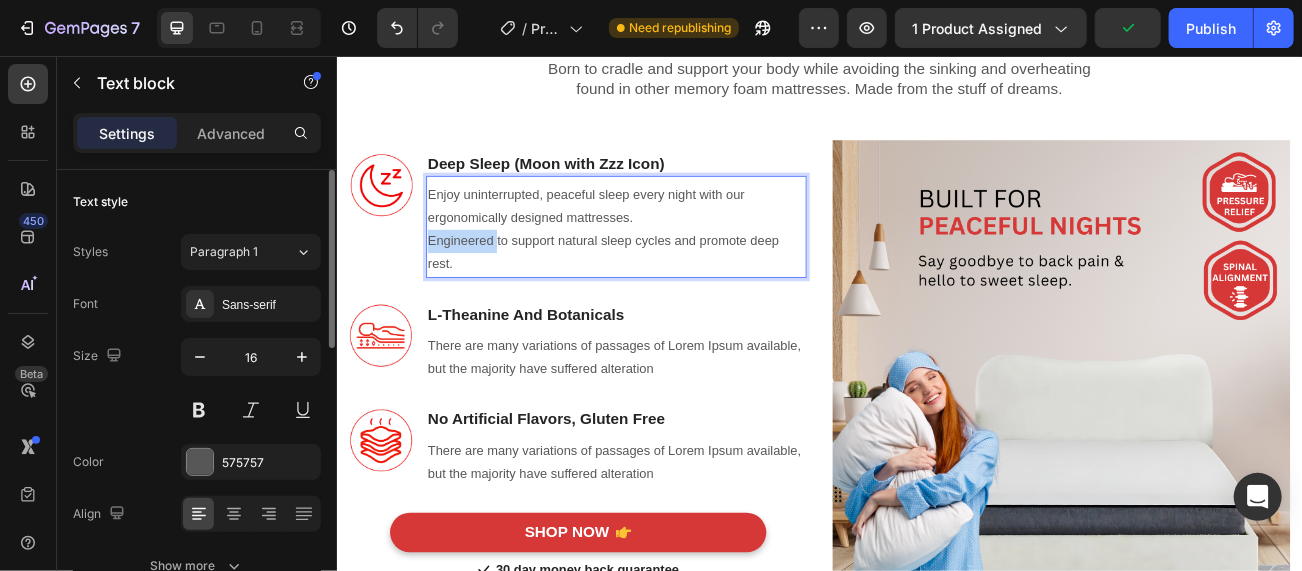 click on "Enjoy uninterrupted, peaceful sleep every night with our ergonomically designed mattresses. Engineered to support natural sleep cycles and promote deep rest." at bounding box center [683, 272] 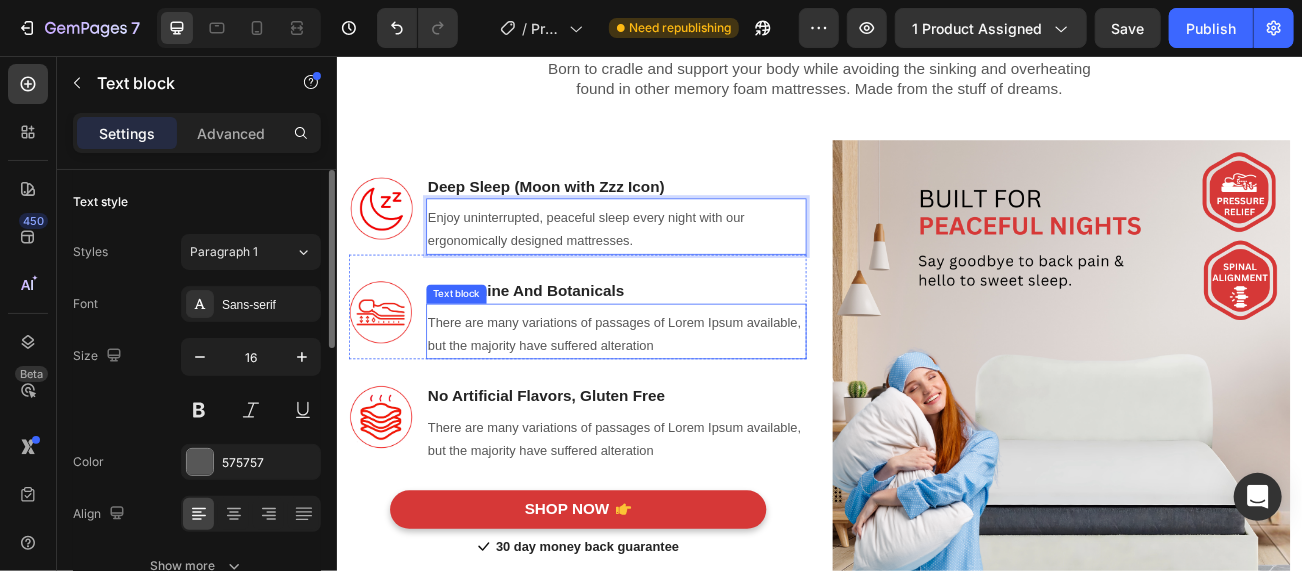 click at bounding box center (391, 375) 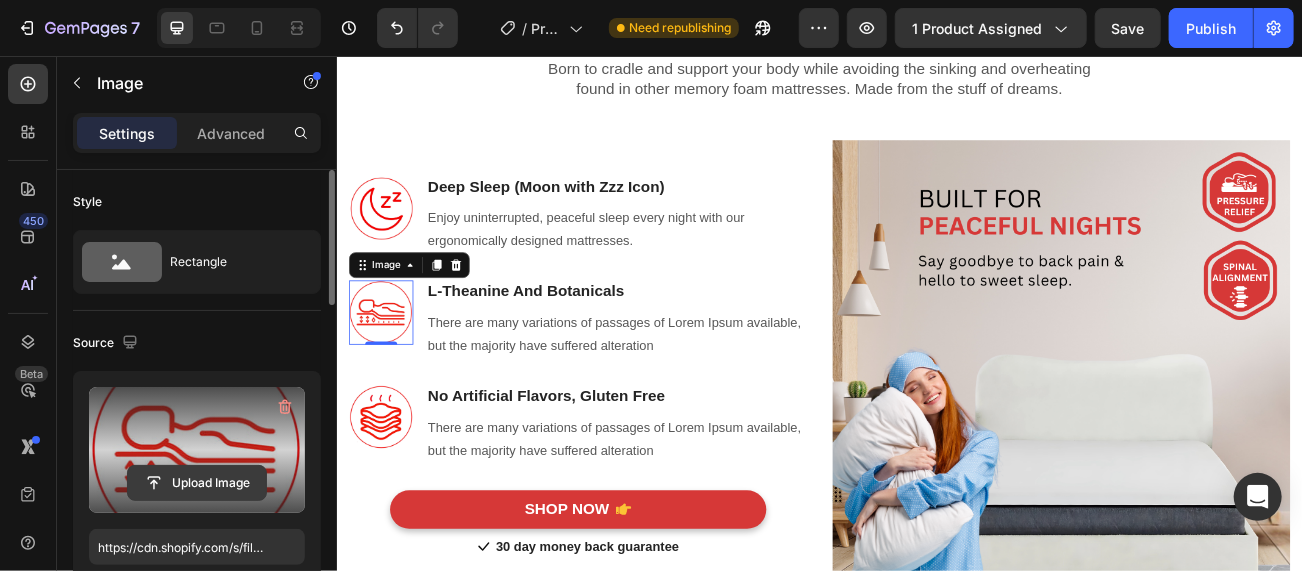 click 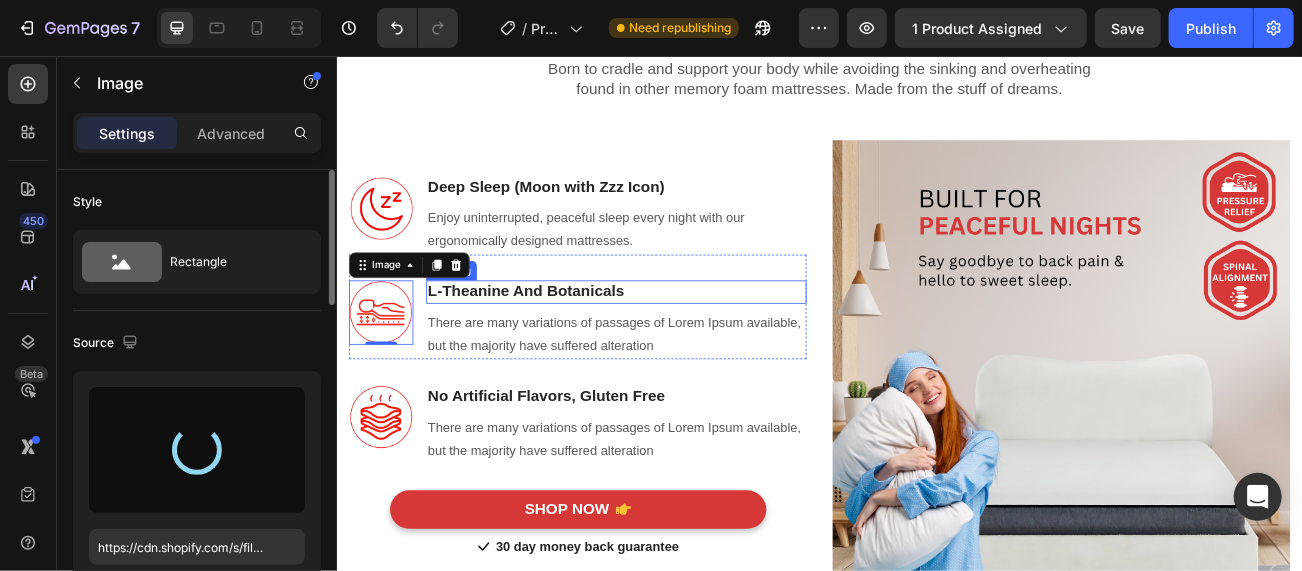 click on "L-Theanine And Botanicals" at bounding box center [683, 349] 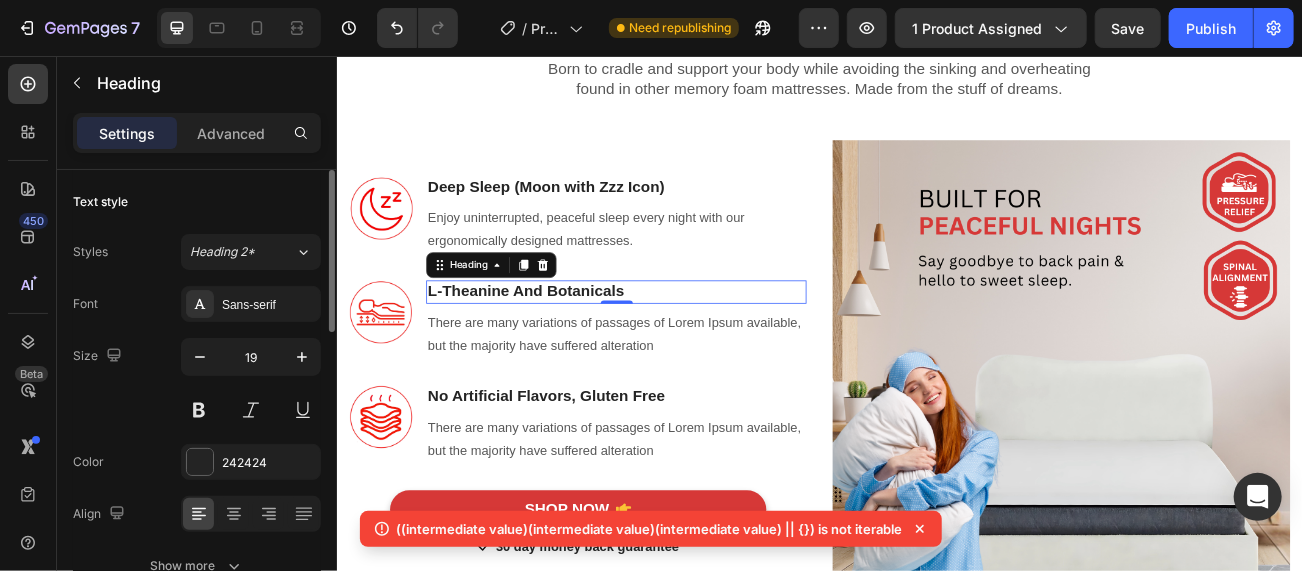 click on "L-Theanine And Botanicals" at bounding box center (683, 349) 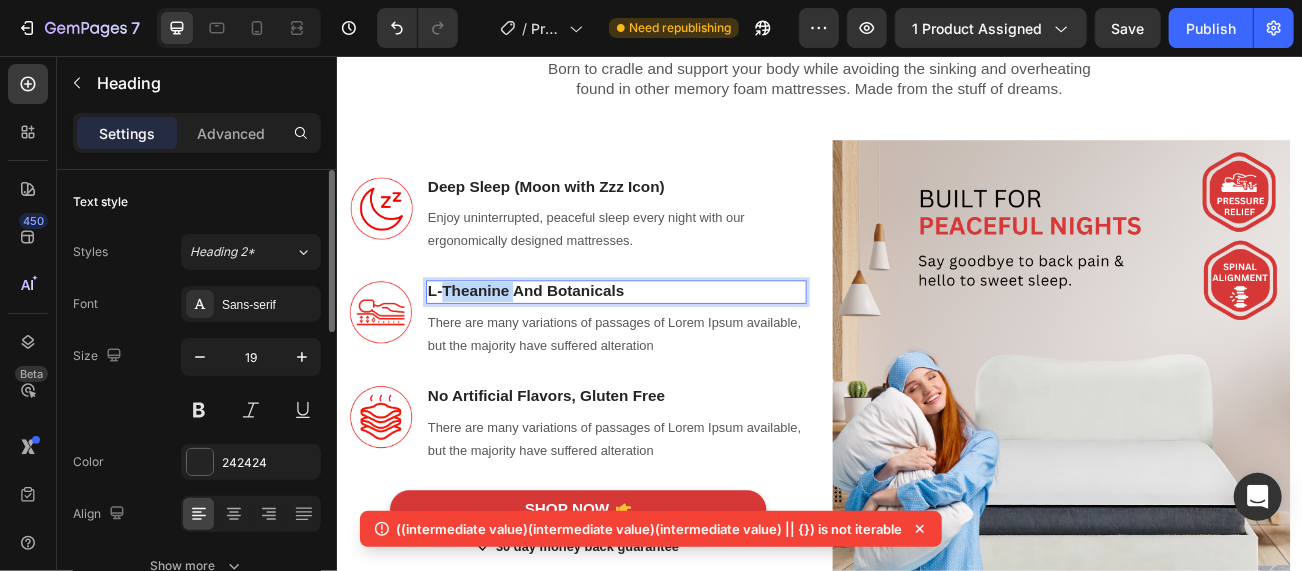 click on "L-Theanine And Botanicals" at bounding box center [683, 349] 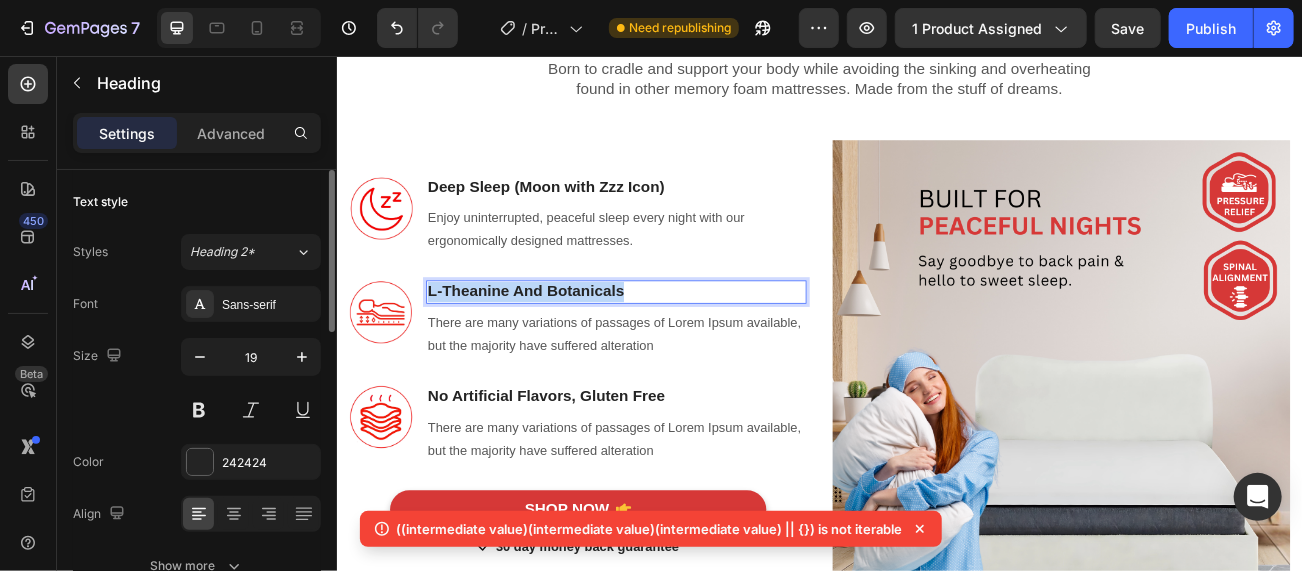 click on "L-Theanine And Botanicals" at bounding box center [683, 349] 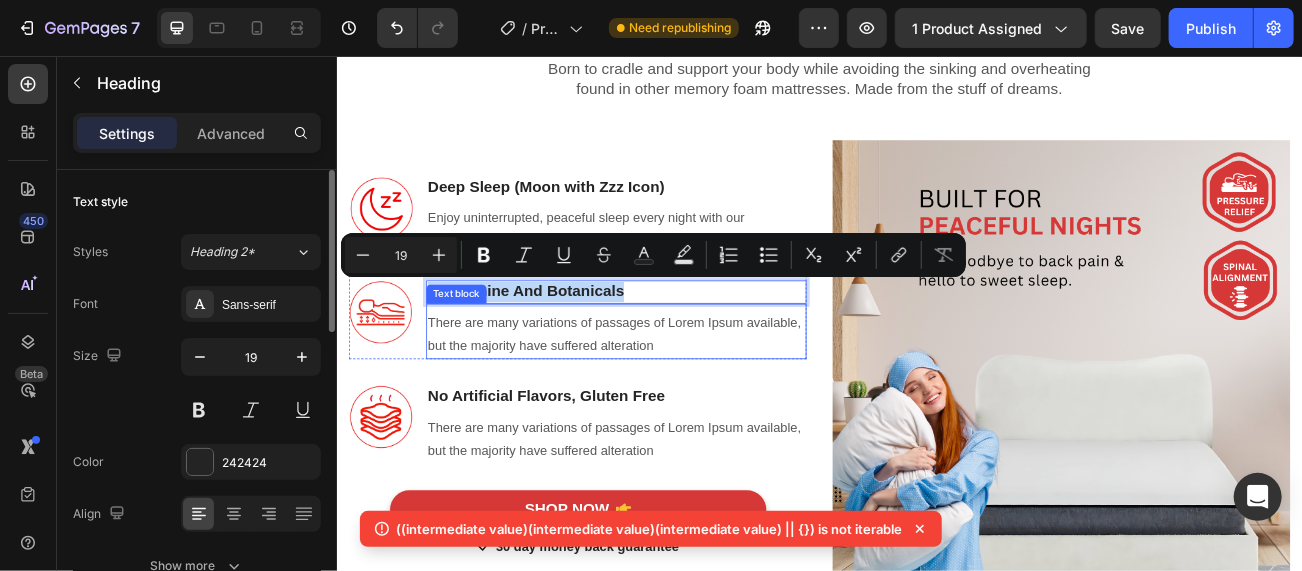 click on "There are many variations of passages of Lorem Ipsum available, but the majority have suffered alteration" at bounding box center [683, 403] 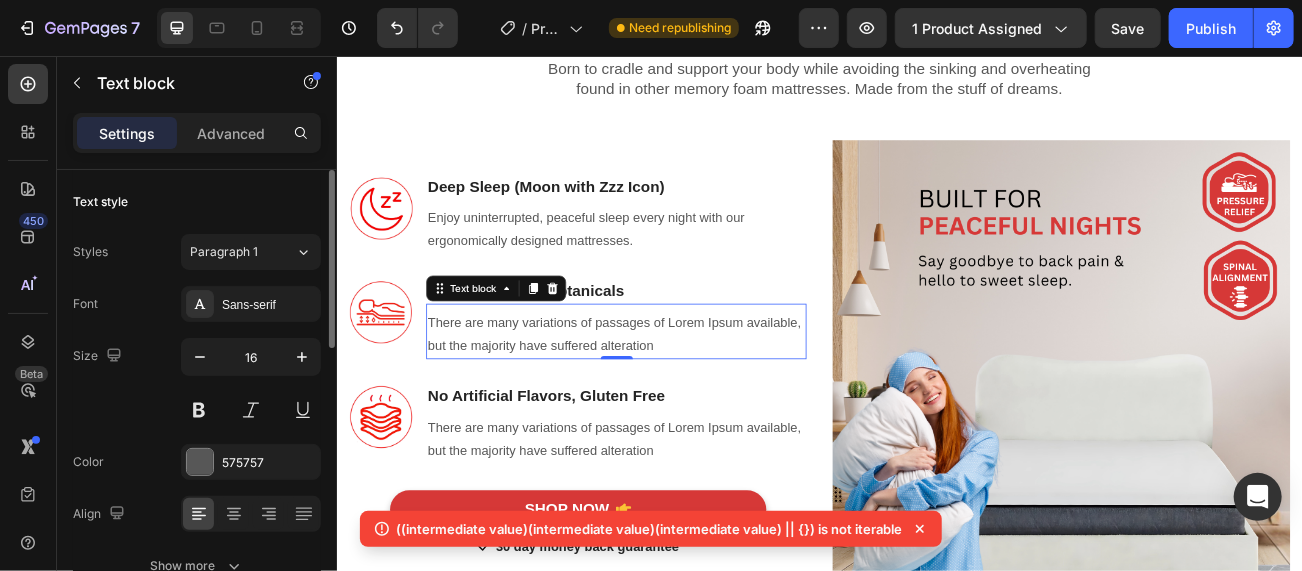 click on "There are many variations of passages of Lorem Ipsum available, but the majority have suffered alteration" at bounding box center (683, 403) 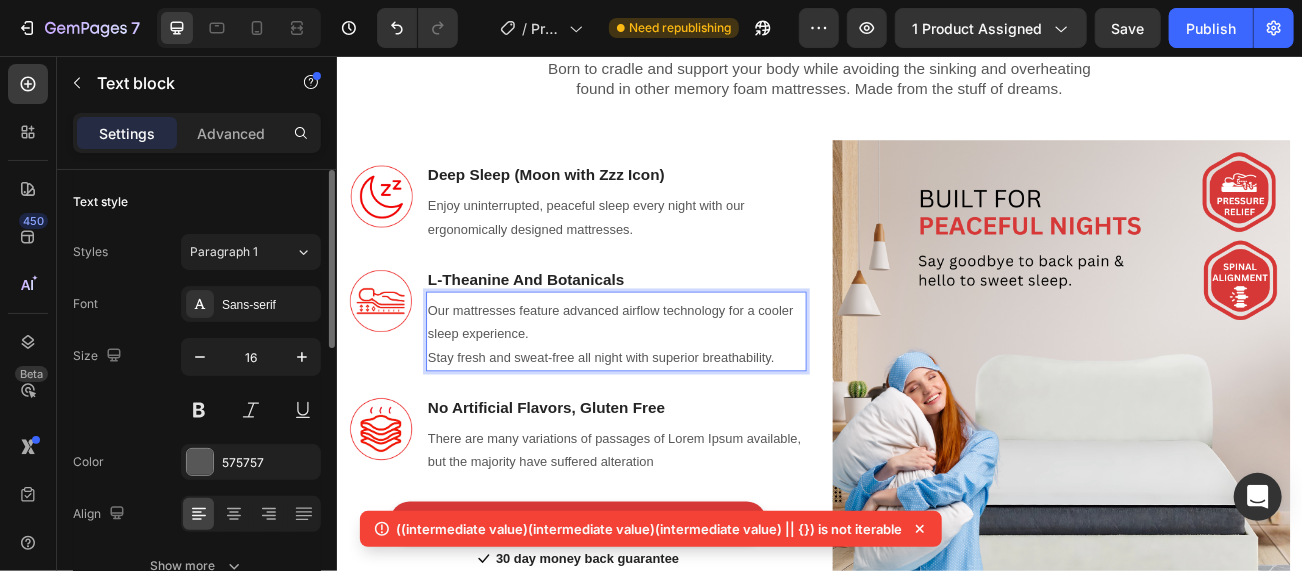 click on "Our mattresses feature advanced airflow technology for a cooler sleep experience. Stay fresh and sweat-free all night with superior breathability." at bounding box center (683, 402) 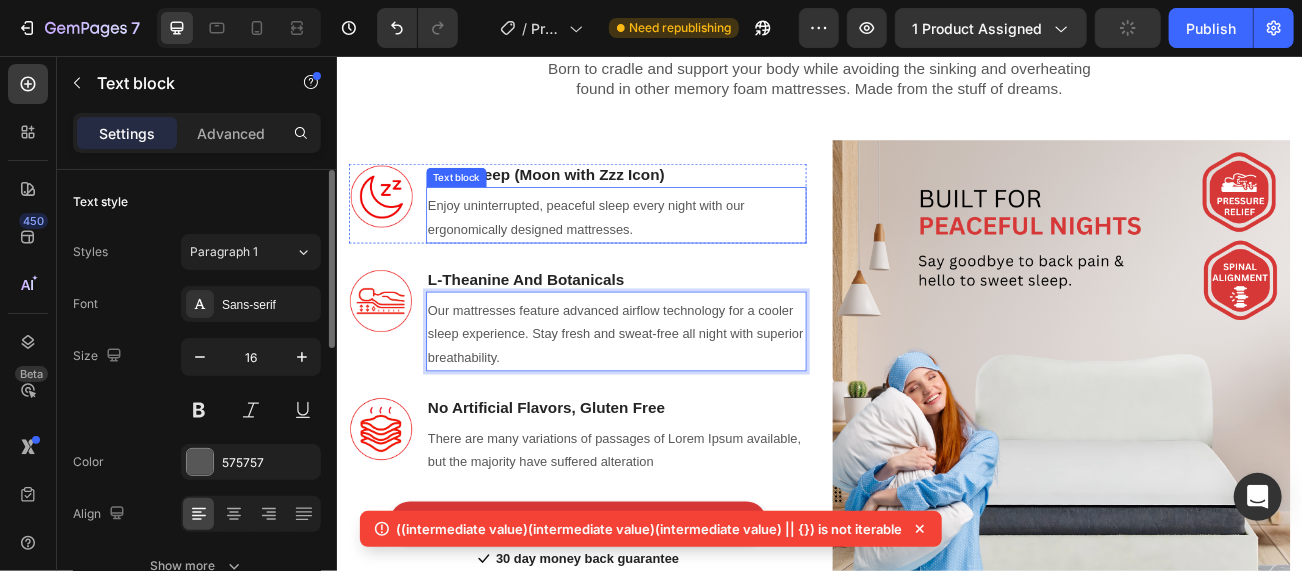 click on "Deep Sleep (Moon with Zzz Icon)" at bounding box center (683, 204) 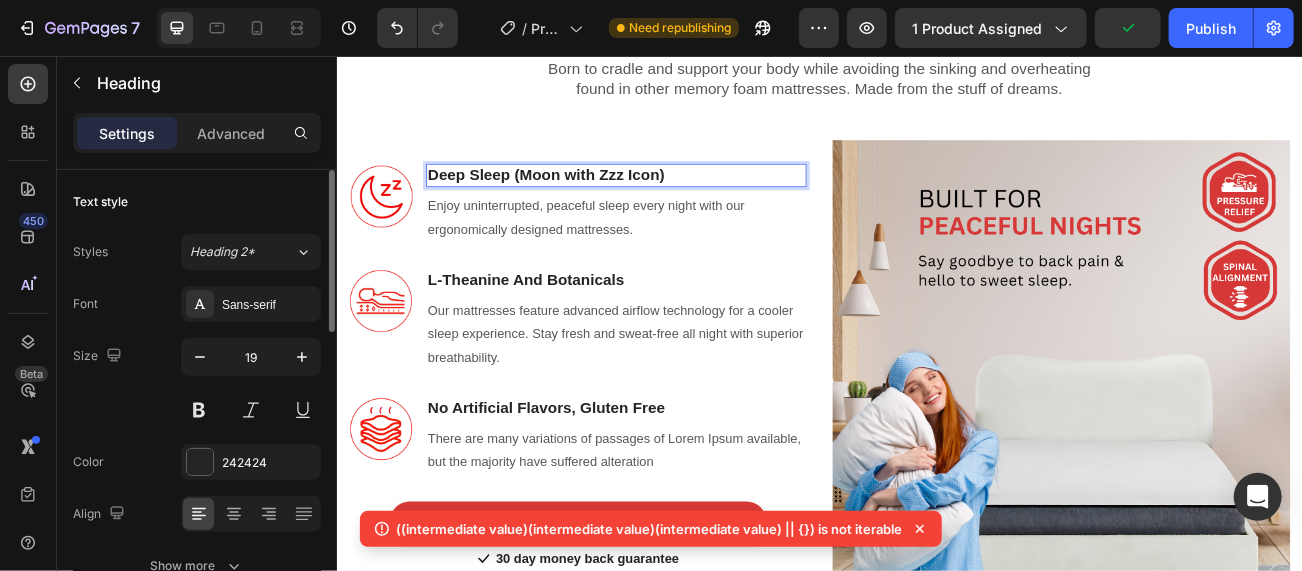 click on "Deep Sleep (Moon with Zzz Icon)" at bounding box center [683, 204] 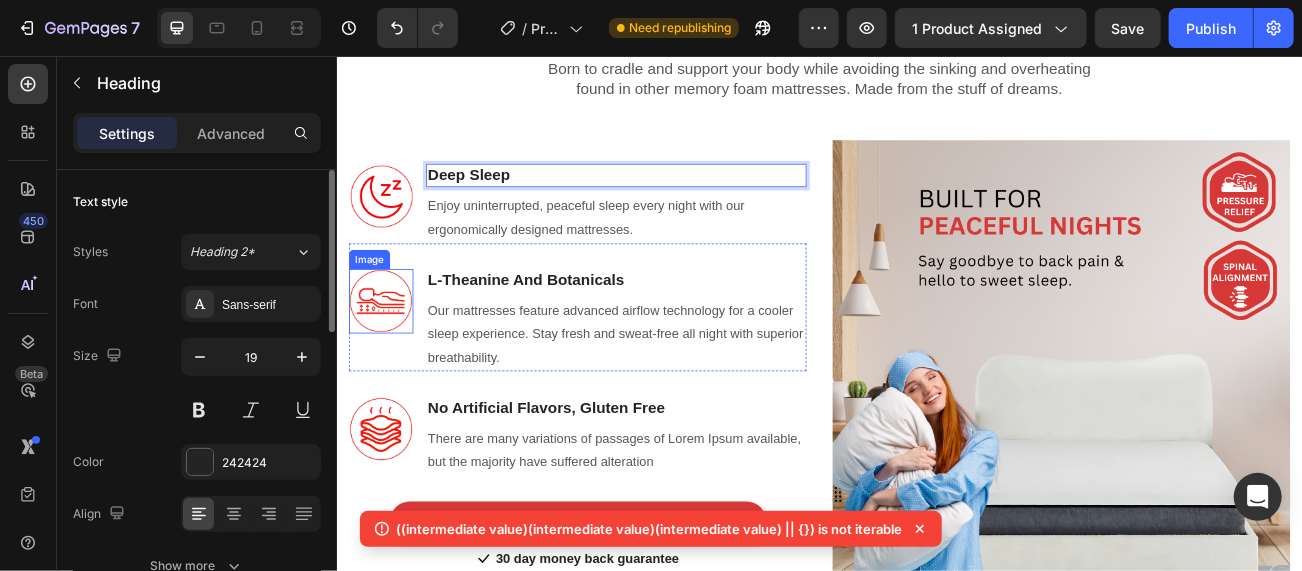 click at bounding box center [391, 361] 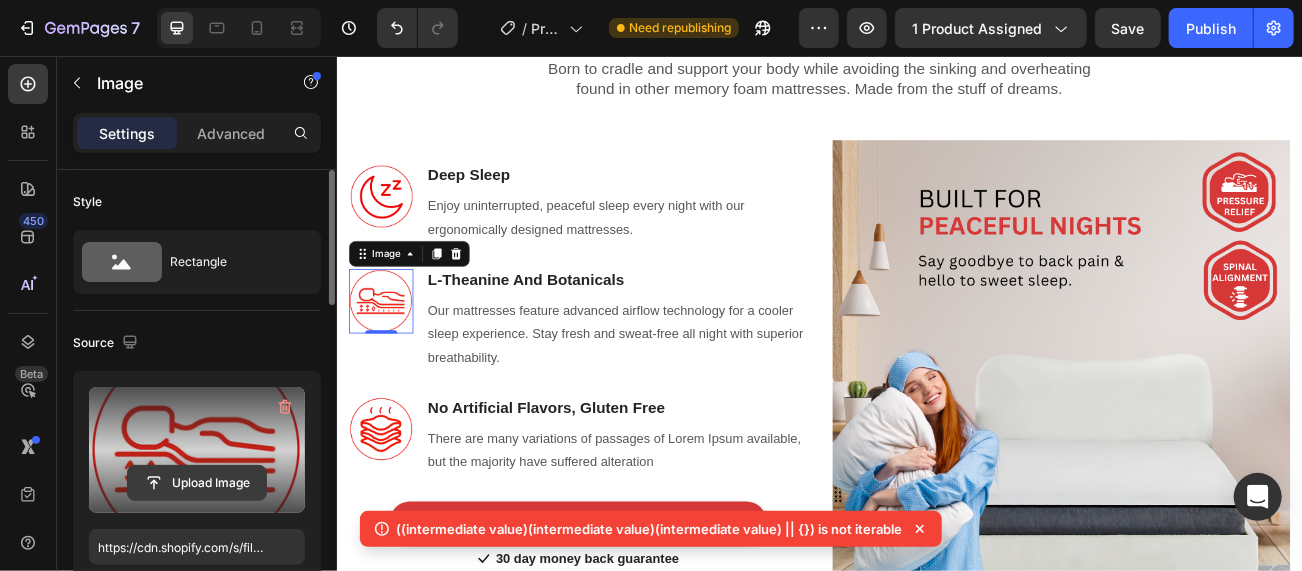 click 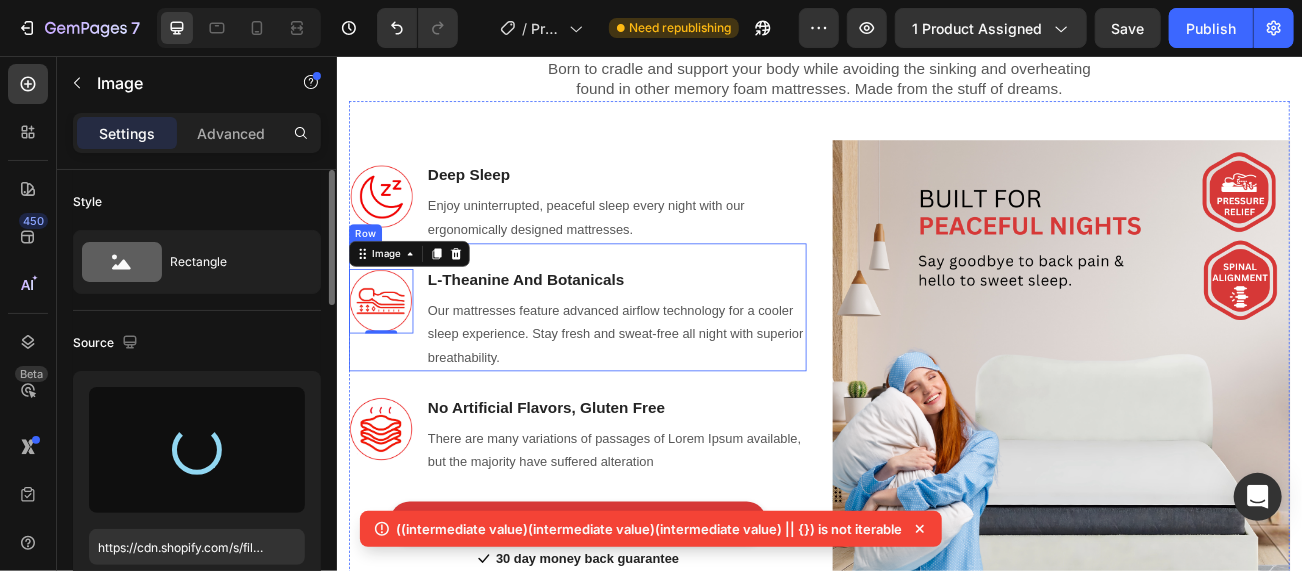 type on "https://cdn.shopify.com/s/files/1/0653/2169/7354/files/gempages_577413640206942947-de810c08-60c4-407e-8bb9-c0faa4475957.jpg" 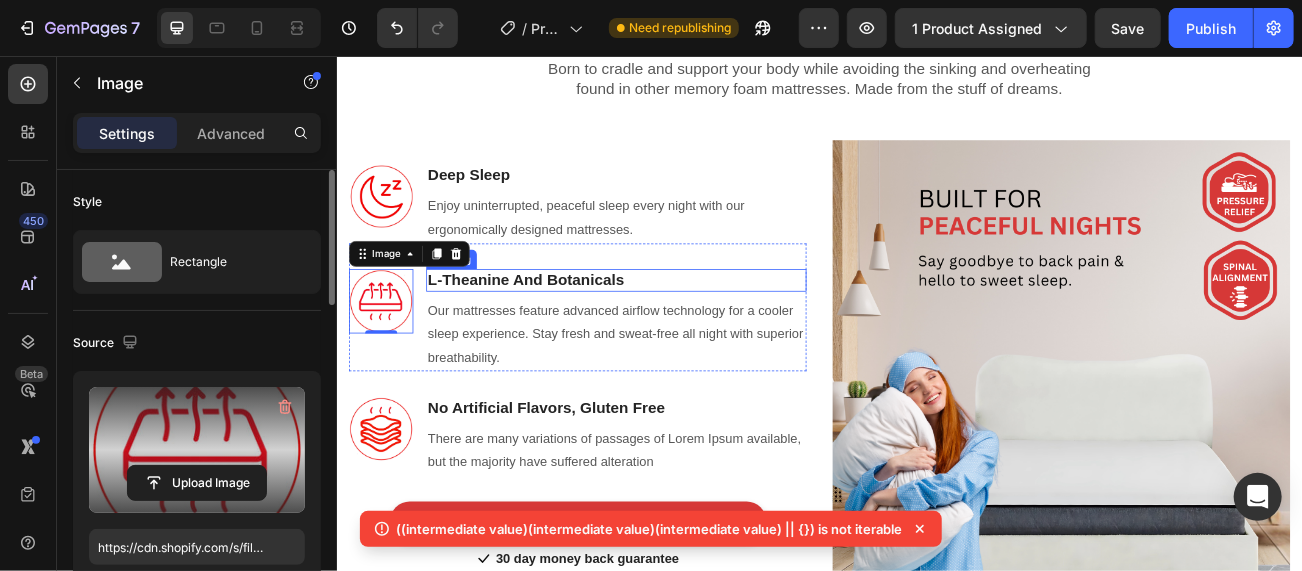 click on "L-Theanine And Botanicals" at bounding box center [683, 335] 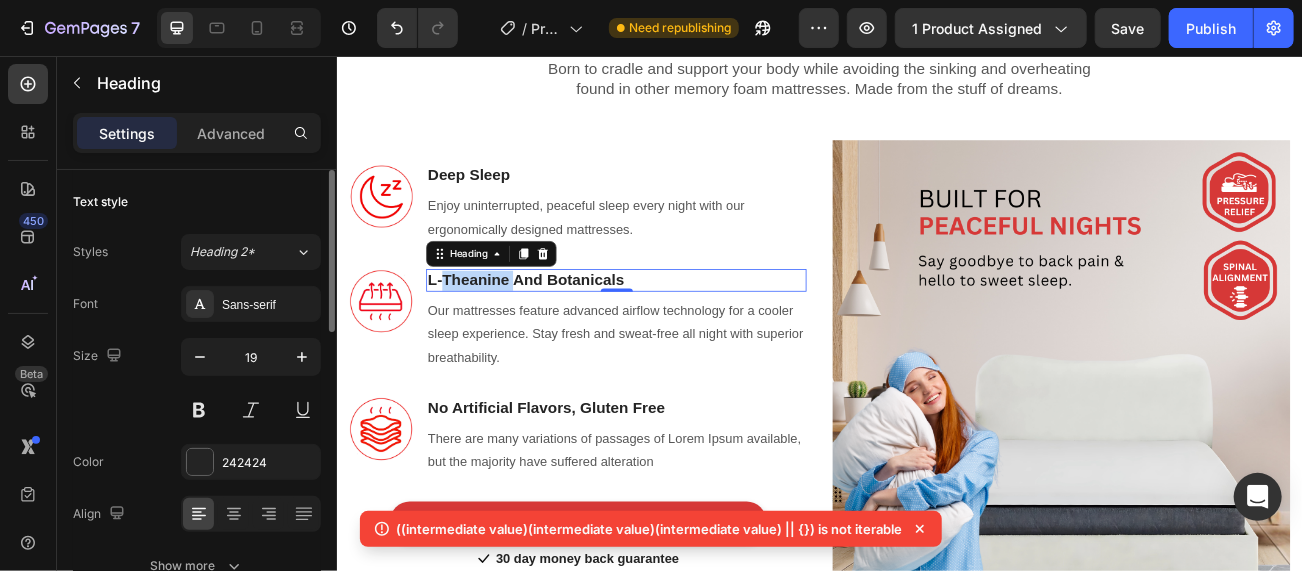click on "L-Theanine And Botanicals" at bounding box center [683, 335] 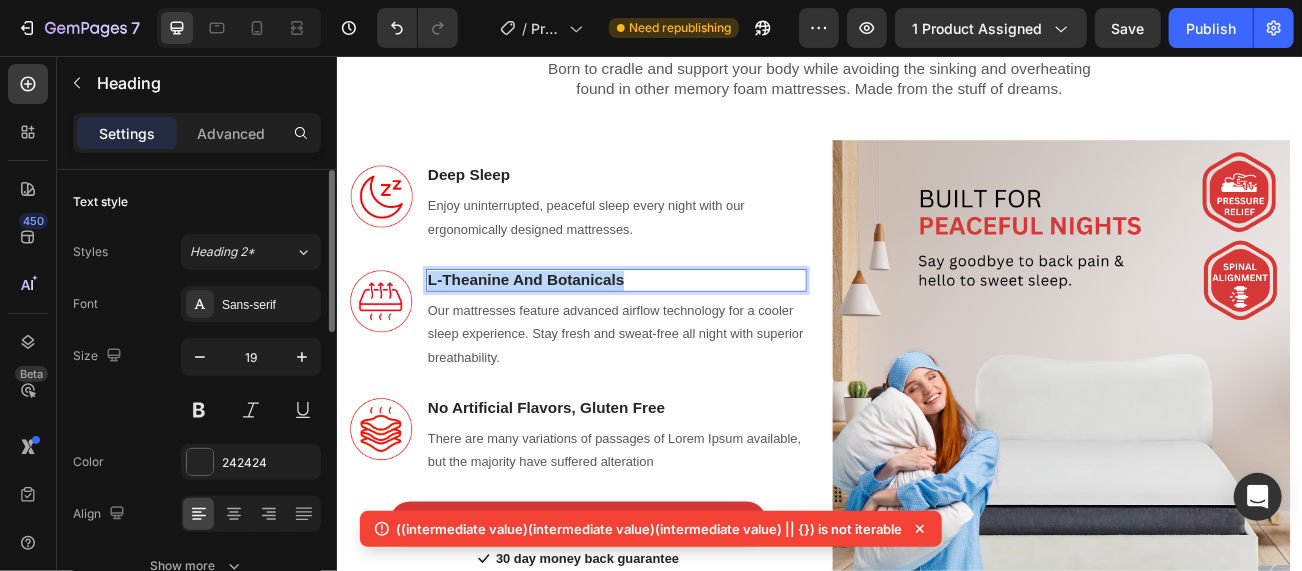 click on "L-Theanine And Botanicals" at bounding box center (683, 335) 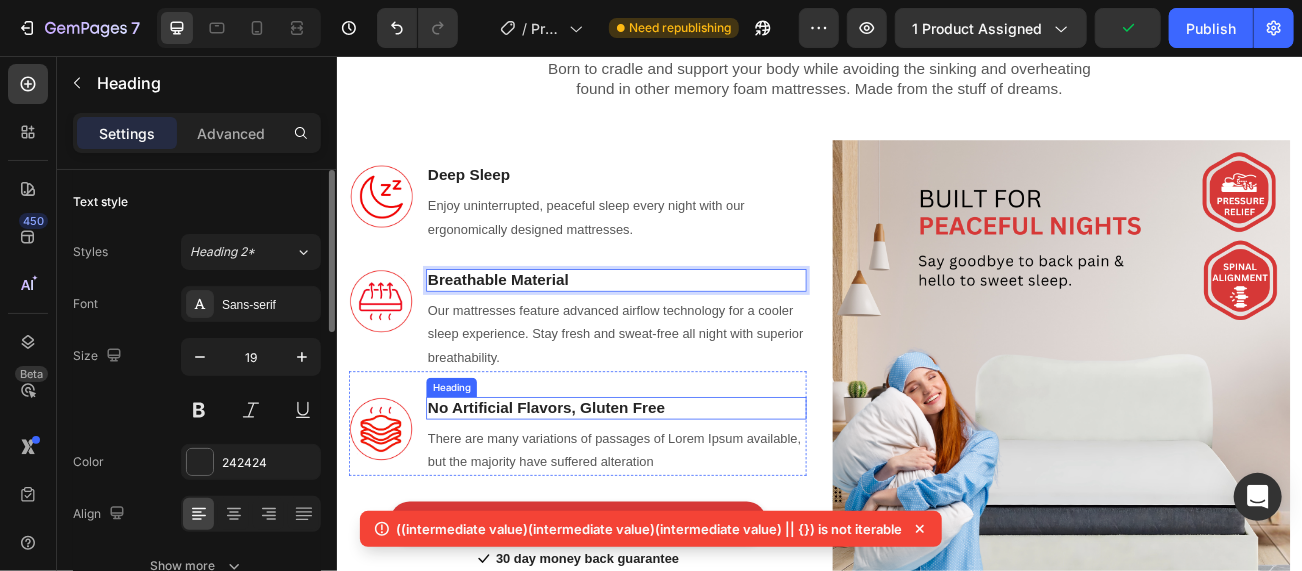 click on "No Artificial Flavors, Gluten Free" at bounding box center (683, 494) 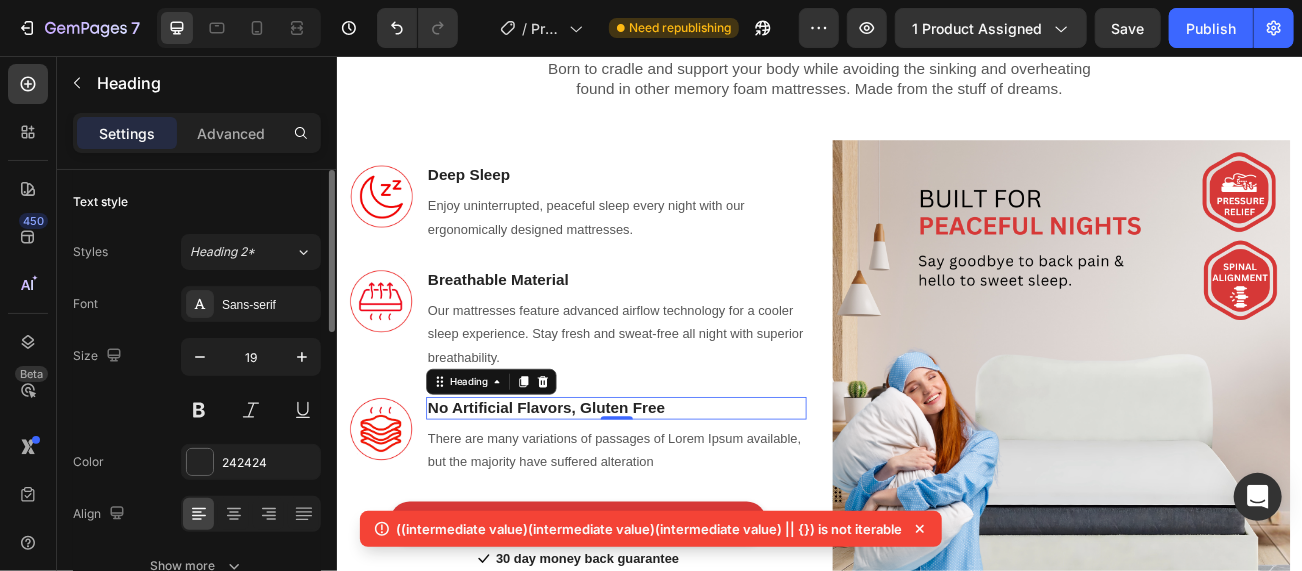 click on "No Artificial Flavors, Gluten Free" at bounding box center (683, 494) 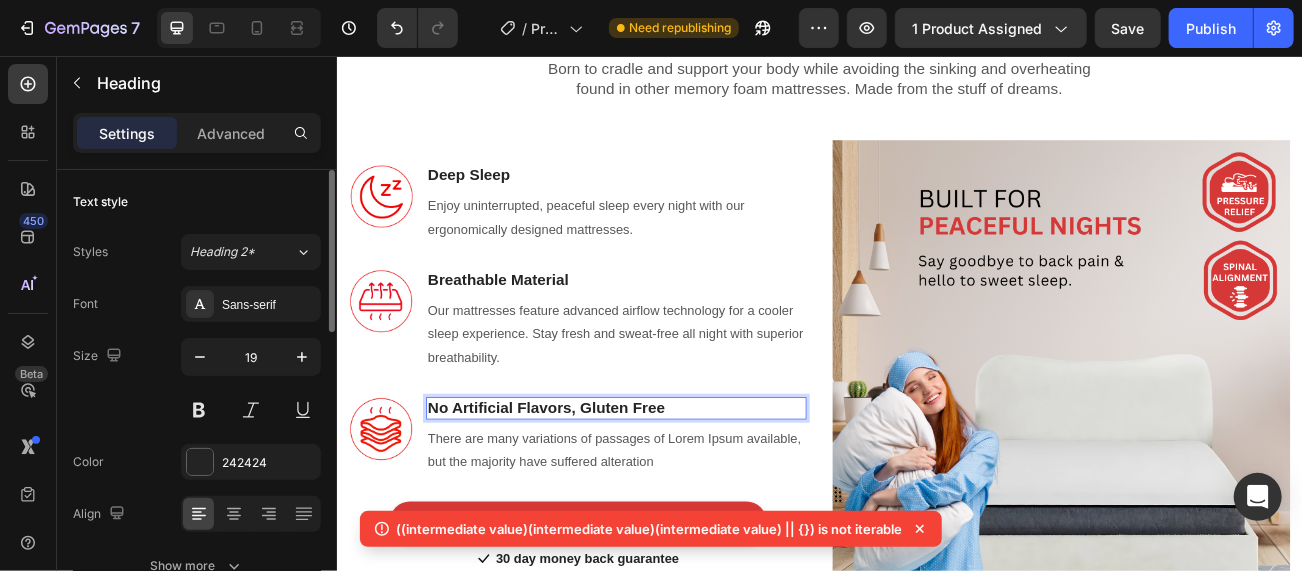 click on "No Artificial Flavors, Gluten Free" at bounding box center [683, 494] 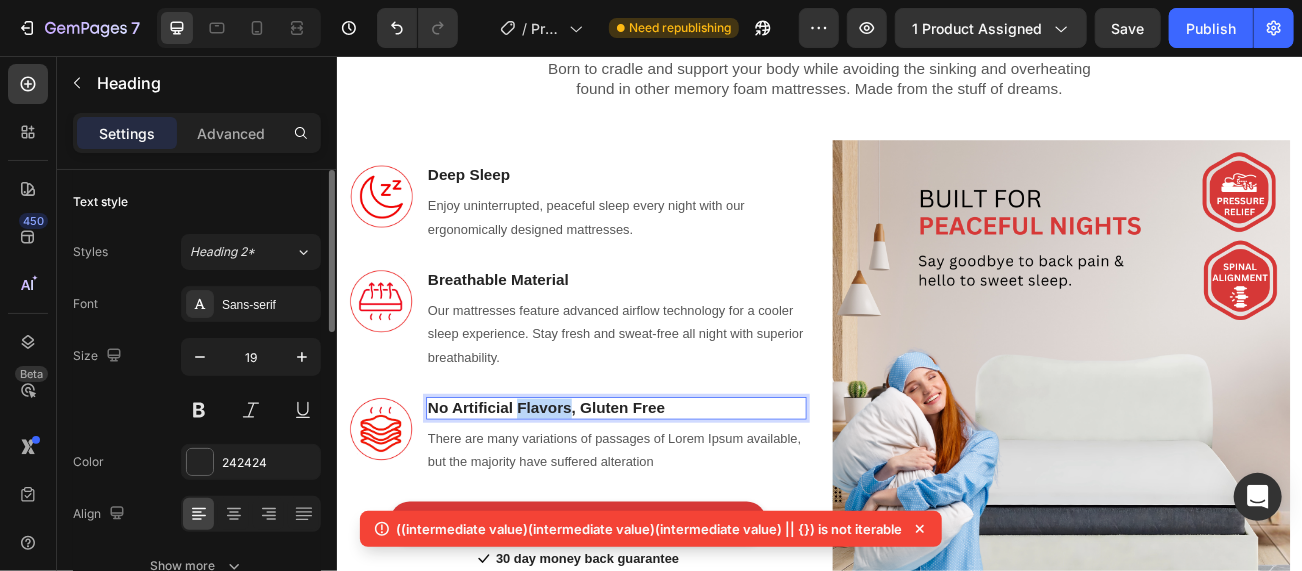 click on "No Artificial Flavors, Gluten Free" at bounding box center [683, 494] 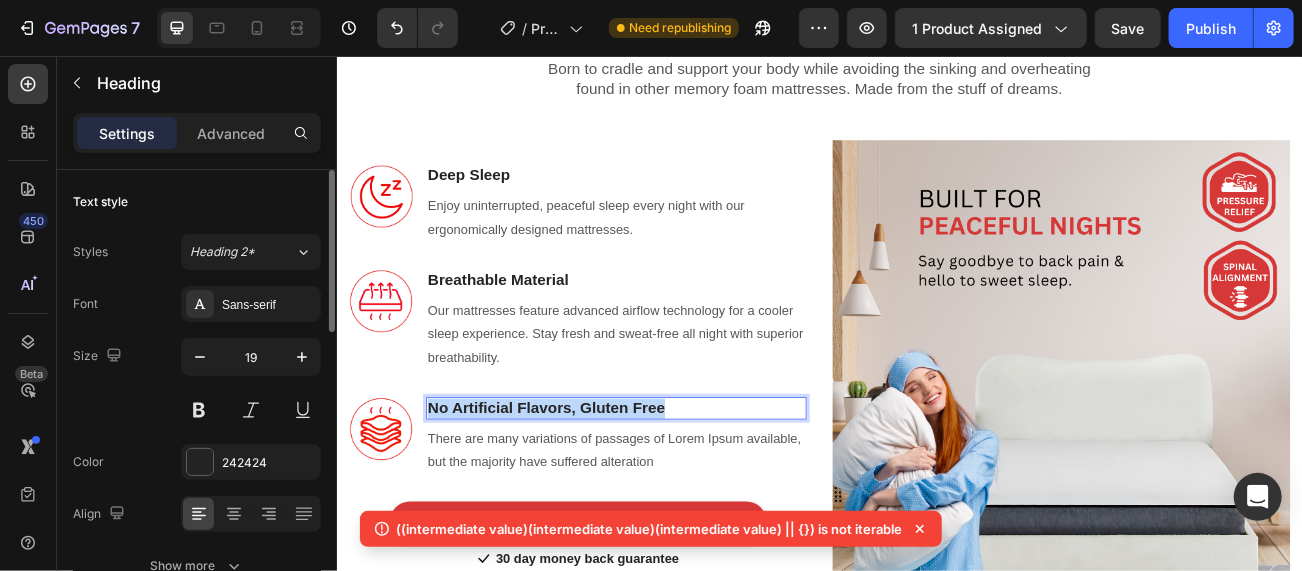 click on "No Artificial Flavors, Gluten Free" at bounding box center (683, 494) 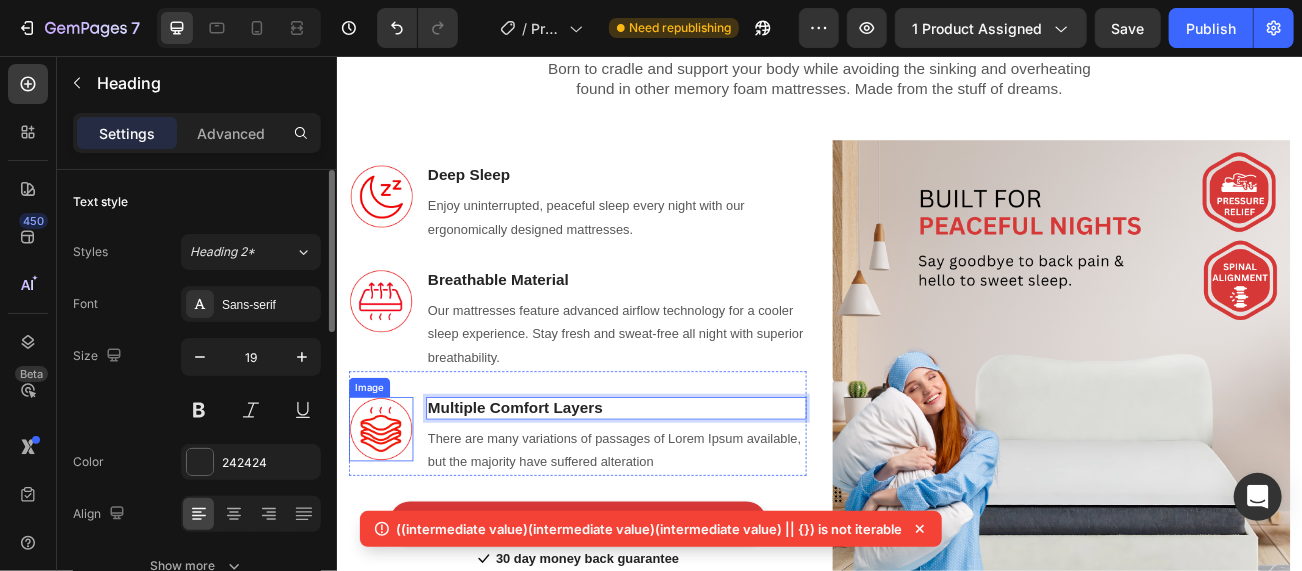 click at bounding box center (391, 520) 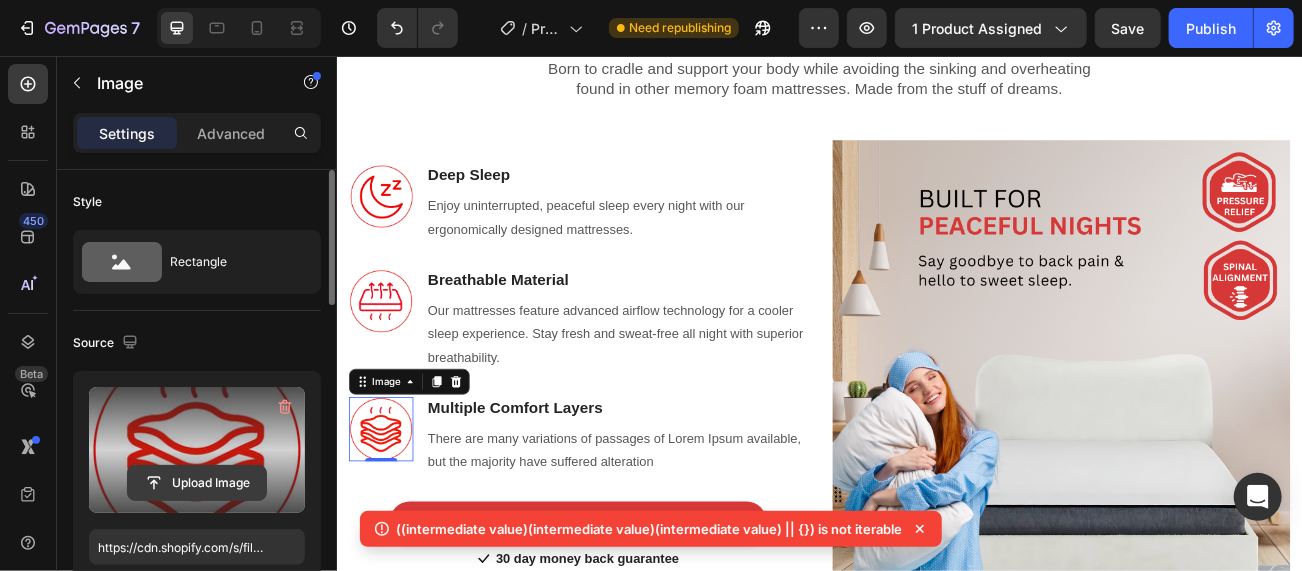click 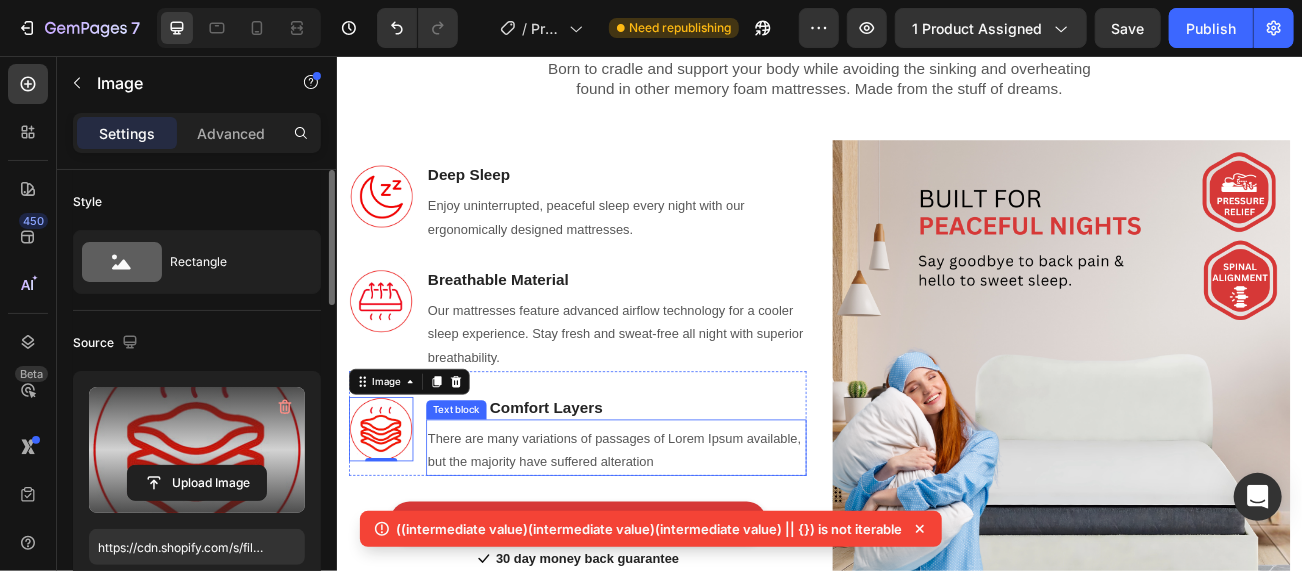 click on "There are many variations of passages of Lorem Ipsum available, but the majority have suffered alteration" at bounding box center [683, 547] 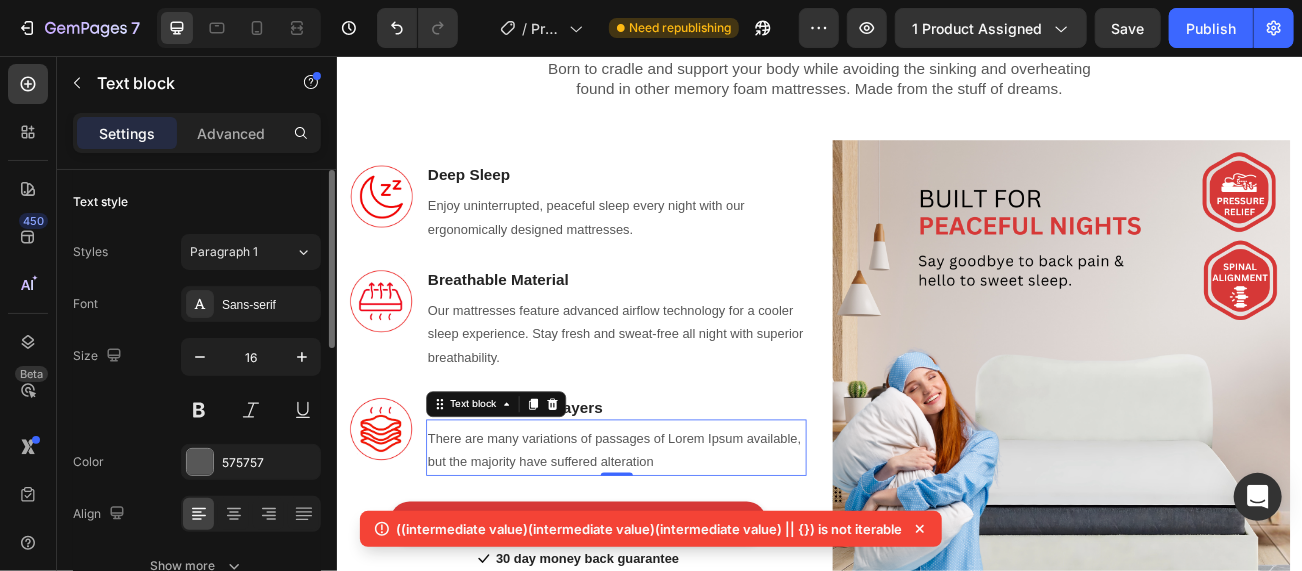 click on "There are many variations of passages of Lorem Ipsum available, but the majority have suffered alteration" at bounding box center [683, 547] 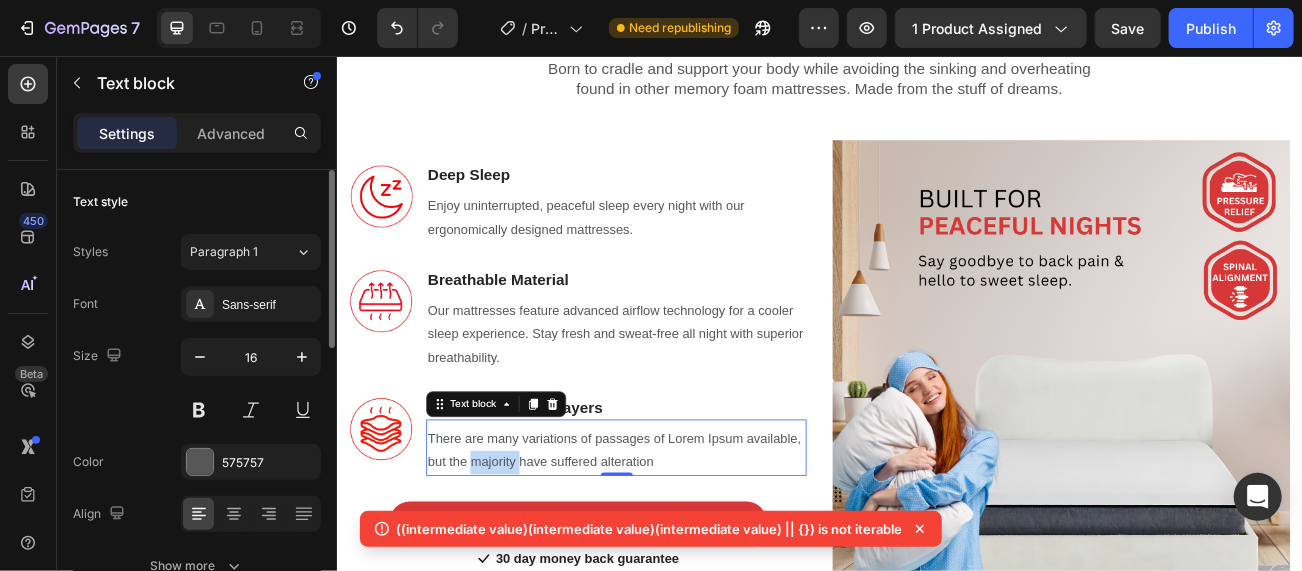 click on "There are many variations of passages of Lorem Ipsum available, but the majority have suffered alteration" at bounding box center (683, 547) 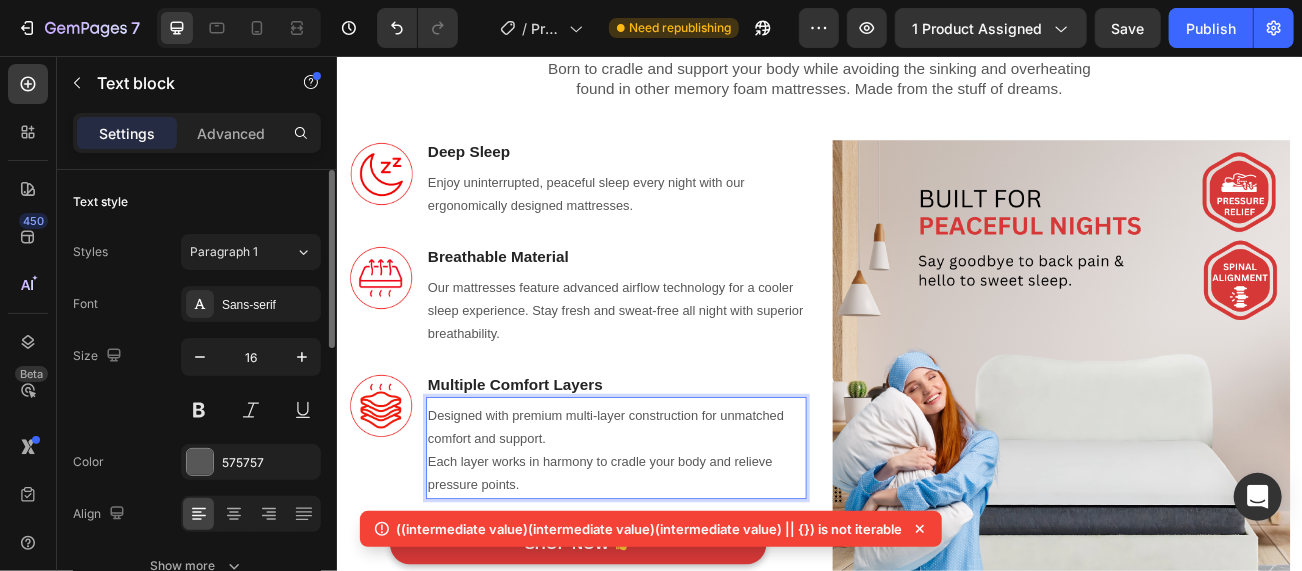 click on "Designed with premium multi-layer construction for unmatched comfort and support. Each layer works in harmony to cradle your body and relieve pressure points." at bounding box center [683, 547] 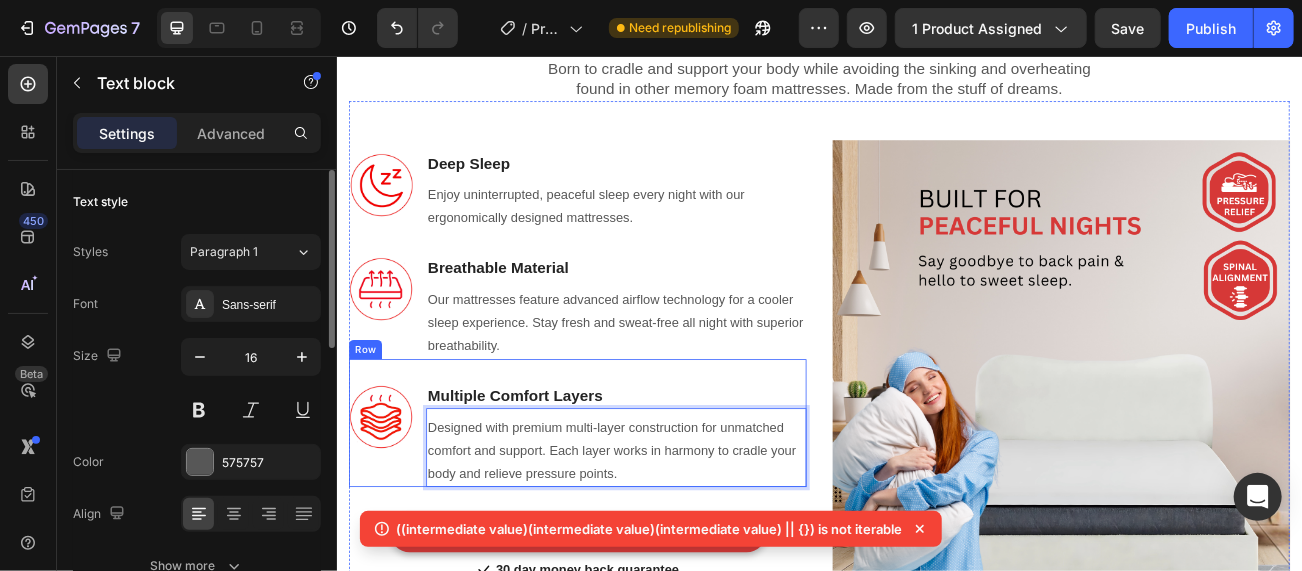 scroll, scrollTop: 1499, scrollLeft: 0, axis: vertical 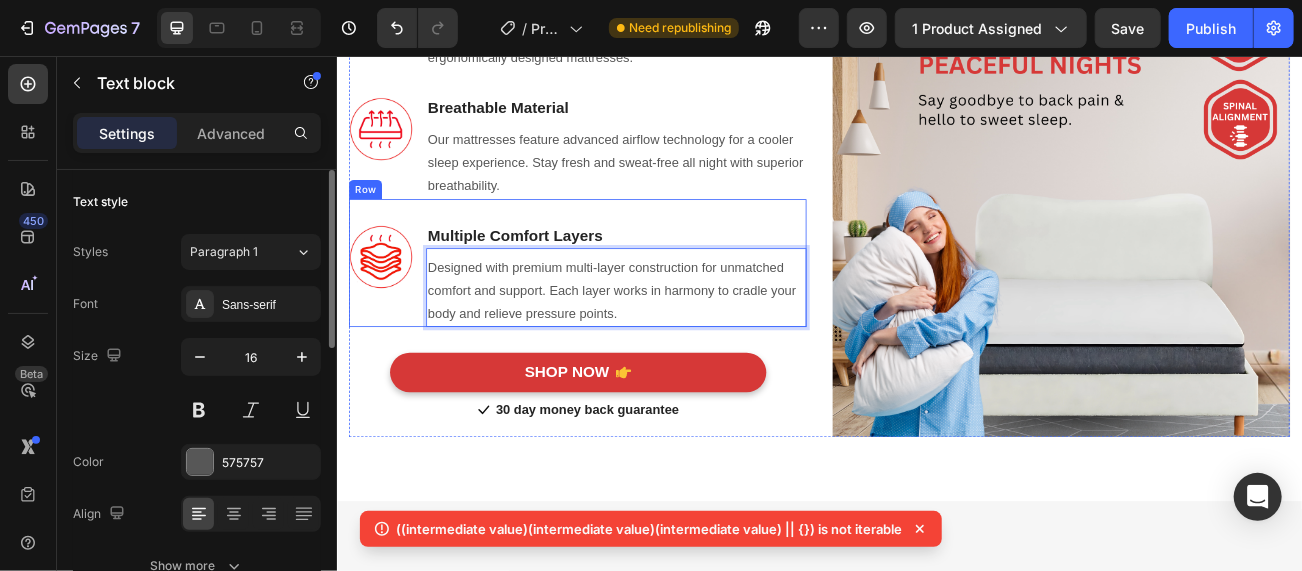 click on "Image Multiple Comfort Layers Heading Designed with premium multi-layer construction for unmatched comfort and support. Each layer works in harmony to cradle your body and relieve pressure points. Text block   0 Row" at bounding box center (635, 312) 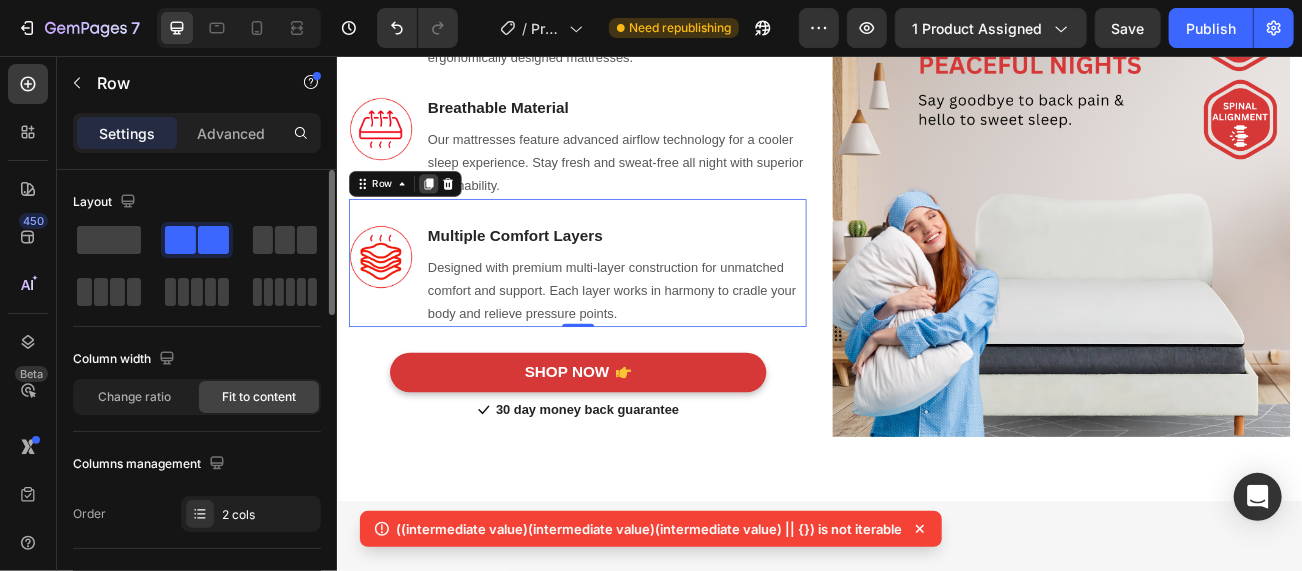 click at bounding box center (450, 214) 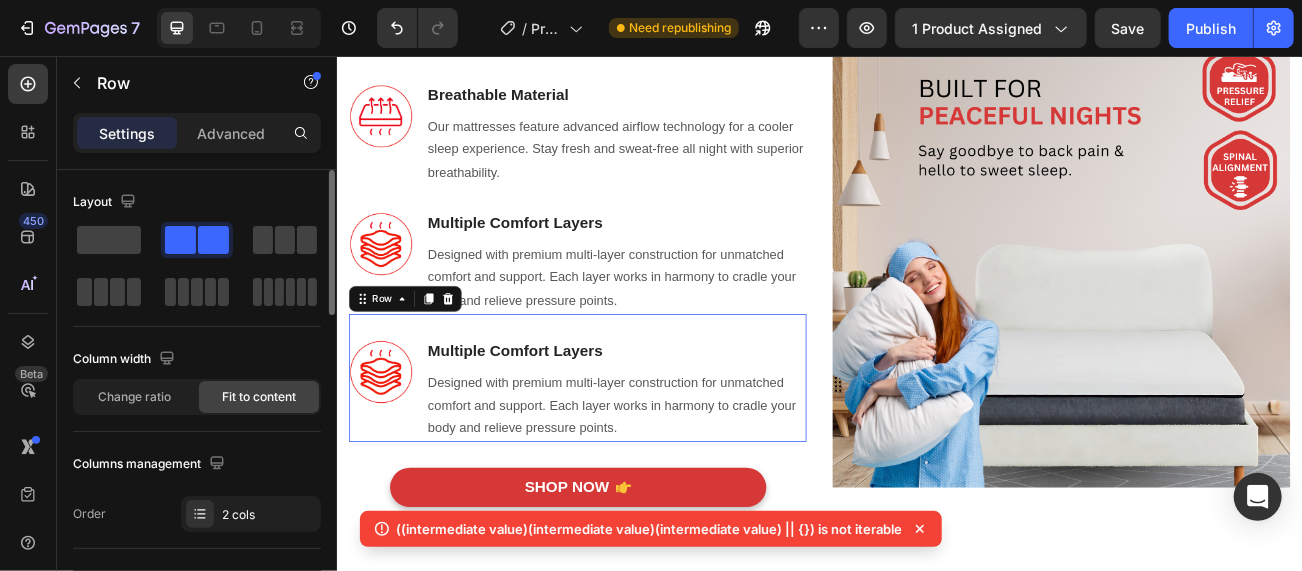 scroll, scrollTop: 1487, scrollLeft: 0, axis: vertical 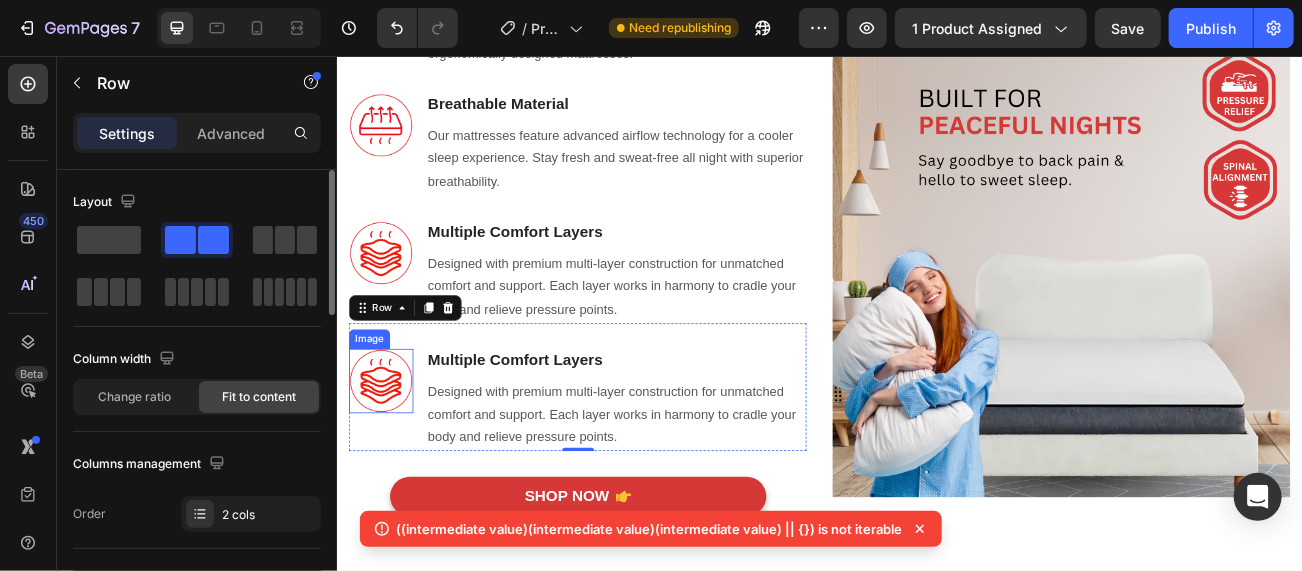 click at bounding box center (391, 460) 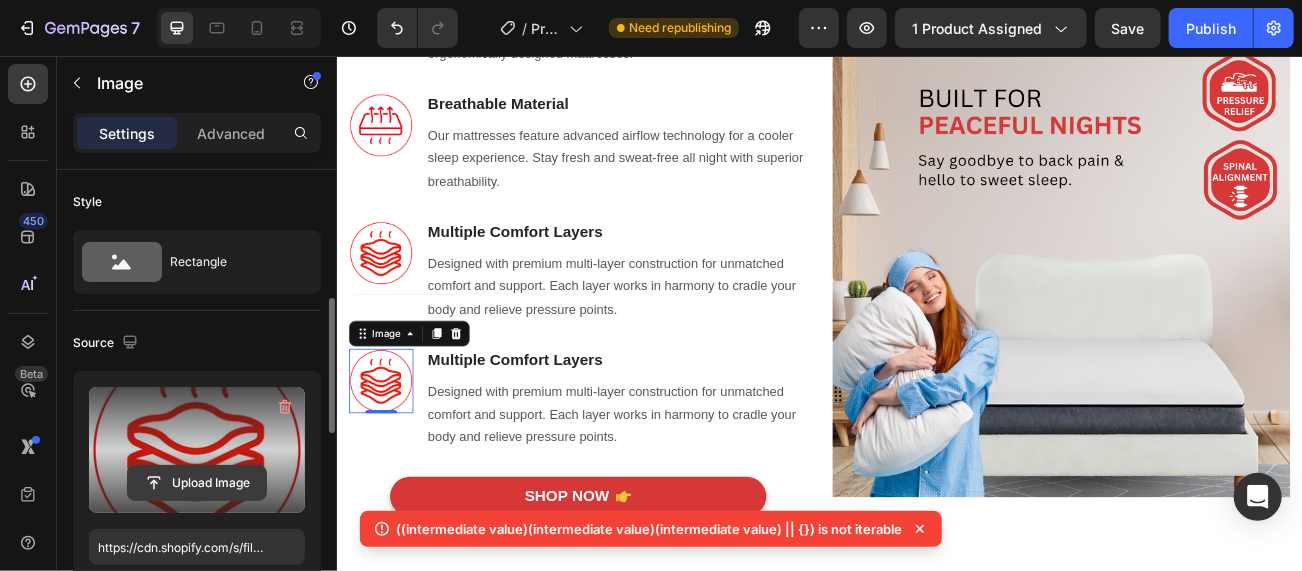 scroll, scrollTop: 99, scrollLeft: 0, axis: vertical 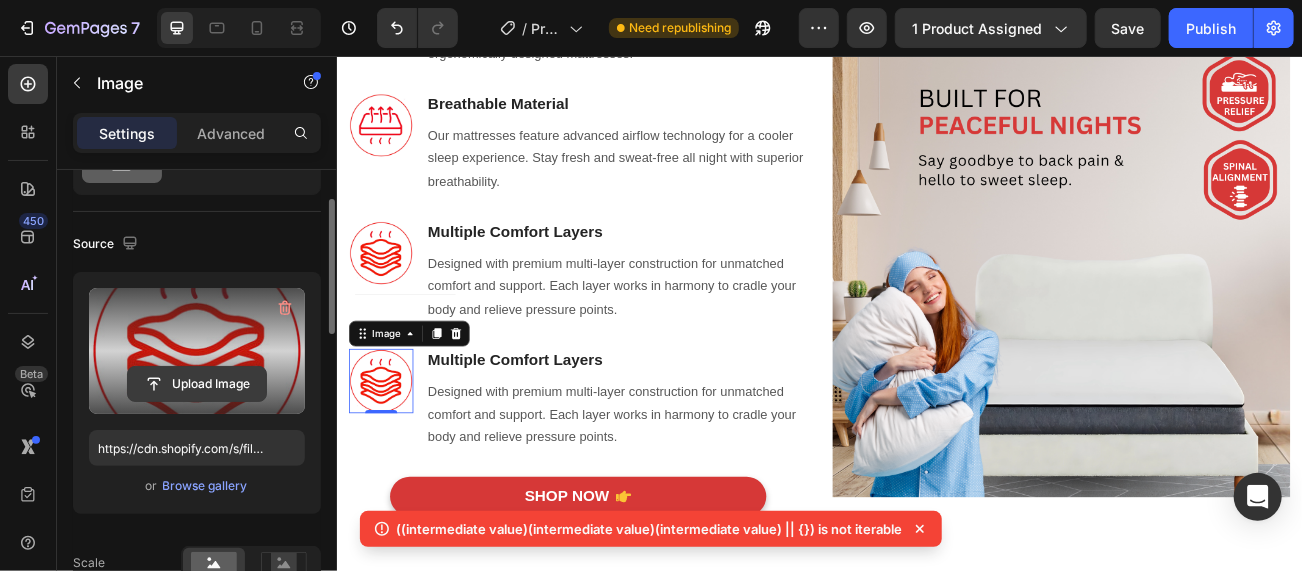 click 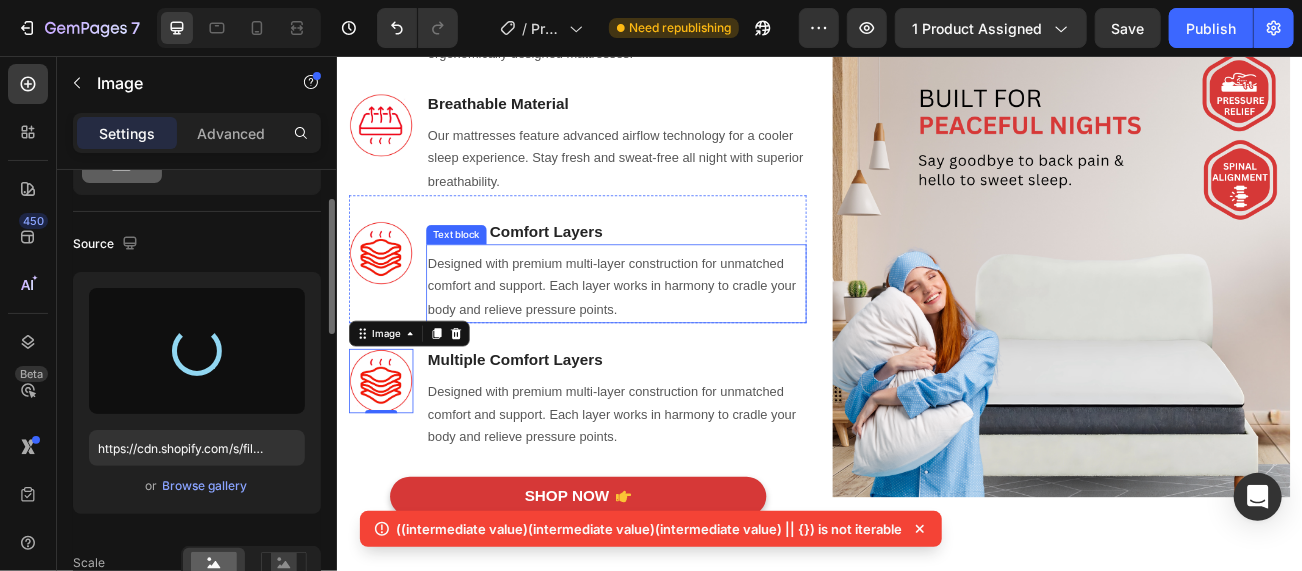 type on "https://cdn.shopify.com/s/files/1/0653/2169/7354/files/gempages_577413640206942947-a54d51bd-d505-43ee-b3d7-81abc4a8df96.jpg" 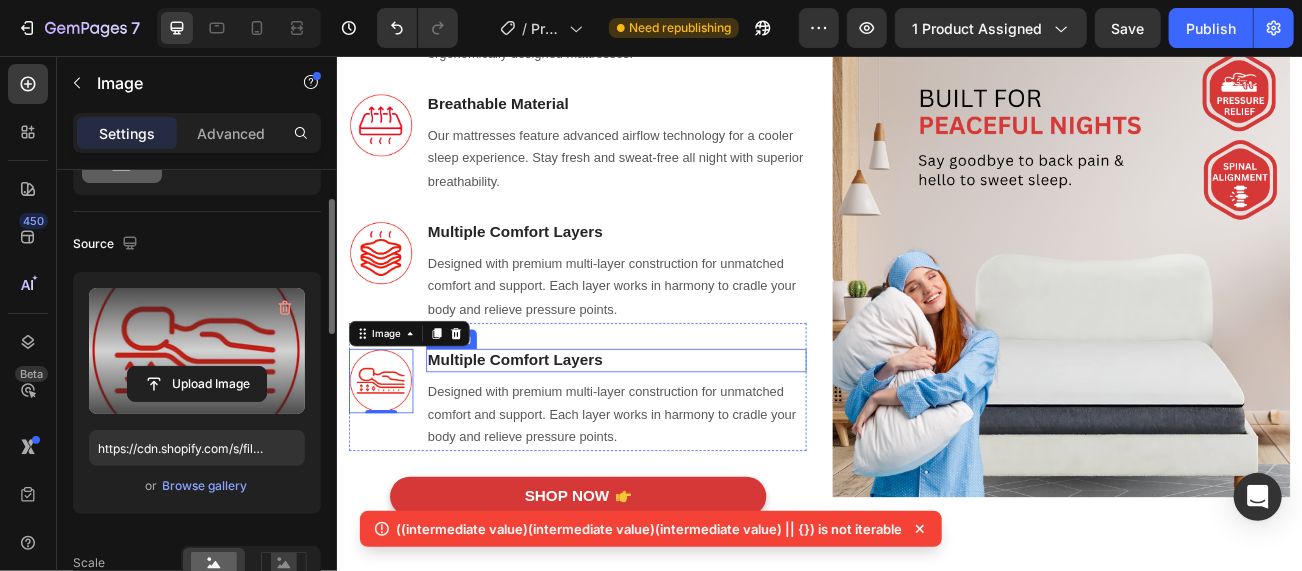 click on "Multiple Comfort Layers" at bounding box center [683, 434] 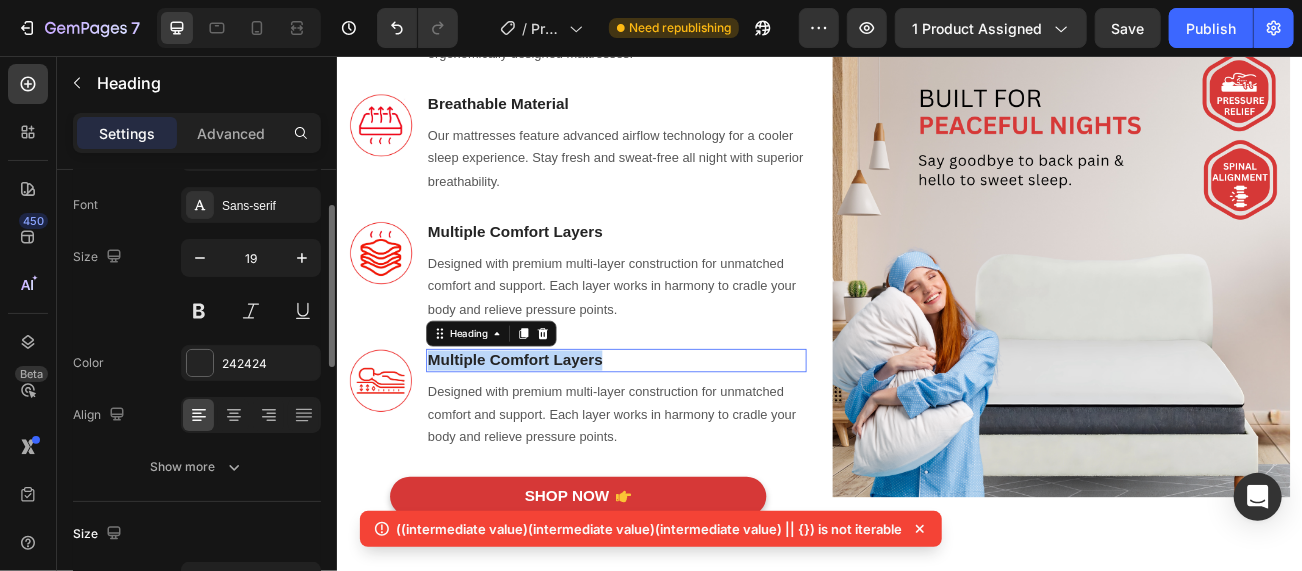 scroll, scrollTop: 0, scrollLeft: 0, axis: both 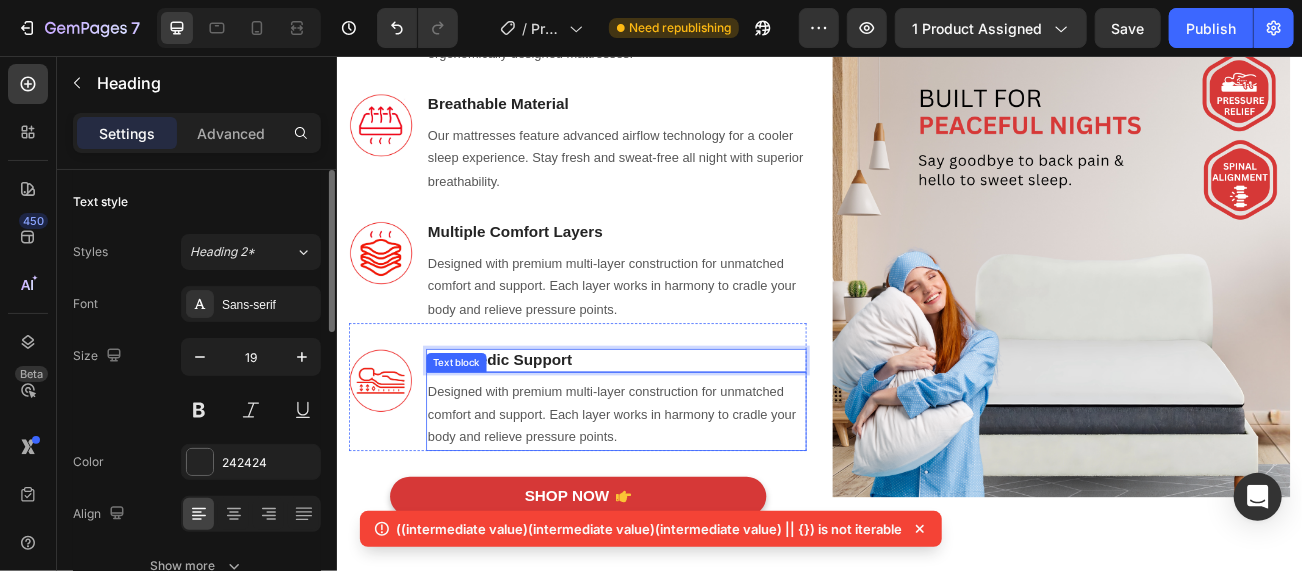click on "Designed with premium multi-layer construction for unmatched comfort and support. Each layer works in harmony to cradle your body and relieve pressure points." at bounding box center [683, 502] 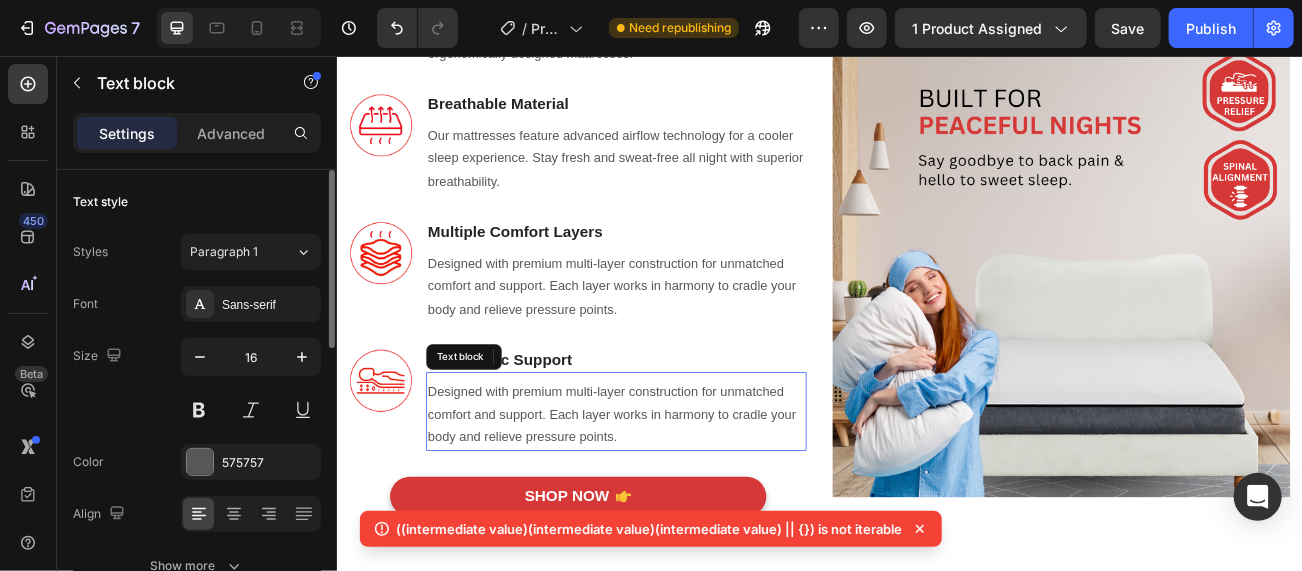 click on "Designed with premium multi-layer construction for unmatched comfort and support. Each layer works in harmony to cradle your body and relieve pressure points." at bounding box center [683, 502] 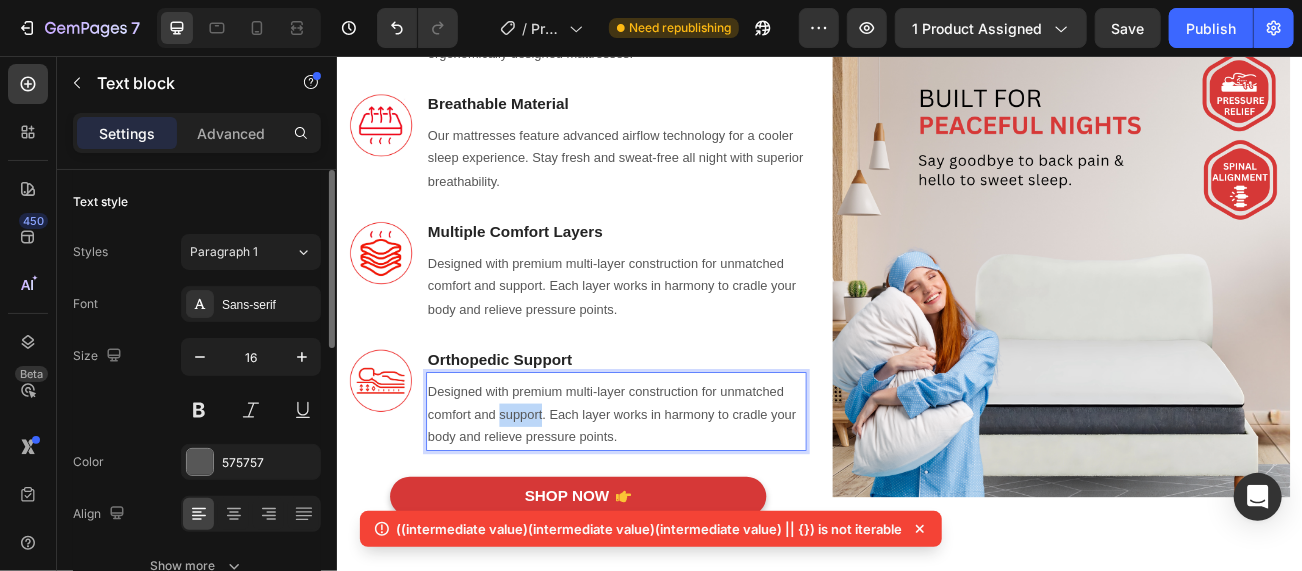 click on "Designed with premium multi-layer construction for unmatched comfort and support. Each layer works in harmony to cradle your body and relieve pressure points." at bounding box center (683, 502) 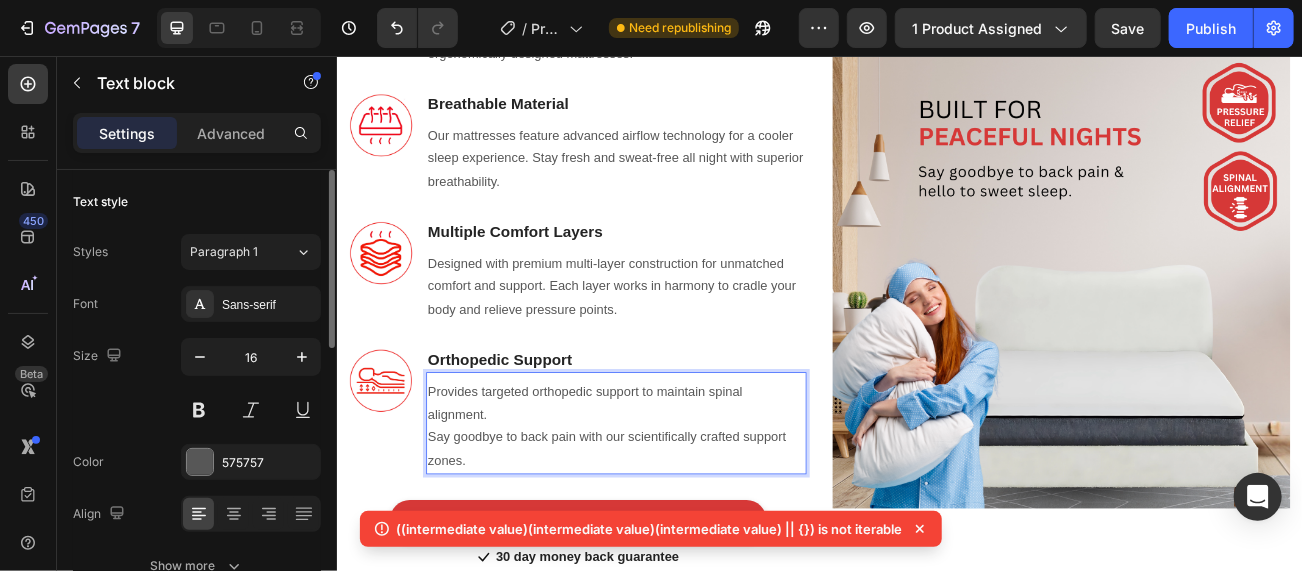 click on "Provides targeted orthopedic support to maintain spinal alignment. Say goodbye to back pain with our scientifically crafted support zones." at bounding box center [683, 516] 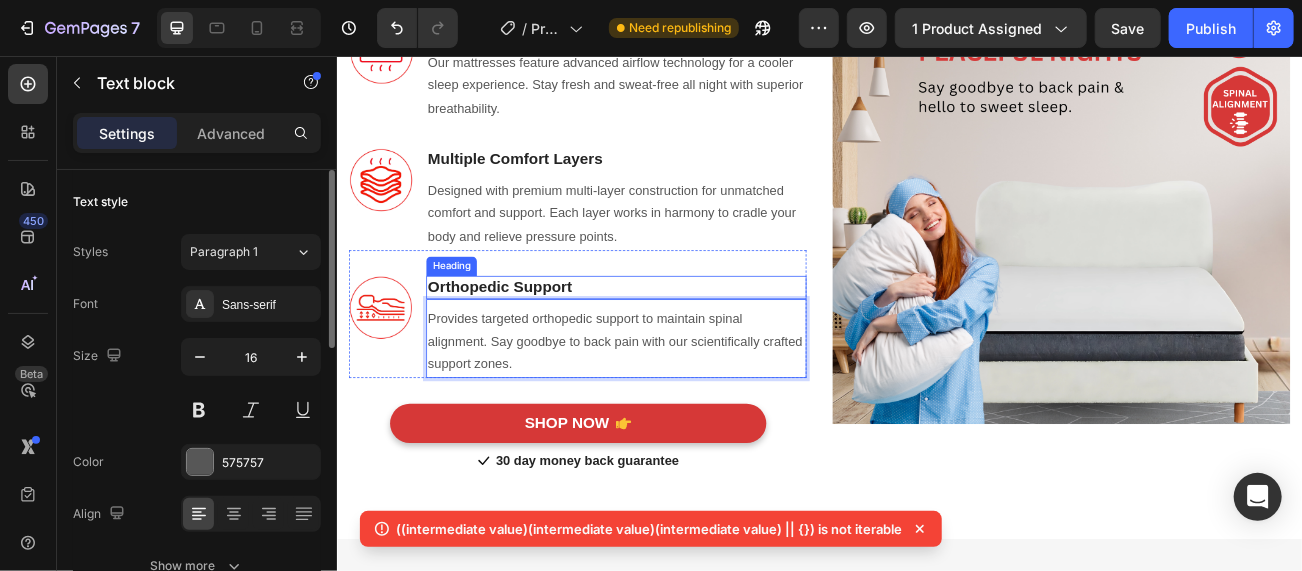 scroll, scrollTop: 1587, scrollLeft: 0, axis: vertical 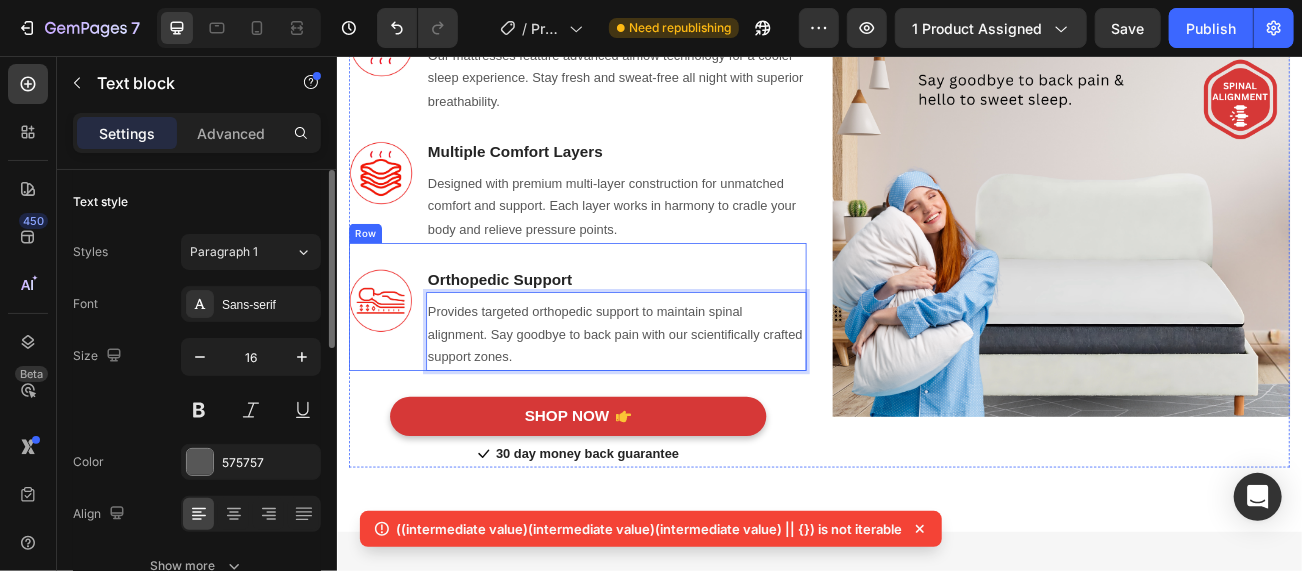 click on "Image Orthopedic Support Heading Provides targeted orthopedic support to maintain spinal alignment. Say goodbye to back pain with our scientifically crafted support zones. Text block   0 Row" at bounding box center [635, 367] 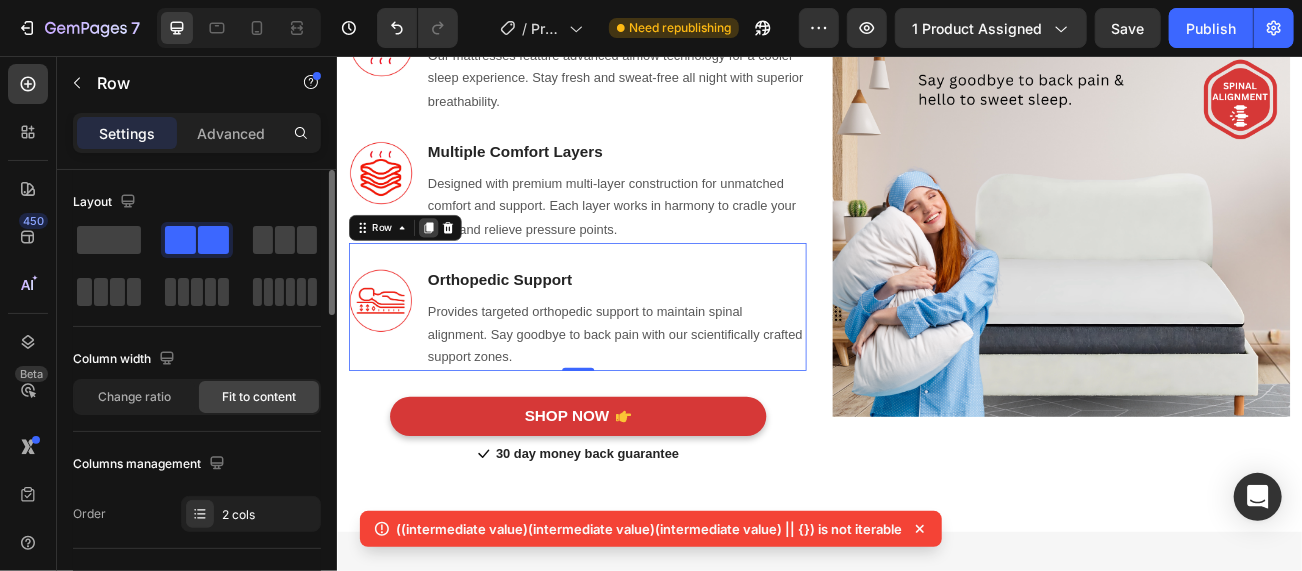 click 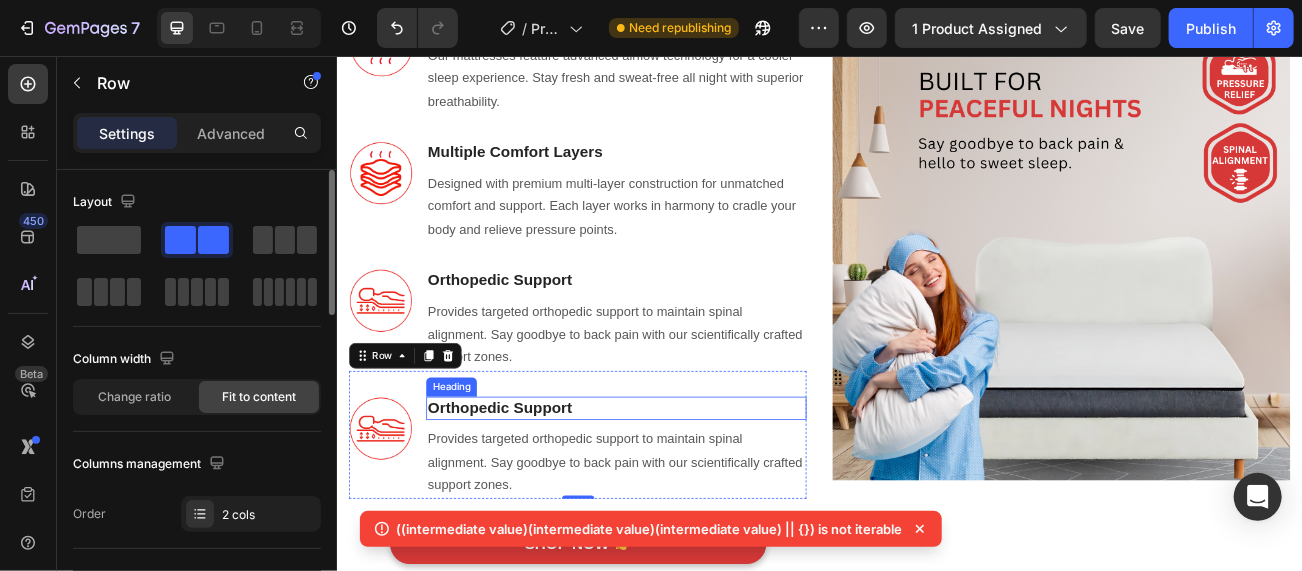 click on "Orthopedic Support" at bounding box center [683, 493] 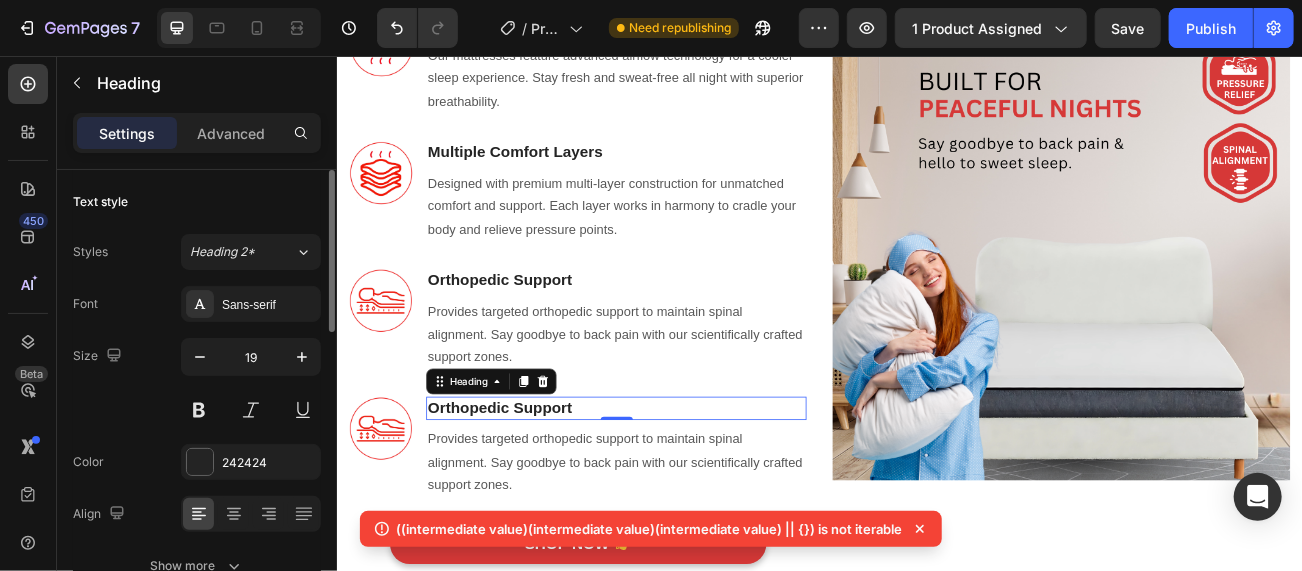 click on "Orthopedic Support" at bounding box center (683, 493) 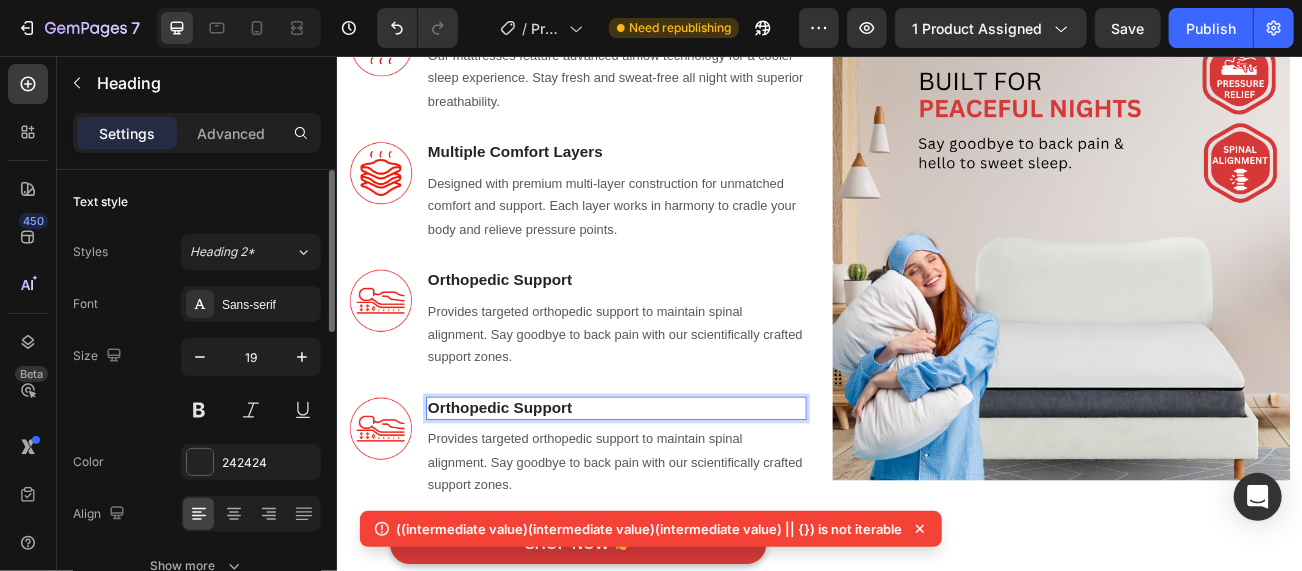 click on "Orthopedic Support" at bounding box center (683, 493) 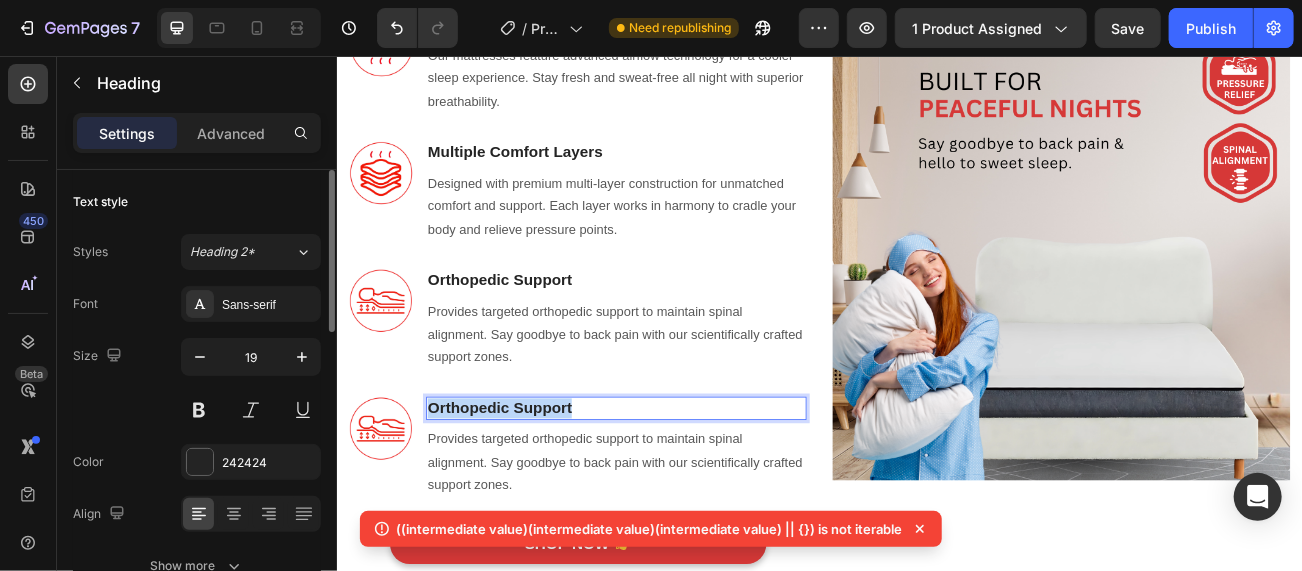 click on "Orthopedic Support" at bounding box center [683, 493] 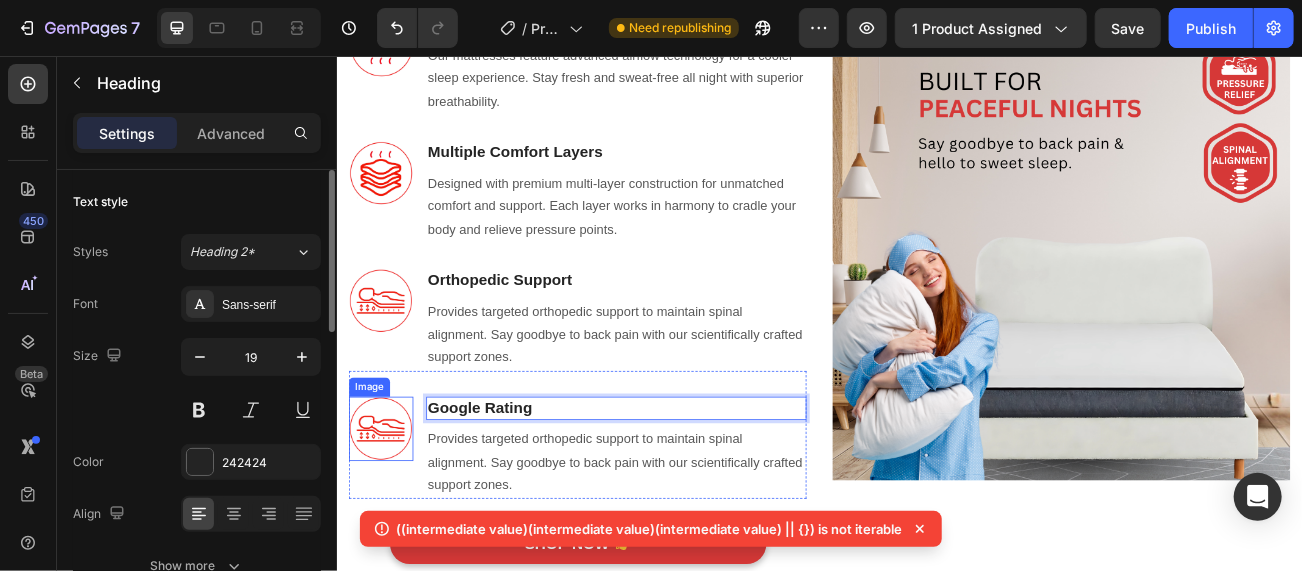 click at bounding box center [391, 519] 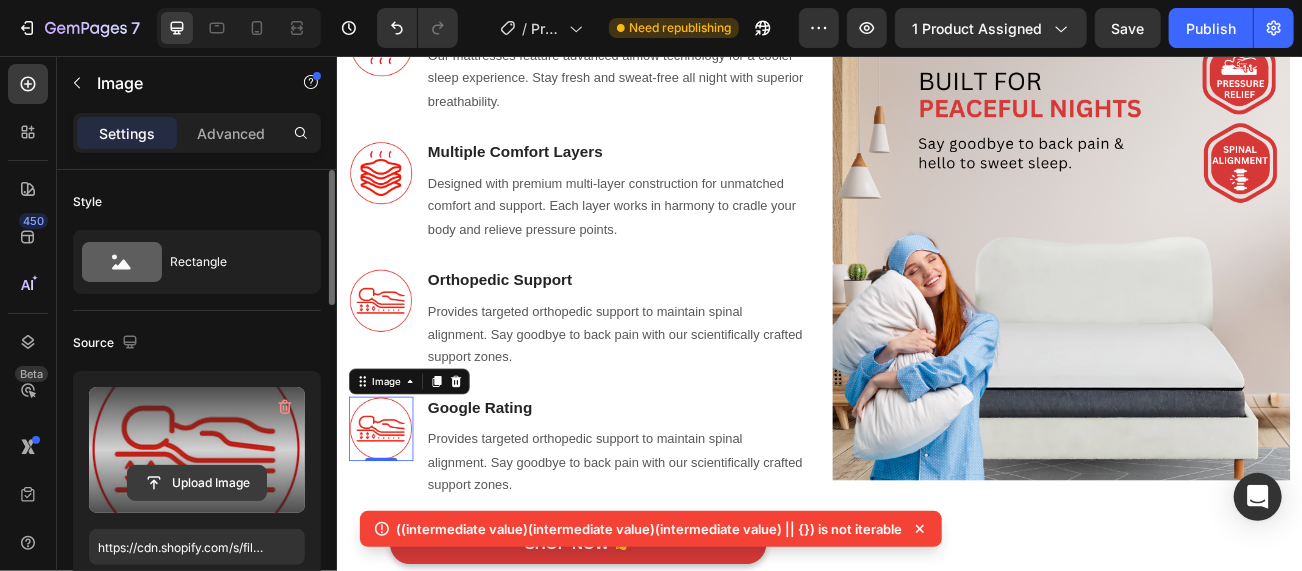 click 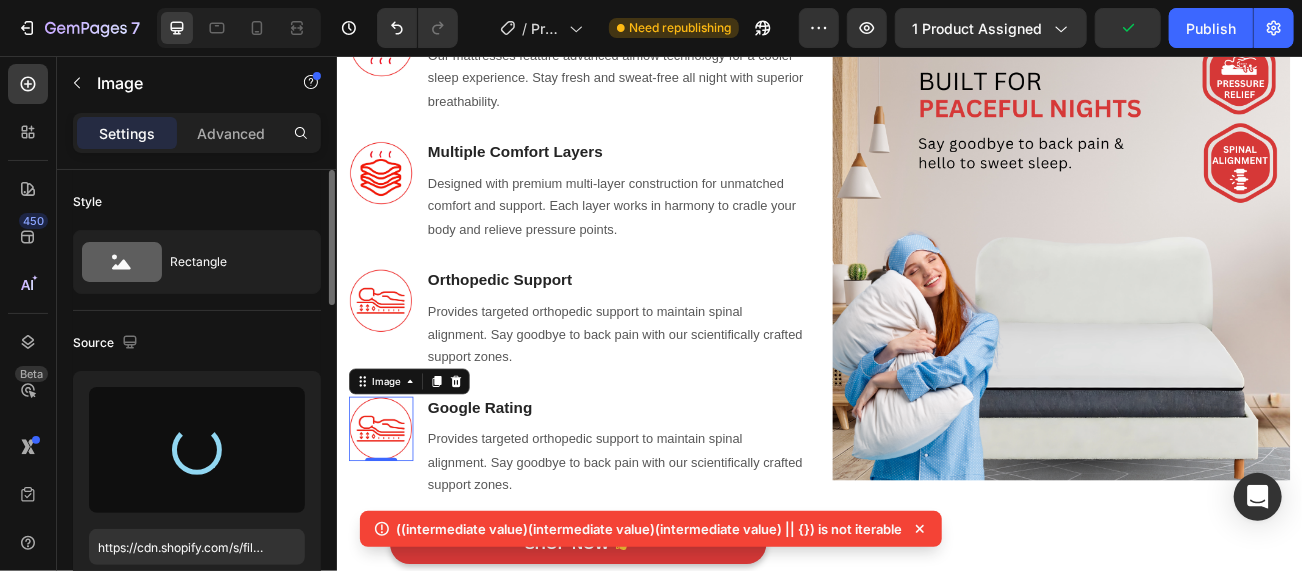 type on "https://cdn.shopify.com/s/files/1/0653/2169/7354/files/gempages_577413640206942947-226c3b74-60dd-4a25-9a5b-1a197041cccc.jpg" 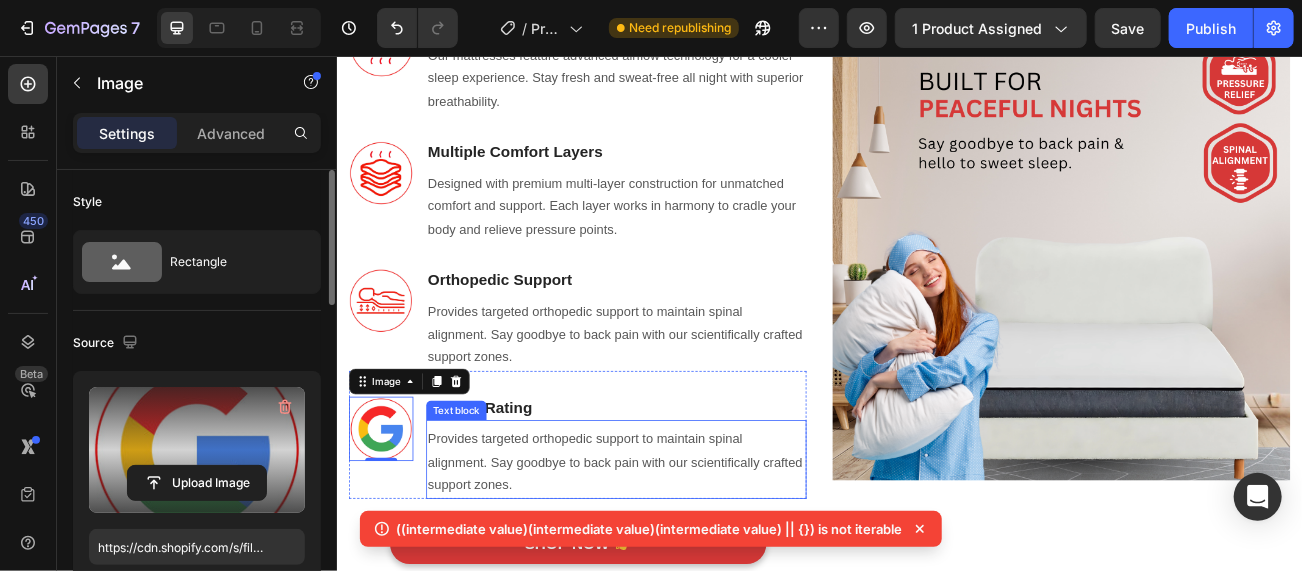 click on "Provides targeted orthopedic support to maintain spinal alignment. Say goodbye to back pain with our scientifically crafted support zones." at bounding box center (683, 561) 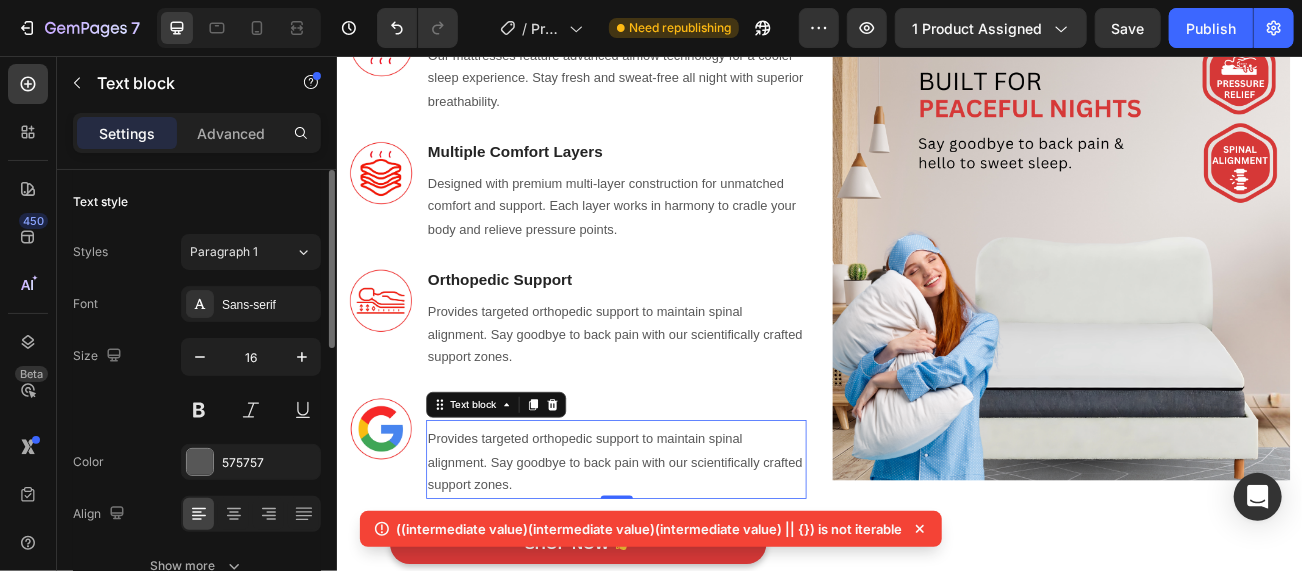 click on "Provides targeted orthopedic support to maintain spinal alignment. Say goodbye to back pain with our scientifically crafted support zones." at bounding box center [683, 561] 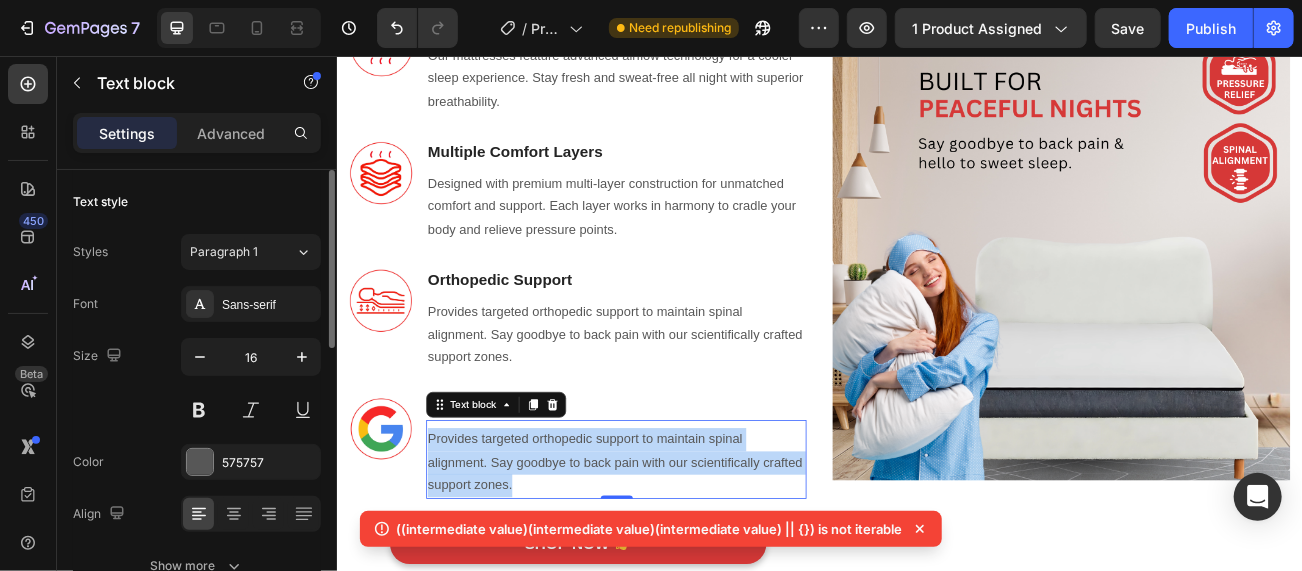 click on "Provides targeted orthopedic support to maintain spinal alignment. Say goodbye to back pain with our scientifically crafted support zones." at bounding box center (683, 561) 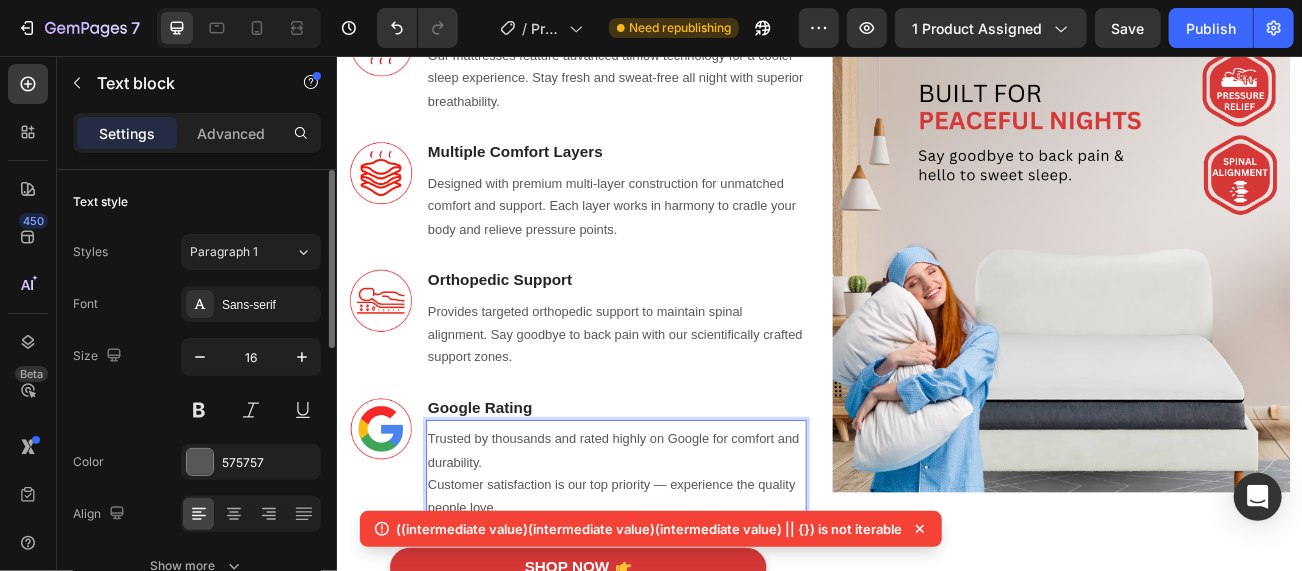 click on "Trusted by thousands and rated highly on Google for comfort and durability. Customer satisfaction is our top priority — experience the quality people love." at bounding box center [683, 575] 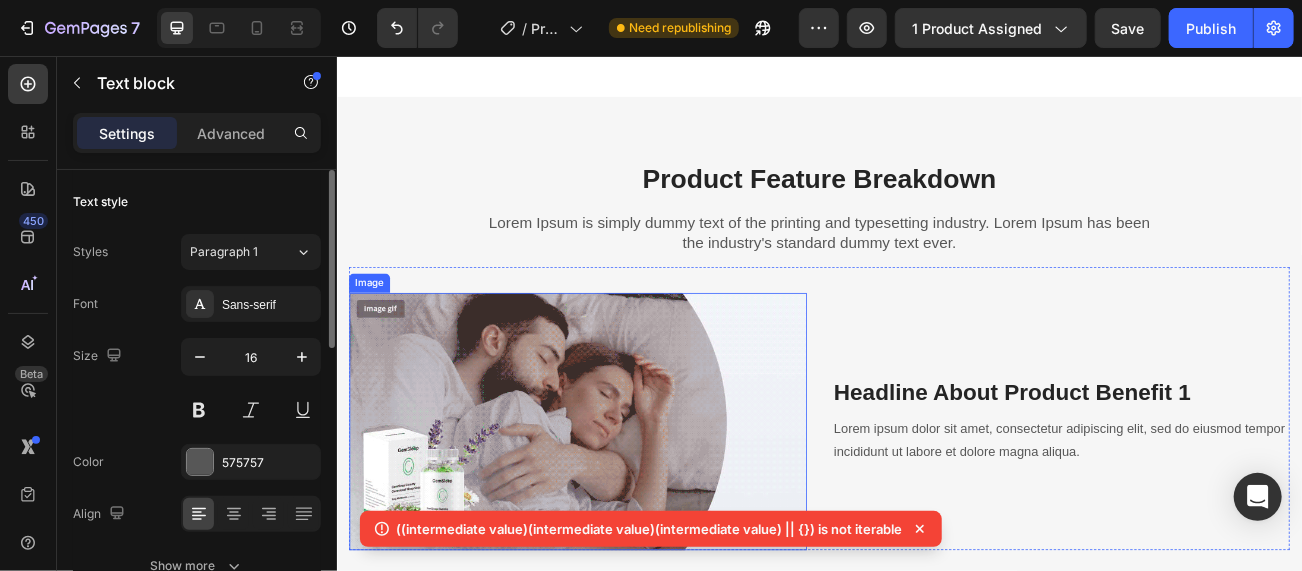 scroll, scrollTop: 2387, scrollLeft: 0, axis: vertical 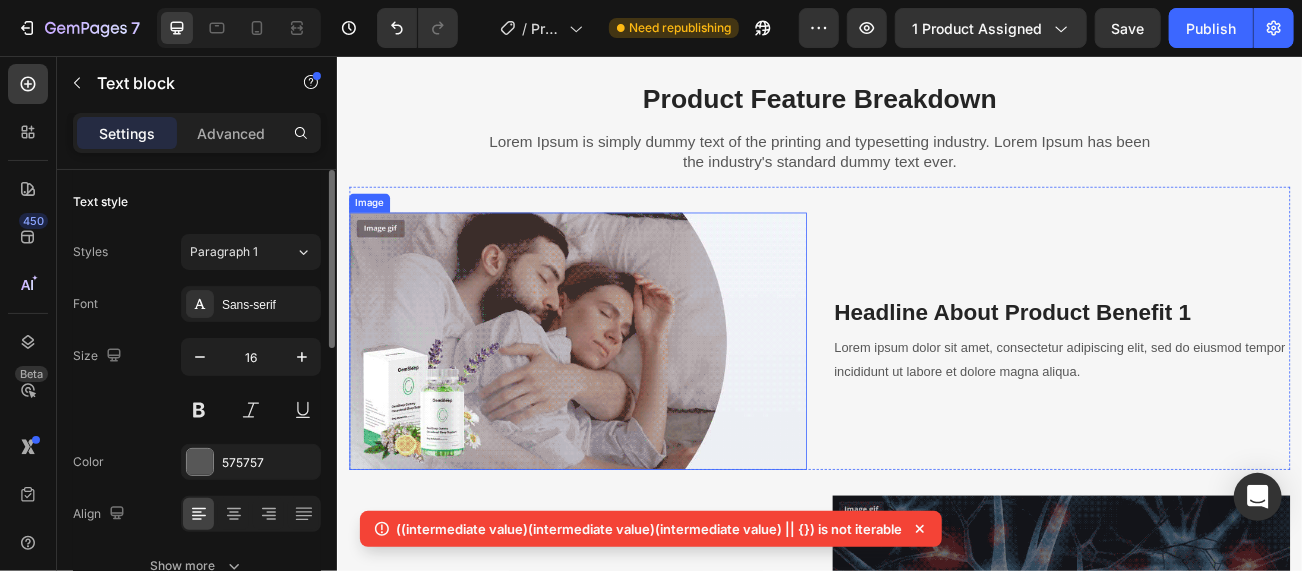 click at bounding box center (635, 410) 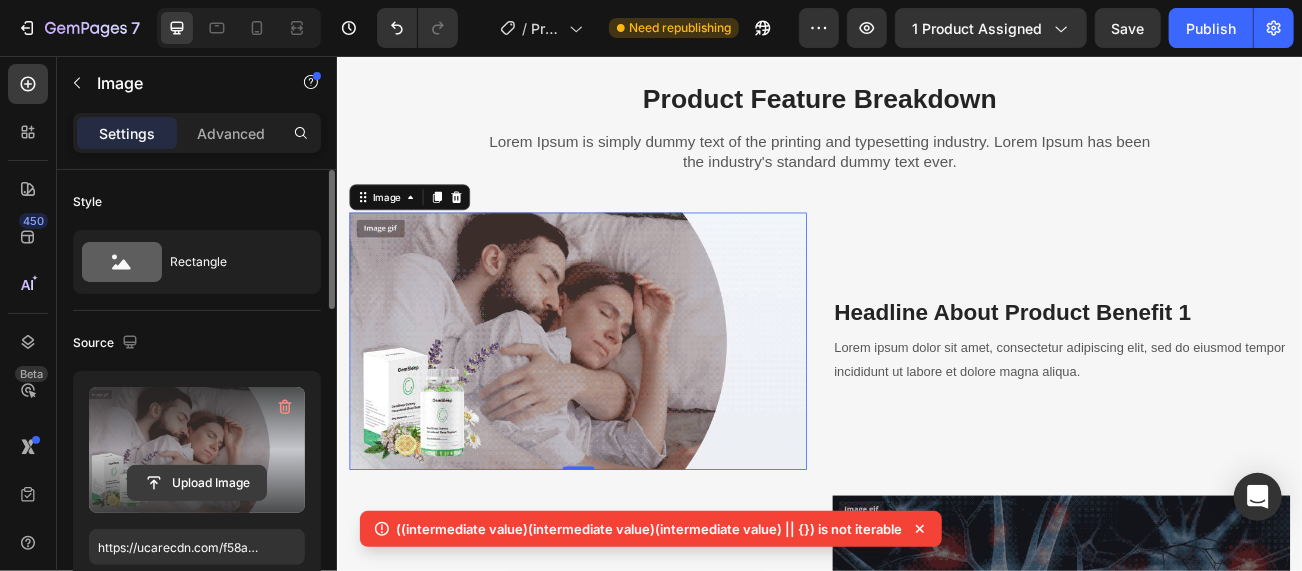 click 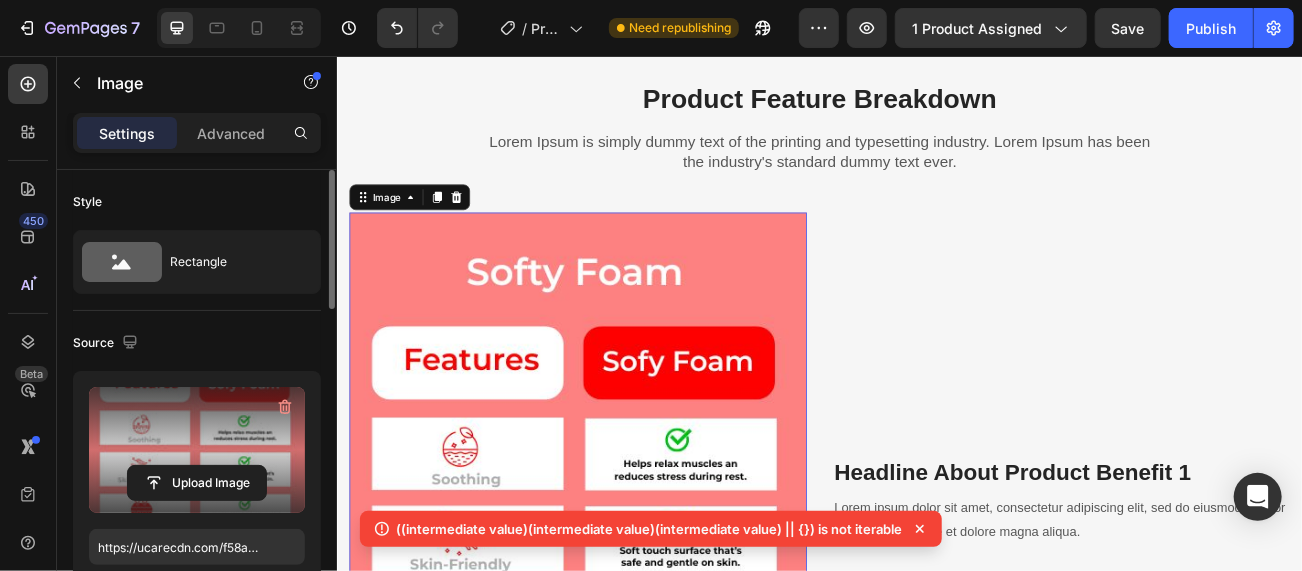 type on "https://cdn.shopify.com/s/files/1/0653/2169/7354/files/gempages_577413640206942947-bfcde8b4-9f4e-4517-8d78-53cb8898ec5c.jpg" 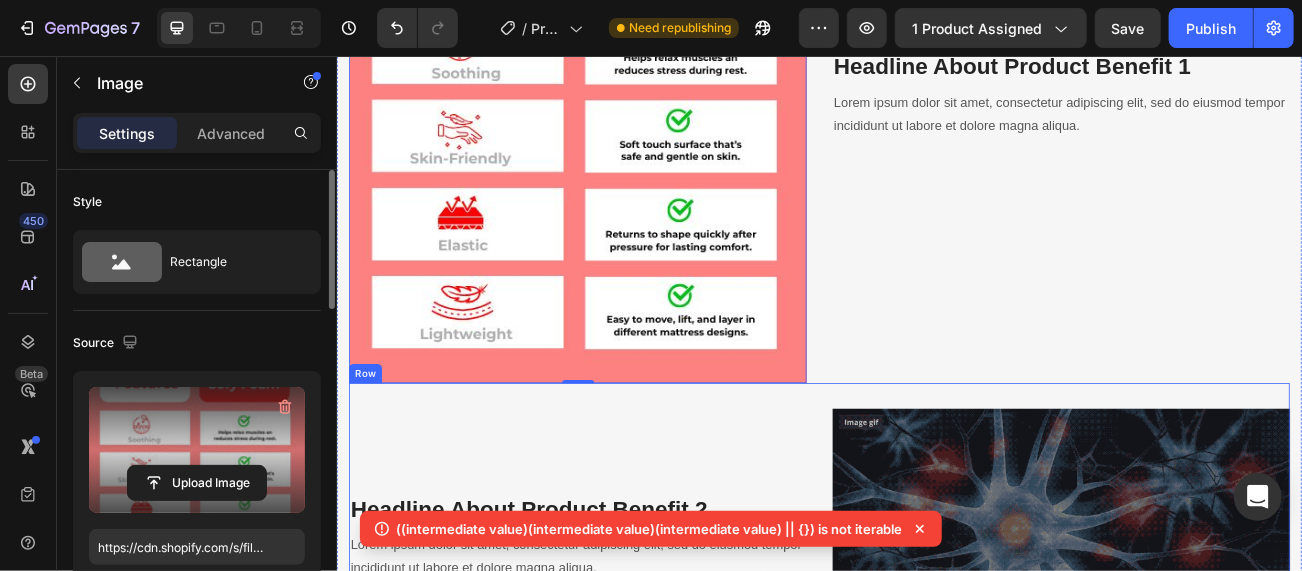 scroll, scrollTop: 2887, scrollLeft: 0, axis: vertical 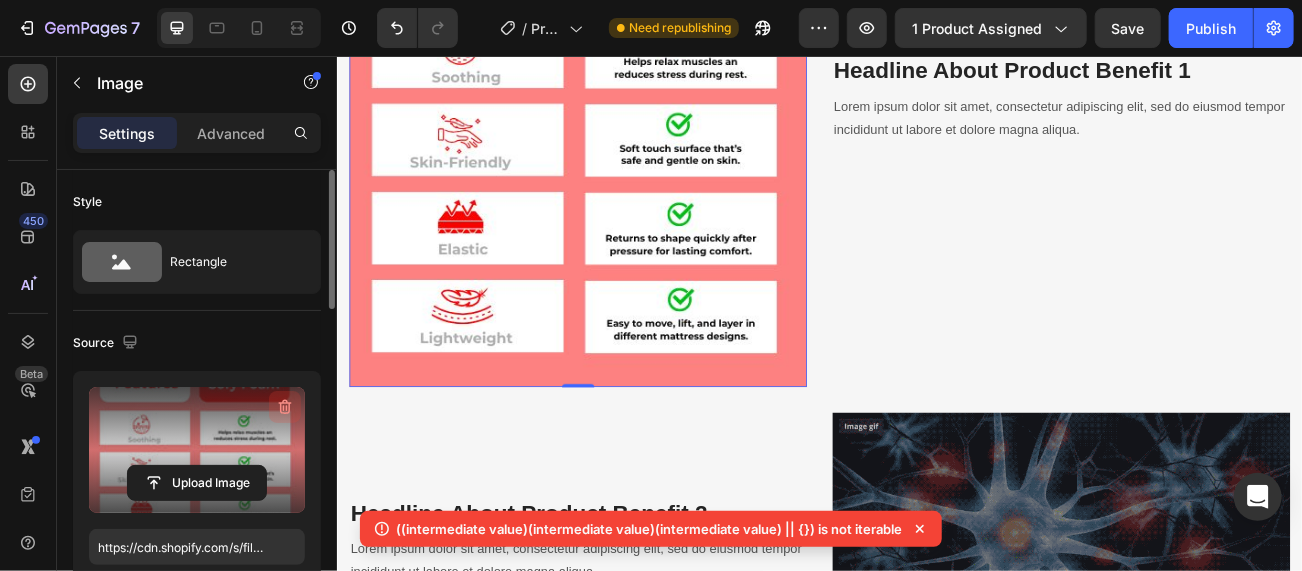 click 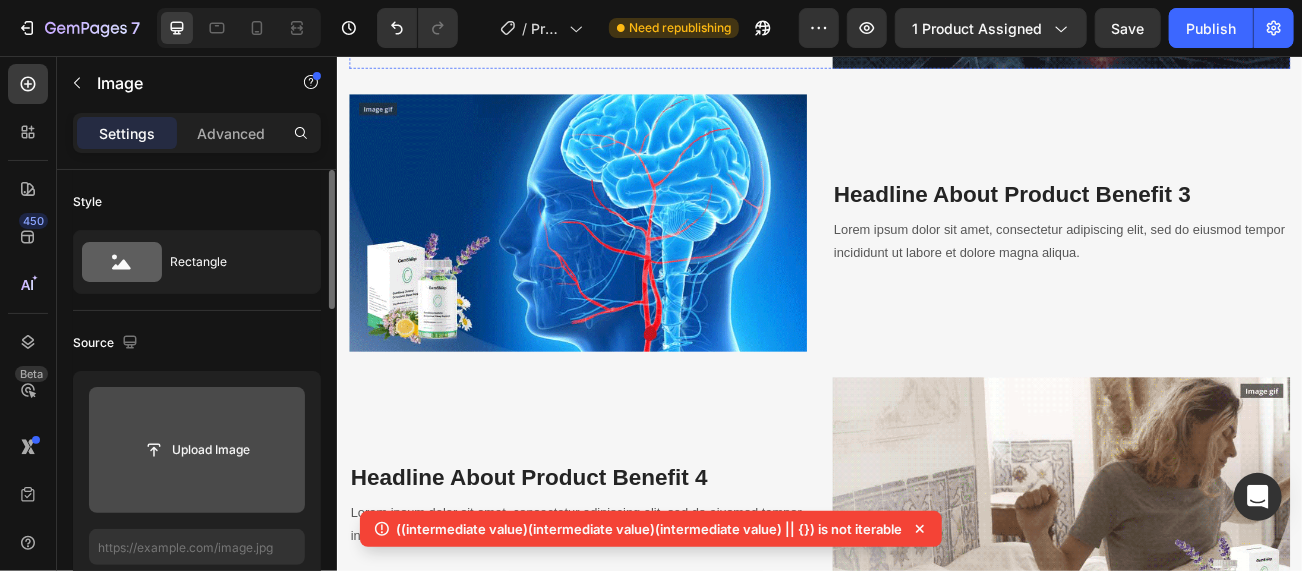 scroll, scrollTop: 3722, scrollLeft: 0, axis: vertical 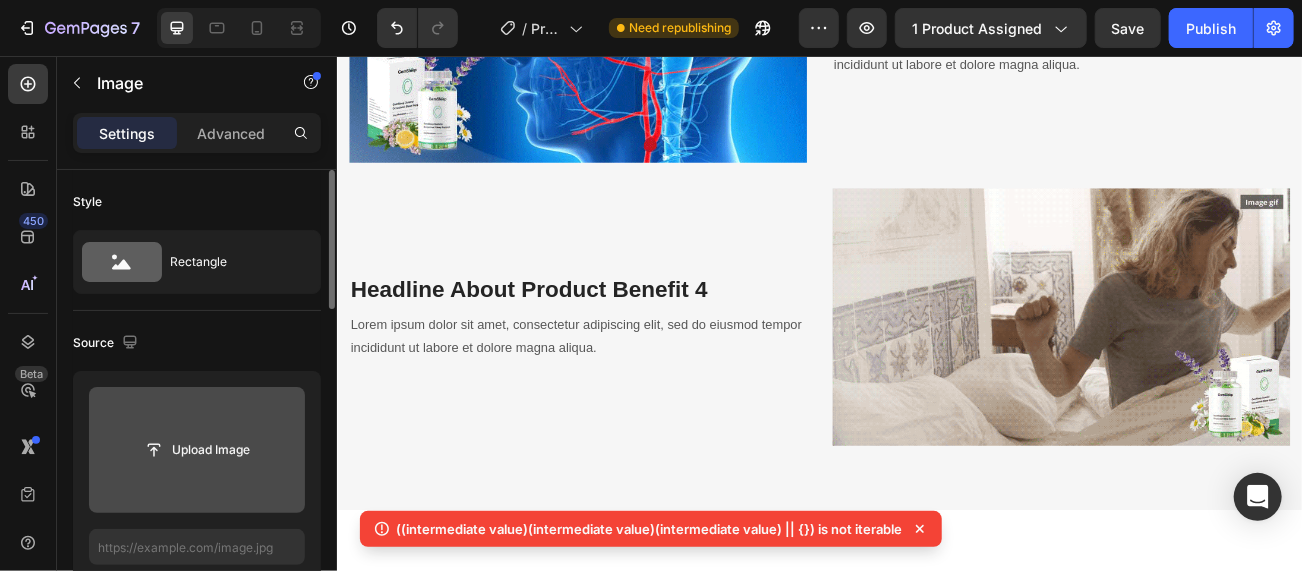 click 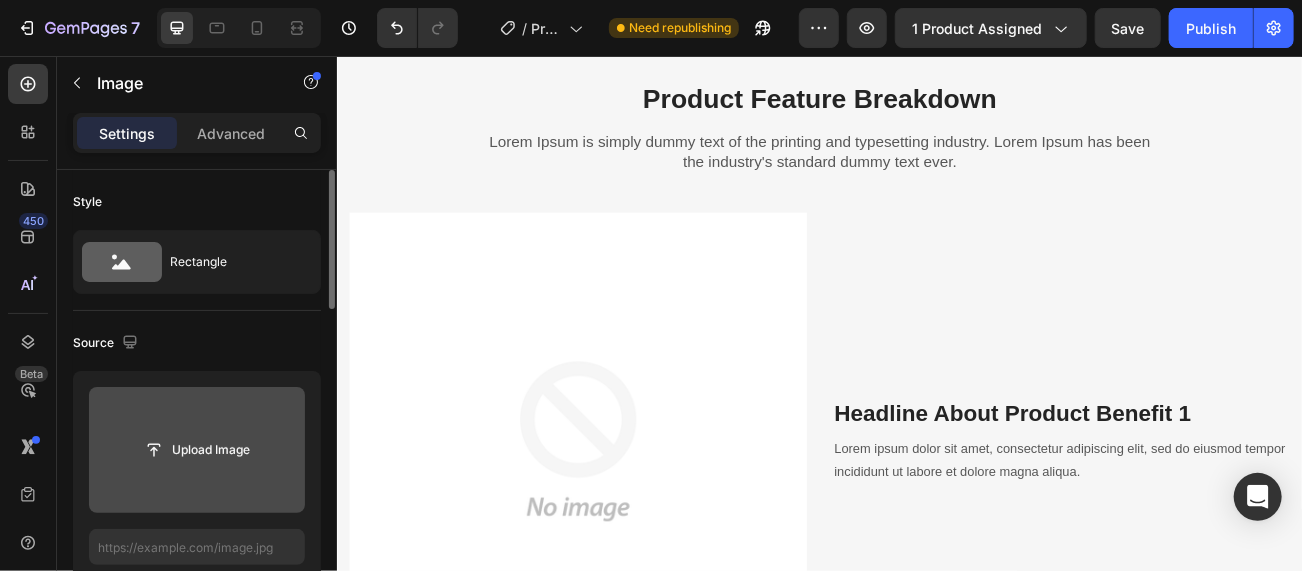 scroll, scrollTop: 2587, scrollLeft: 0, axis: vertical 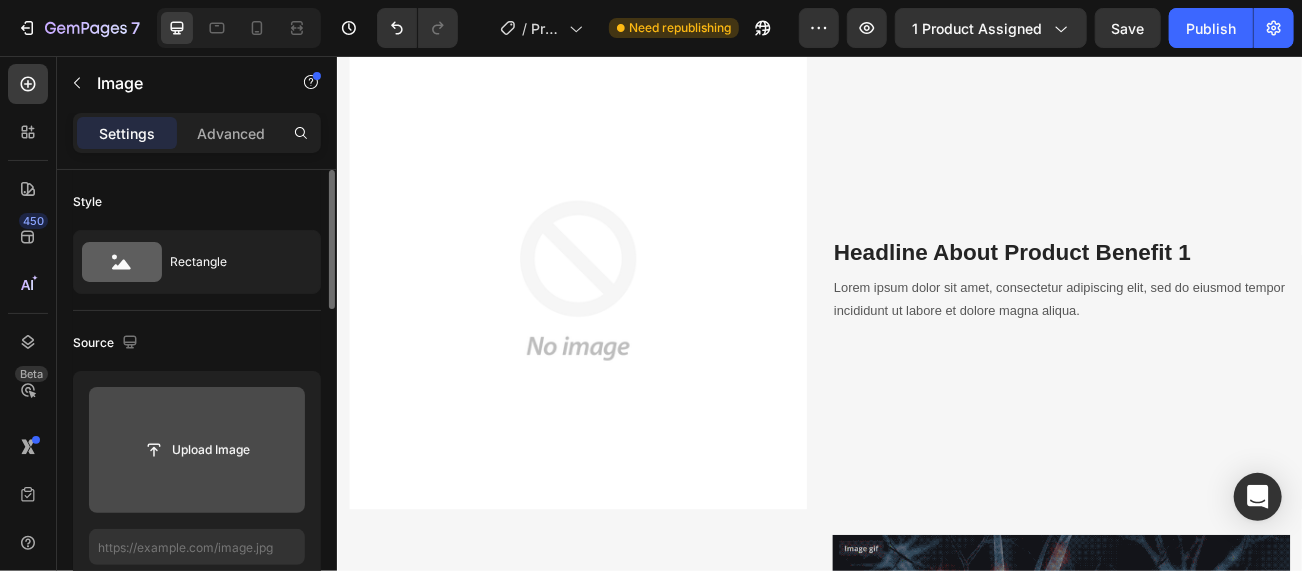 click at bounding box center (635, 334) 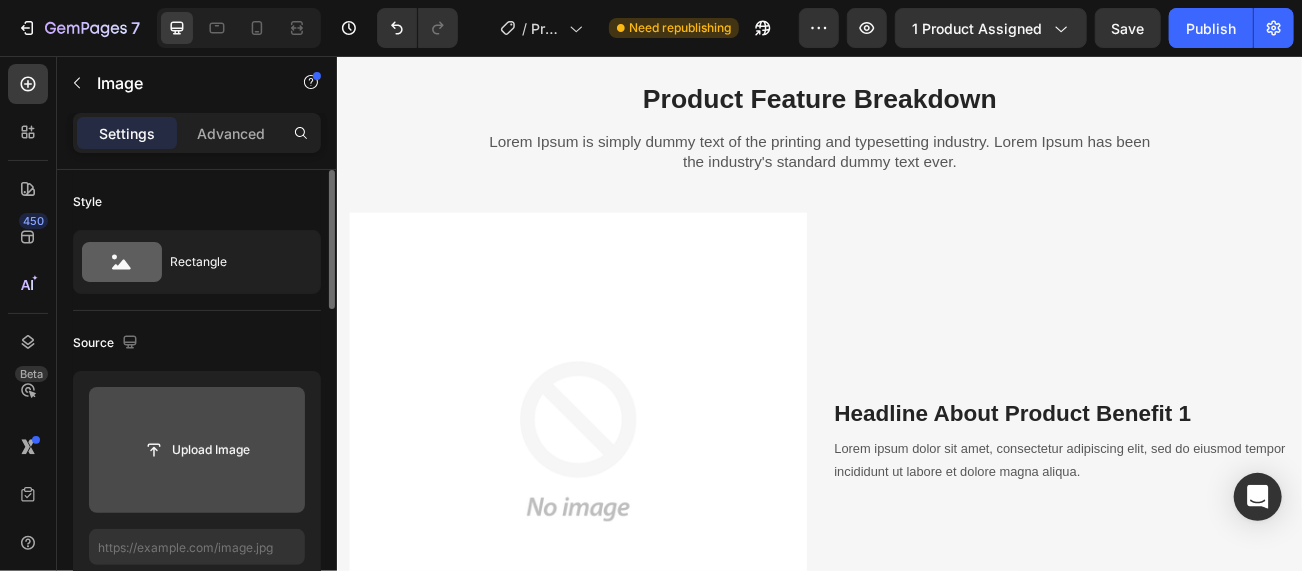 scroll, scrollTop: 2487, scrollLeft: 0, axis: vertical 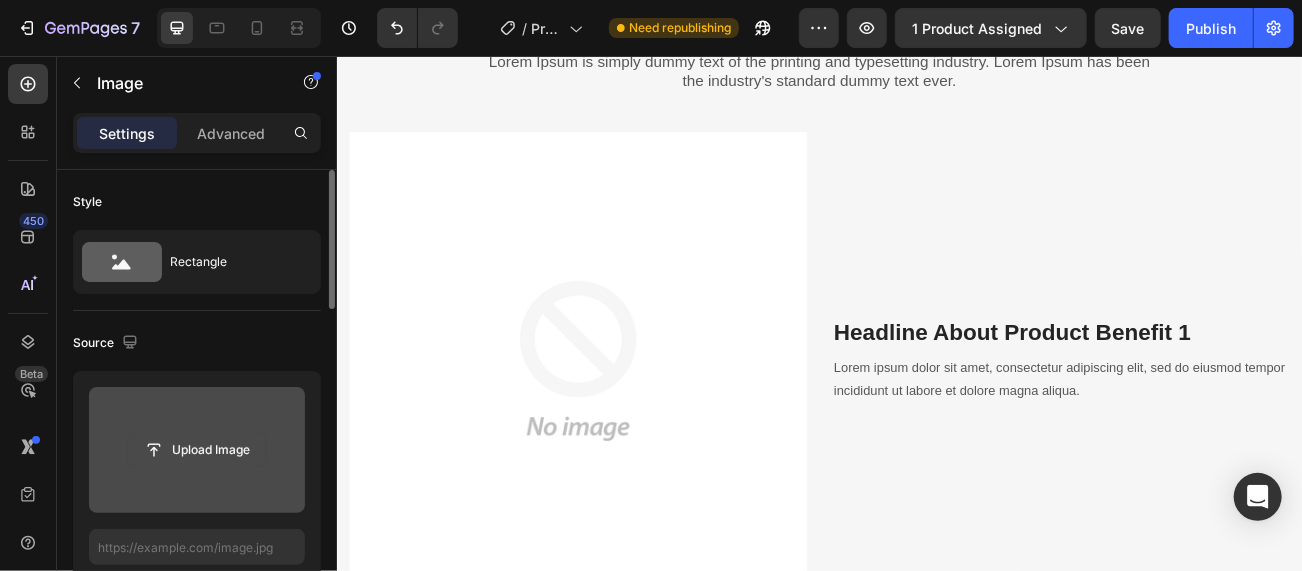 click 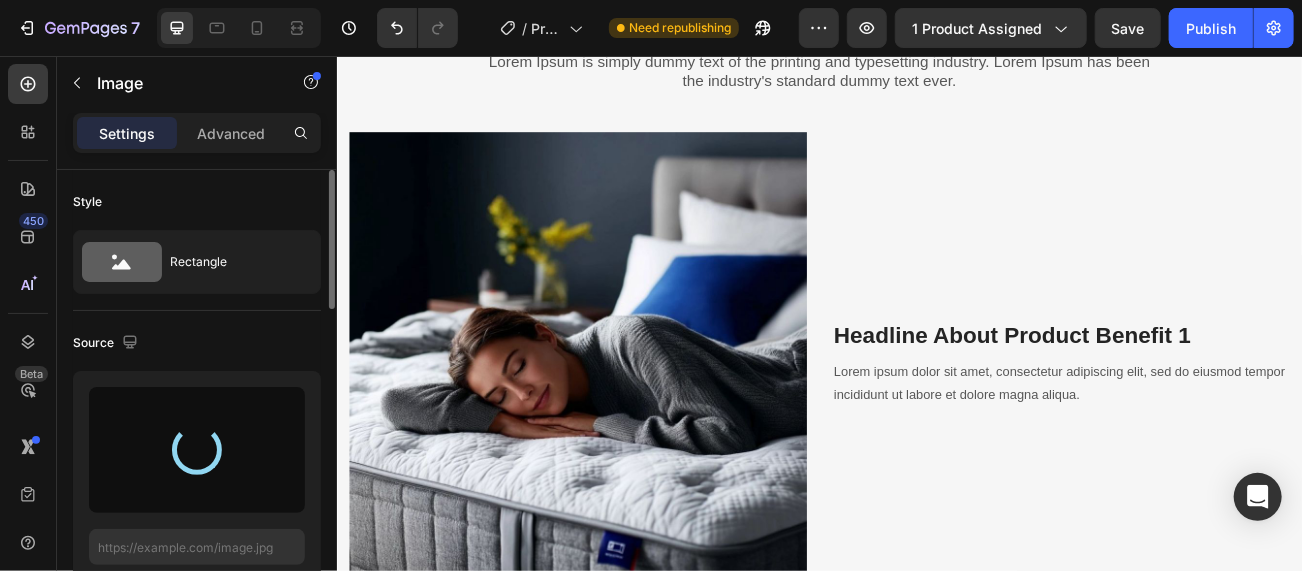 type on "https://cdn.shopify.com/s/files/1/0653/2169/7354/files/gempages_577413640206942947-17c780b5-bd59-4134-85ed-9779c5b4d471.jpg" 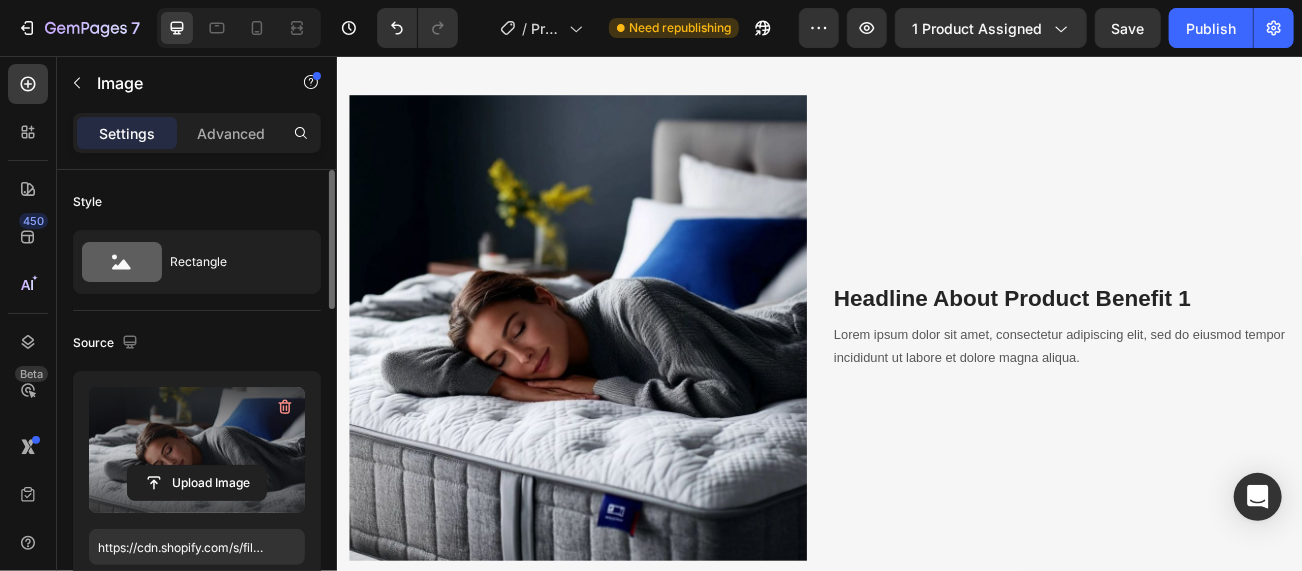 scroll, scrollTop: 2487, scrollLeft: 0, axis: vertical 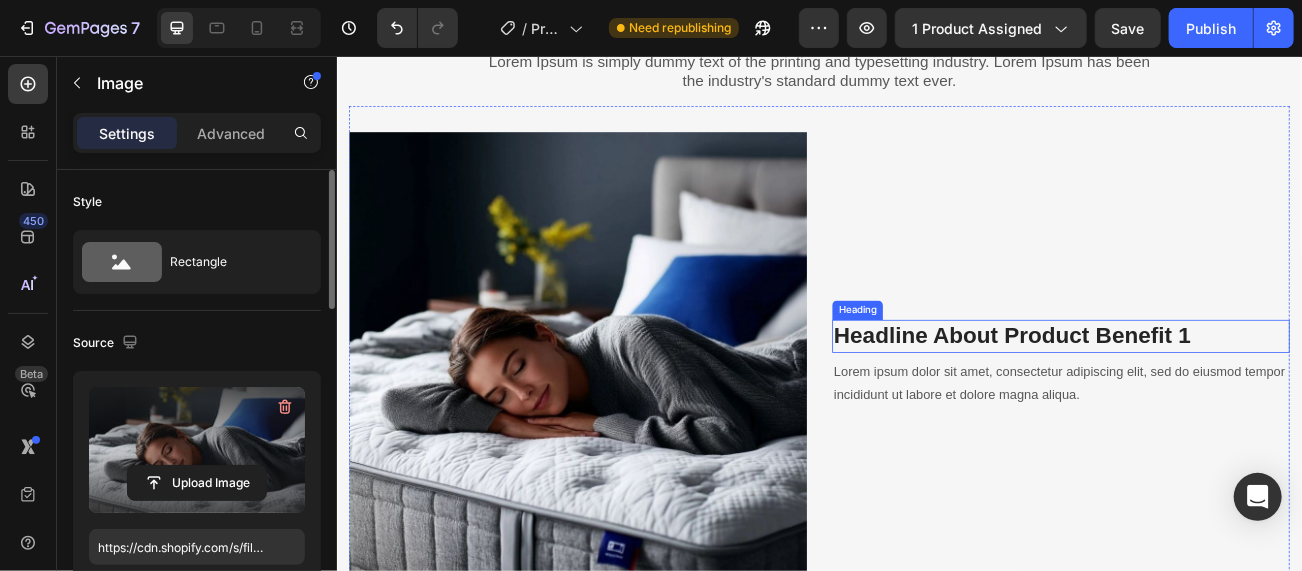 click on "Headline About Product Benefit 1" at bounding box center [1236, 404] 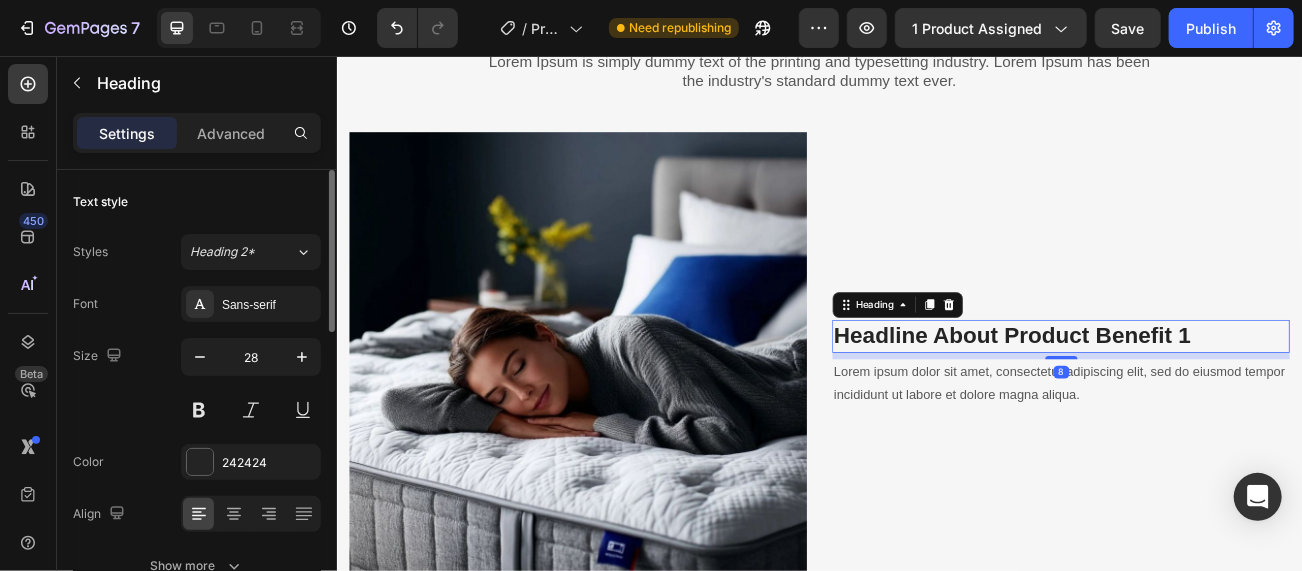 click on "Headline About Product Benefit 1" at bounding box center (1236, 404) 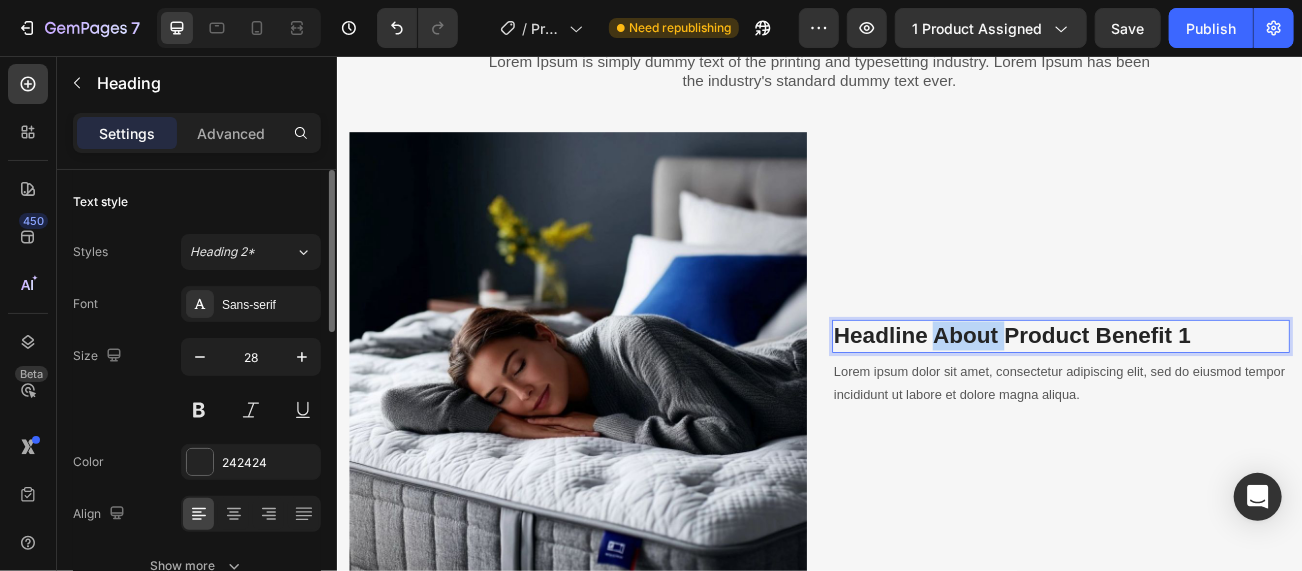 click on "Headline About Product Benefit 1" at bounding box center [1236, 404] 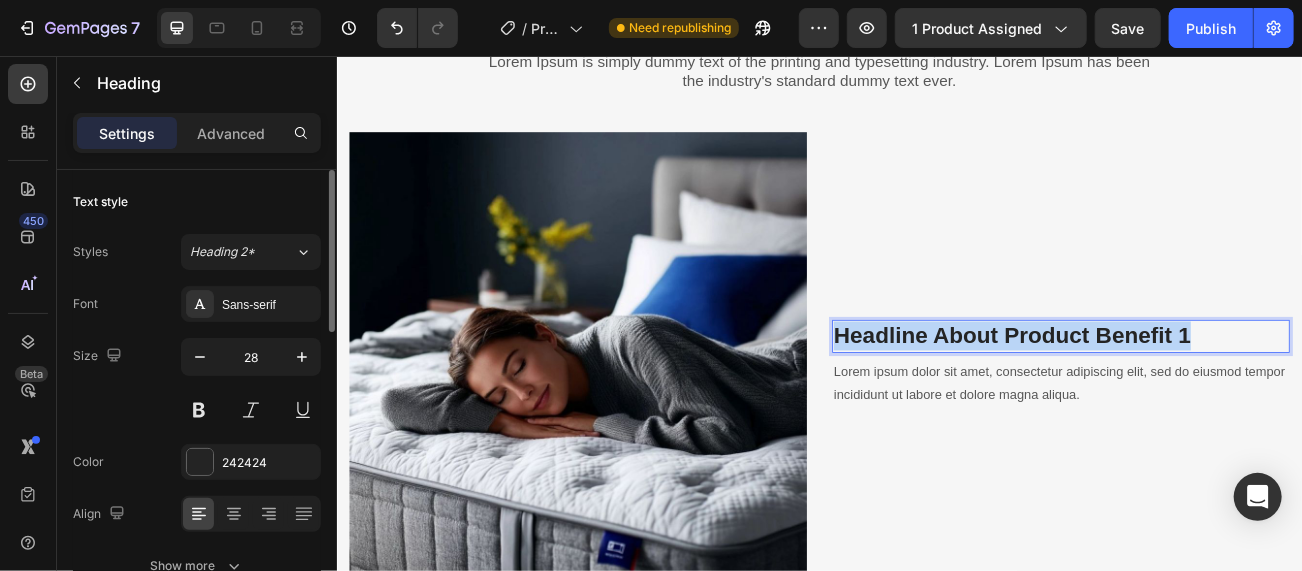 click on "Headline About Product Benefit 1" at bounding box center [1236, 404] 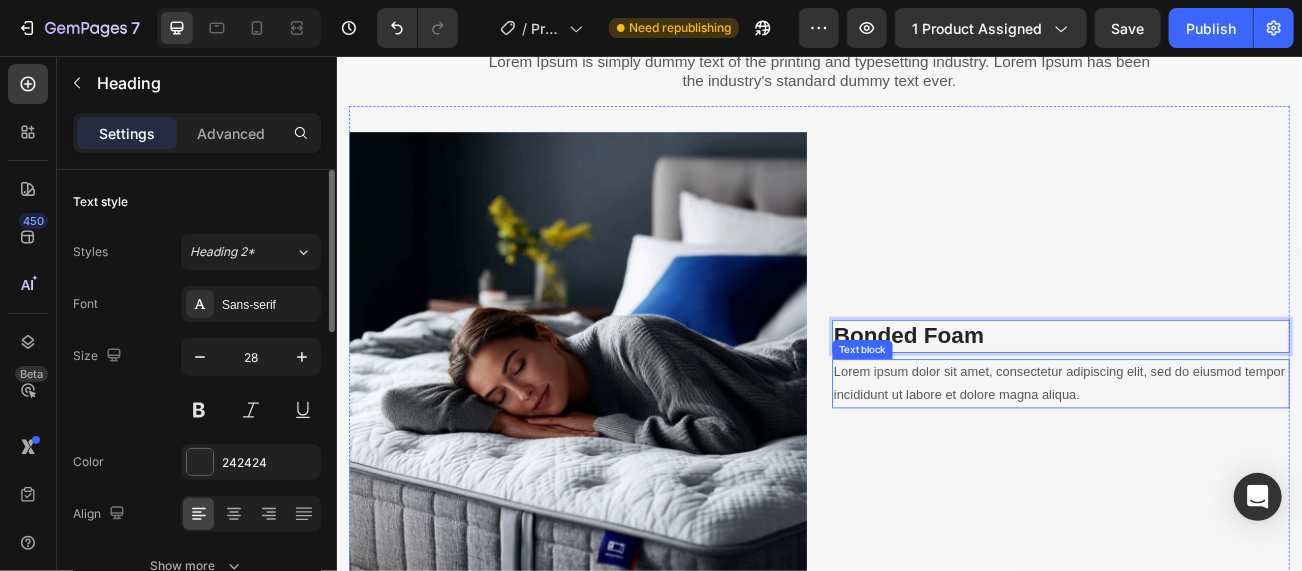 click on "Lorem ipsum dolor sit amet, consectetur adipiscing elit, sed do eiusmod tempor incididunt ut labore et dolore magna aliqua." at bounding box center (1236, 464) 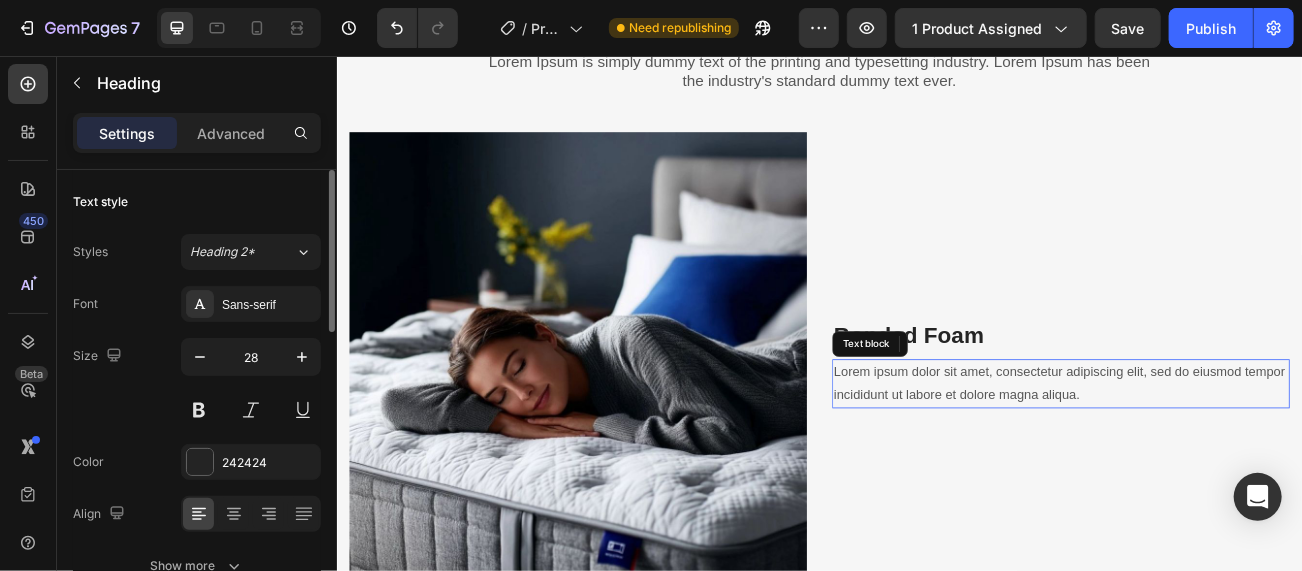 click on "Lorem ipsum dolor sit amet, consectetur adipiscing elit, sed do eiusmod tempor incididunt ut labore et dolore magna aliqua." at bounding box center (1236, 464) 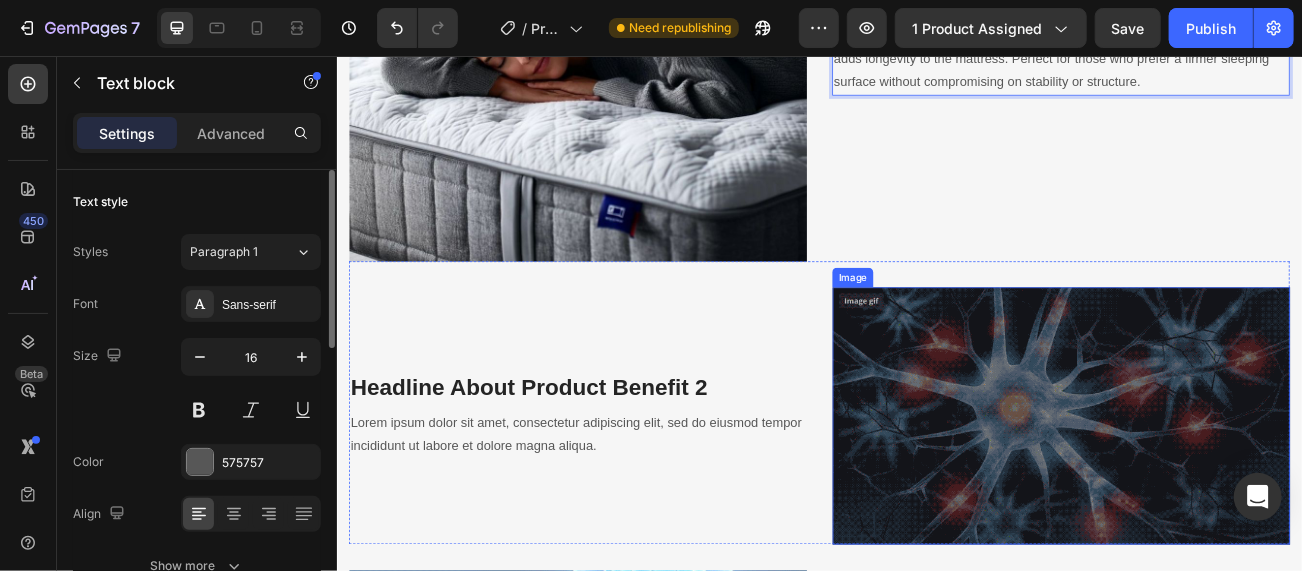 scroll, scrollTop: 3087, scrollLeft: 0, axis: vertical 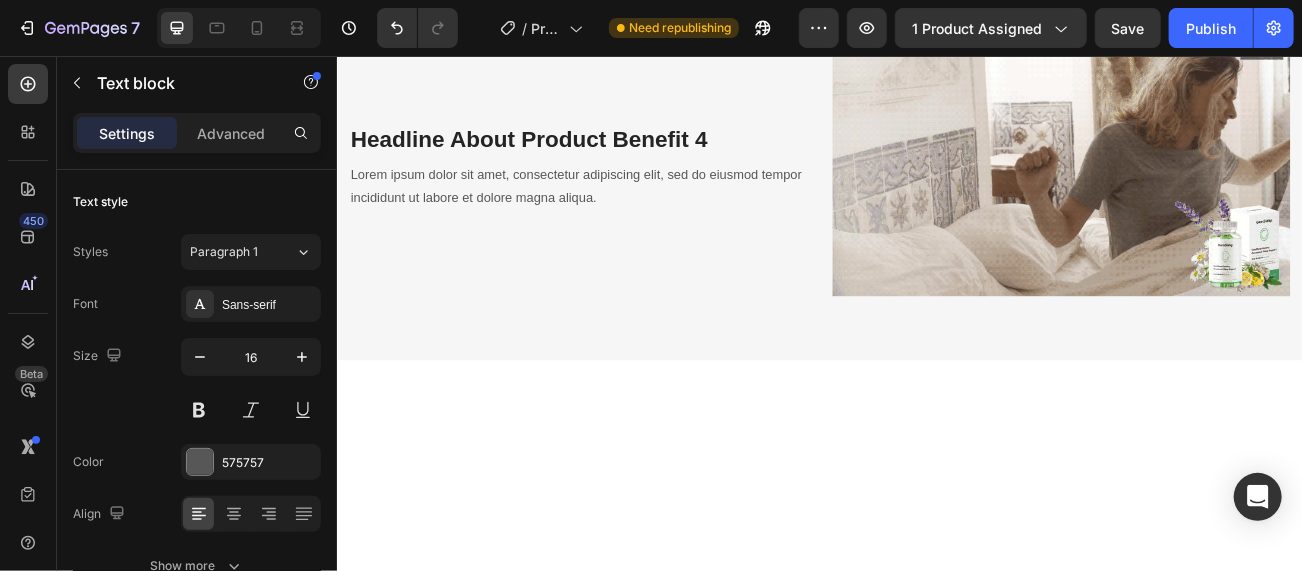 click on "Headline About Product Benefit 2" at bounding box center (635, -230) 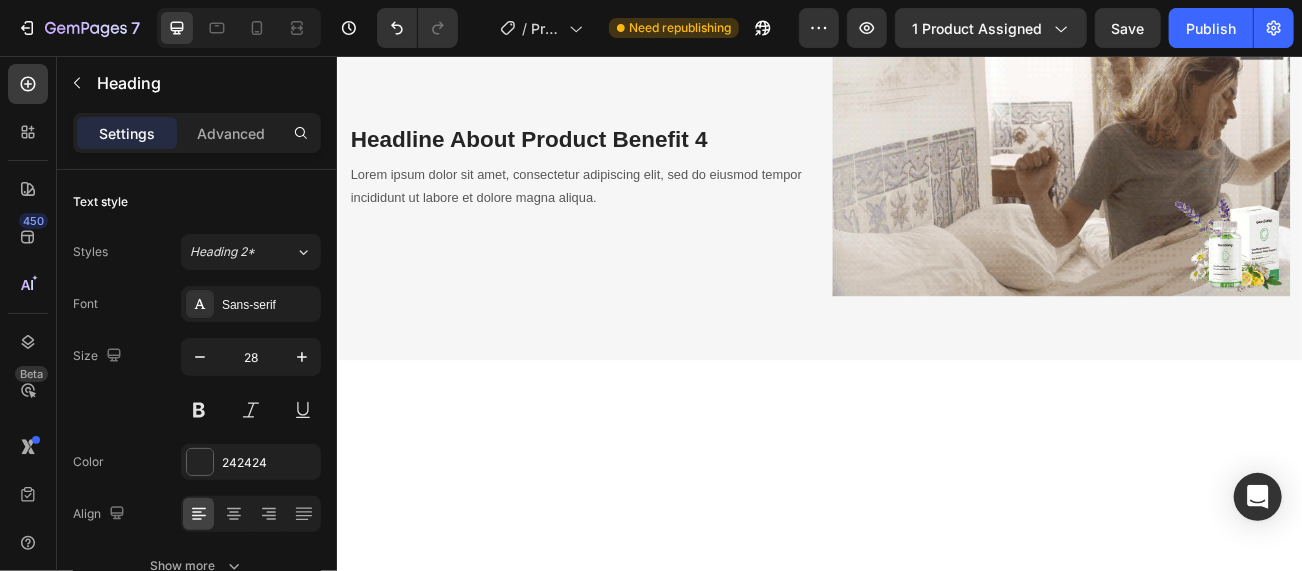 click on "Headline About Product Benefit 2" at bounding box center [635, -230] 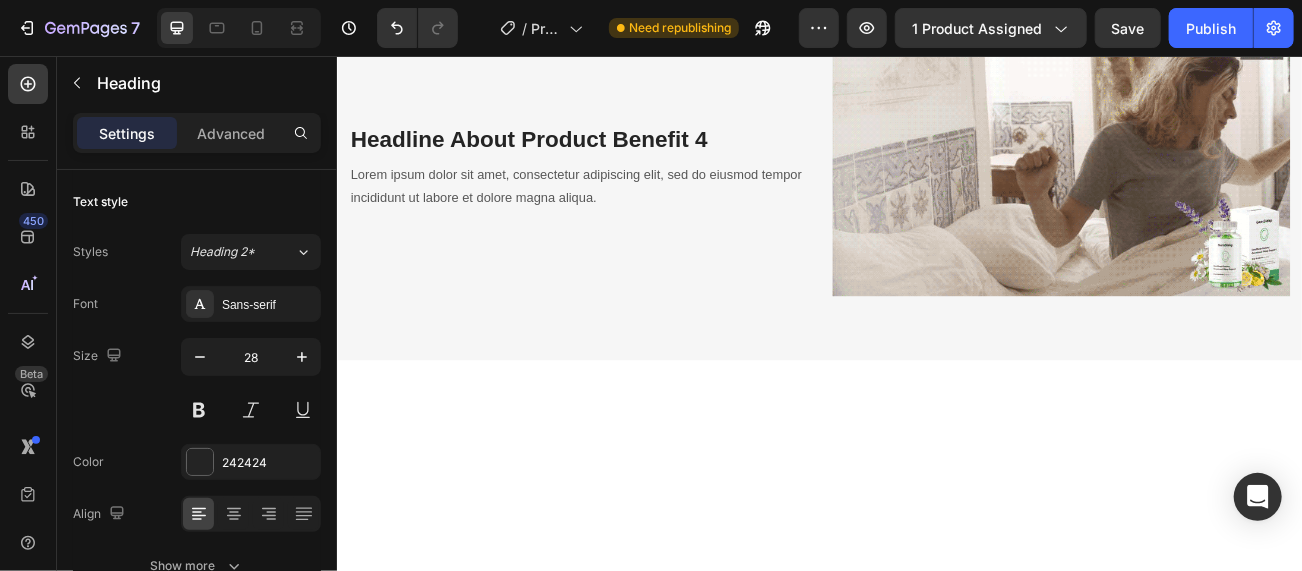 click on "Lorem ipsum dolor sit amet, consectetur adipiscing elit, sed do eiusmod tempor incididunt ut labore et dolore magna aliqua." at bounding box center (635, -171) 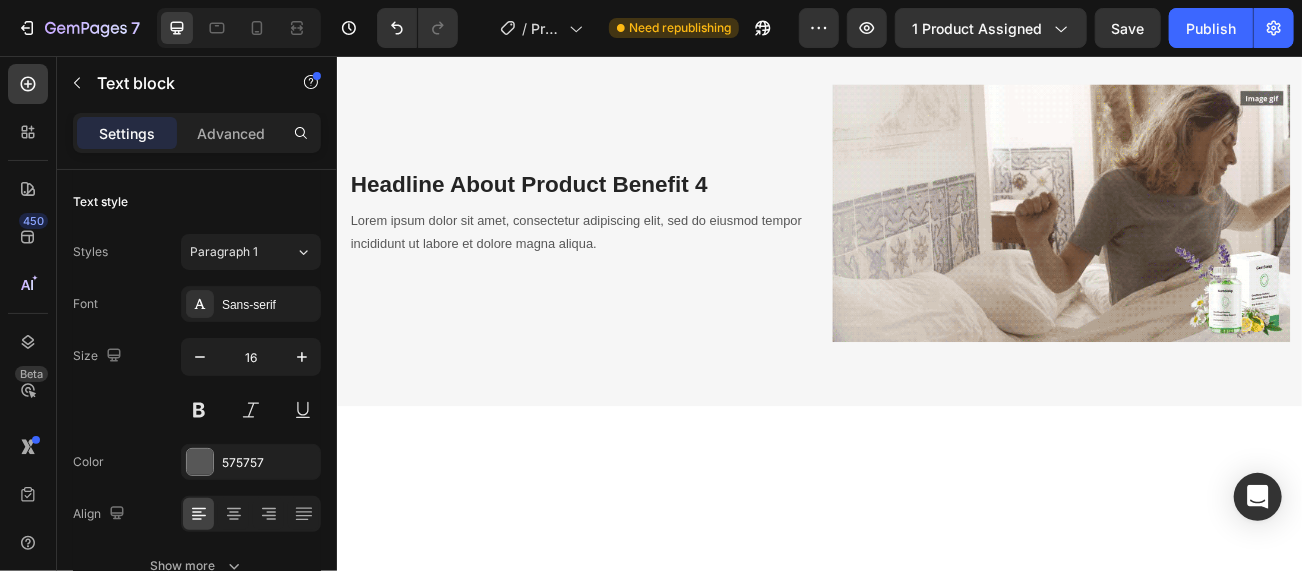 click at bounding box center [1236, -167] 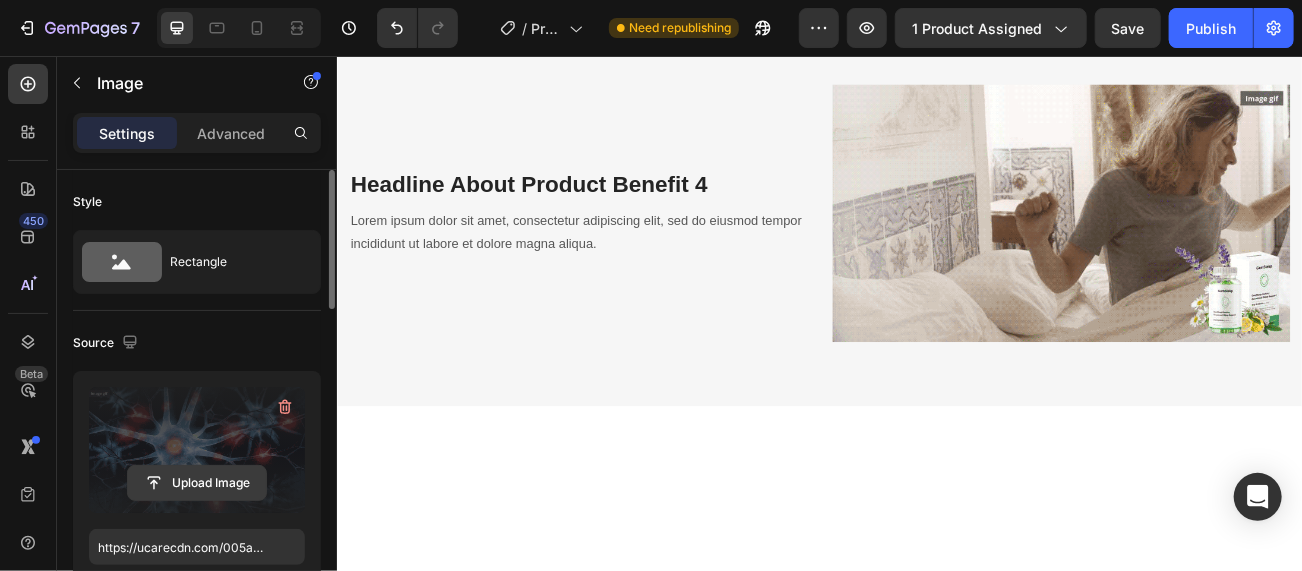 click 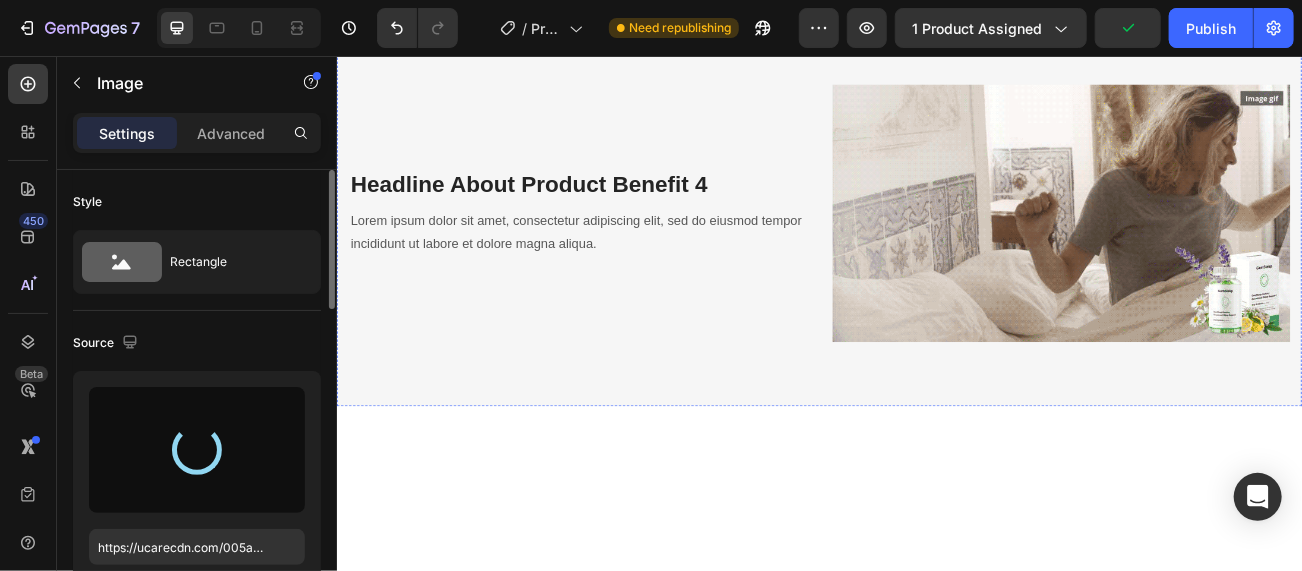 type on "https://cdn.shopify.com/s/files/1/0653/2169/7354/files/gempages_577413640206942947-3695587f-4f67-47ed-b4fc-30f9859fb33a.jpg" 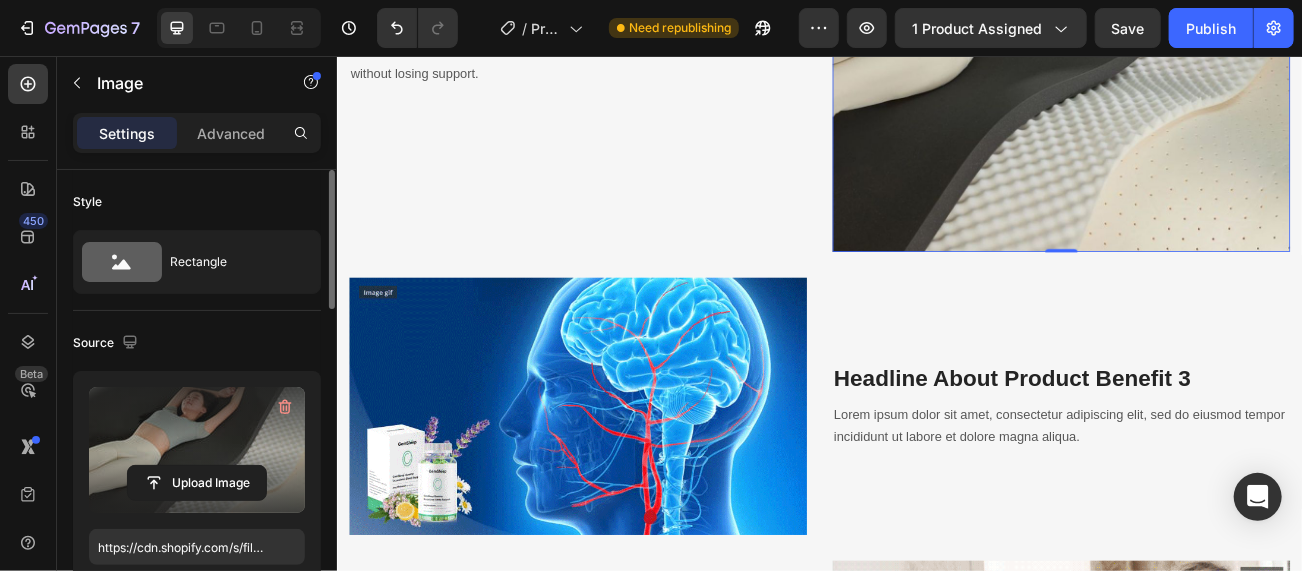 scroll, scrollTop: 2987, scrollLeft: 0, axis: vertical 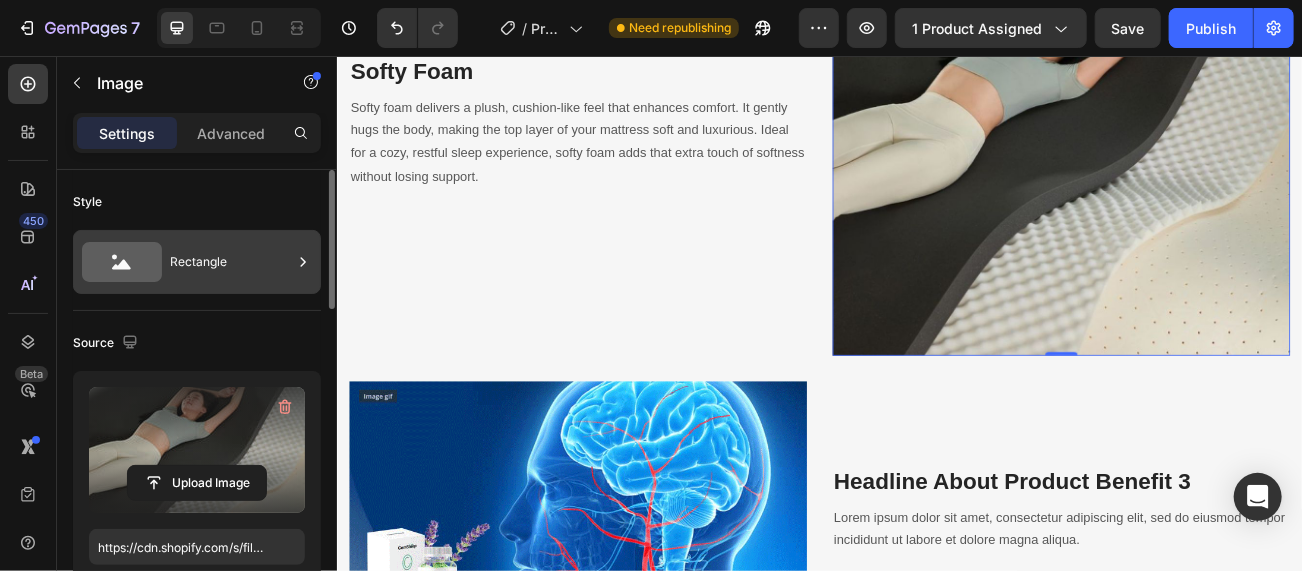 click on "Rectangle" at bounding box center (231, 262) 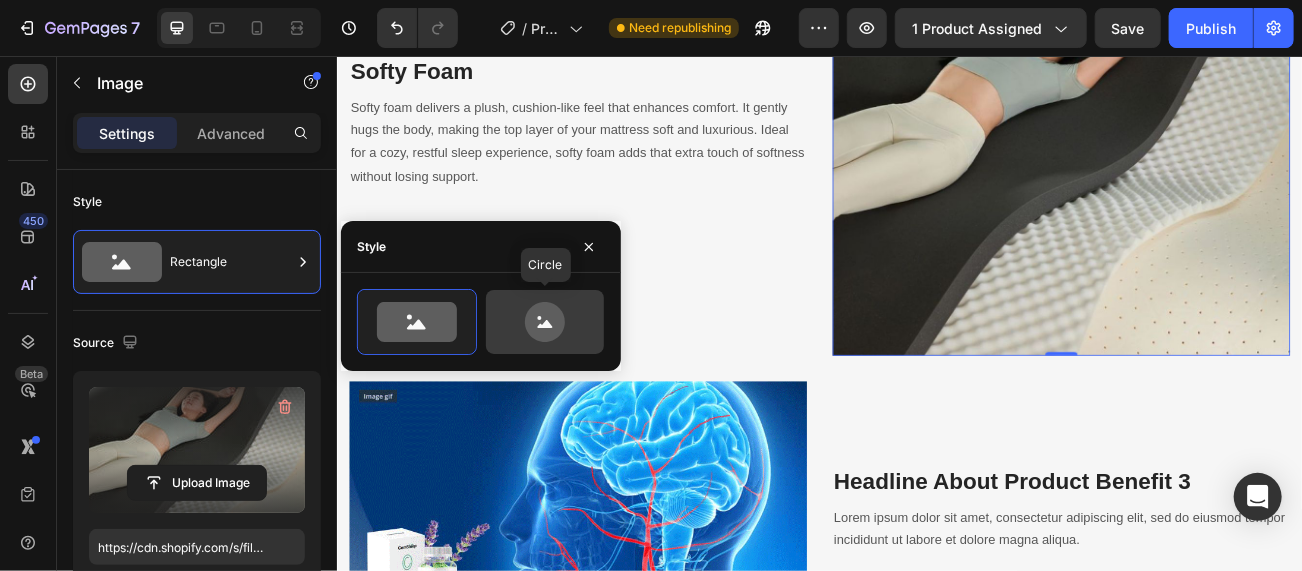 click 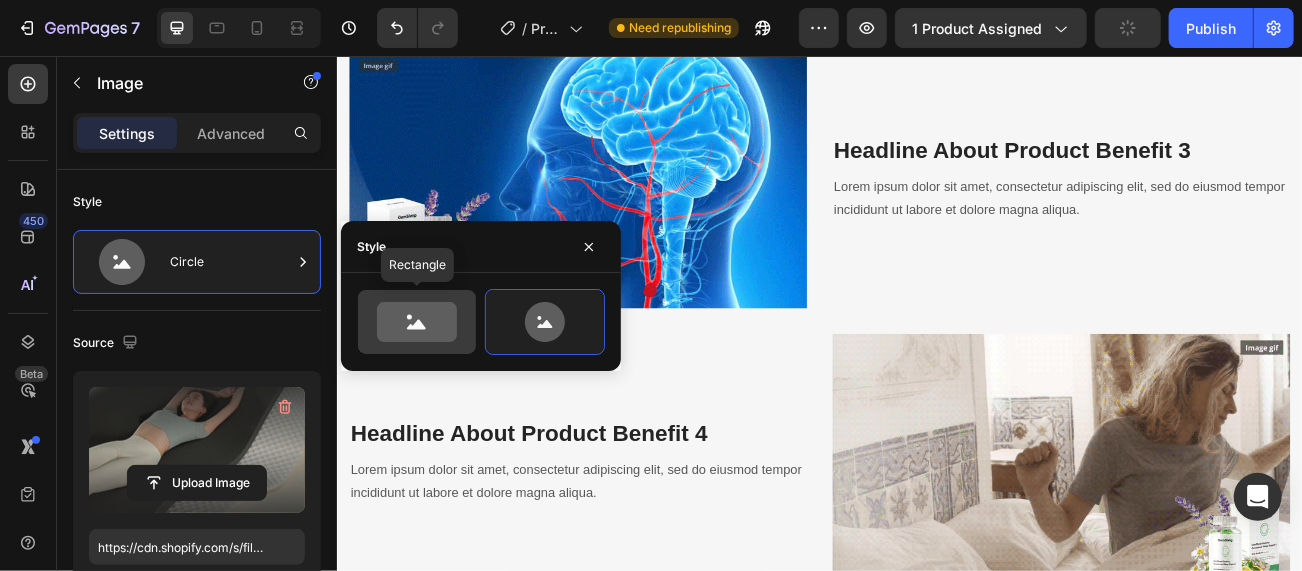 click 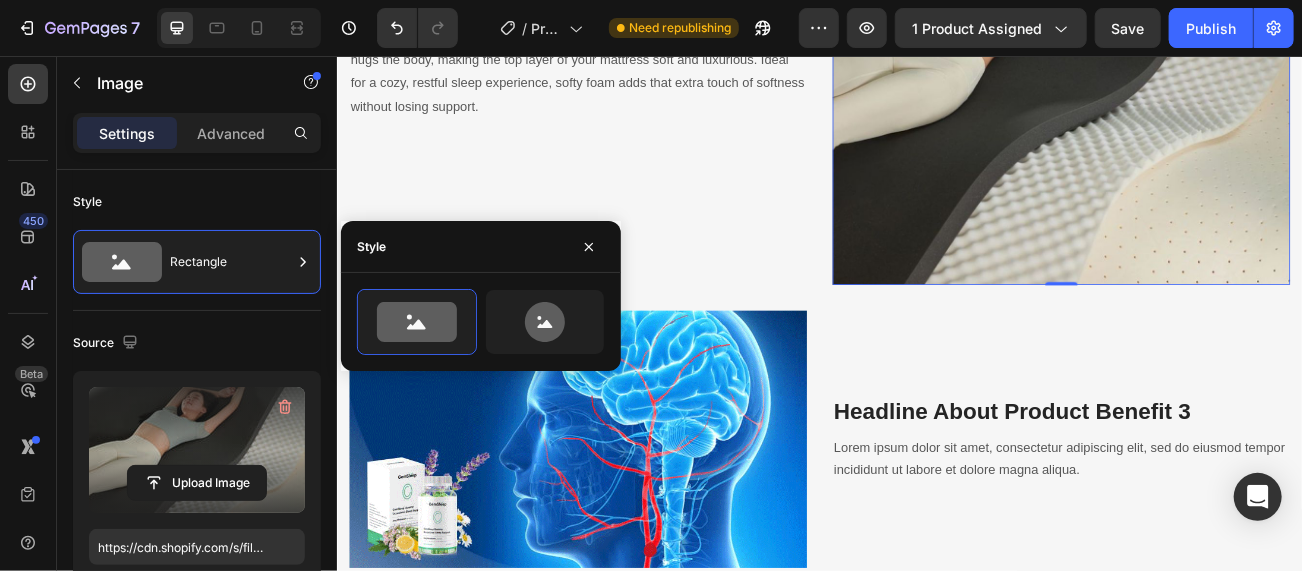 scroll, scrollTop: 2987, scrollLeft: 0, axis: vertical 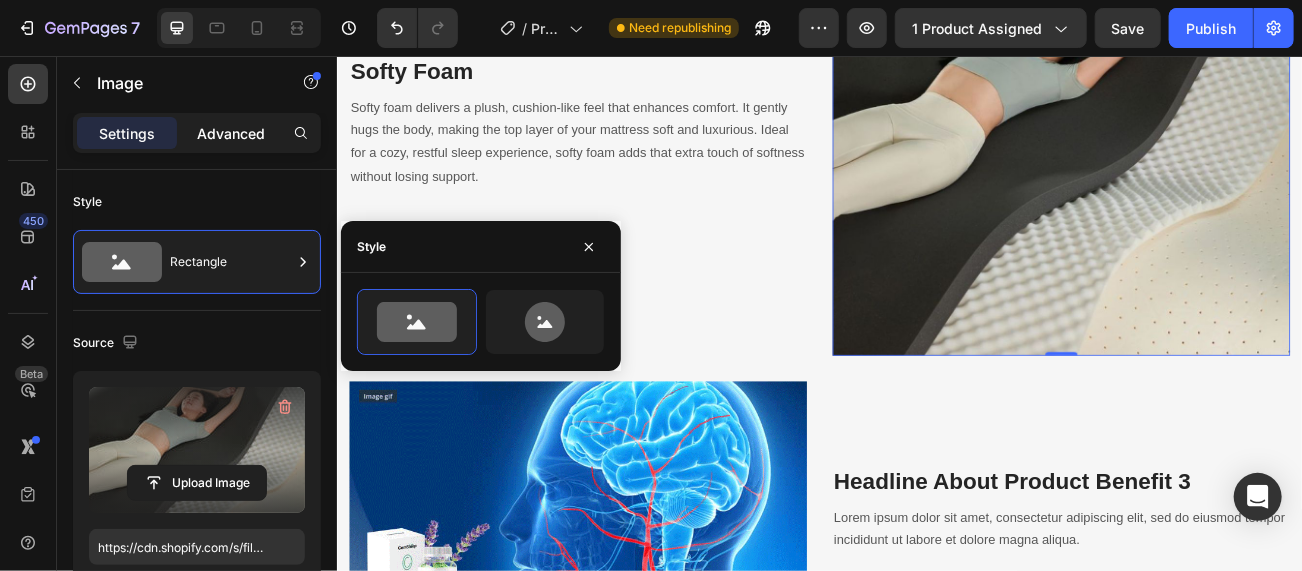 click on "Advanced" at bounding box center (231, 133) 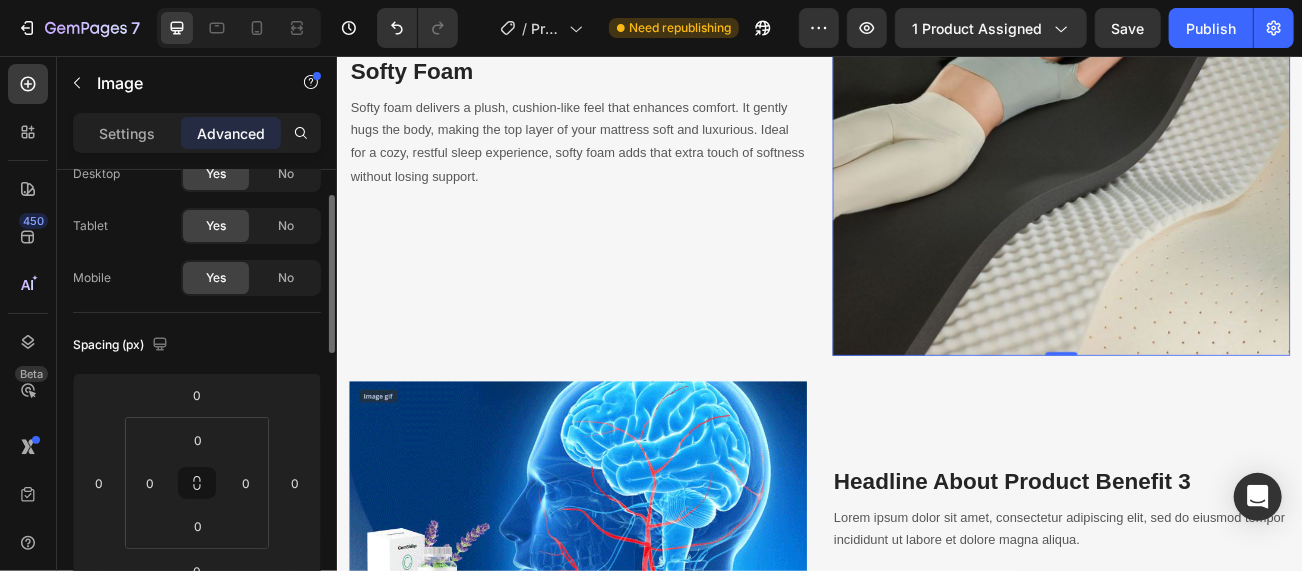 scroll, scrollTop: 0, scrollLeft: 0, axis: both 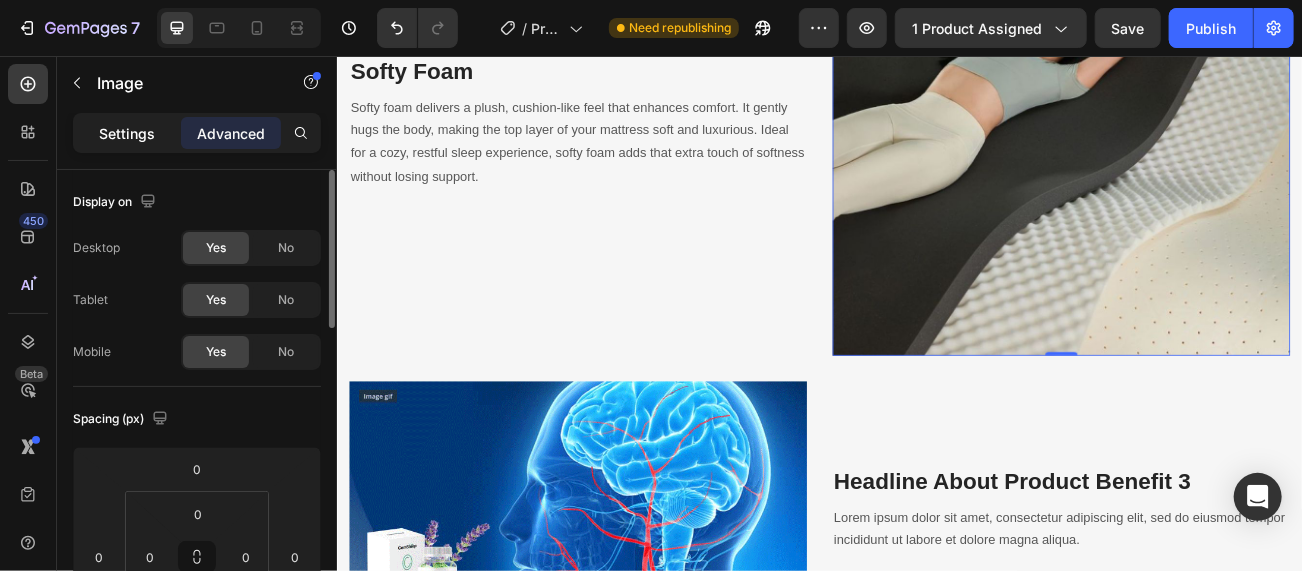 click on "Settings" at bounding box center [127, 133] 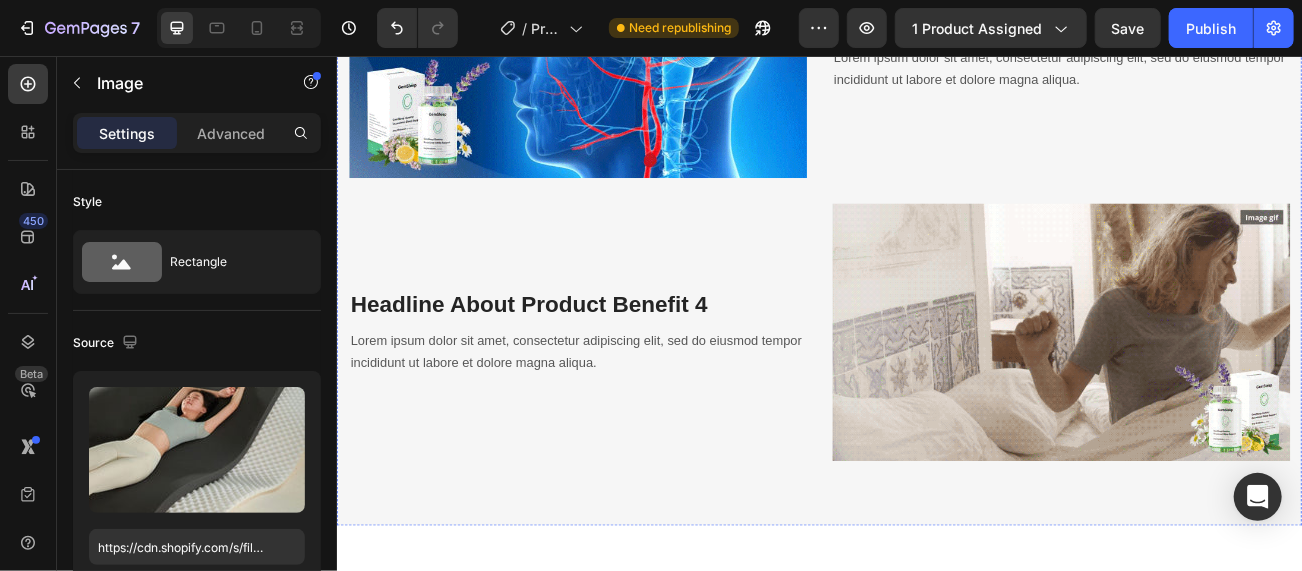 scroll, scrollTop: 3587, scrollLeft: 0, axis: vertical 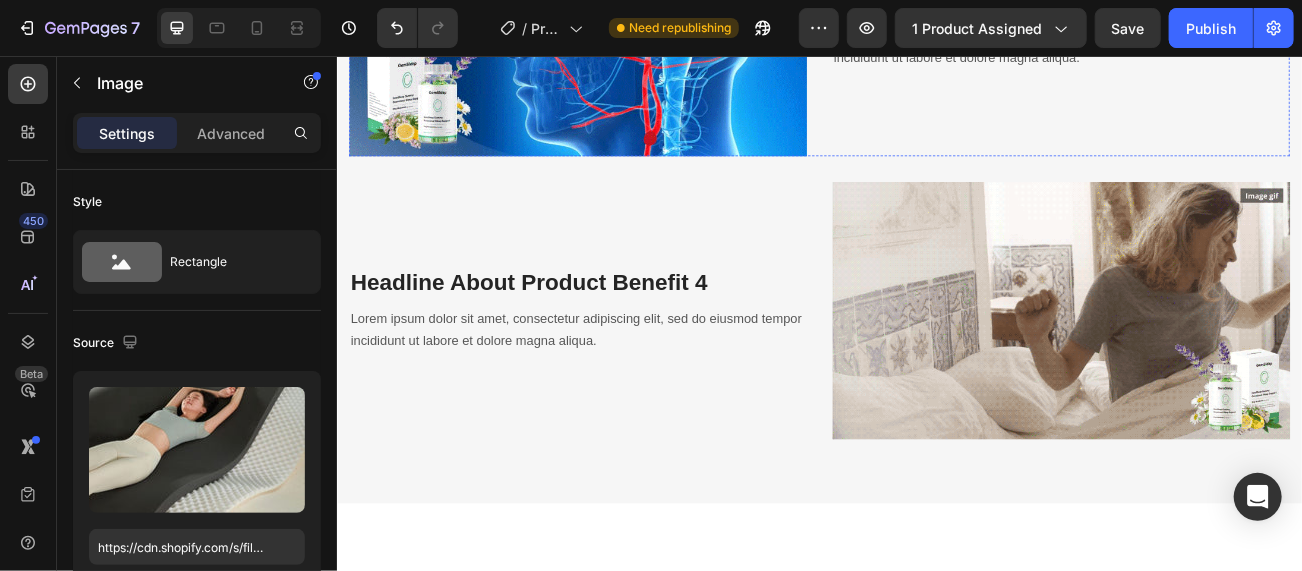 click on "Headline About Product Benefit 3" at bounding box center [1236, -15] 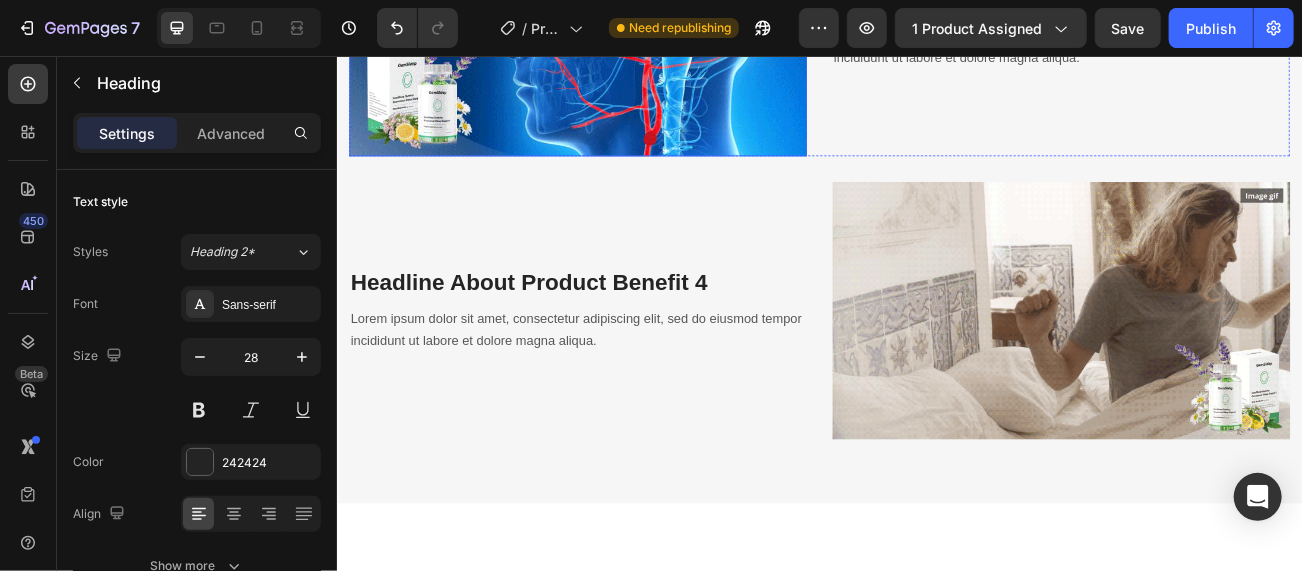 click at bounding box center (635, 20) 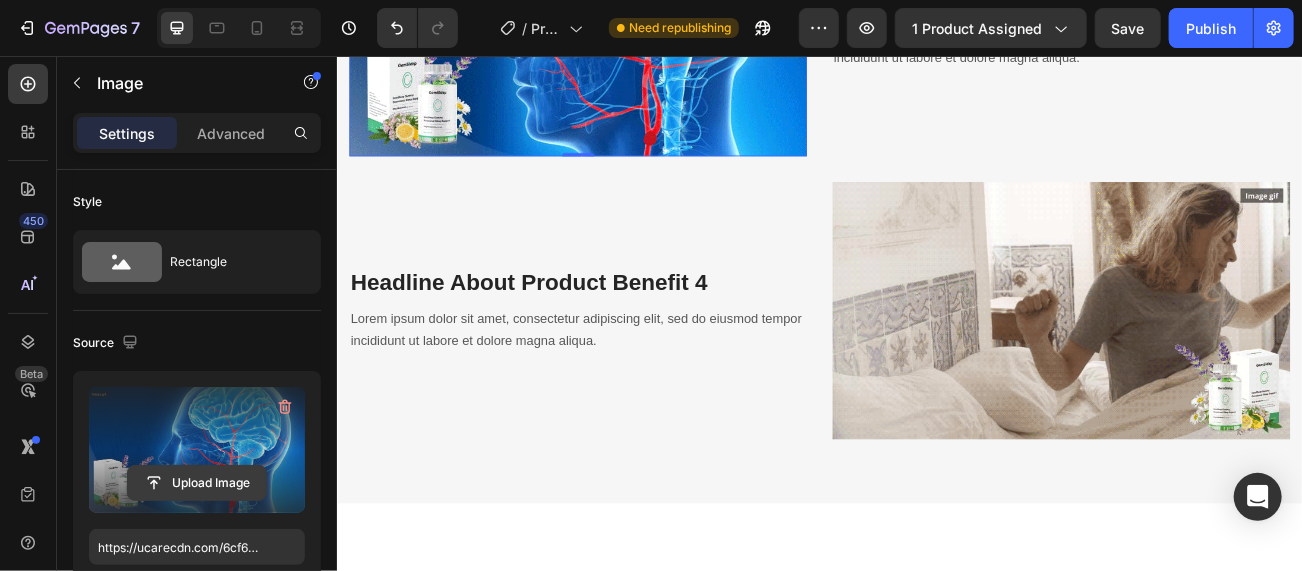 click 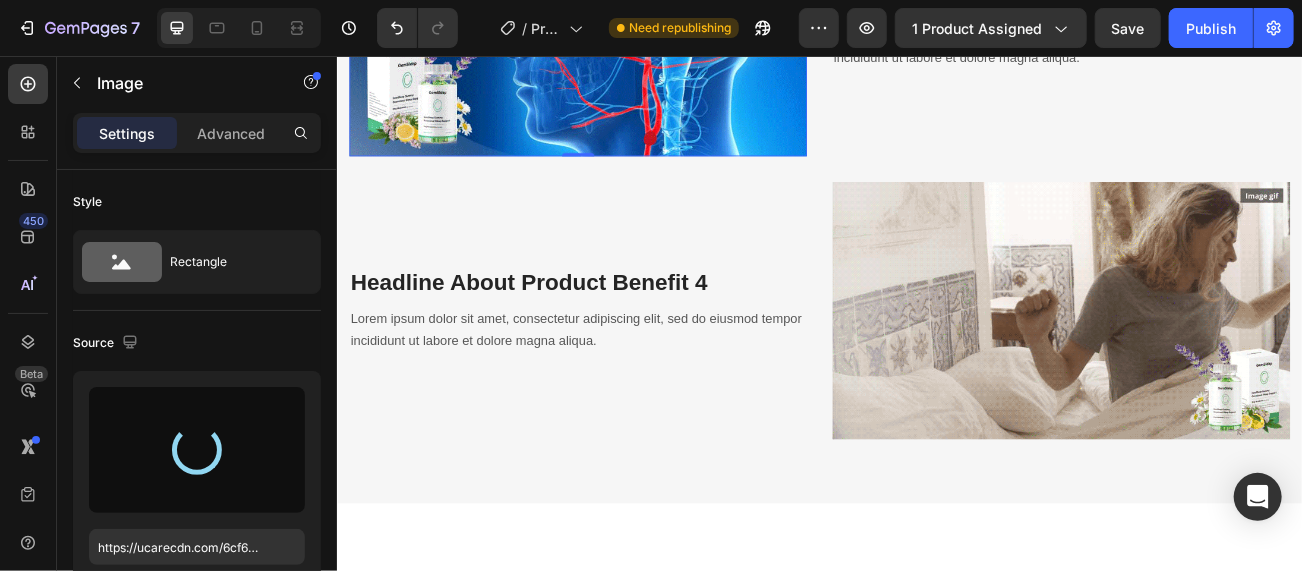 type on "https://cdn.shopify.com/s/files/1/0653/2169/7354/files/gempages_577413640206942947-8d1aa28a-b663-42de-af30-a13998b5f9de.jpg" 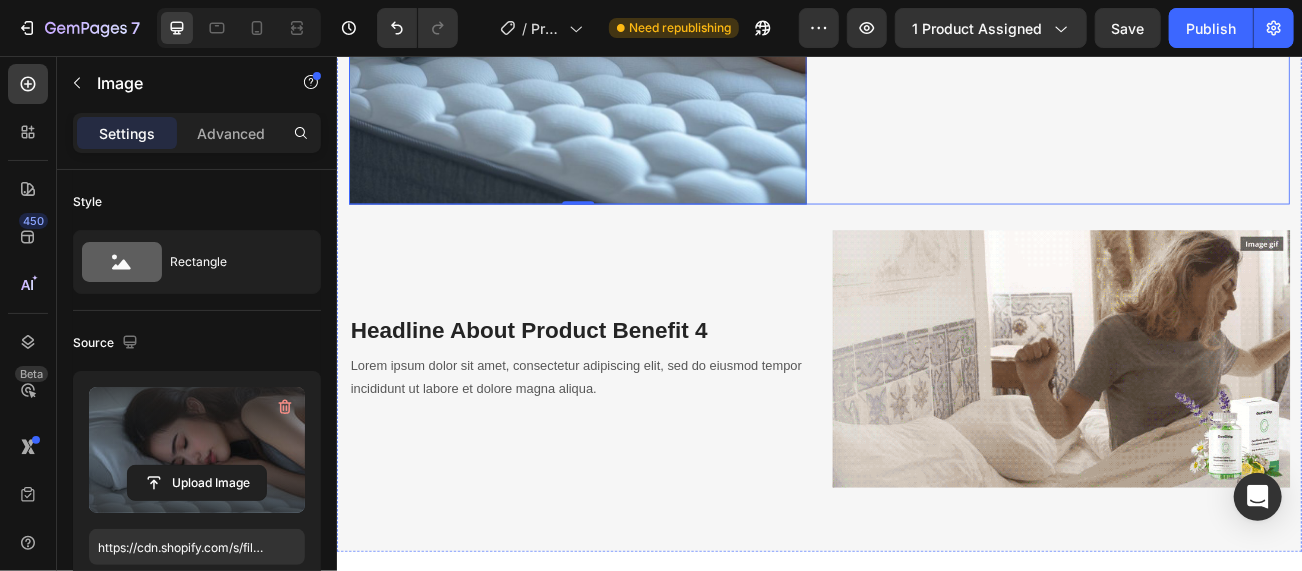 scroll, scrollTop: 3787, scrollLeft: 0, axis: vertical 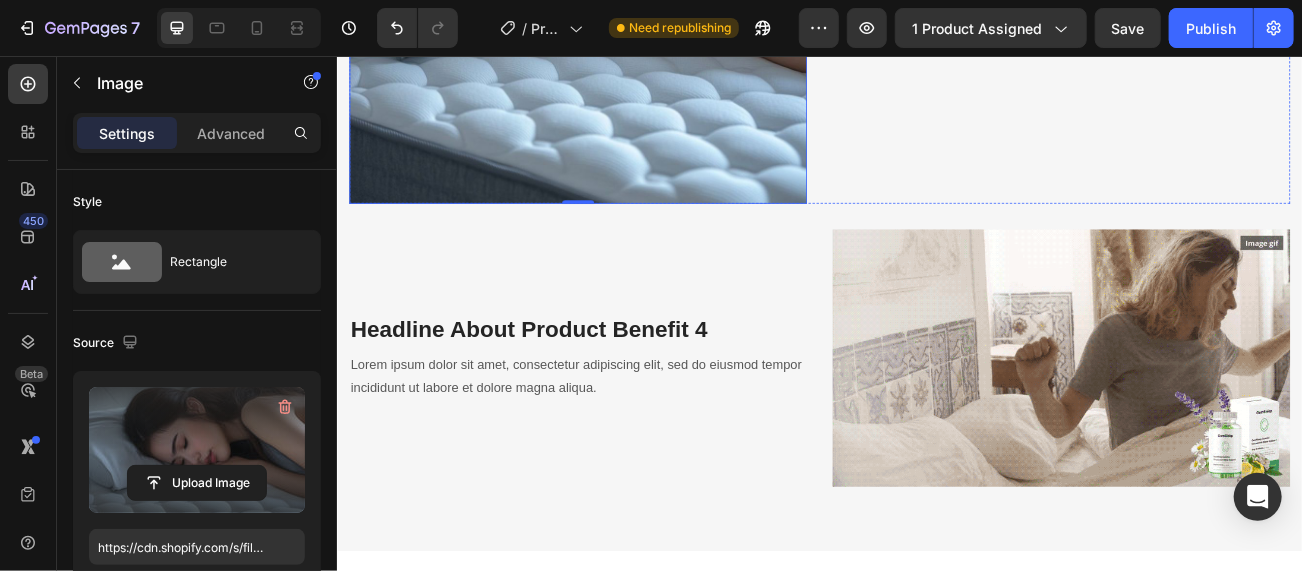 click on "Headline About Product Benefit 3" at bounding box center [1236, -85] 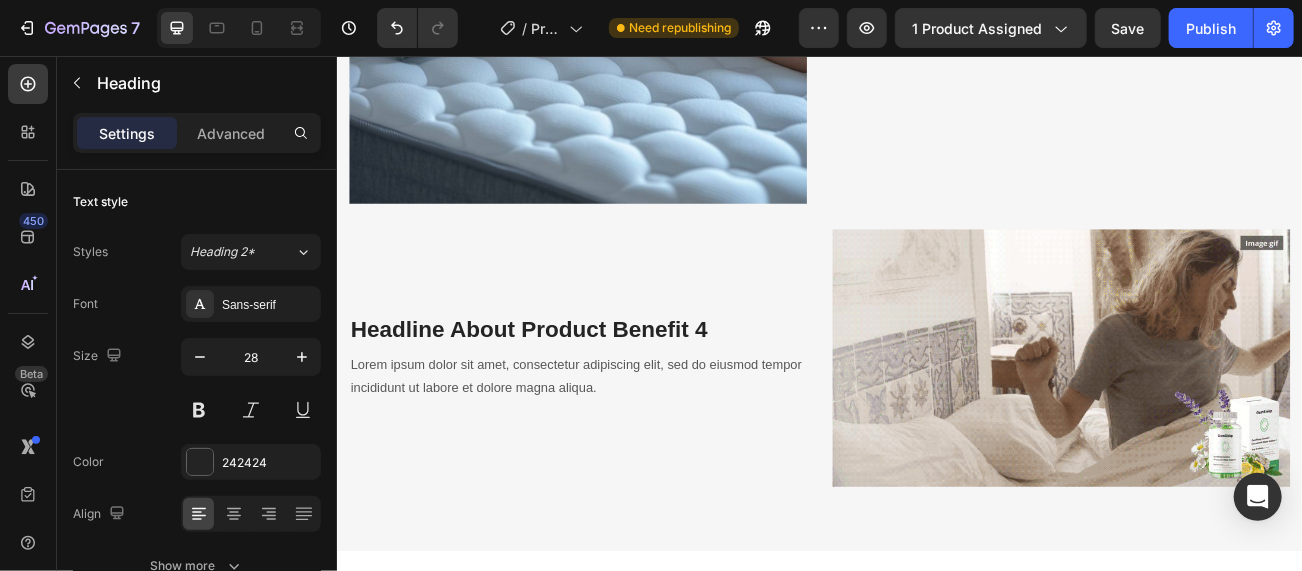 click on "Headline About Product Benefit 3" at bounding box center (1236, -85) 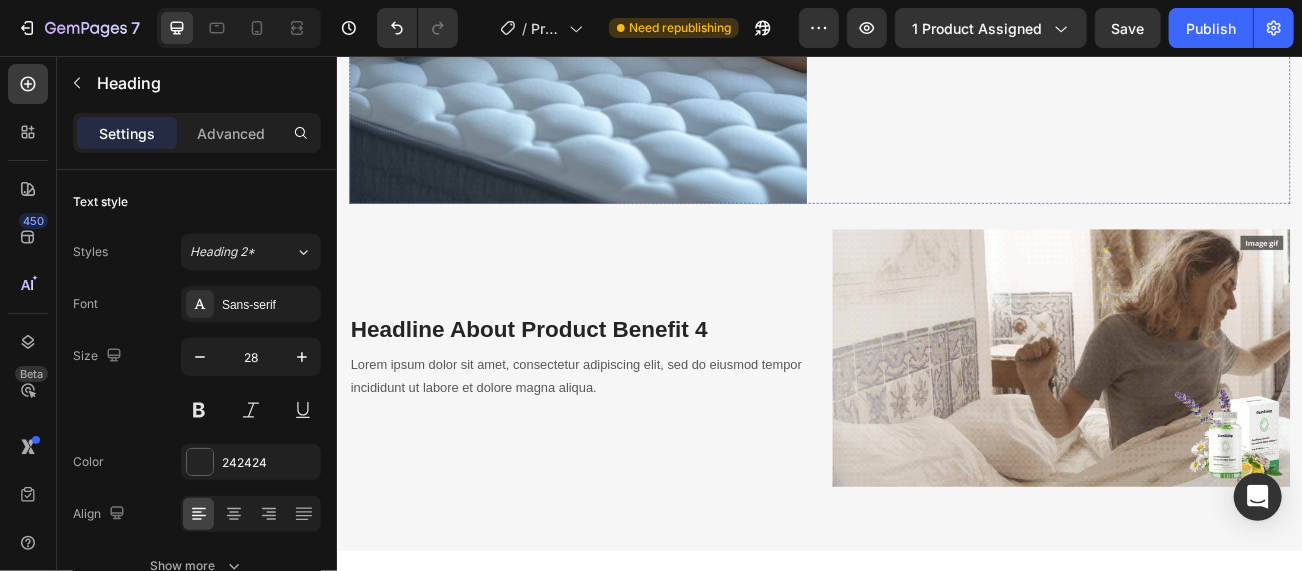 click on "Lorem ipsum dolor sit amet, consectetur adipiscing elit, sed do eiusmod tempor incididunt ut labore et dolore magna aliqua." at bounding box center [1236, -26] 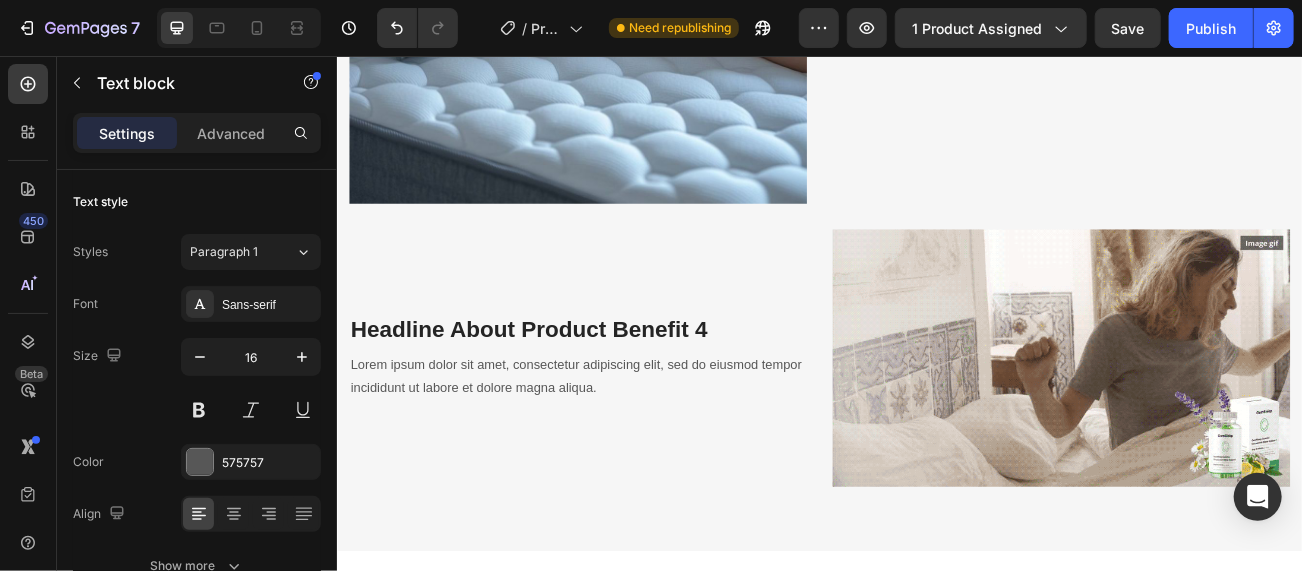 click on "Lorem ipsum dolor sit amet, consectetur adipiscing elit, sed do eiusmod tempor incididunt ut labore et dolore magna aliqua." at bounding box center (1236, -26) 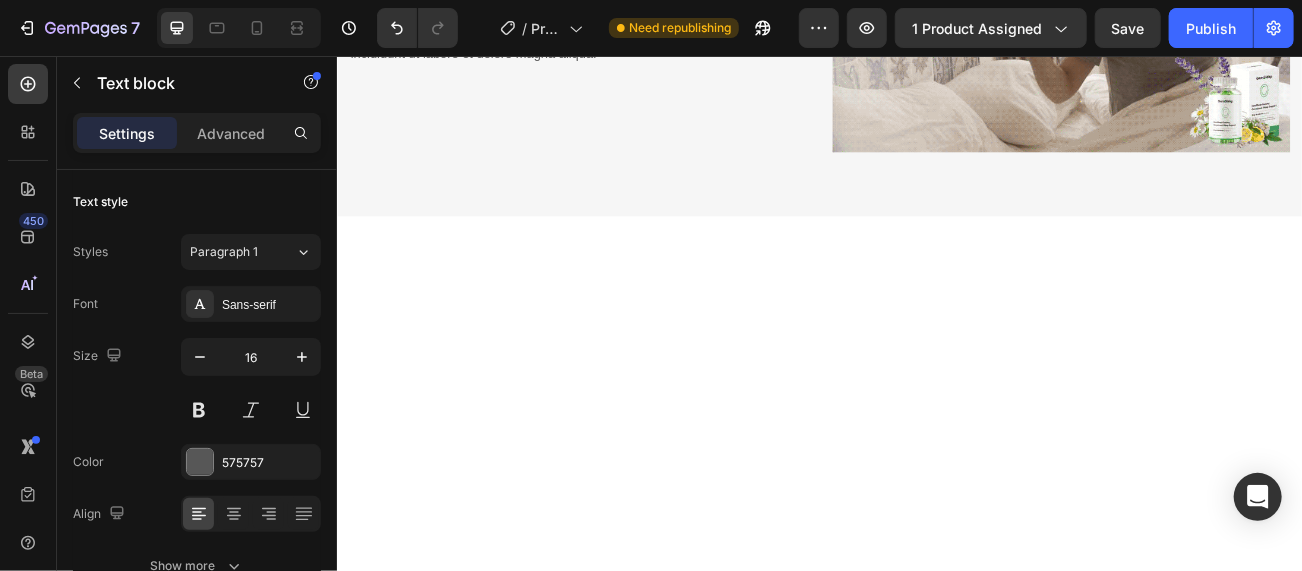 scroll, scrollTop: 2287, scrollLeft: 0, axis: vertical 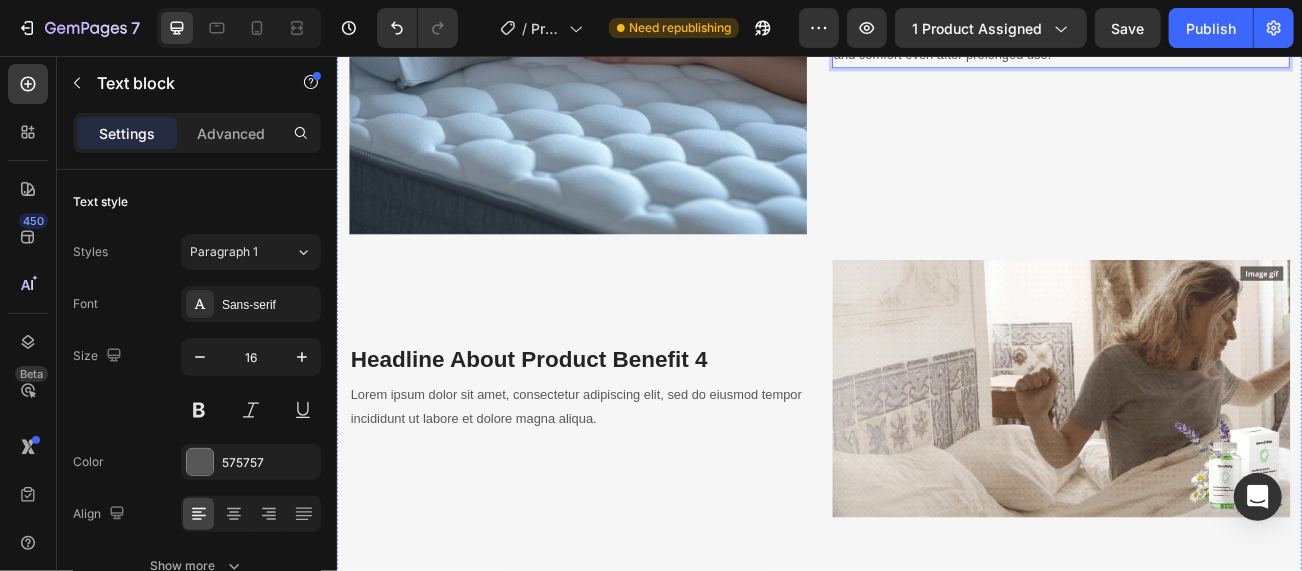click on "Headline About Product Benefit 4" at bounding box center [635, 434] 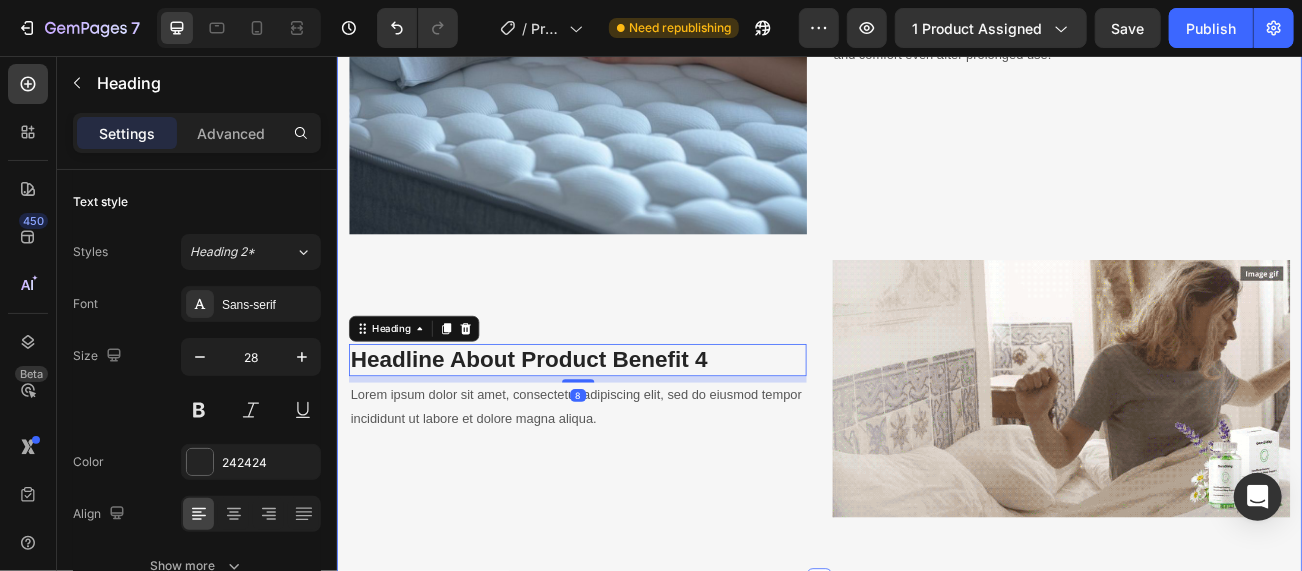scroll, scrollTop: 4387, scrollLeft: 0, axis: vertical 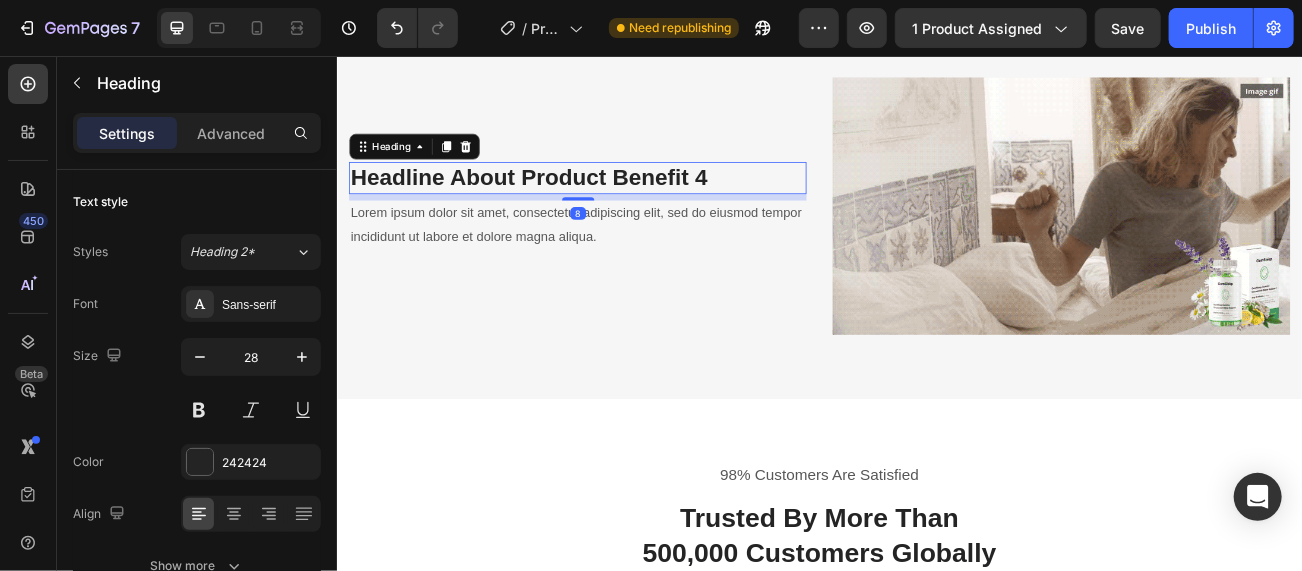 click on "Headline About Product Benefit 4" at bounding box center (635, 207) 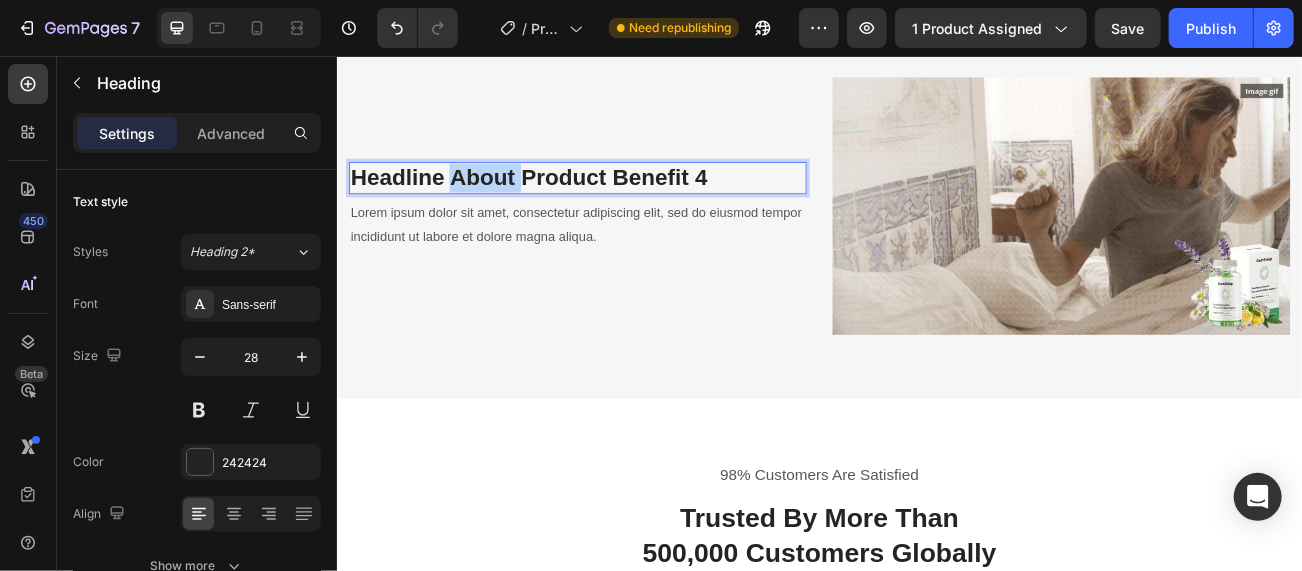 click on "Headline About Product Benefit 4" at bounding box center (635, 207) 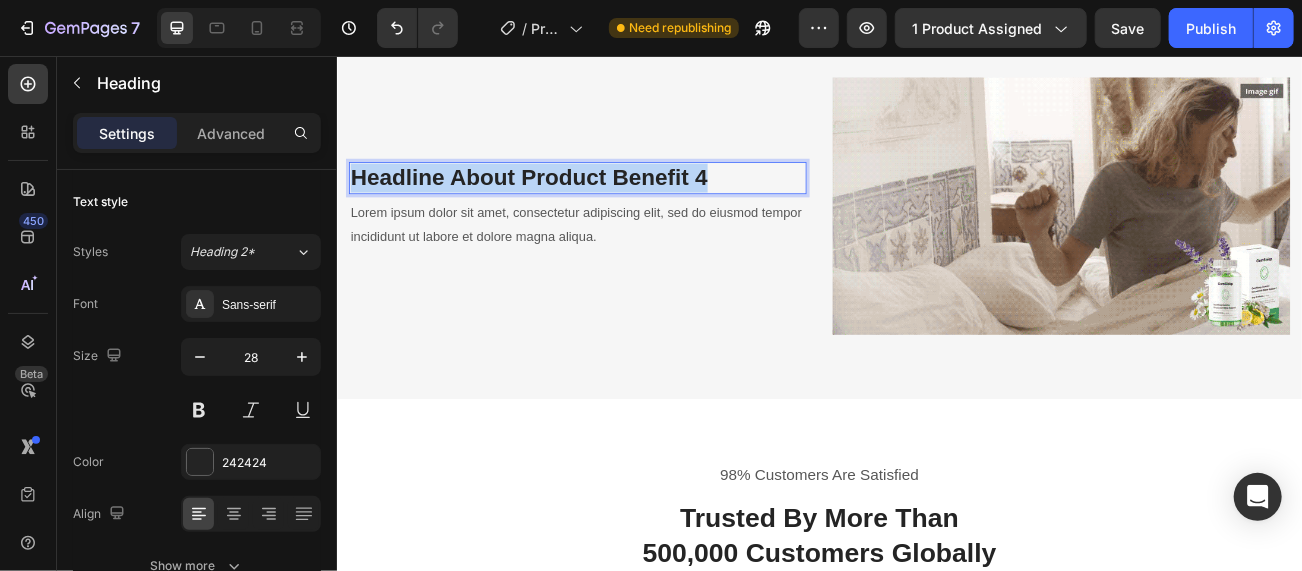 click on "Headline About Product Benefit 4" at bounding box center [635, 207] 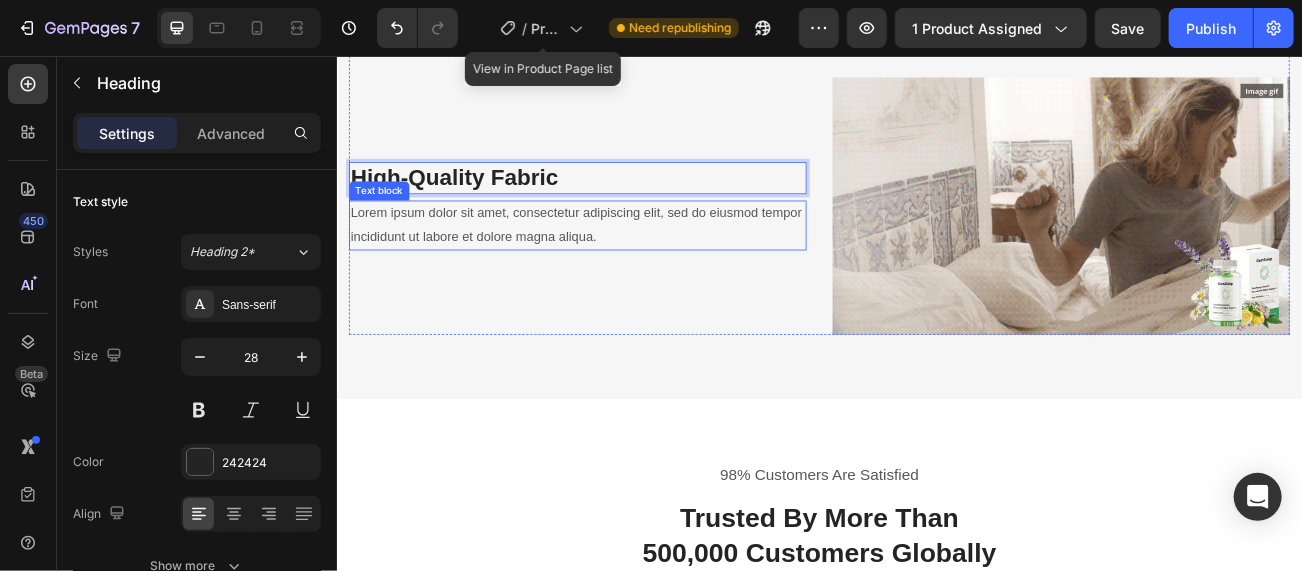 click on "Lorem ipsum dolor sit amet, consectetur adipiscing elit, sed do eiusmod tempor incididunt ut labore et dolore magna aliqua." at bounding box center (635, 266) 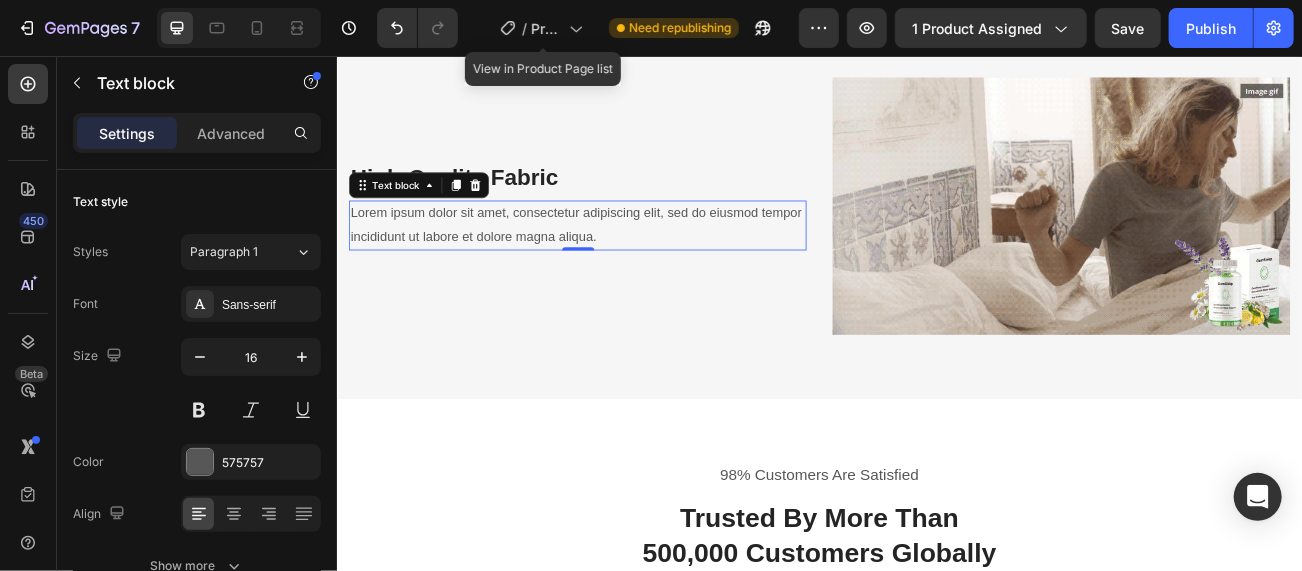 click on "Lorem ipsum dolor sit amet, consectetur adipiscing elit, sed do eiusmod tempor incididunt ut labore et dolore magna aliqua." at bounding box center (635, 266) 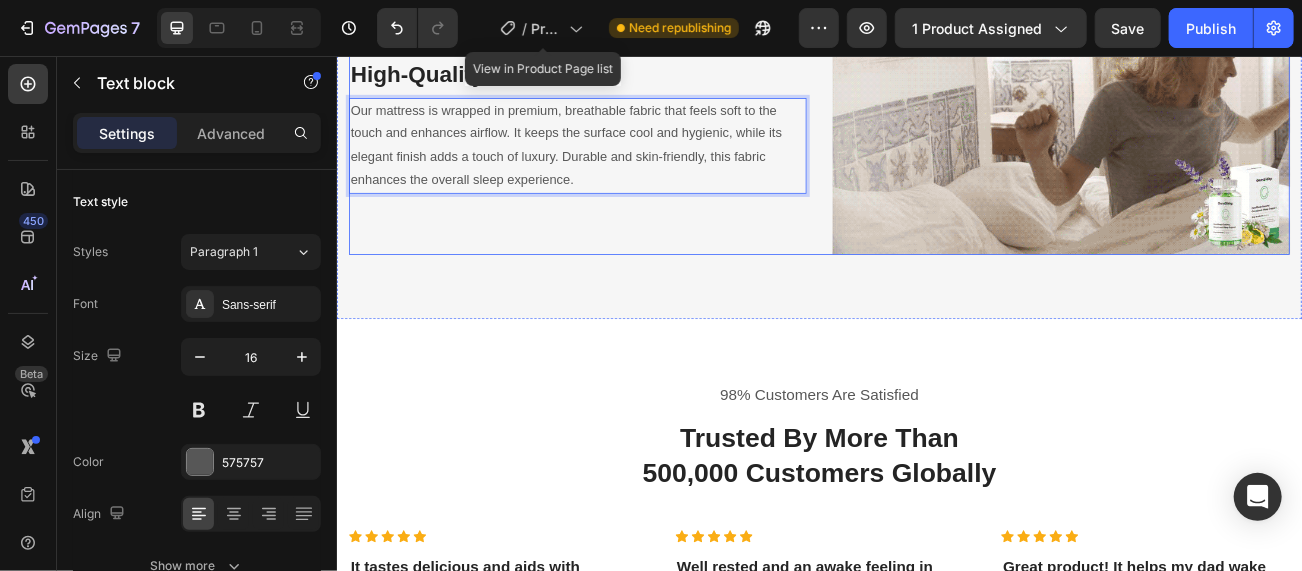 scroll, scrollTop: 4387, scrollLeft: 0, axis: vertical 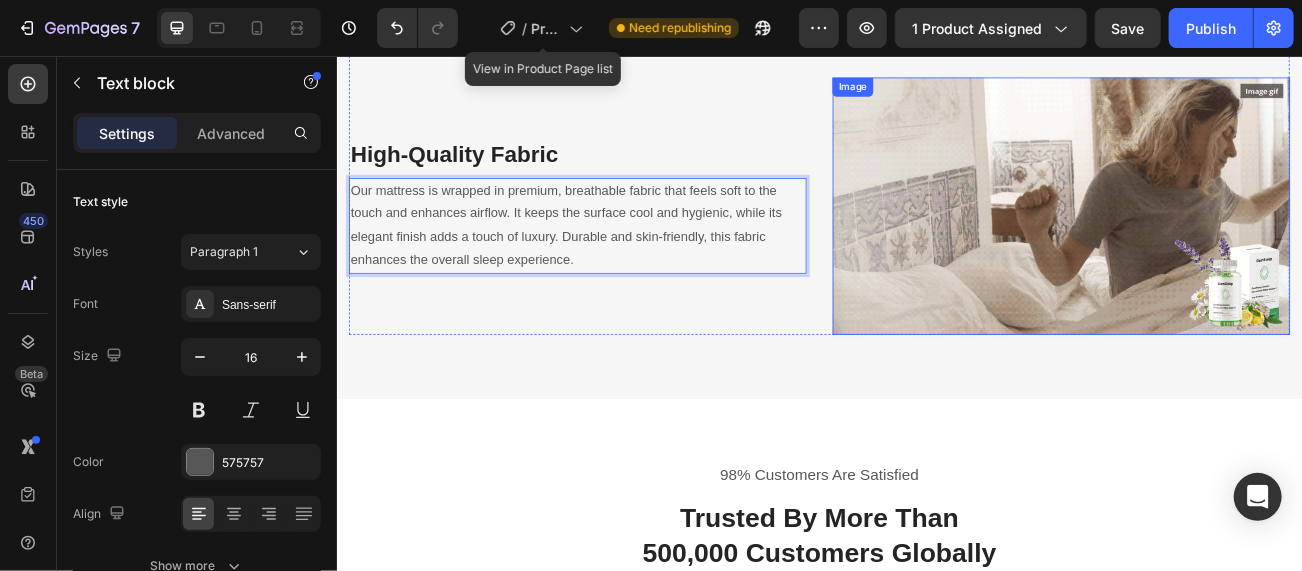 click at bounding box center [1236, 242] 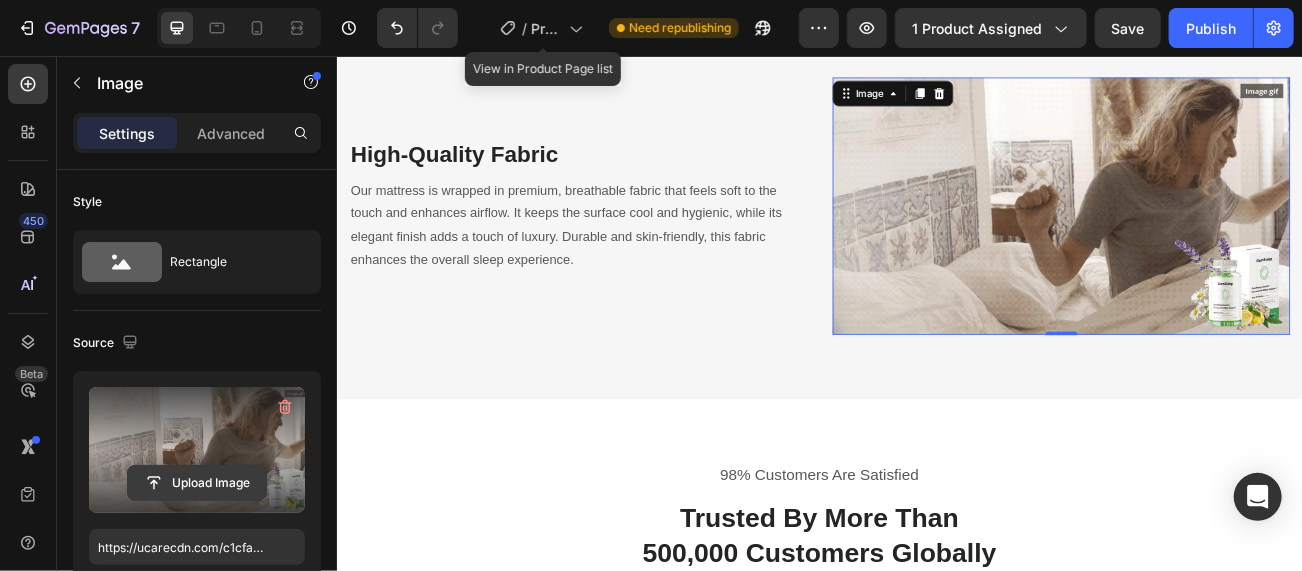 click 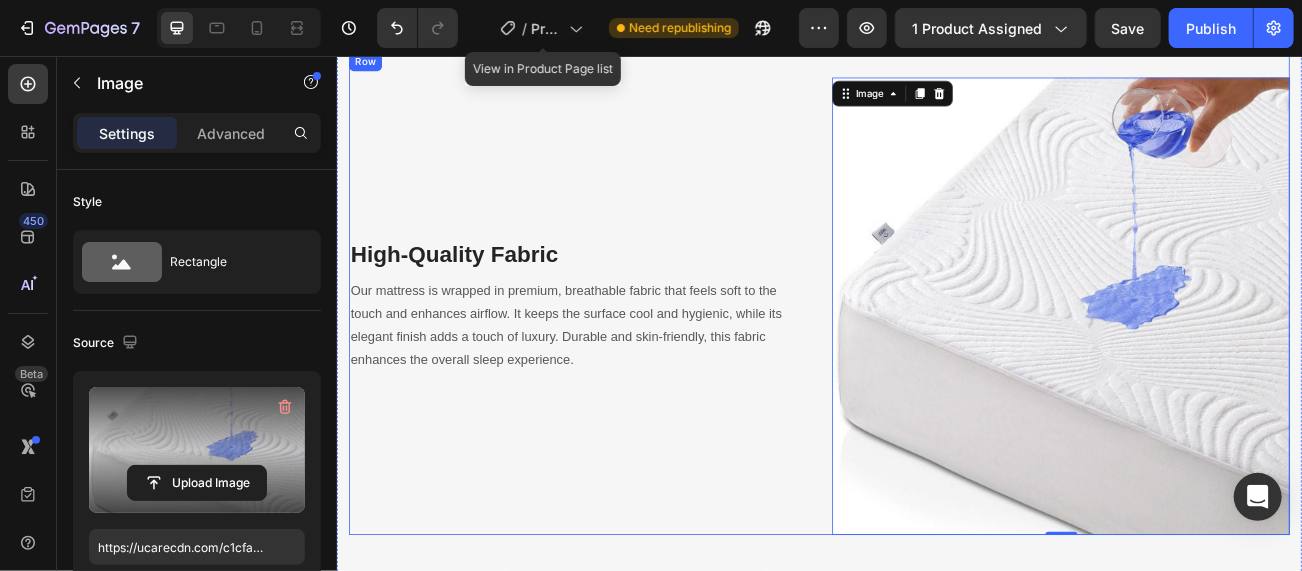type on "https://cdn.shopify.com/s/files/1/0653/2169/7354/files/gempages_577413640206942947-d3e360c0-89bd-4c8b-84eb-654a69ed2e79.jpg" 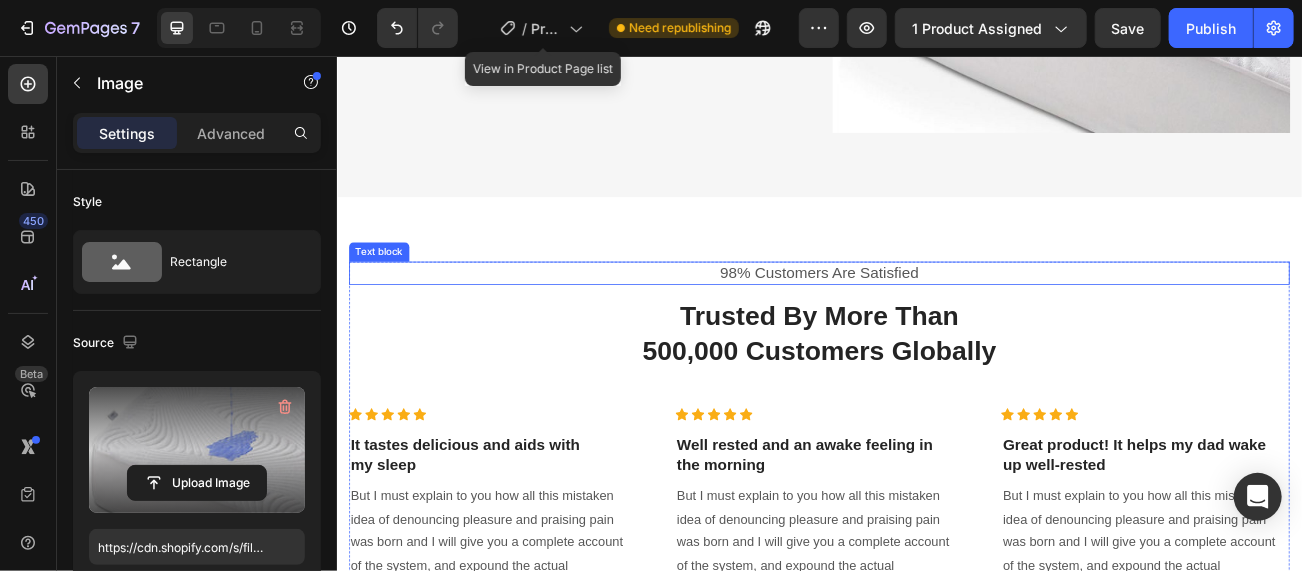 scroll, scrollTop: 5087, scrollLeft: 0, axis: vertical 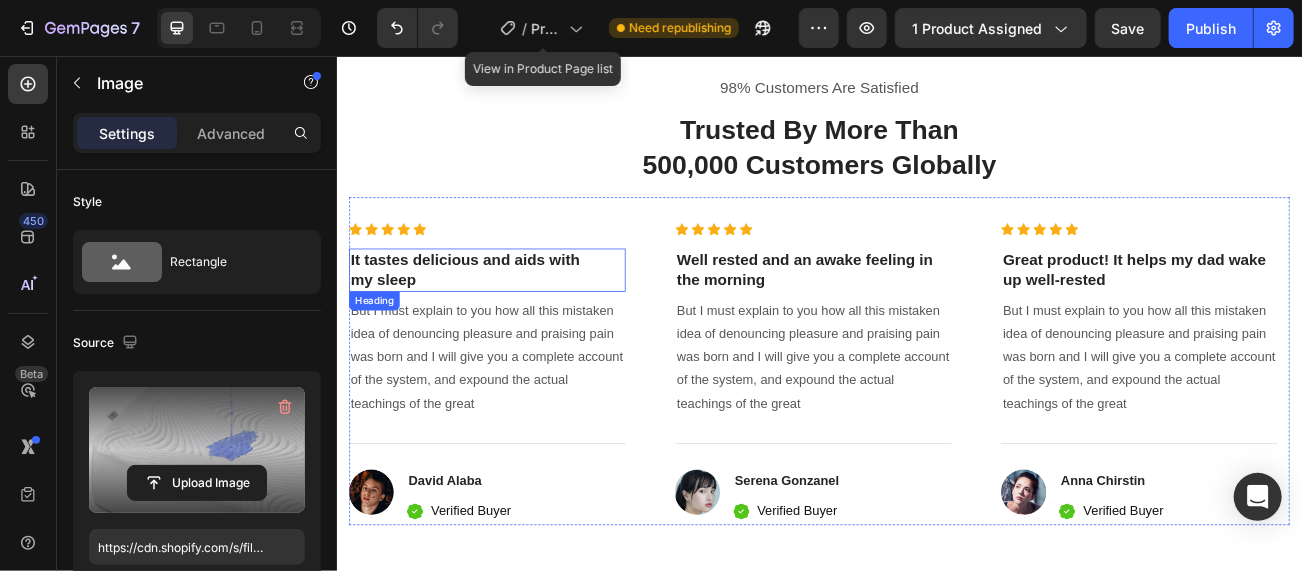 click on "It tastes delicious and aids with  my sleep" at bounding box center [523, 321] 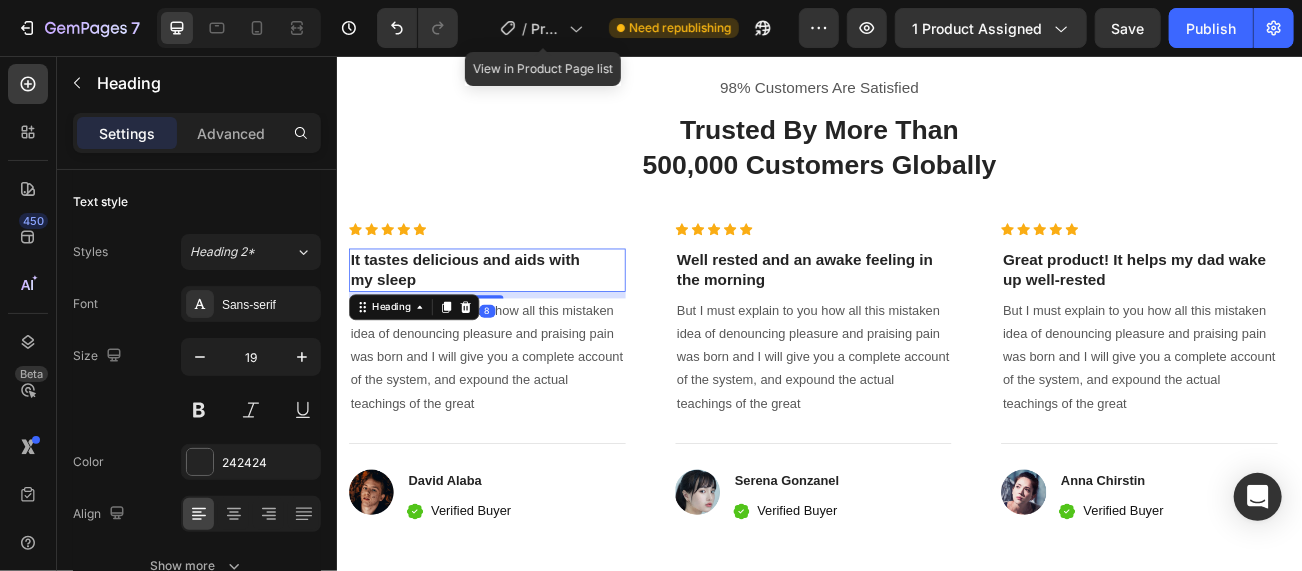click on "It tastes delicious and aids with  my sleep" at bounding box center [523, 321] 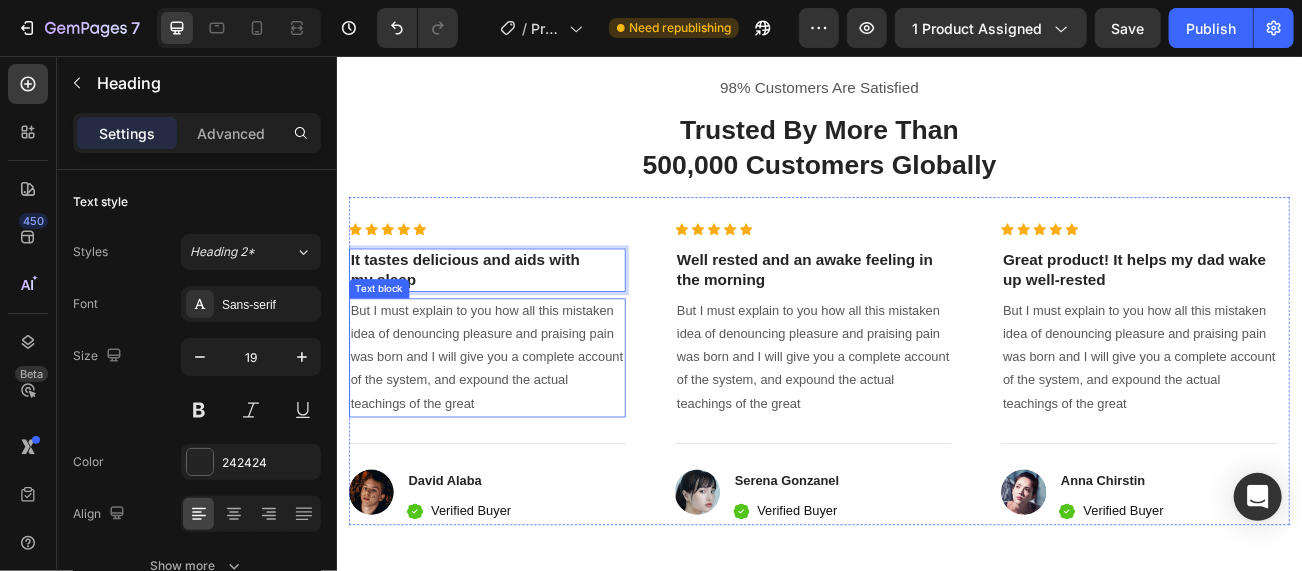 click on "But I must explain to you how all this mistaken idea of denouncing pleasure and praising pain was born and I will give you a complete account of the system, and expound the actual teachings of the great" at bounding box center [523, 431] 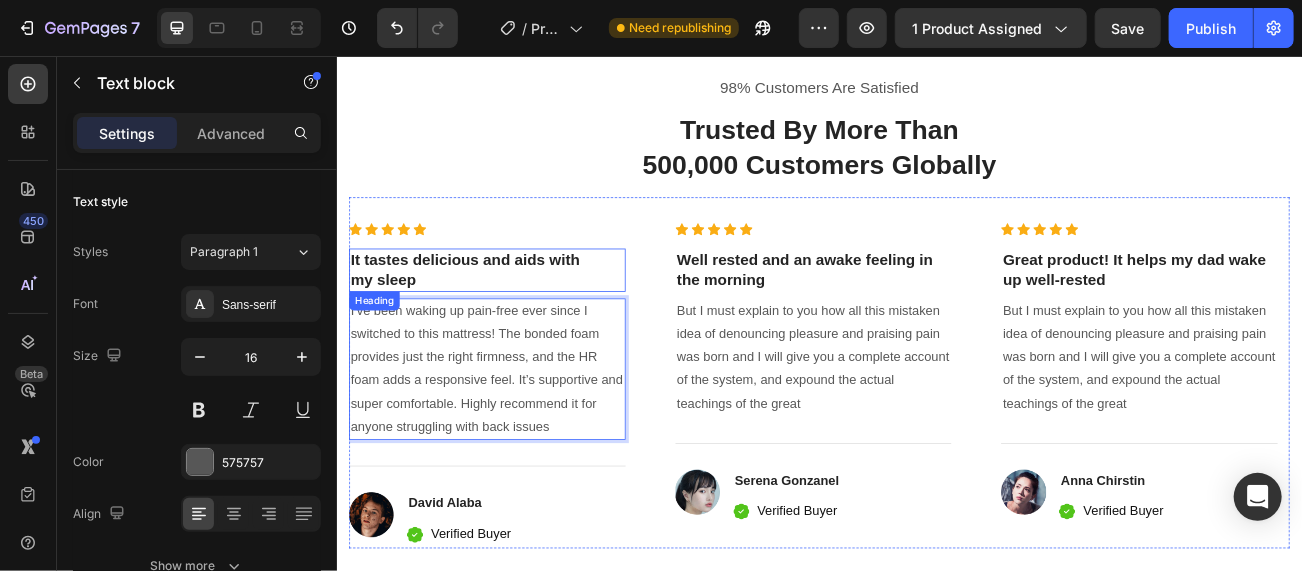 click on "It tastes delicious and aids with  my sleep" at bounding box center (523, 321) 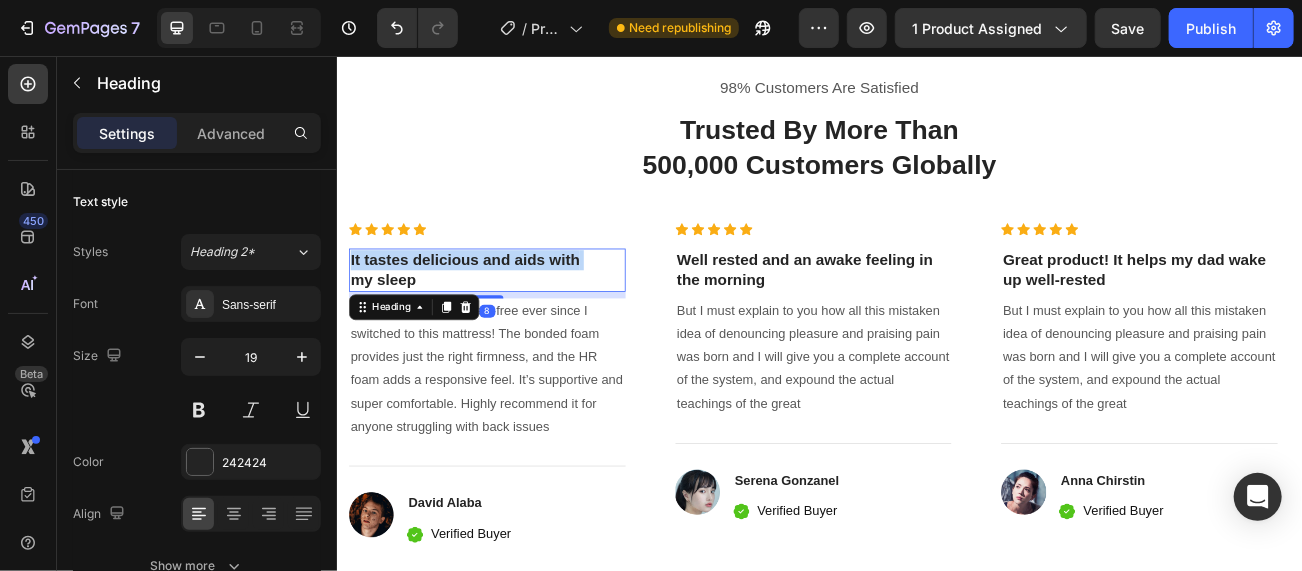 click on "It tastes delicious and aids with  my sleep" at bounding box center (523, 321) 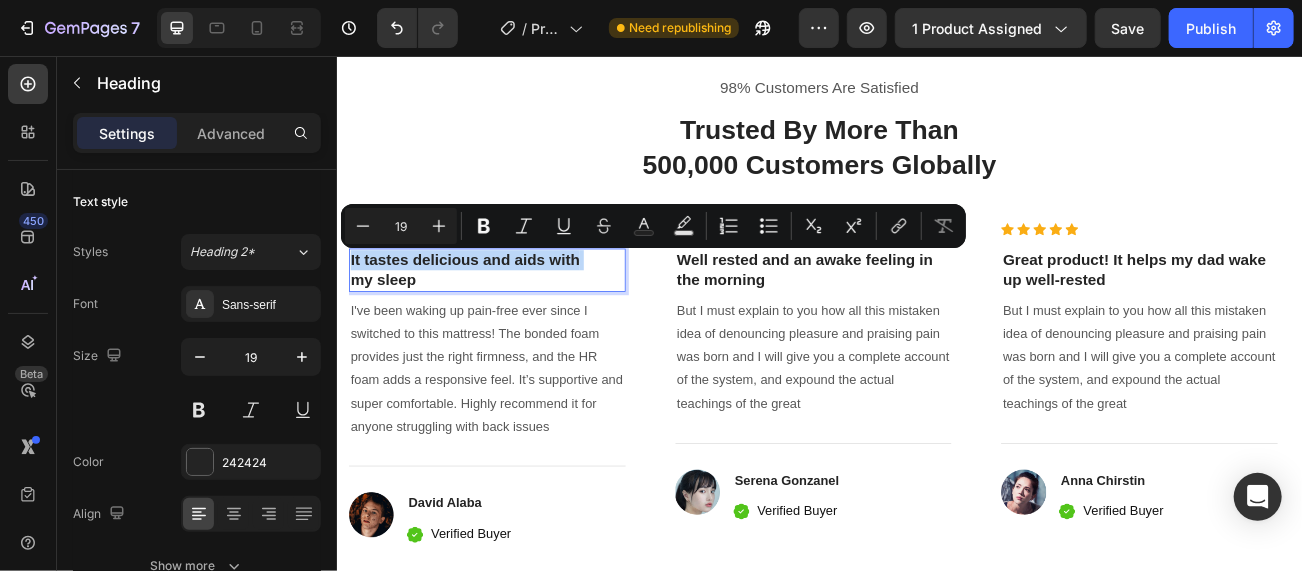 click on "It tastes delicious and aids with  my sleep" at bounding box center (523, 321) 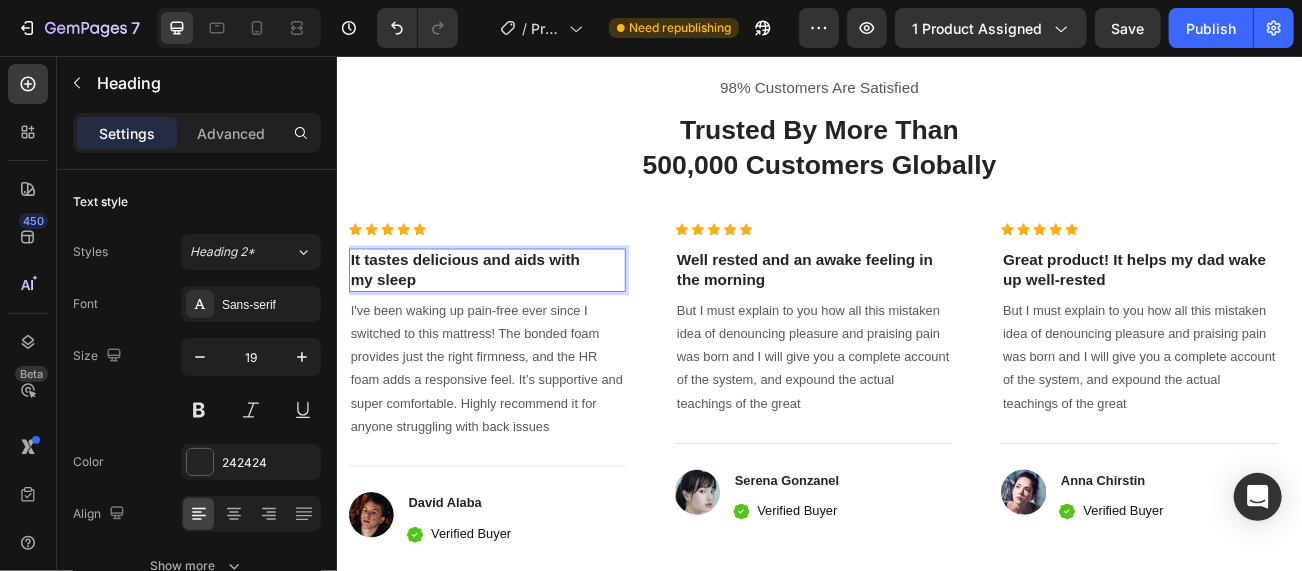 click on "It tastes delicious and aids with  my sleep" at bounding box center [523, 321] 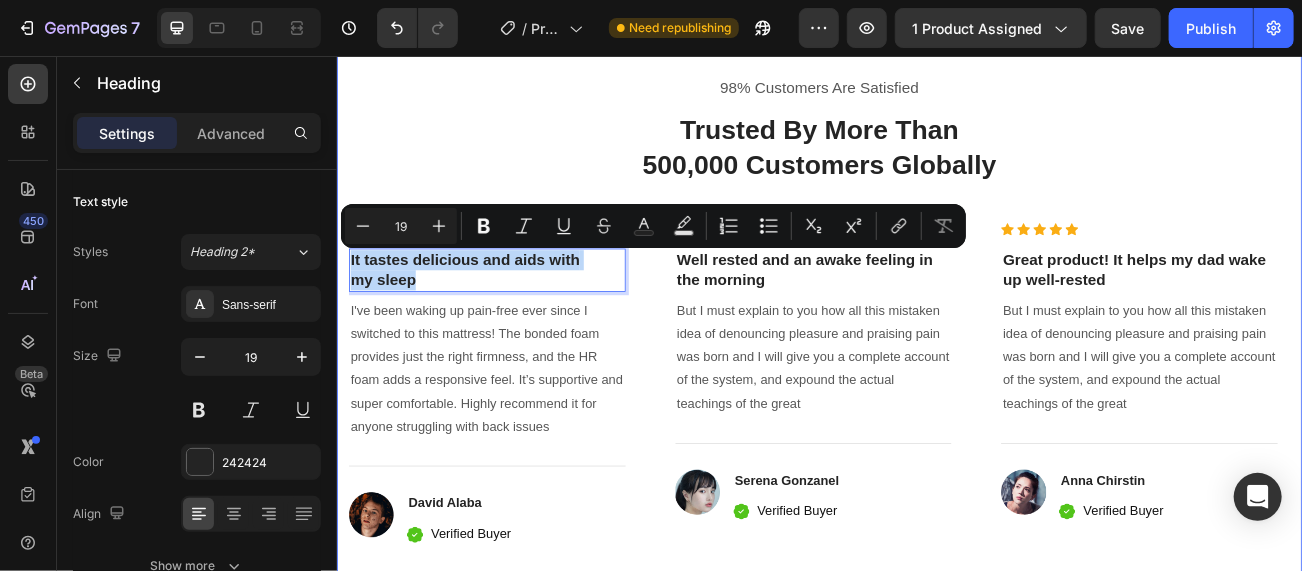 drag, startPoint x: 432, startPoint y: 328, endPoint x: 341, endPoint y: 309, distance: 92.96236 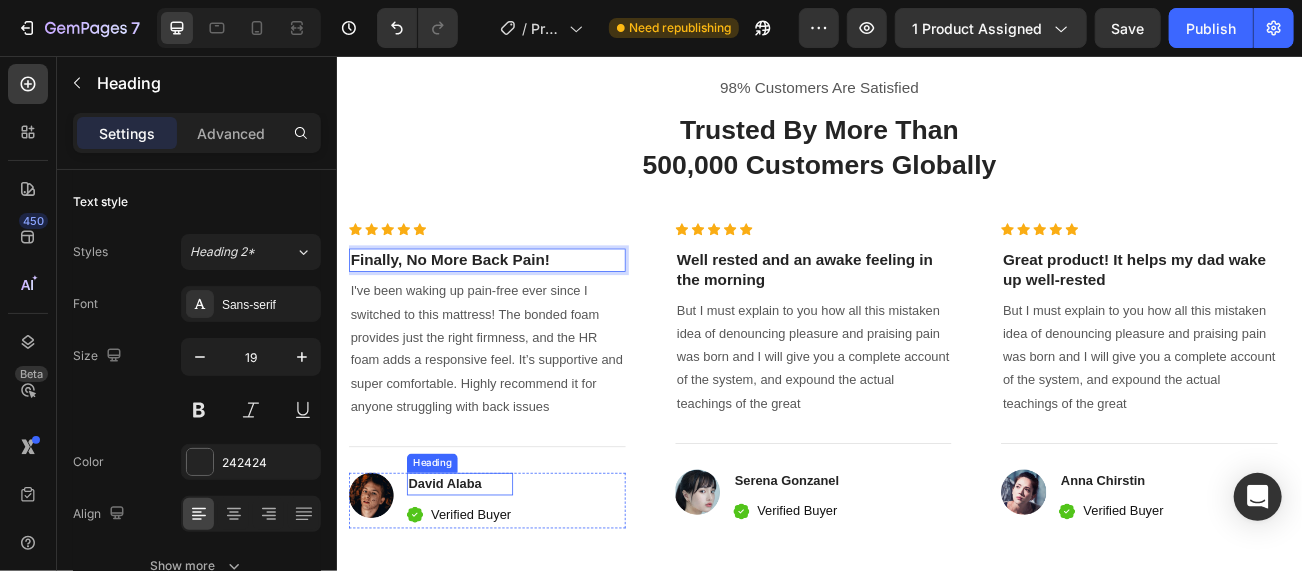 click on "98% Customers Are Satisfied Text block Trusted By More Than  500,000 Customers Globally Heading                Icon                Icon                Icon                Icon                Icon Icon List Hoz Finally, No More Back Pain! Heading   8 I've been waking up pain-free ever since I switched to this mattress! The bonded foam provides just the right firmness, and the HR foam adds a responsive feel. It’s supportive and super comfortable. Highly recommend it for anyone struggling with back issues Text block                Title Line Image David Alaba Heading
Icon Verified Buyer Text block Icon List Row                Icon                Icon                Icon                Icon                Icon Icon List Hoz Well rested and an awake feeling in the morning Heading But I must explain to you how all this mistaken idea of denouncing pleasure and praising pain was born and I will give you a complete account of the system, and expound the actual teachings of the great Text block Title" at bounding box center (936, 362) 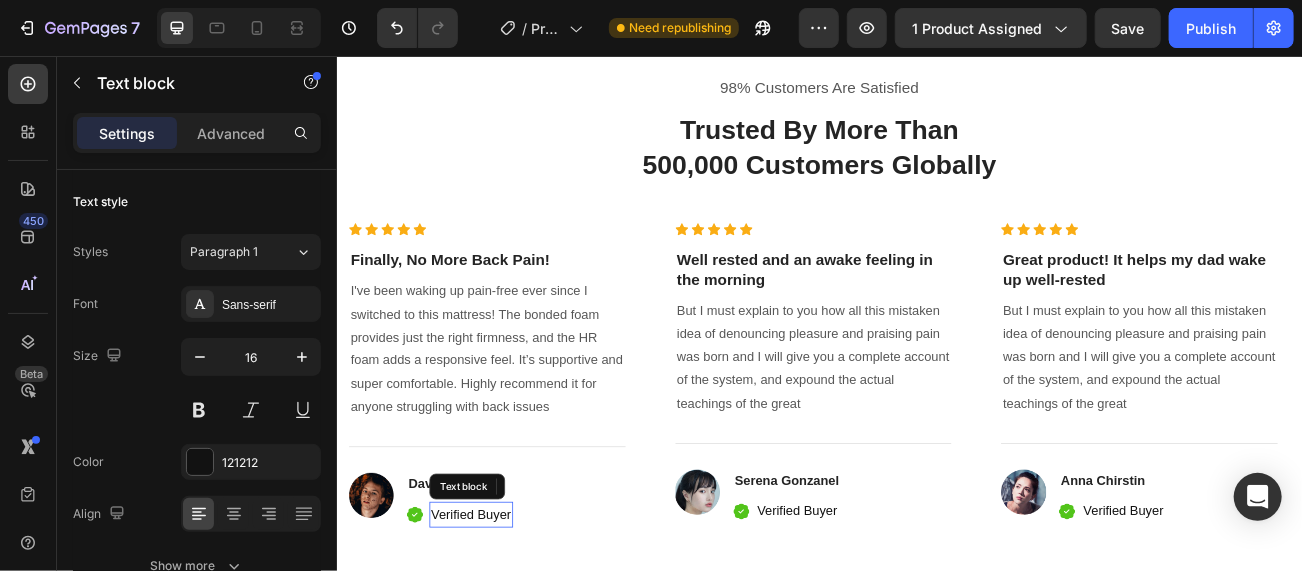 click on "Verified Buyer" at bounding box center (503, 626) 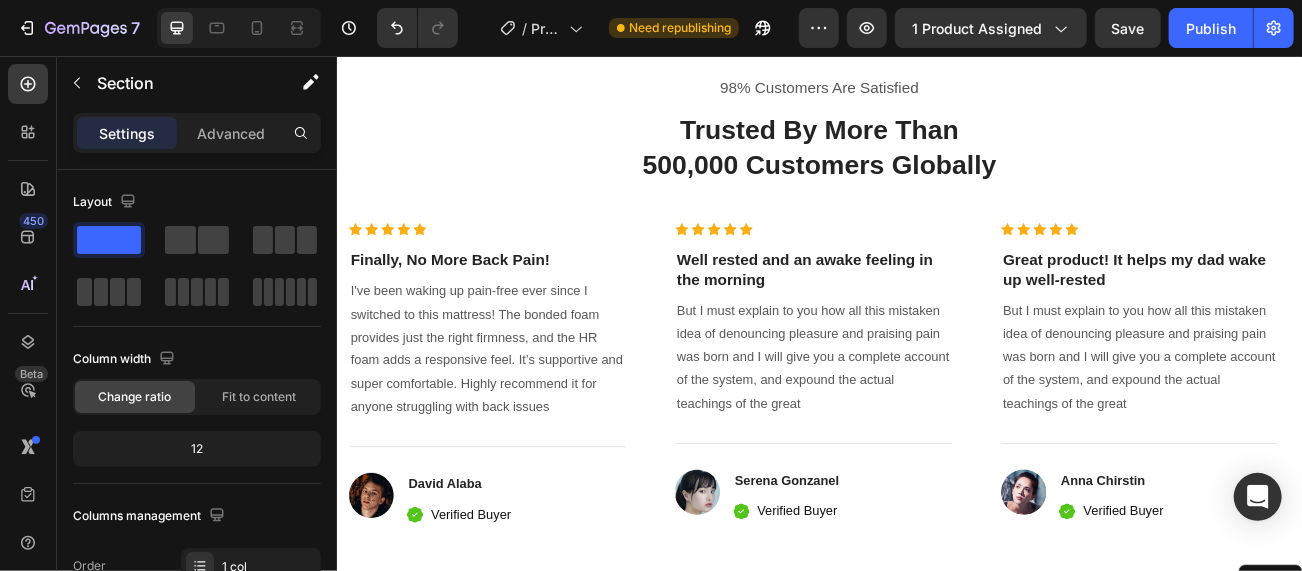 scroll, scrollTop: 5287, scrollLeft: 0, axis: vertical 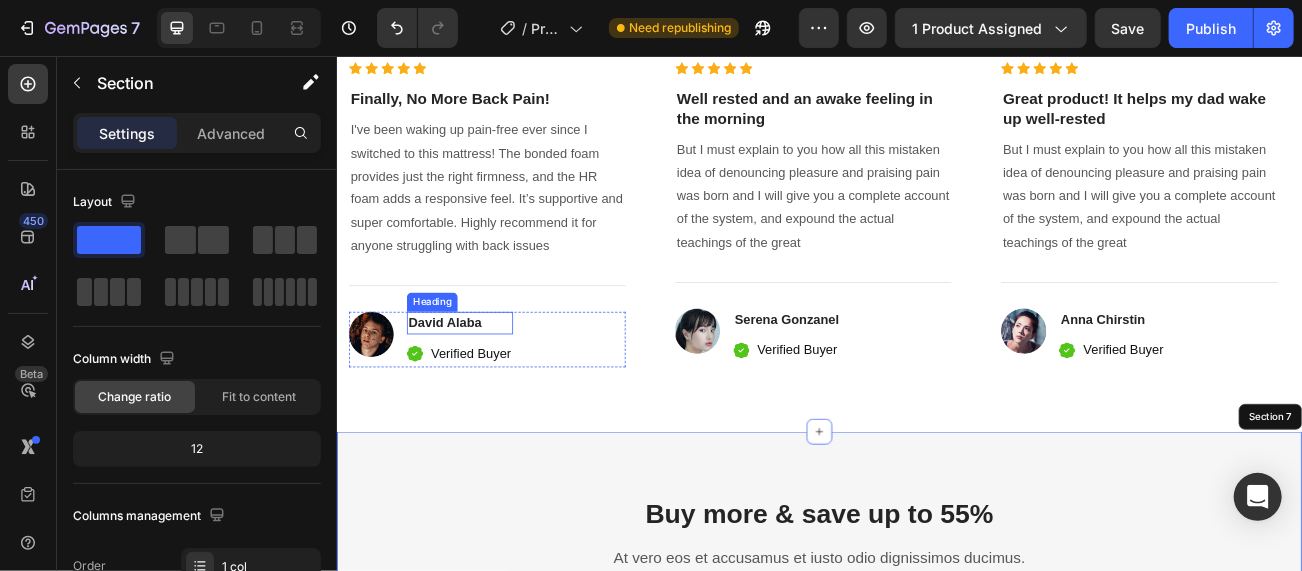 click on "David Alaba" at bounding box center (489, 388) 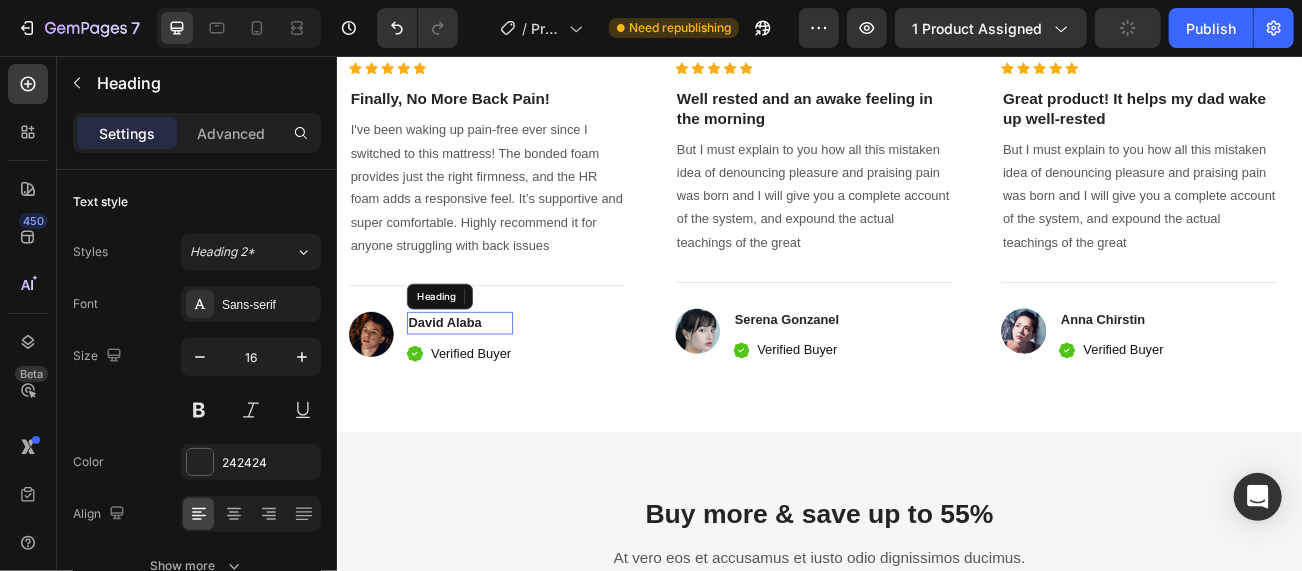 click on "David Alaba" at bounding box center [489, 388] 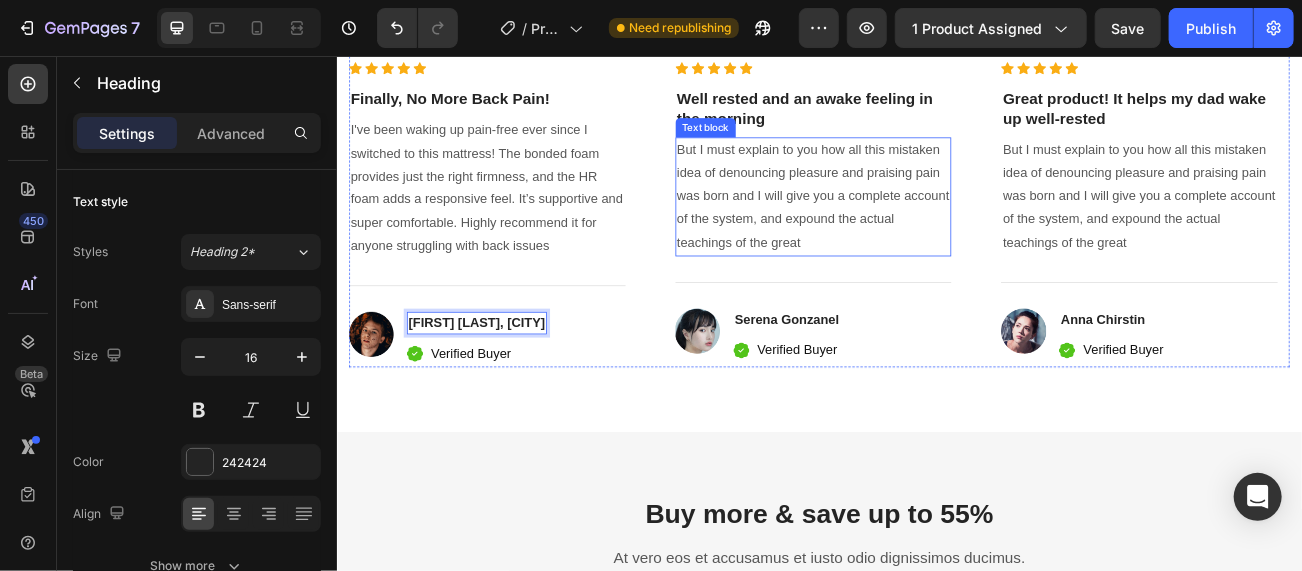 scroll, scrollTop: 5187, scrollLeft: 0, axis: vertical 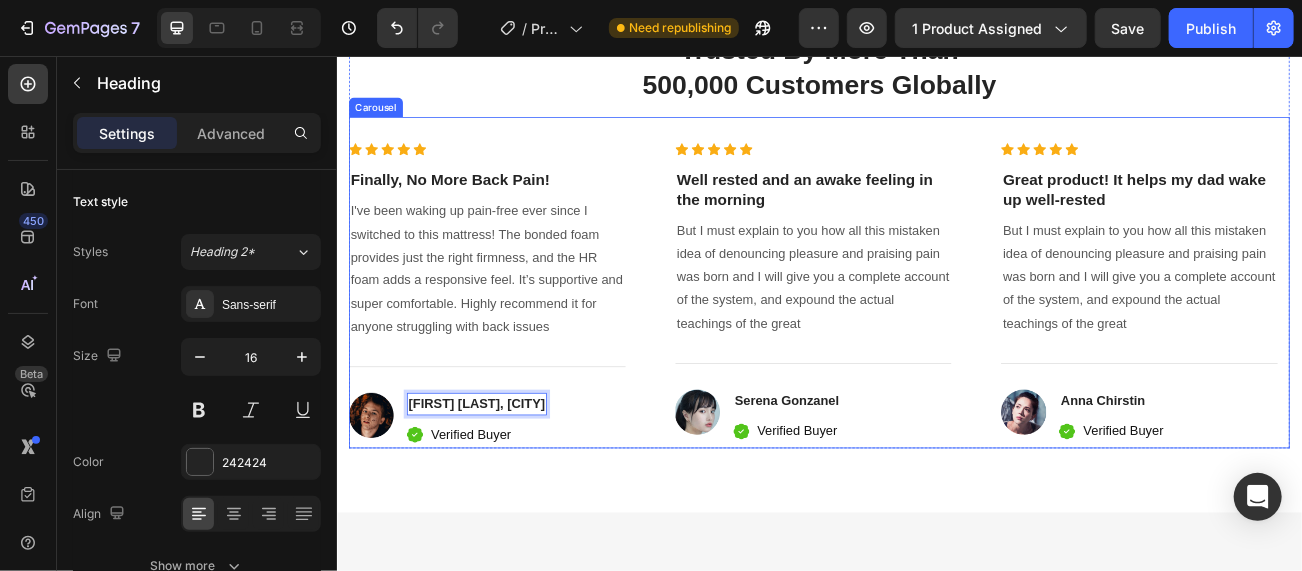click on "Well rested and an awake feeling in the morning" at bounding box center (929, 221) 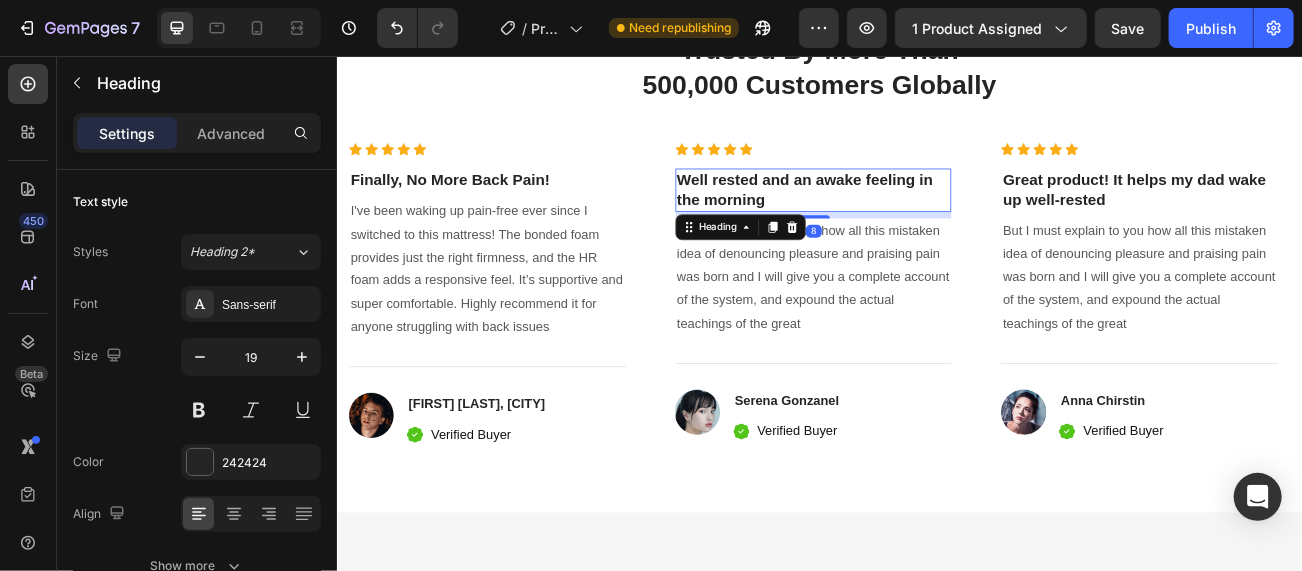 click on "Well rested and an awake feeling in the morning" at bounding box center [929, 221] 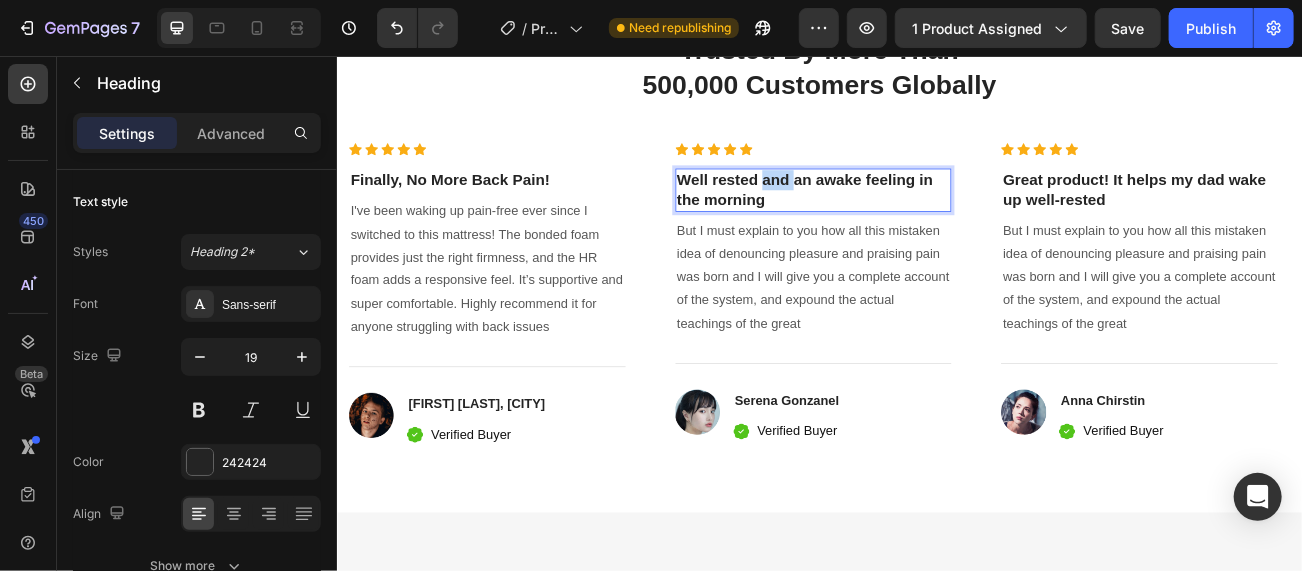 click on "Well rested and an awake feeling in the morning" at bounding box center [929, 221] 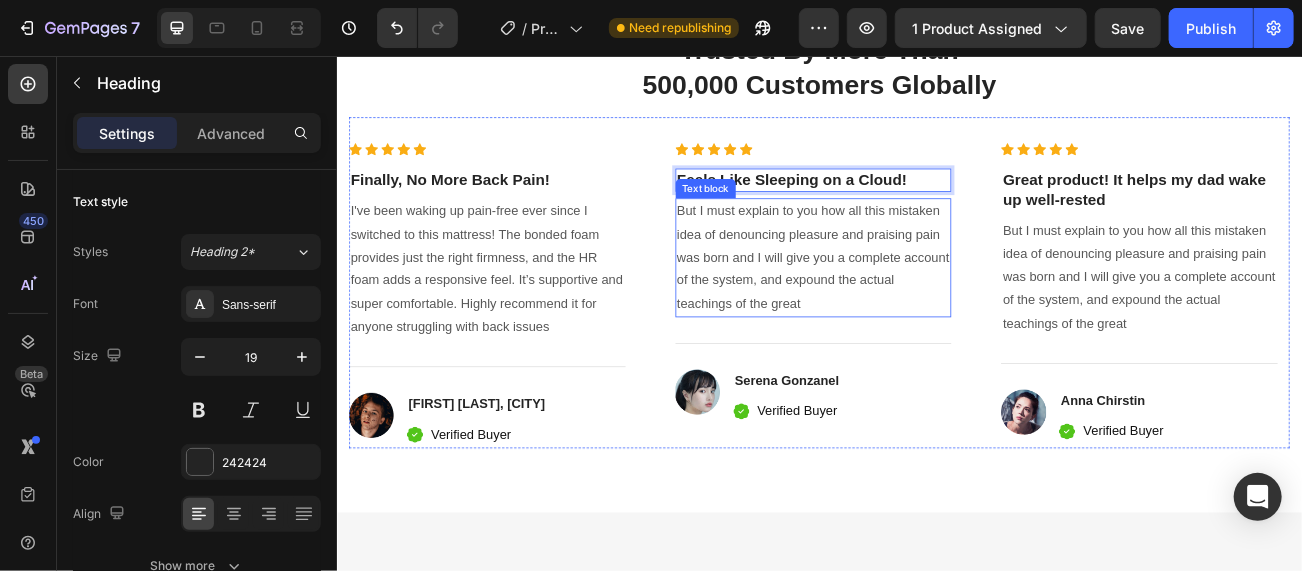 click on "But I must explain to you how all this mistaken idea of denouncing pleasure and praising pain was born and I will give you a complete account of the system, and expound the actual teachings of the great" at bounding box center (929, 306) 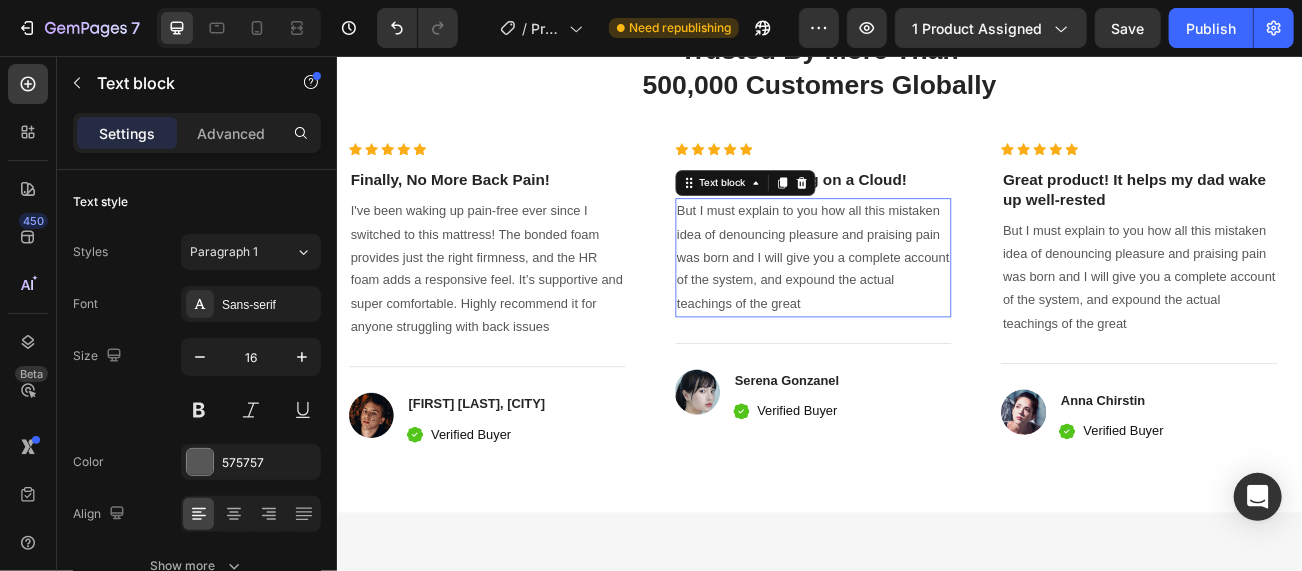 click on "But I must explain to you how all this mistaken idea of denouncing pleasure and praising pain was born and I will give you a complete account of the system, and expound the actual teachings of the great" at bounding box center [929, 306] 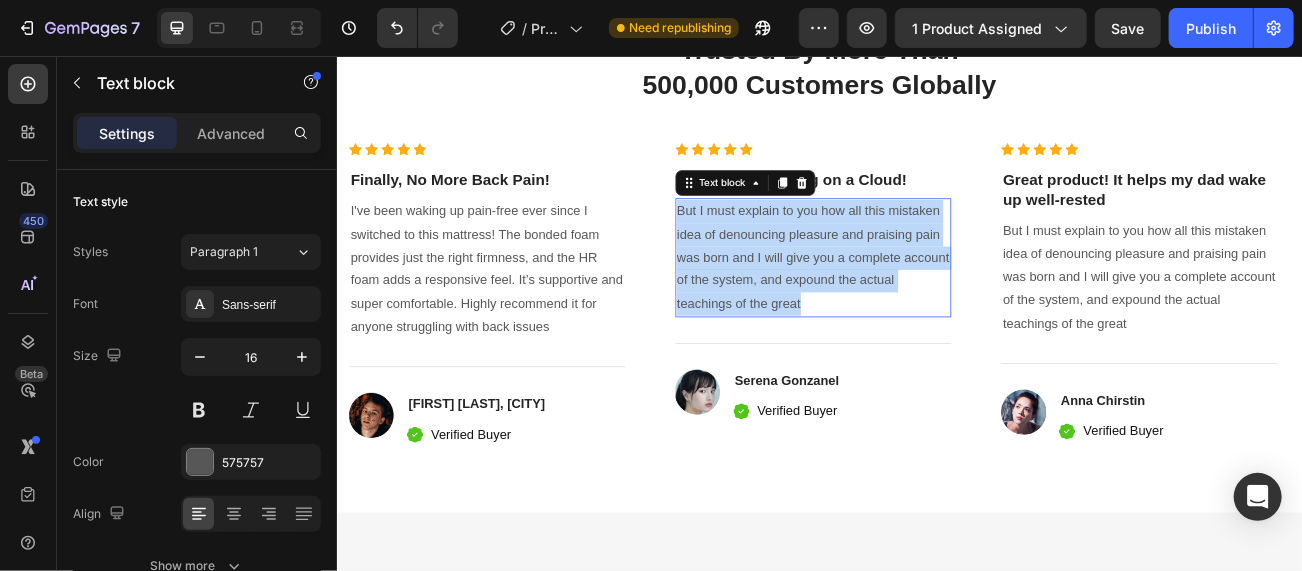 click on "But I must explain to you how all this mistaken idea of denouncing pleasure and praising pain was born and I will give you a complete account of the system, and expound the actual teachings of the great" at bounding box center [929, 306] 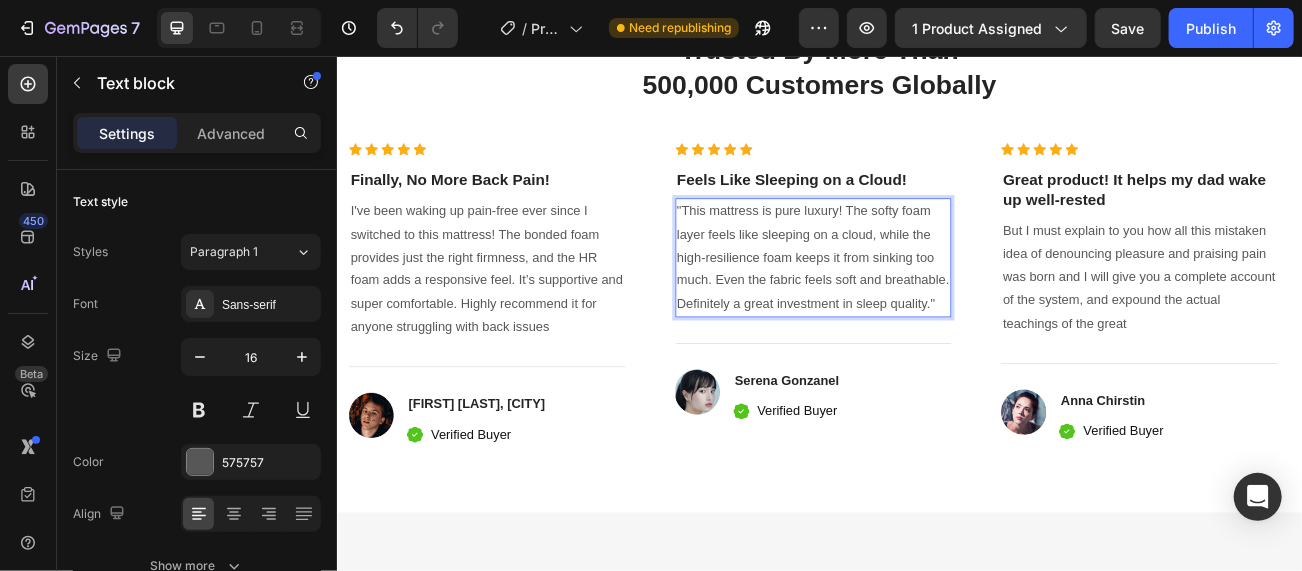 click on "Don't show again" at bounding box center [336, 55] 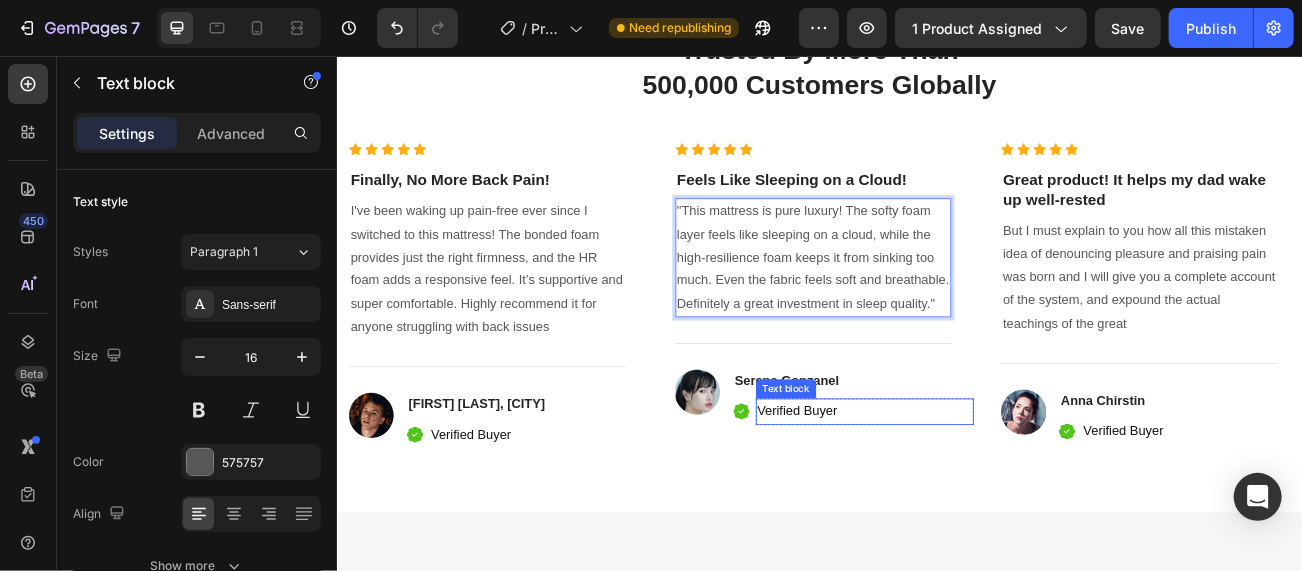 click on "Verified Buyer" at bounding box center (993, 497) 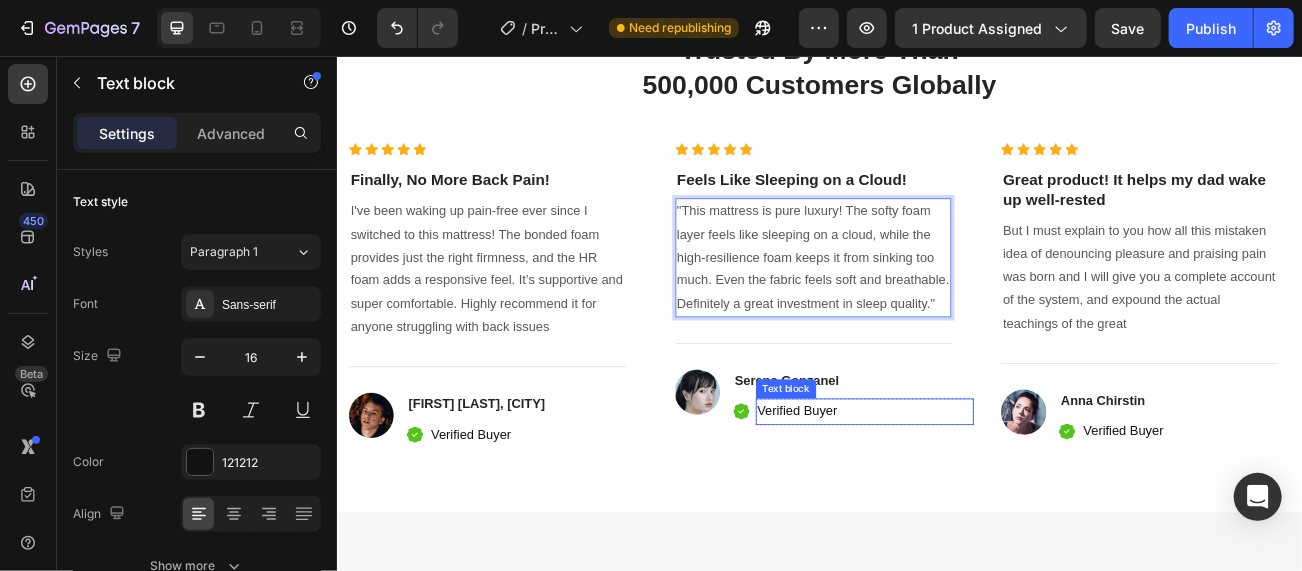click on "Verified Buyer" at bounding box center (993, 497) 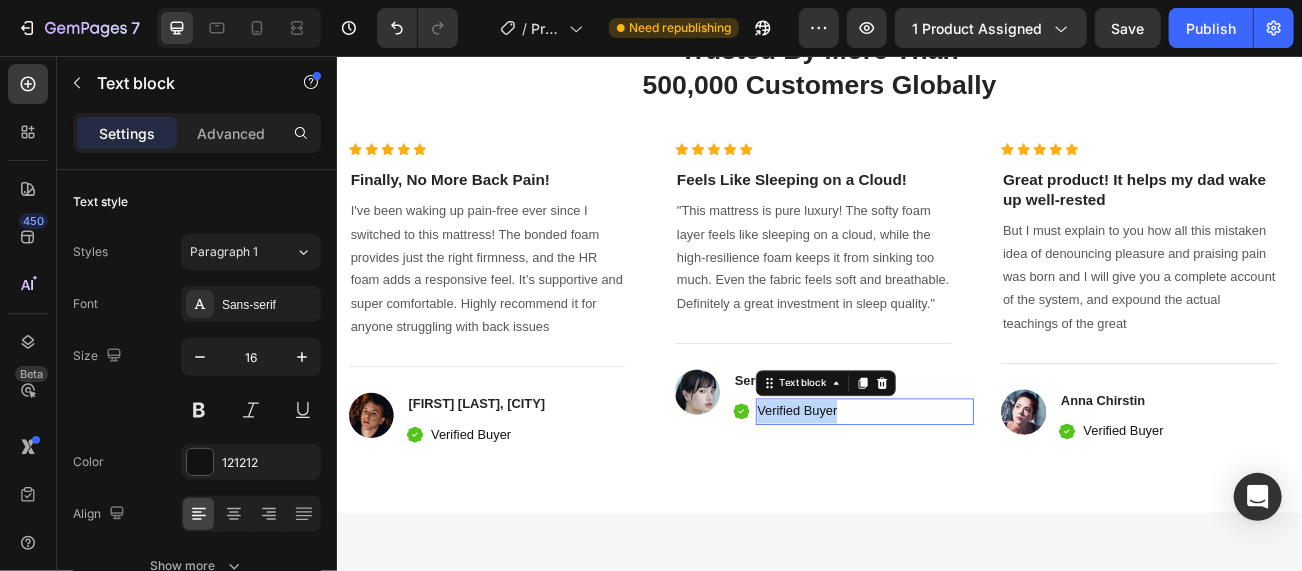 click on "Verified Buyer" at bounding box center [993, 497] 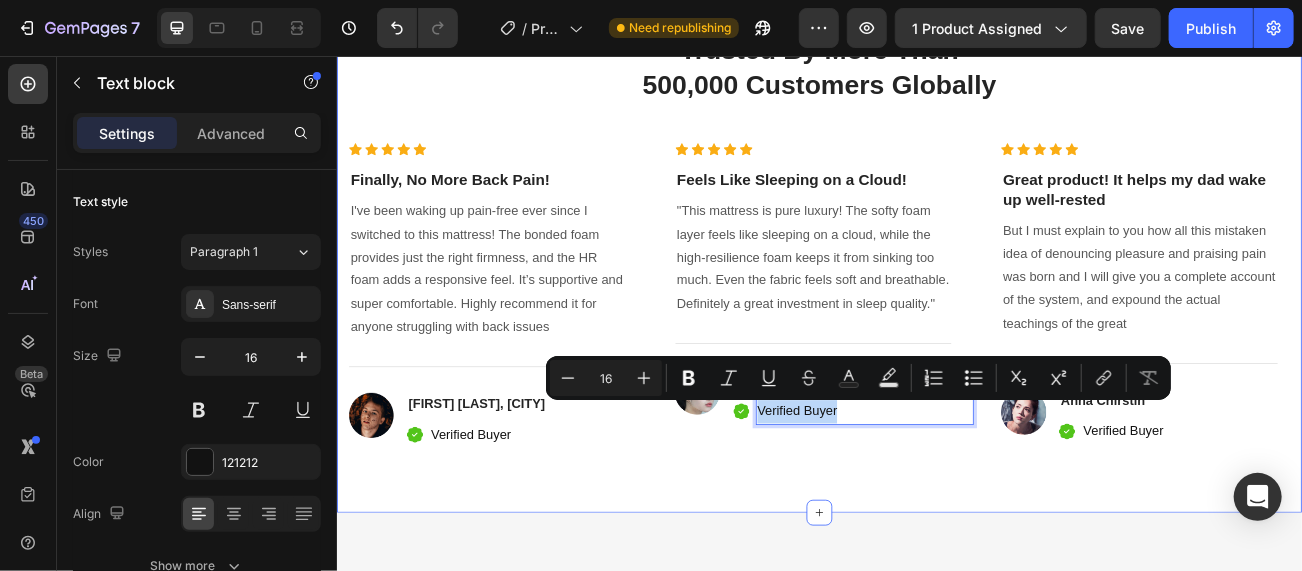 click on "98% Customers Are Satisfied Text block Trusted By More Than  500,000 Customers Globally Heading                Icon                Icon                Icon                Icon                Icon Icon List Hoz Finally, No More Back Pain! Heading I've been waking up pain-free ever since I switched to this mattress! The bonded foam provides just the right firmness, and the HR foam adds a responsive feel. It’s supportive and super comfortable. Highly recommend it for anyone struggling with back issues Text block                Title Line Image Rahul Mehta, Gurgaon Heading
Icon Verified Buyer Text block Icon List Row                Icon                Icon                Icon                Icon                Icon Icon List Hoz Feels Like Sleeping on a Cloud! Heading Text block                Title Line Image Serena Gonzanel Heading
Icon Verified Buyer Text block   0 Row Icon List Row                Icon                Icon                Icon                Icon" at bounding box center [936, 262] 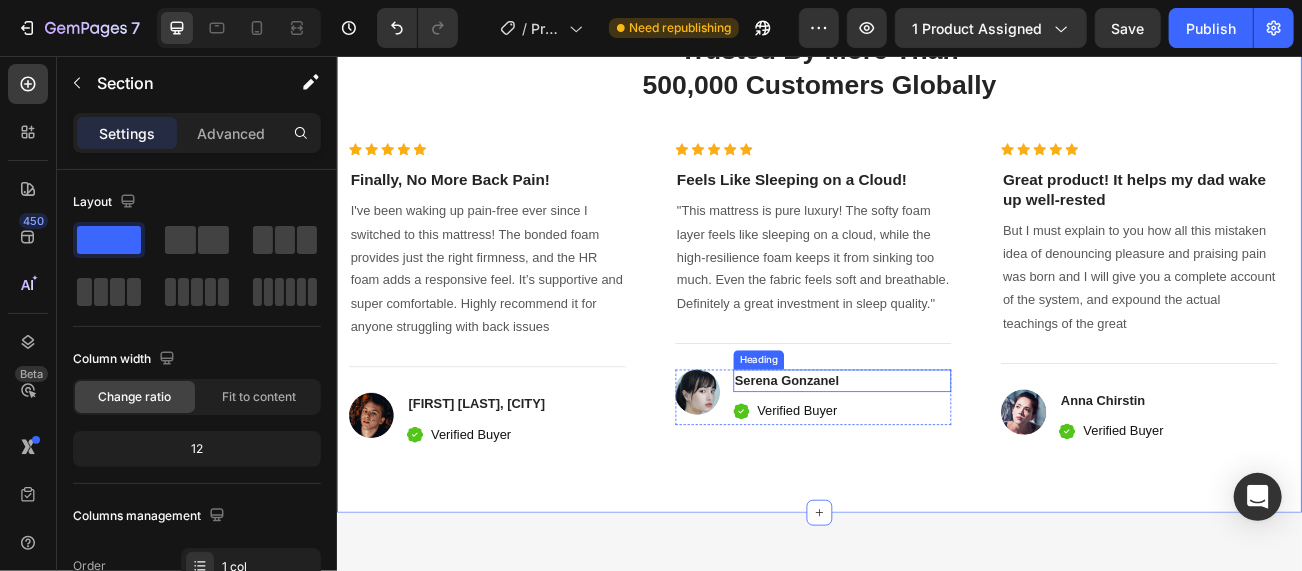 click on "Serena Gonzanel" at bounding box center [965, 459] 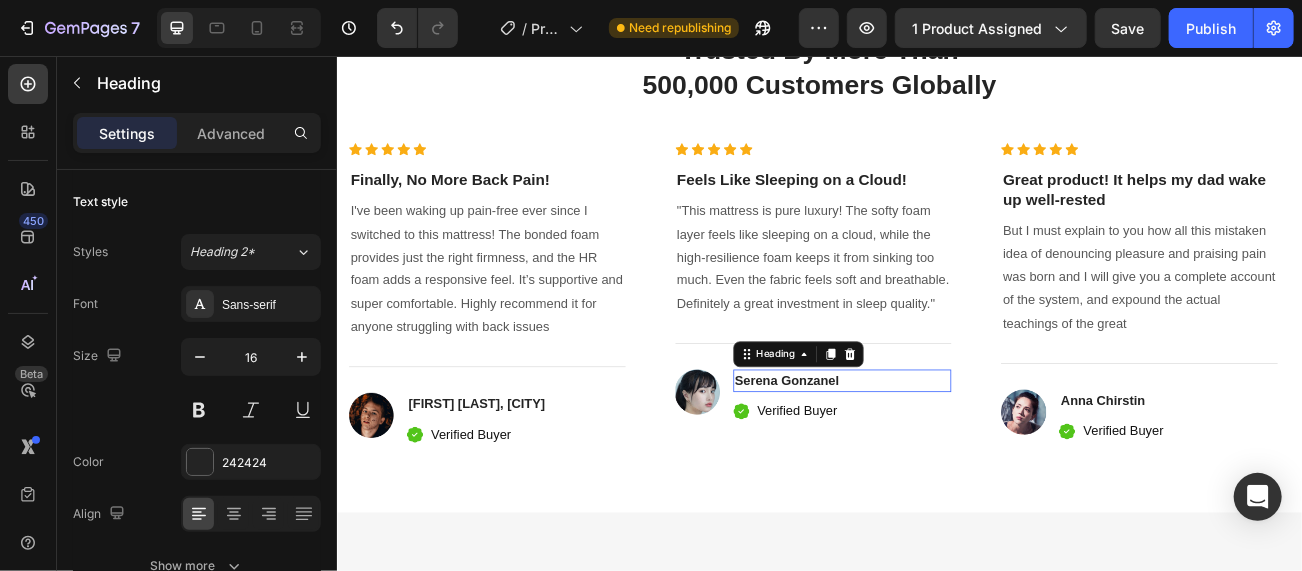 click on "Serena Gonzanel" at bounding box center (965, 459) 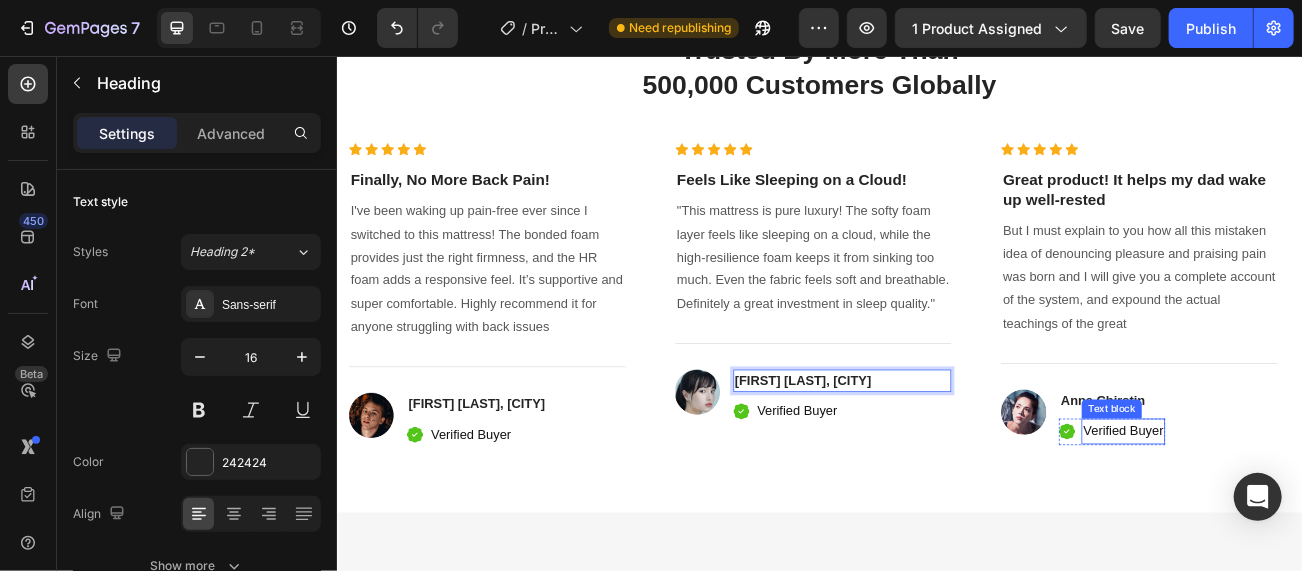 click on "But I must explain to you how all this mistaken idea of denouncing pleasure and praising pain was born and I will give you a complete account of the system, and expound the actual teachings of the great" at bounding box center (1334, 331) 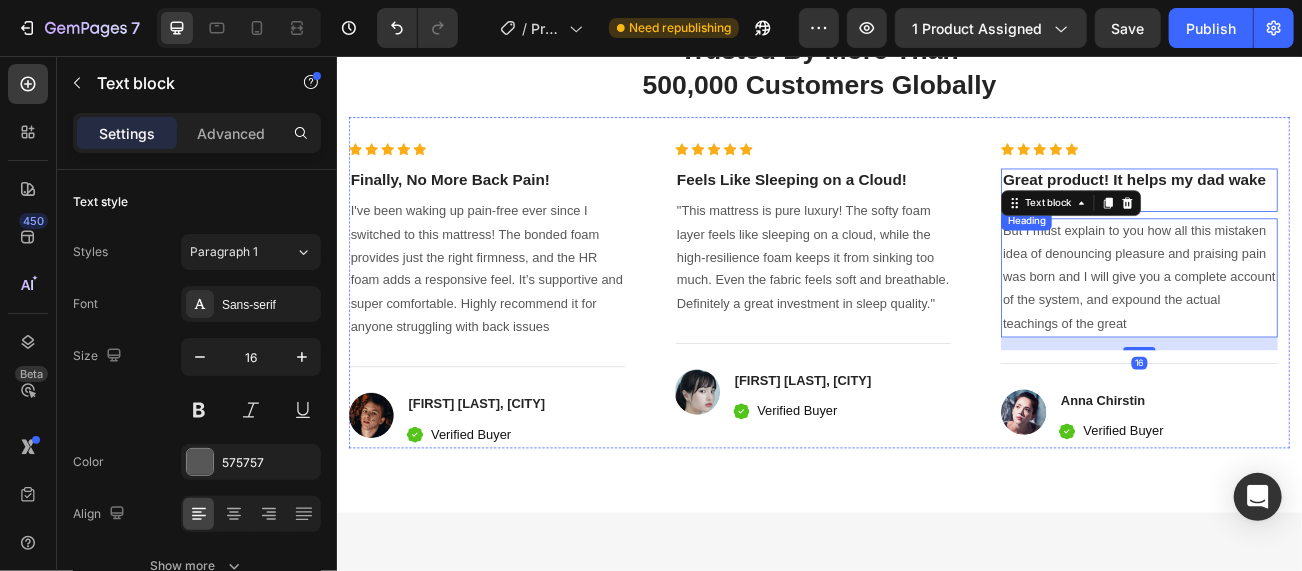 click on "Great product! It helps my dad wake up well-rested" at bounding box center [1334, 221] 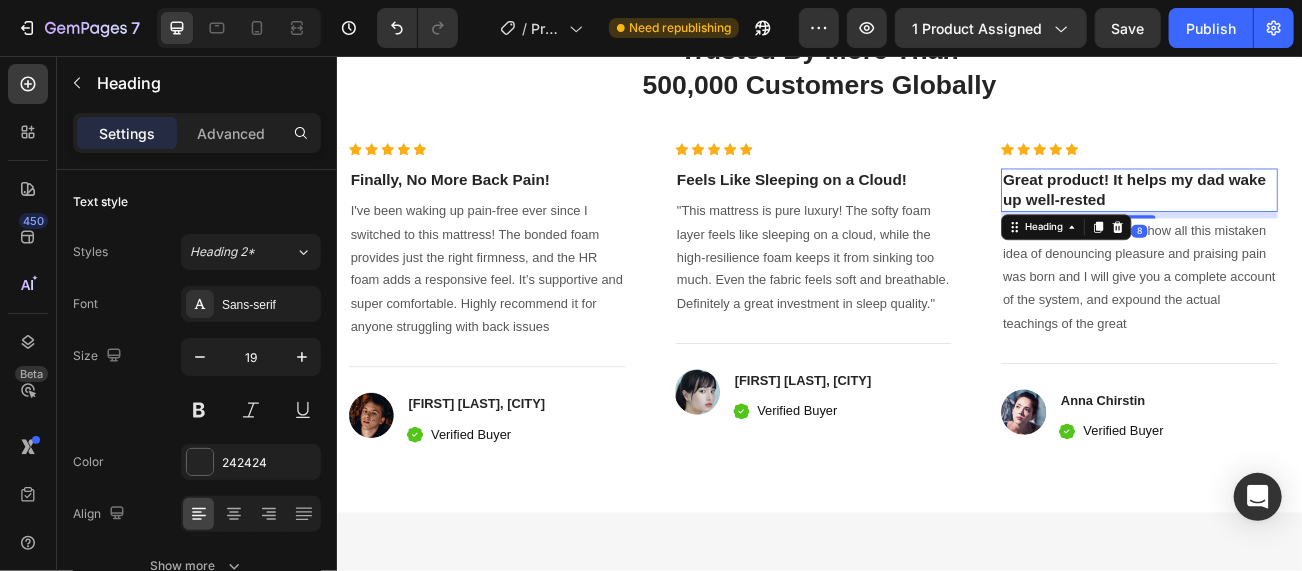 click on "Great product! It helps my dad wake up well-rested" at bounding box center [1334, 221] 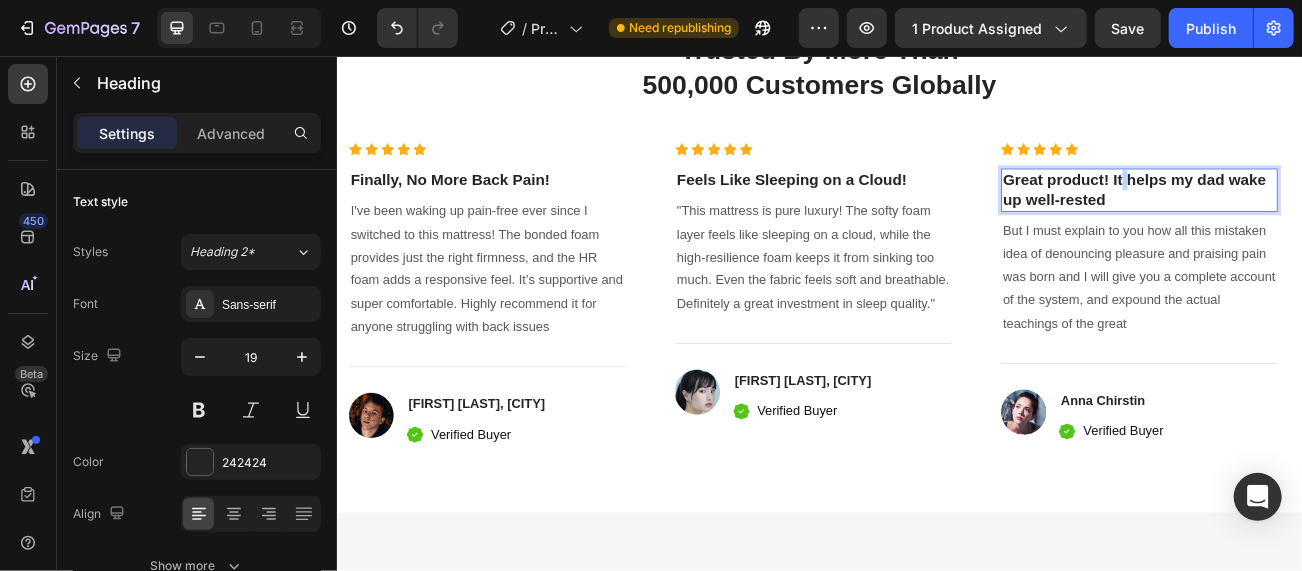 click on "Great product! It helps my dad wake up well-rested" at bounding box center [1334, 221] 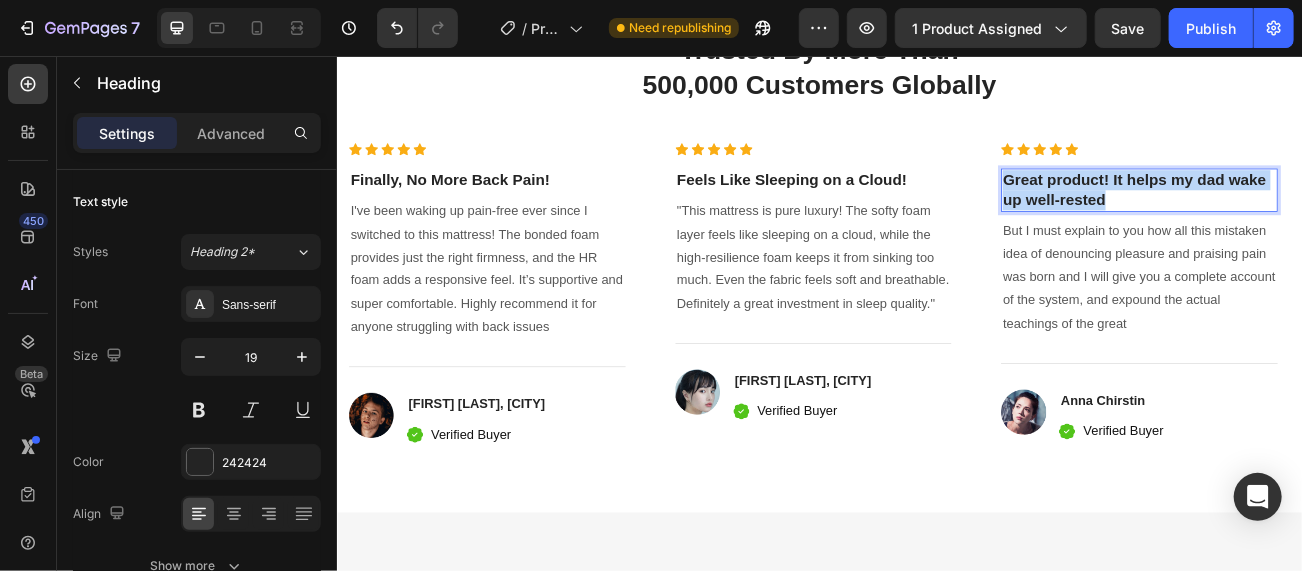 click on "Great product! It helps my dad wake up well-rested" at bounding box center (1334, 221) 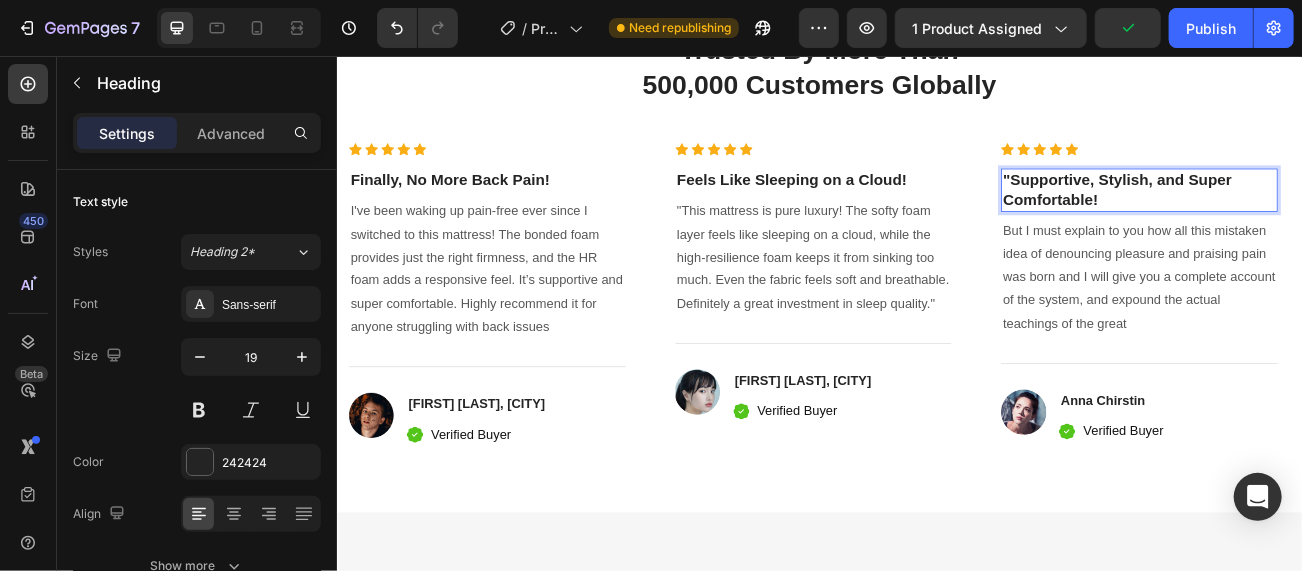 click on ""Supportive, Stylish, and Super Comfortable!" at bounding box center (1334, 221) 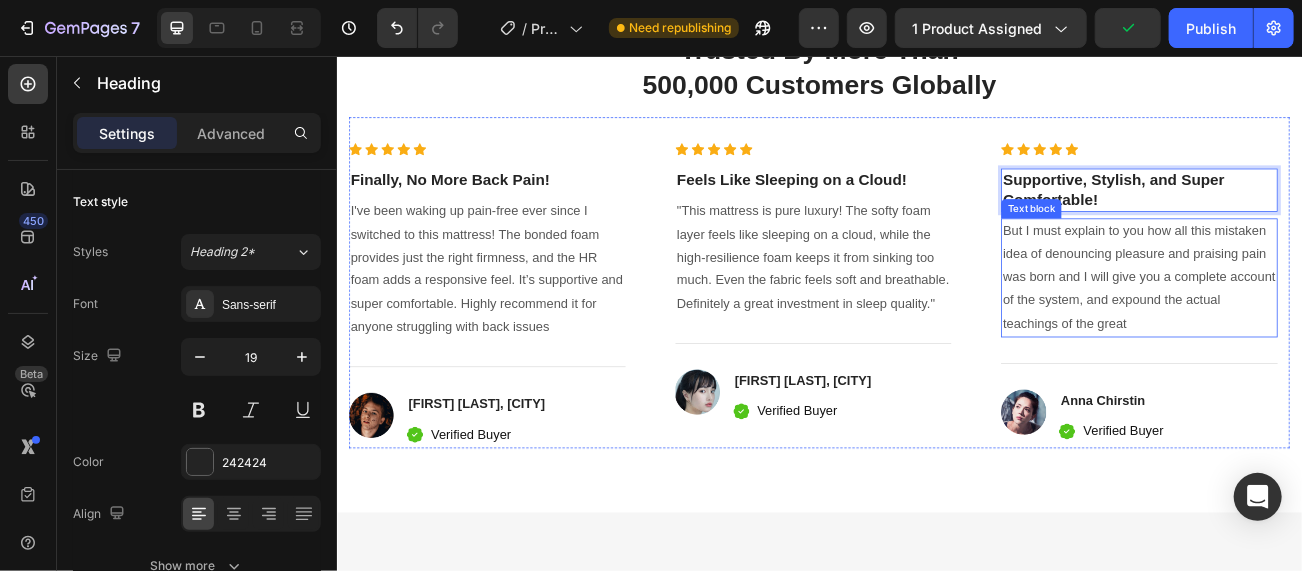 click on "But I must explain to you how all this mistaken idea of denouncing pleasure and praising pain was born and I will give you a complete account of the system, and expound the actual teachings of the great" at bounding box center (1334, 331) 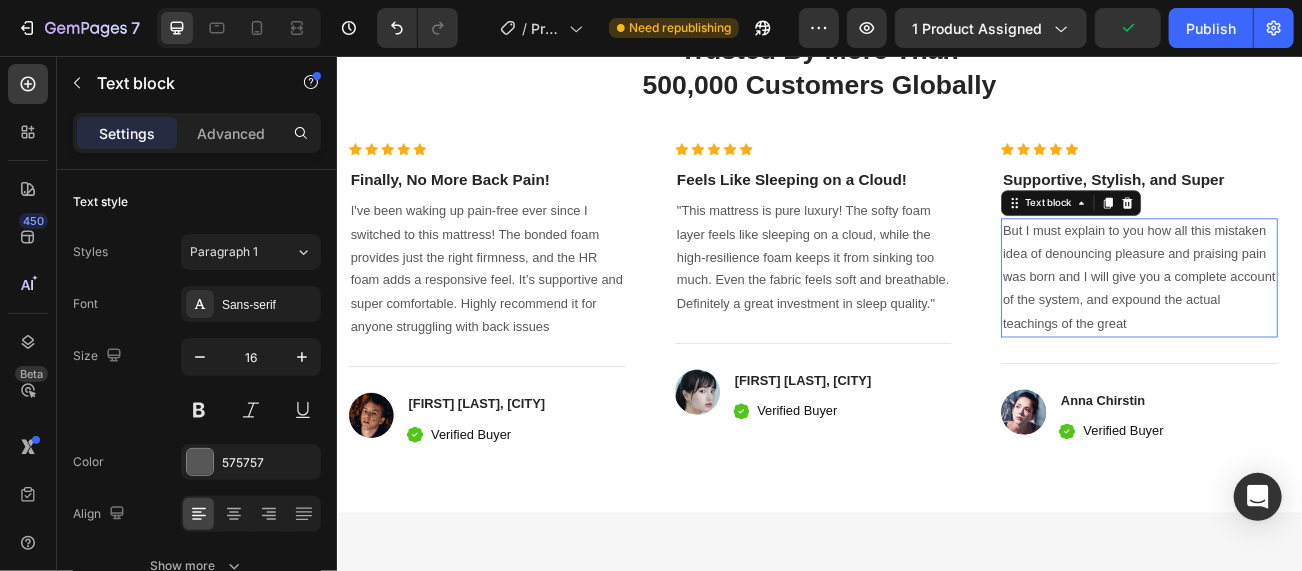 click on "But I must explain to you how all this mistaken idea of denouncing pleasure and praising pain was born and I will give you a complete account of the system, and expound the actual teachings of the great" at bounding box center [1334, 331] 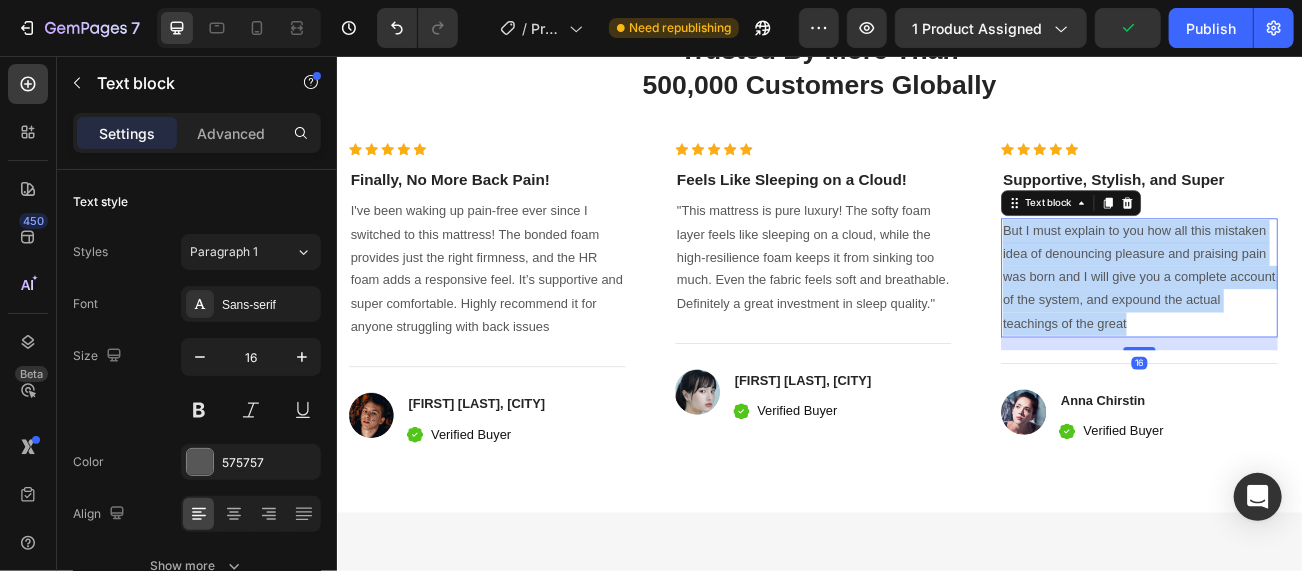 click on "But I must explain to you how all this mistaken idea of denouncing pleasure and praising pain was born and I will give you a complete account of the system, and expound the actual teachings of the great" at bounding box center (1334, 331) 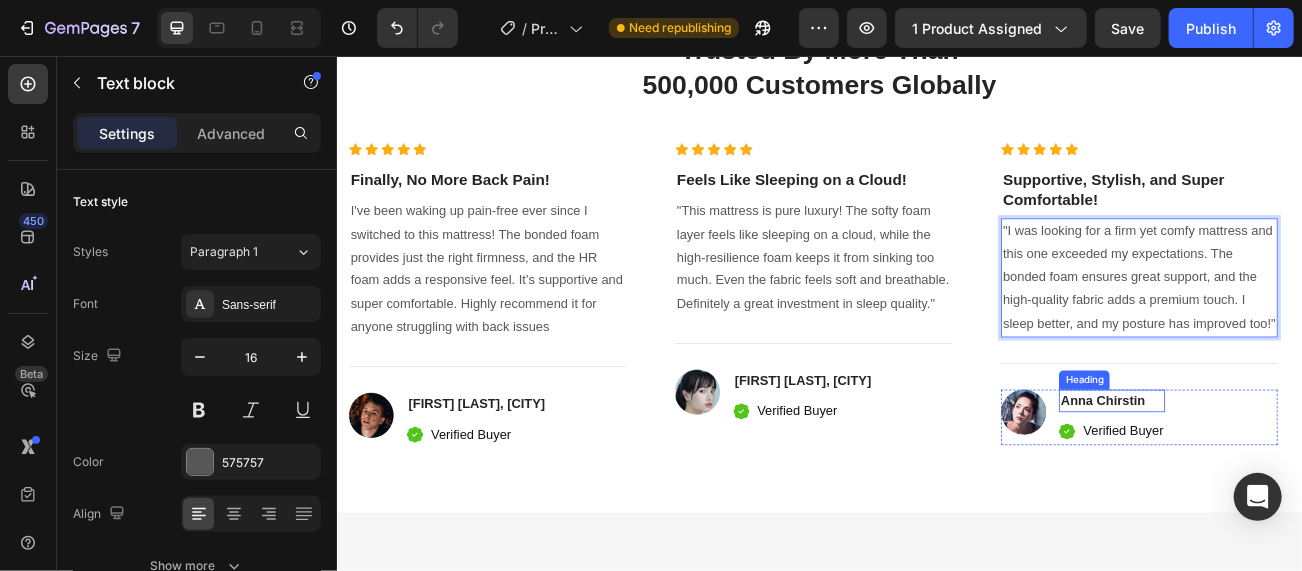 click on "Anna Chirstin" at bounding box center (1300, 484) 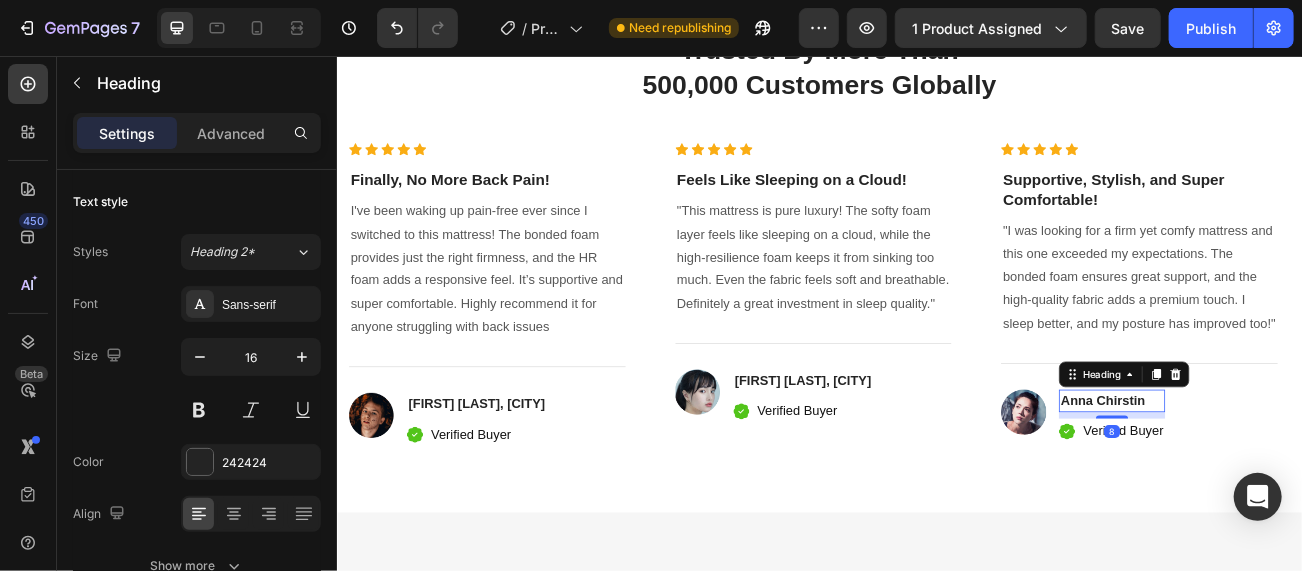click on "Anna Chirstin" at bounding box center (1300, 484) 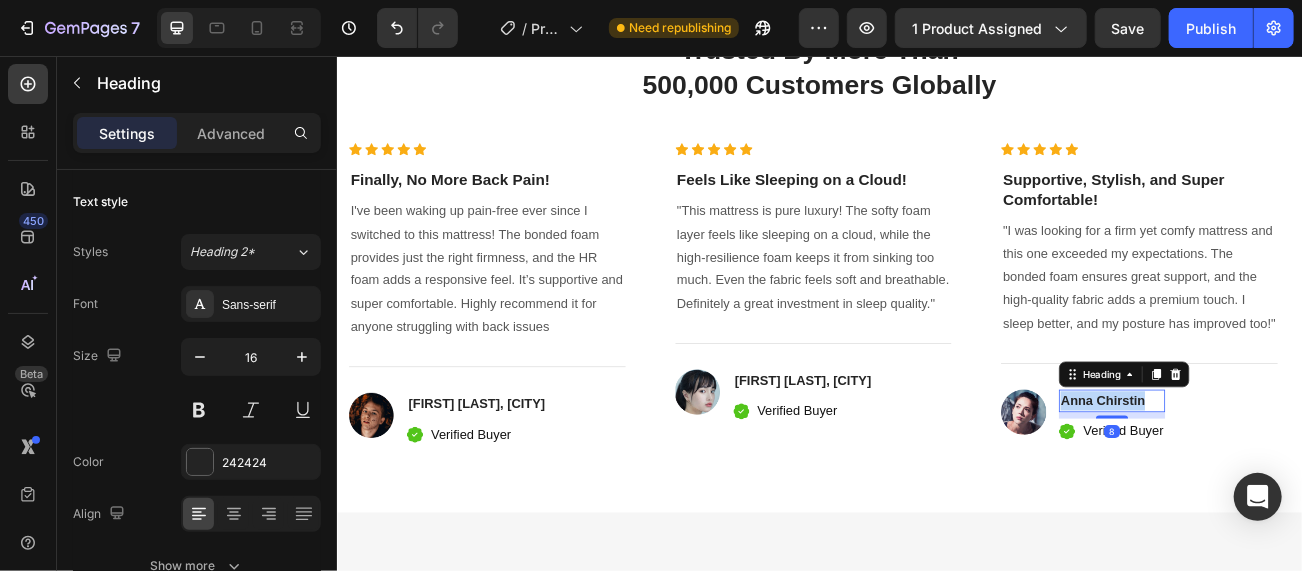 click on "Anna Chirstin" at bounding box center (1300, 484) 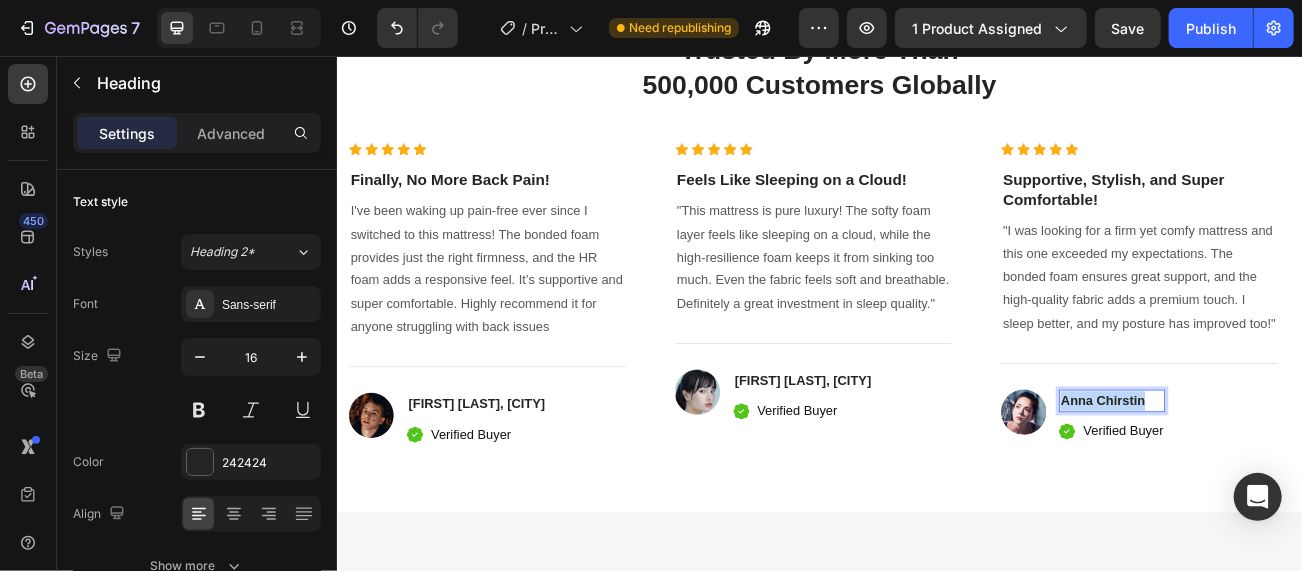 click on "Anna Chirstin" at bounding box center (1300, 484) 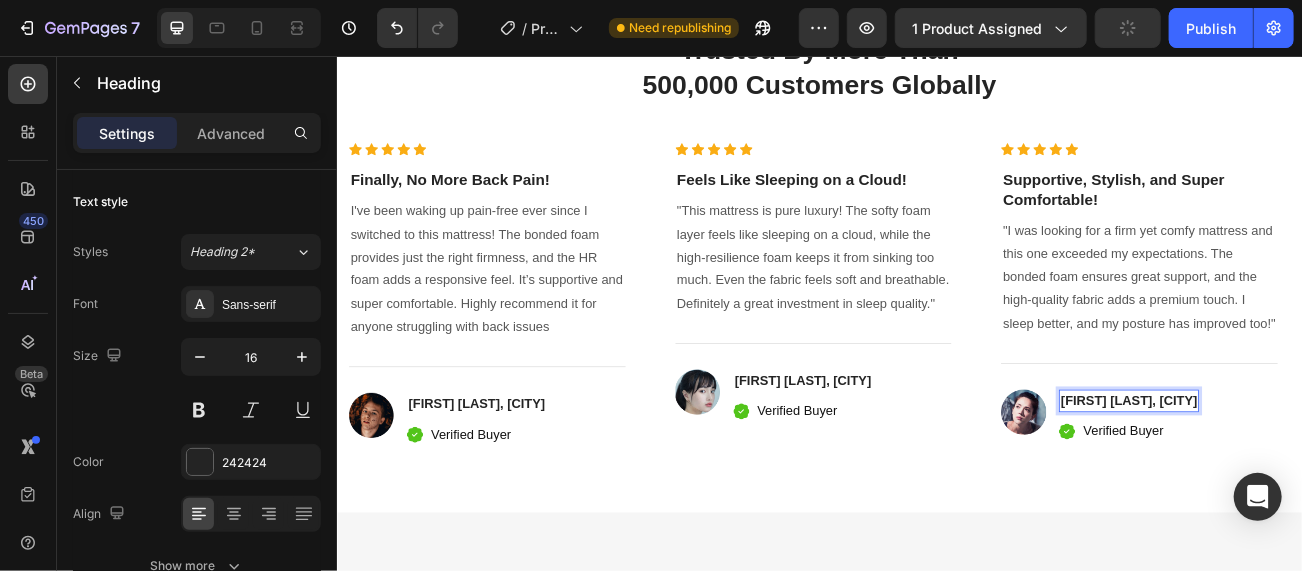 click on "Ankit Sharma, Panchkula" at bounding box center (1321, 484) 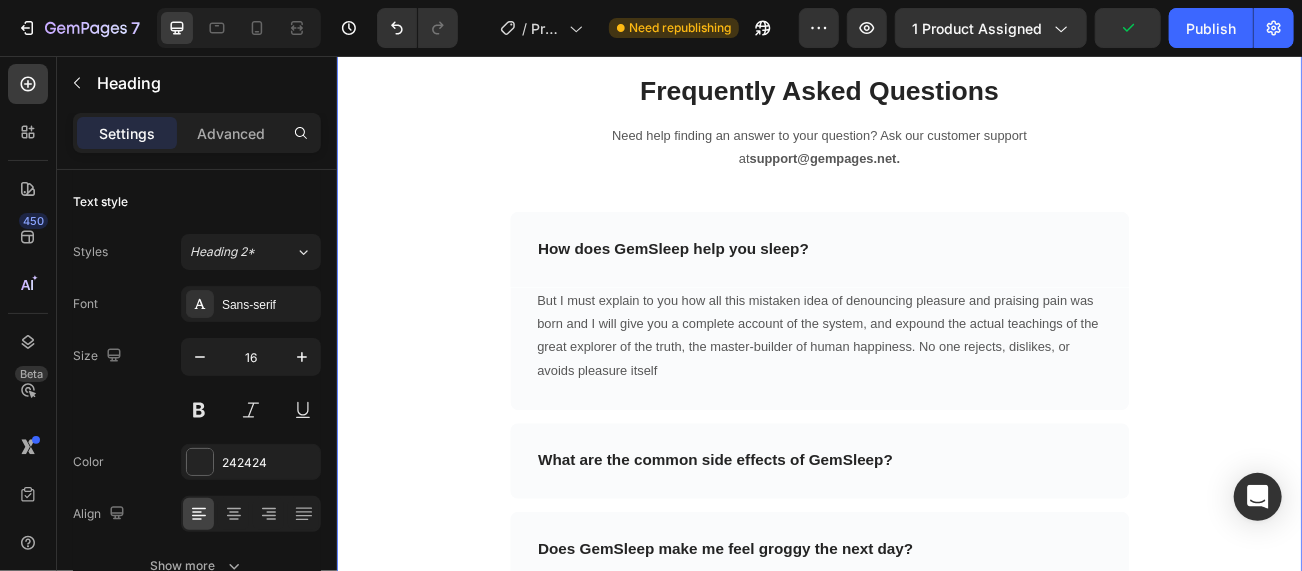 scroll, scrollTop: 8697, scrollLeft: 0, axis: vertical 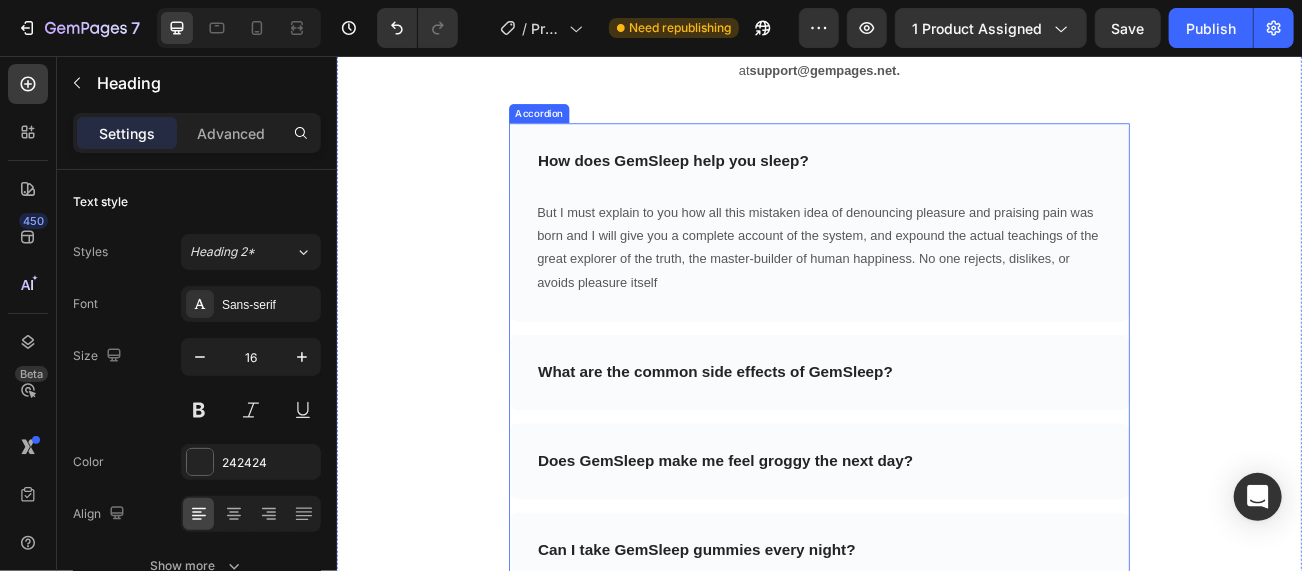 click on "How does GemSleep help you sleep?" at bounding box center [754, 186] 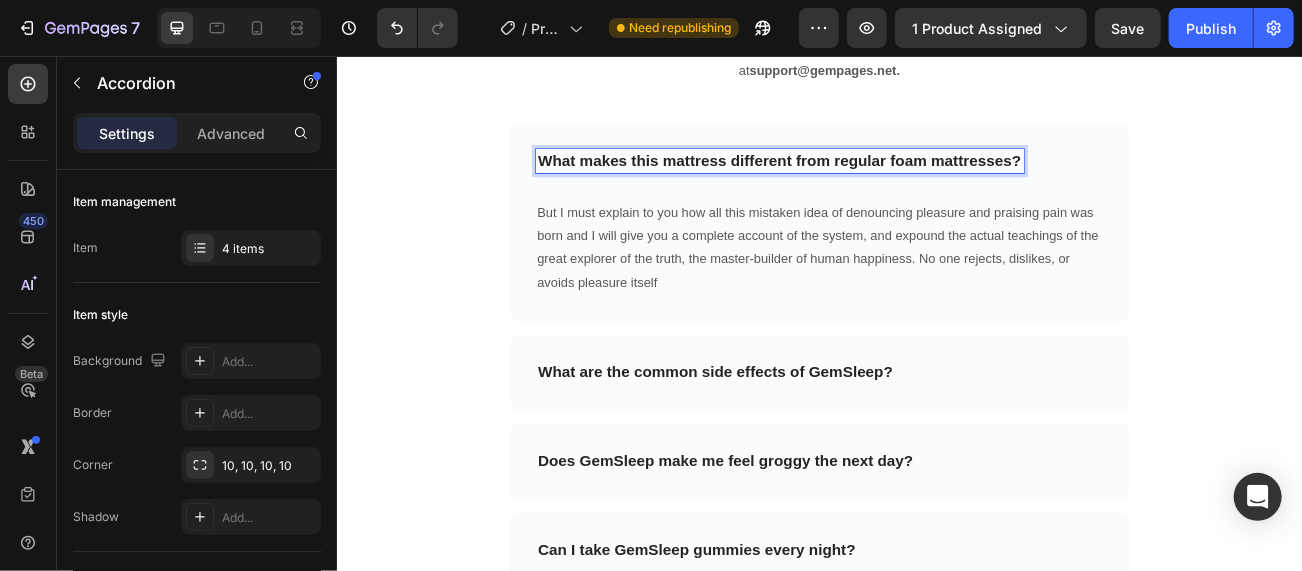 click on "But I must explain to you how all this mistaken idea of denouncing pleasure and praising pain was born and I will give you a complete account of the system, and expound the actual teachings of the great explorer of the truth, the master-builder of human happiness. No one rejects, dislikes, or avoids pleasure itself" at bounding box center [936, 293] 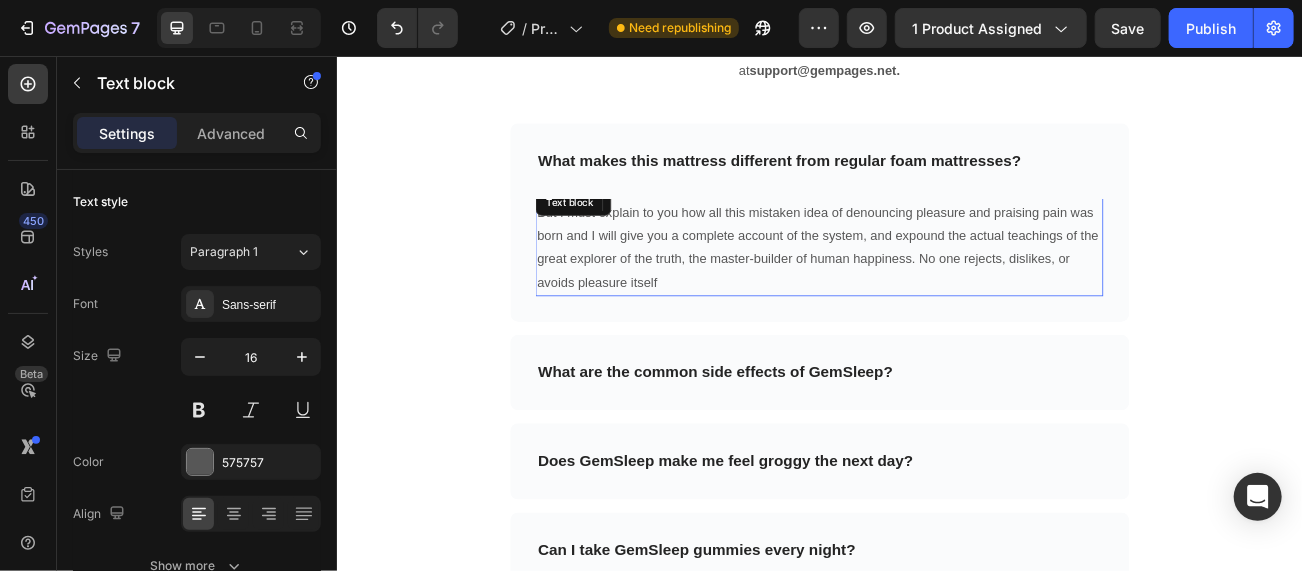 click on "But I must explain to you how all this mistaken idea of denouncing pleasure and praising pain was born and I will give you a complete account of the system, and expound the actual teachings of the great explorer of the truth, the master-builder of human happiness. No one rejects, dislikes, or avoids pleasure itself" at bounding box center [936, 293] 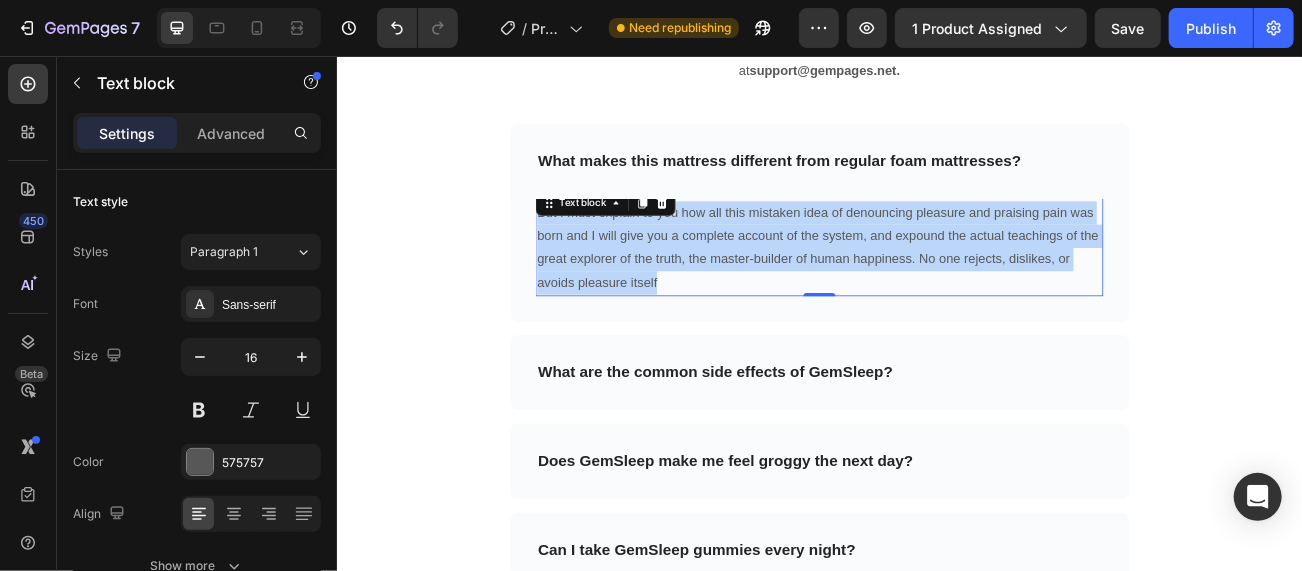 click on "But I must explain to you how all this mistaken idea of denouncing pleasure and praising pain was born and I will give you a complete account of the system, and expound the actual teachings of the great explorer of the truth, the master-builder of human happiness. No one rejects, dislikes, or avoids pleasure itself" at bounding box center (936, 293) 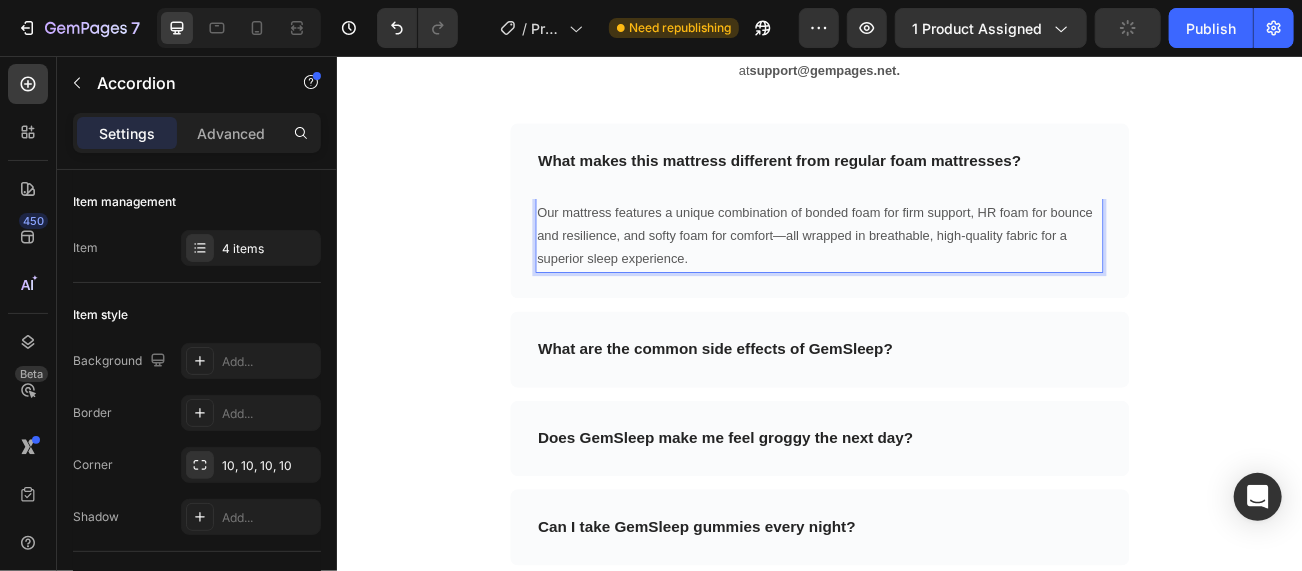 click on "What are the common side effects of GemSleep?" at bounding box center (806, 420) 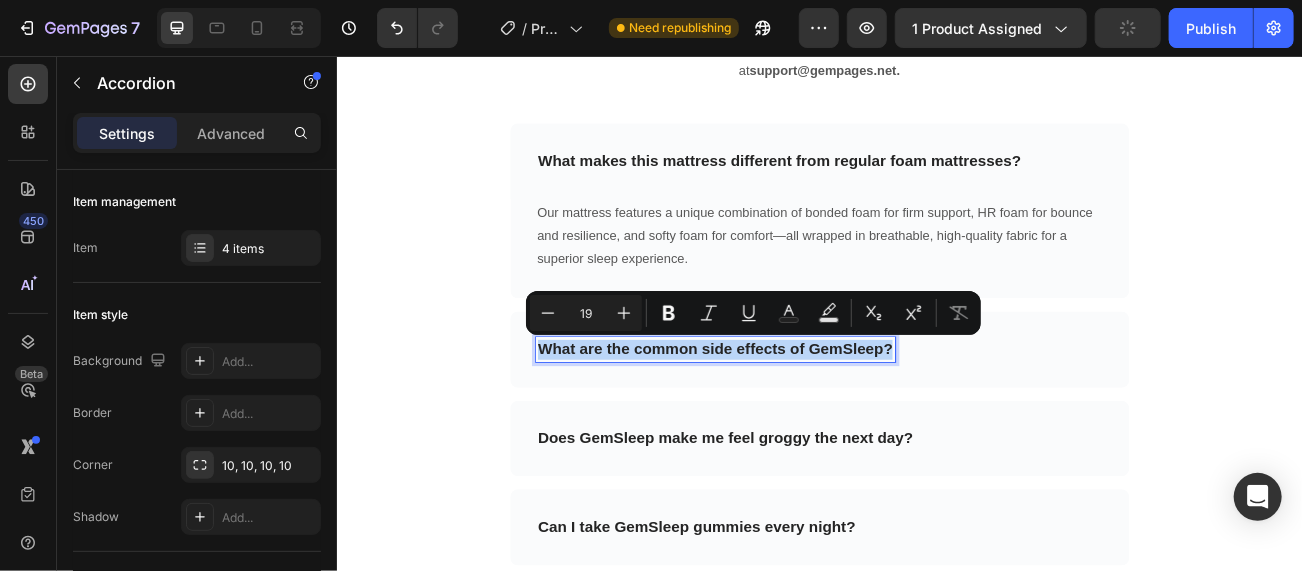click on "What are the common side effects of GemSleep?" at bounding box center (806, 420) 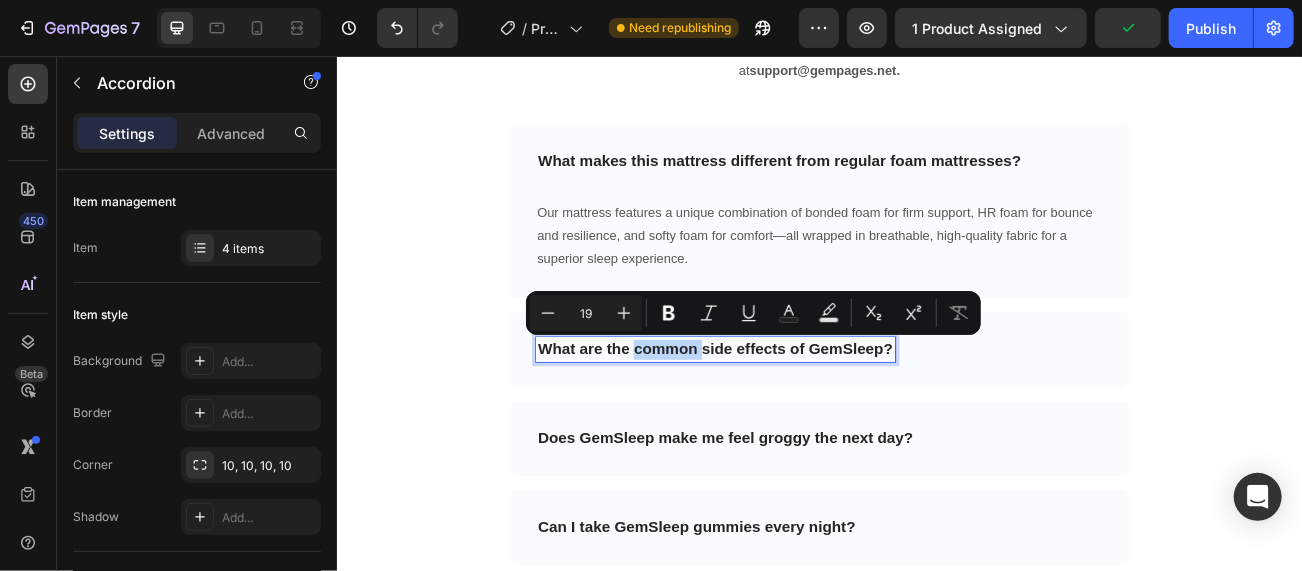 click on "What are the common side effects of GemSleep?" at bounding box center (806, 420) 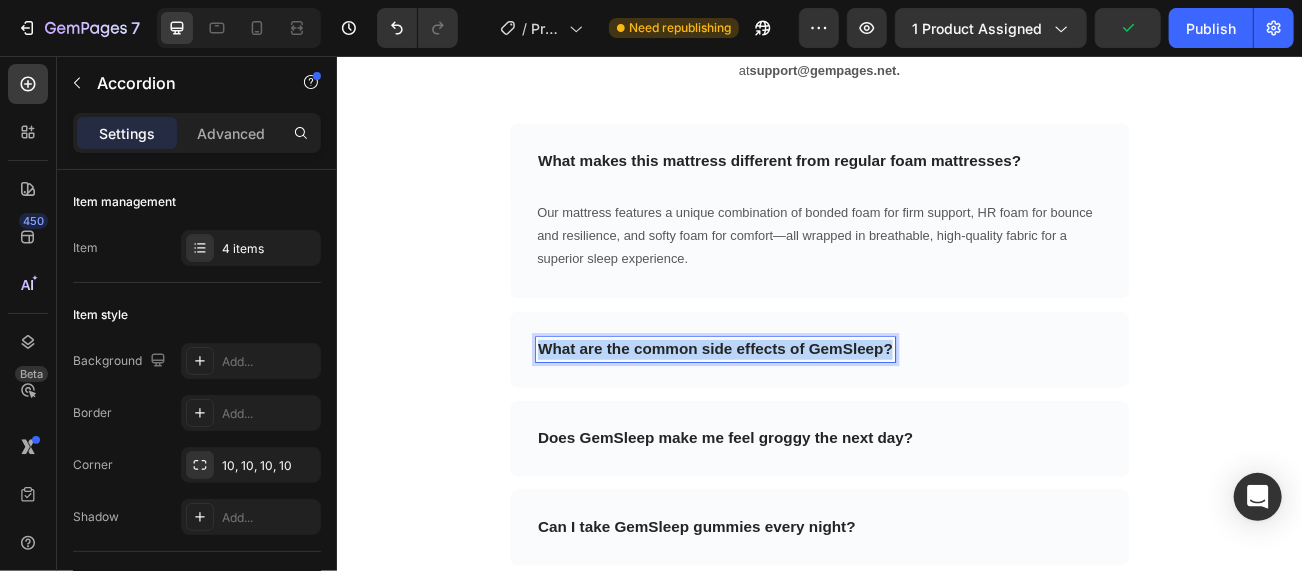 click on "What are the common side effects of GemSleep?" at bounding box center [806, 420] 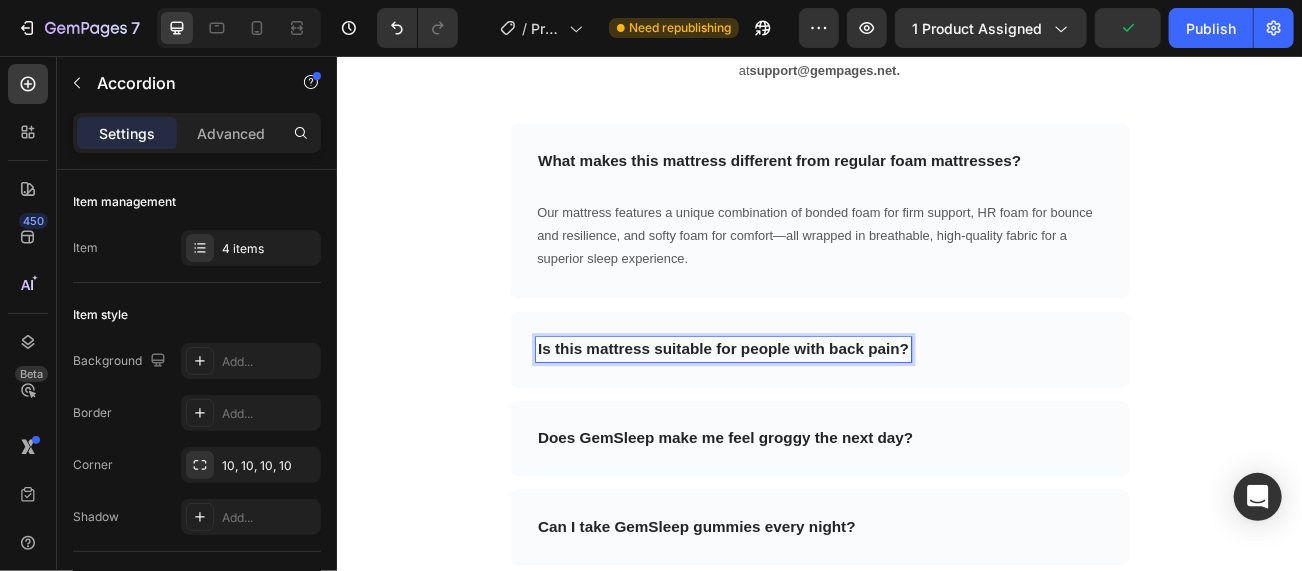 click on "Is this mattress suitable for people with back pain?" at bounding box center [936, 420] 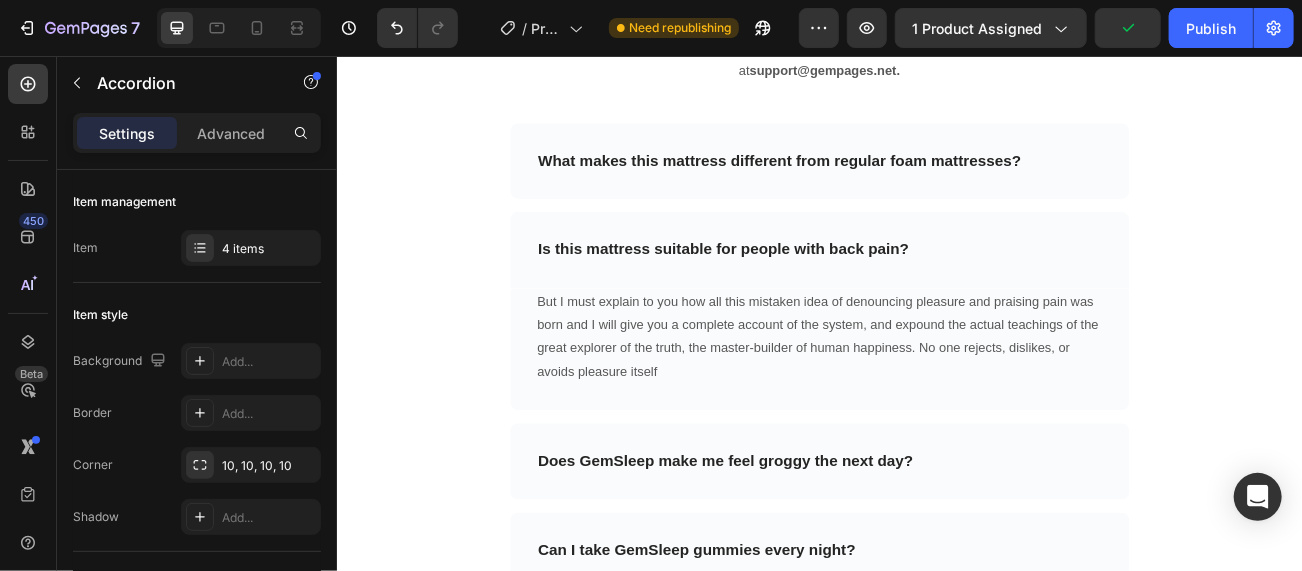 click on "Is this mattress suitable for people with back pain?" at bounding box center [816, 296] 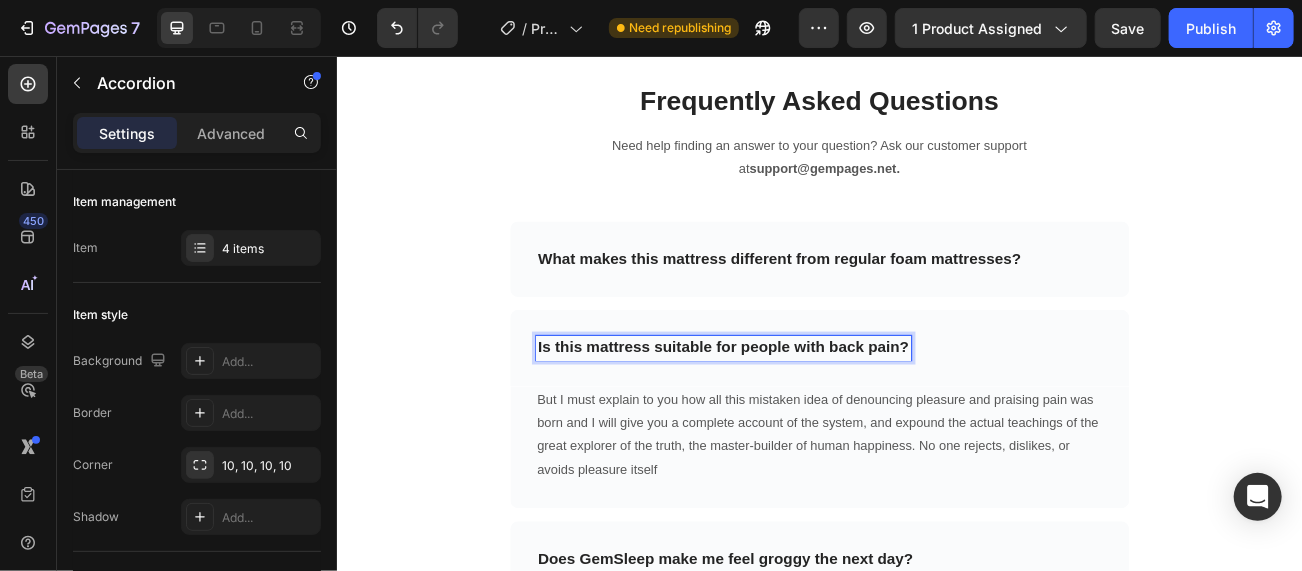 scroll, scrollTop: 8574, scrollLeft: 0, axis: vertical 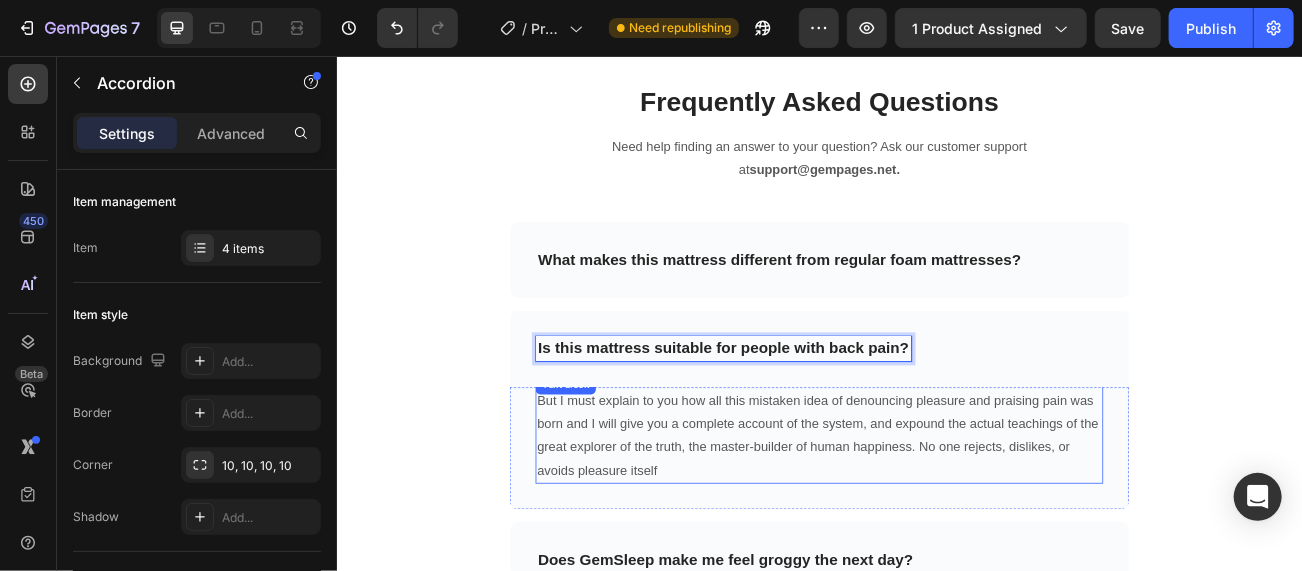click on "But I must explain to you how all this mistaken idea of denouncing pleasure and praising pain was born and I will give you a complete account of the system, and expound the actual teachings of the great explorer of the truth, the master-builder of human happiness. No one rejects, dislikes, or avoids pleasure itself" at bounding box center (936, 527) 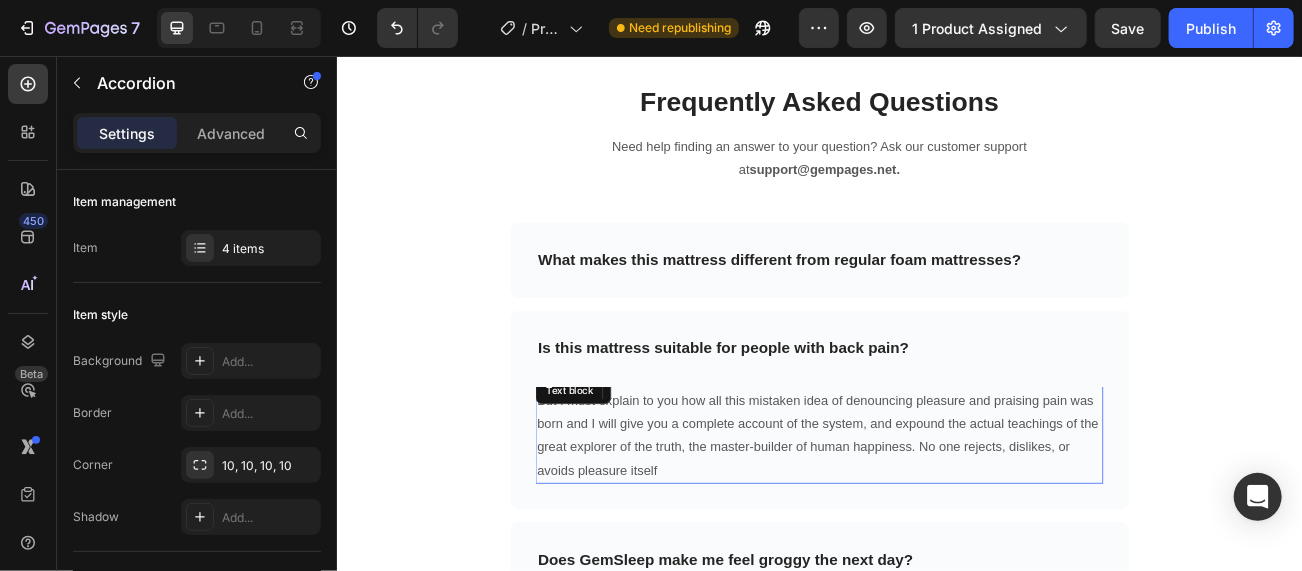 click on "But I must explain to you how all this mistaken idea of denouncing pleasure and praising pain was born and I will give you a complete account of the system, and expound the actual teachings of the great explorer of the truth, the master-builder of human happiness. No one rejects, dislikes, or avoids pleasure itself" at bounding box center [936, 527] 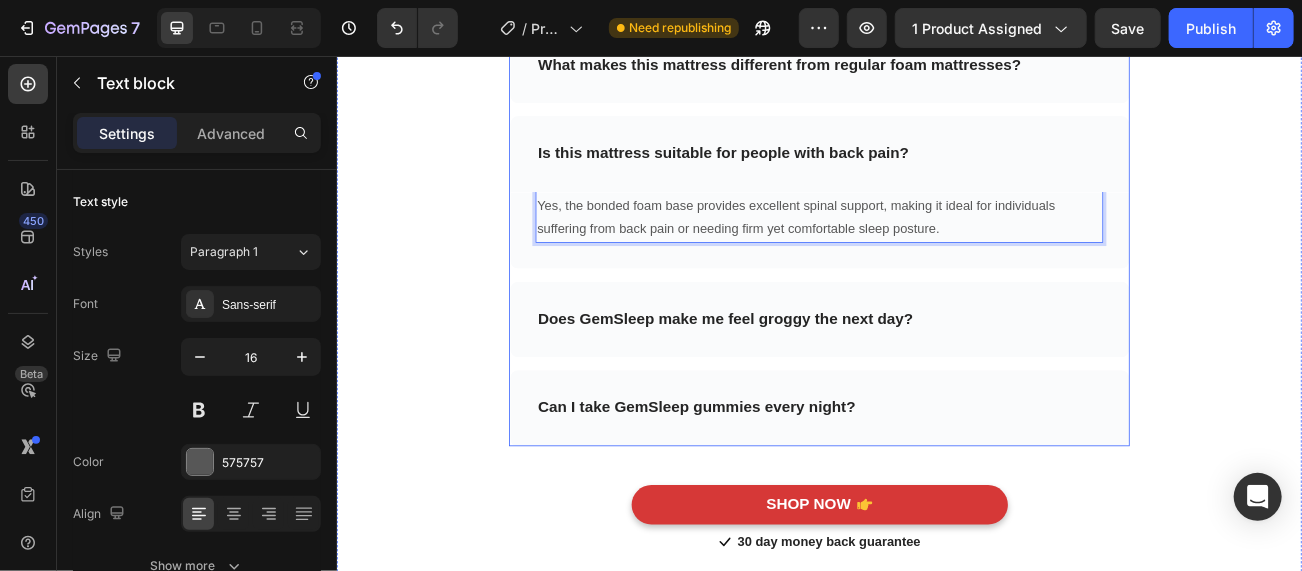 scroll, scrollTop: 8873, scrollLeft: 0, axis: vertical 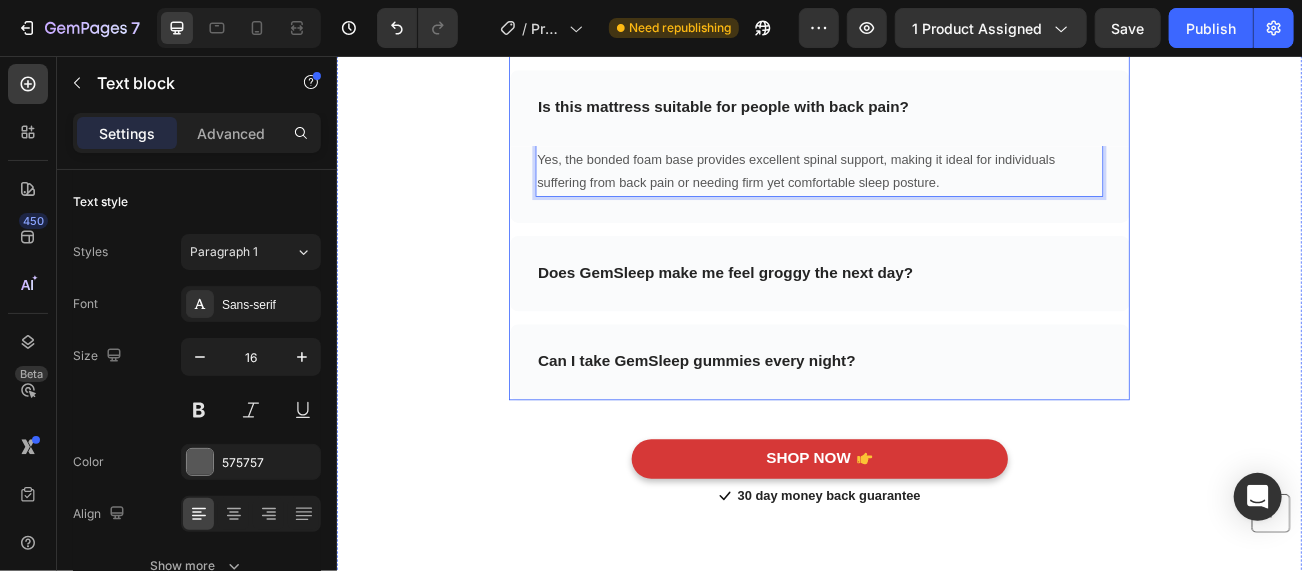 click on "Does GemSleep make me feel groggy the next day?" at bounding box center [819, 326] 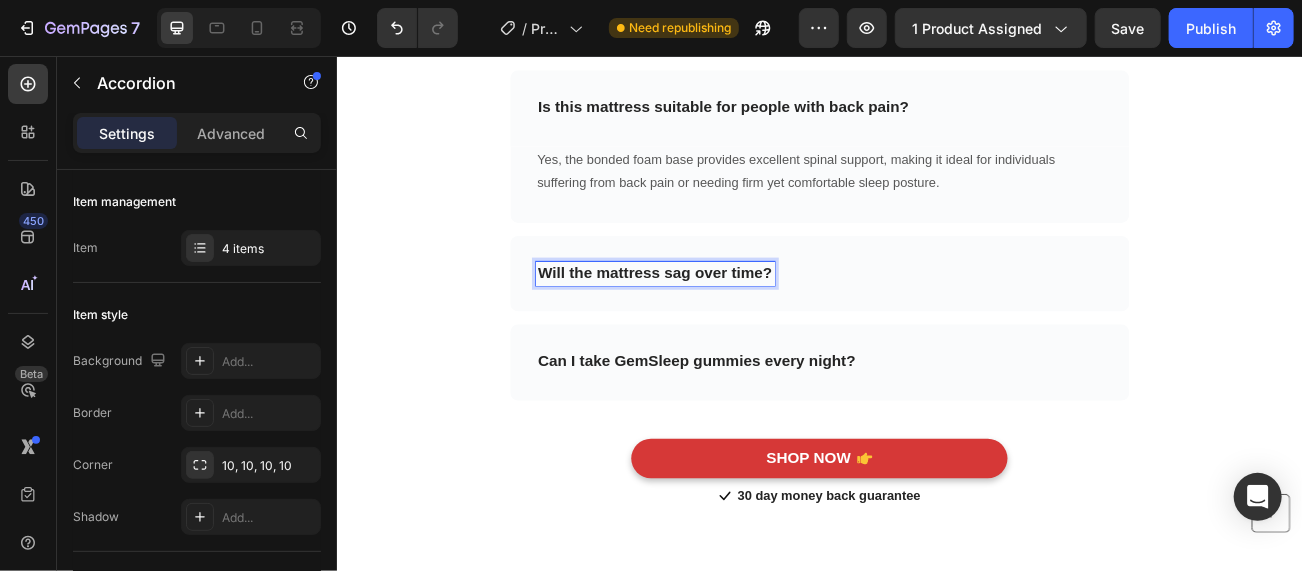 click on "Will the mattress sag over time?" at bounding box center (731, 326) 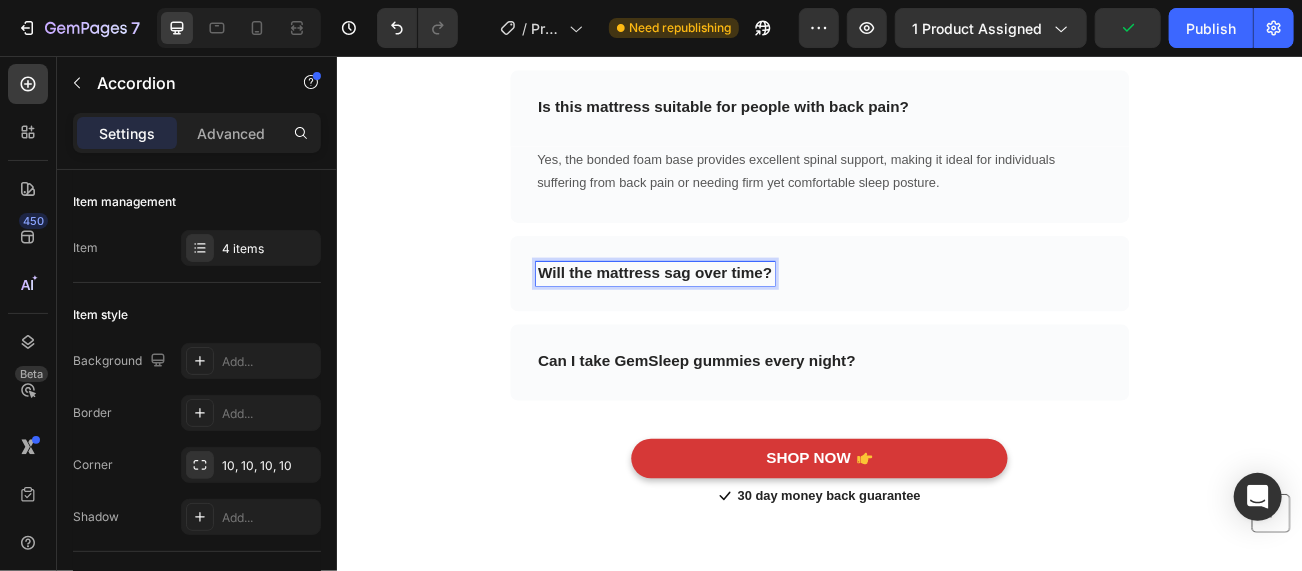 click on "Frequently Asked Questions Heading Need help finding an answer to your question? Ask our customer support at  support@gempages.net. Text block Row Row What makes this mattress different from regular foam mattresses? Is this mattress suitable for people with back pain? Yes, the bonded foam base provides excellent spinal support, making it ideal for individuals suffering from back pain or needing firm yet comfortable sleep posture. Text block Row Will the mattress sag over time? Can I take GemSleep gummies every night? Accordion   0  	   SHOP NOW Button                Icon 30 day money back guarantee Text block Icon List Row" at bounding box center (936, 205) 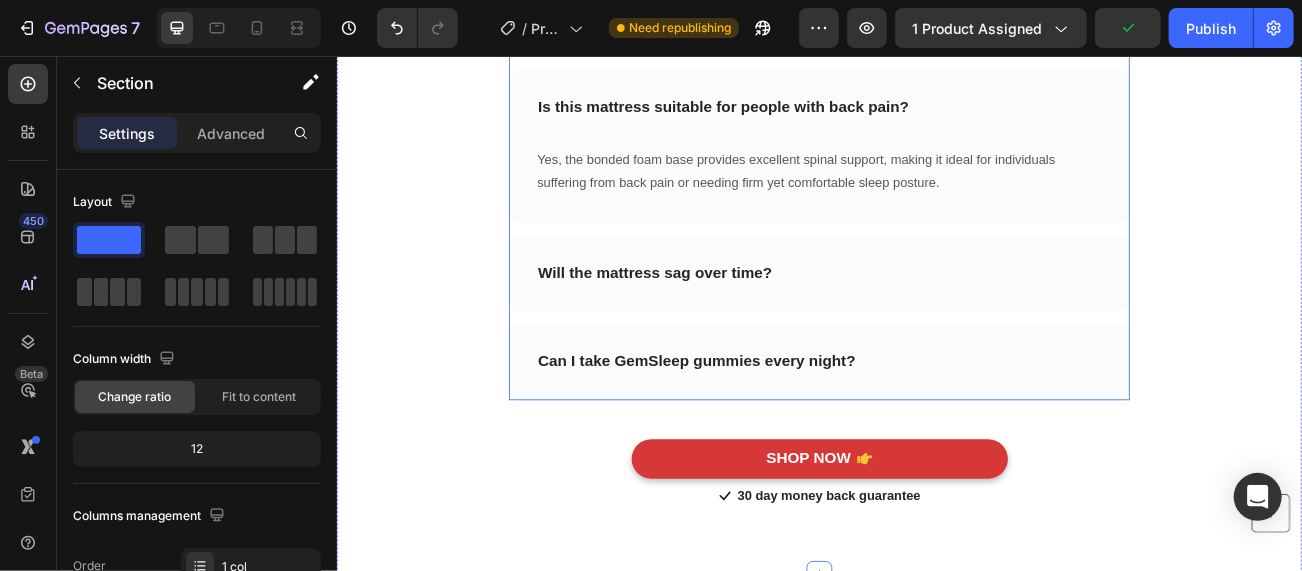 click on "Will the mattress sag over time?" at bounding box center (731, 326) 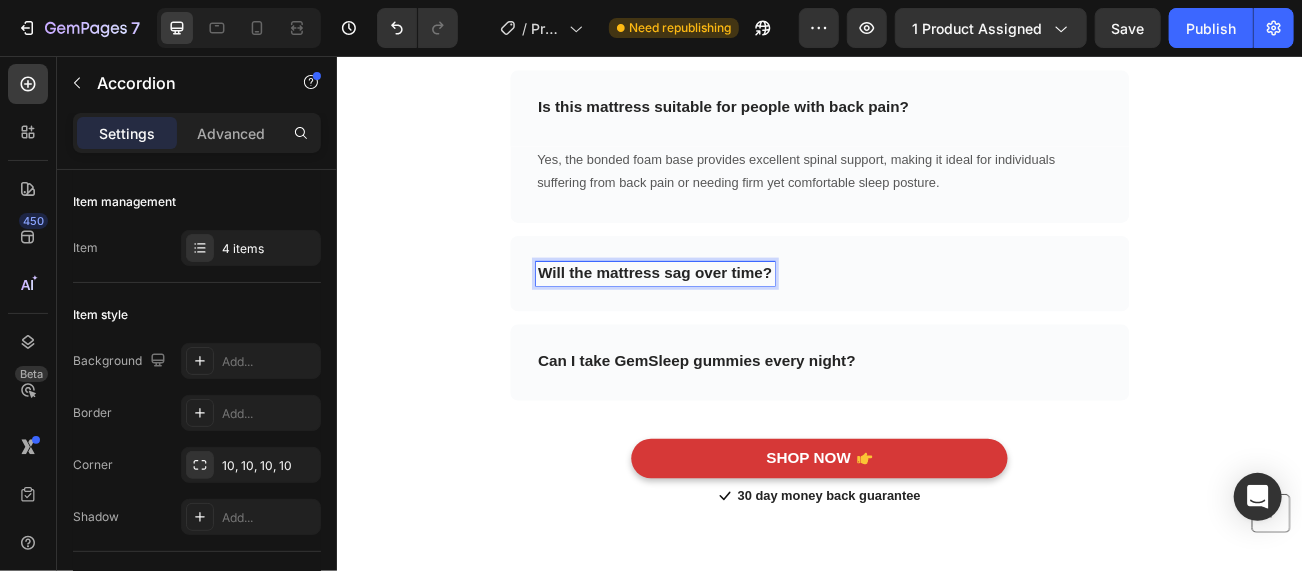 click on "What makes this mattress different from regular foam mattresses? Is this mattress suitable for people with back pain? Yes, the bonded foam base provides excellent spinal support, making it ideal for individuals suffering from back pain or needing firm yet comfortable sleep posture. Text block Row Will the mattress sag over time? Can I take GemSleep gummies every night?" at bounding box center (936, 223) 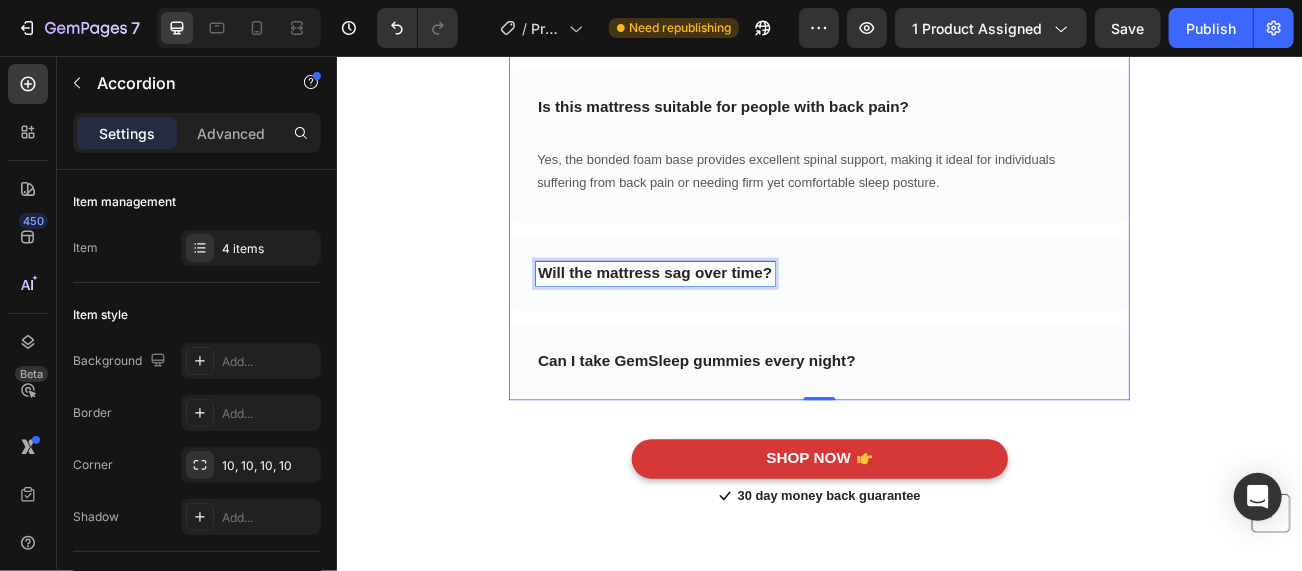 click on "Will the mattress sag over time?" at bounding box center (731, 326) 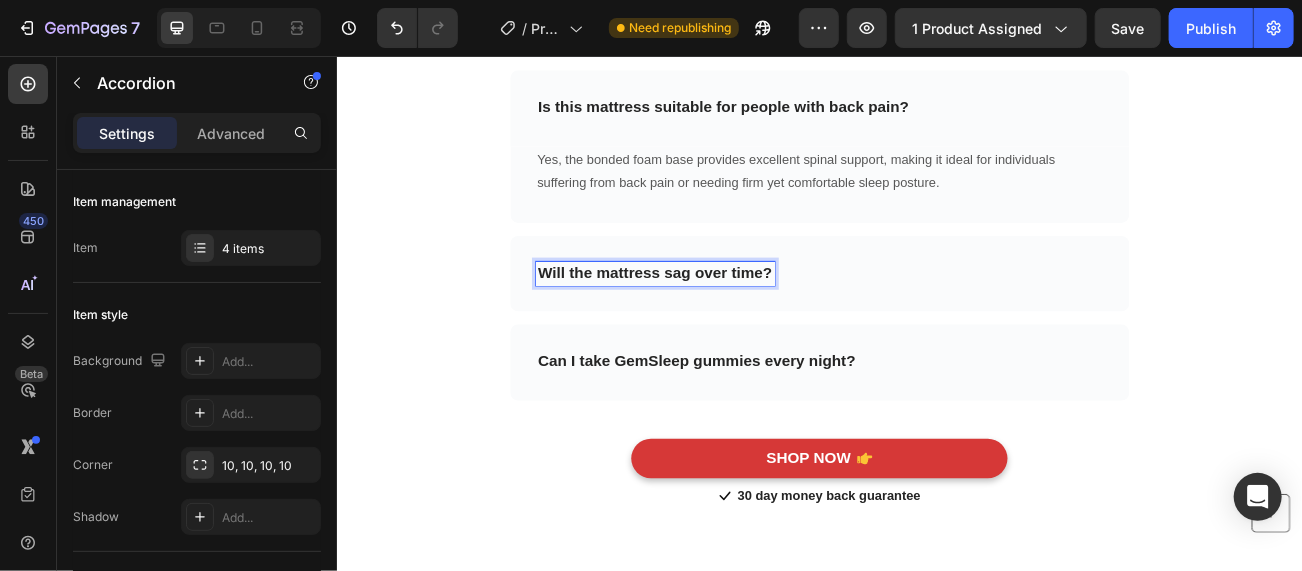 click on "Will the mattress sag over time?" at bounding box center (731, 326) 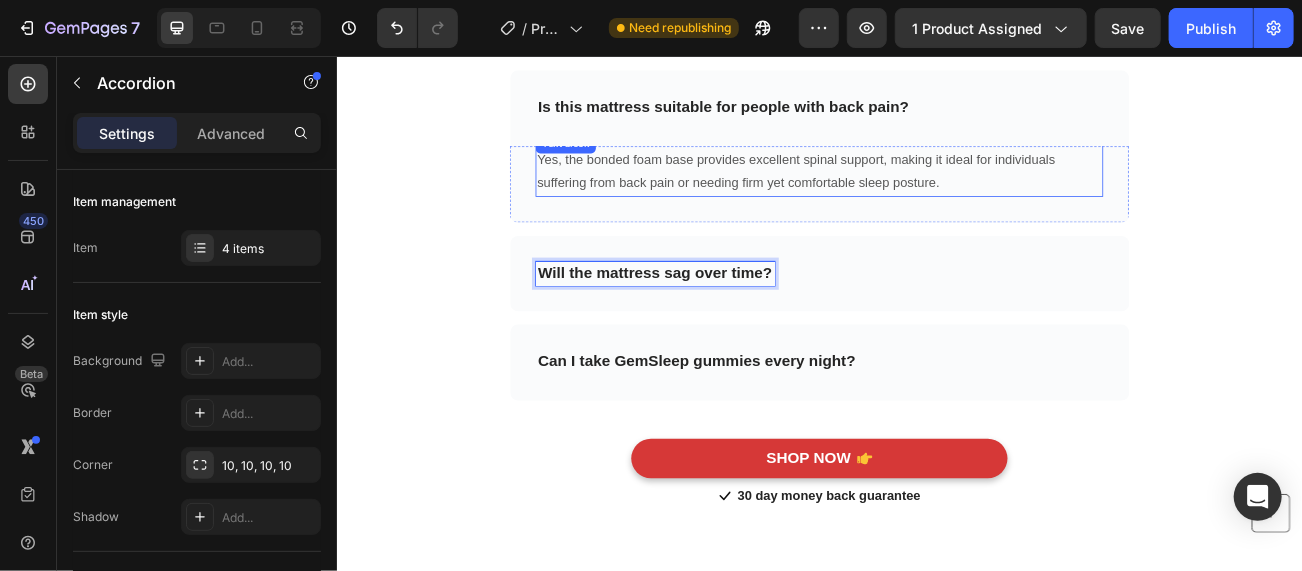 click on "Yes, the bonded foam base provides excellent spinal support, making it ideal for individuals suffering from back pain or needing firm yet comfortable sleep posture." at bounding box center [936, 200] 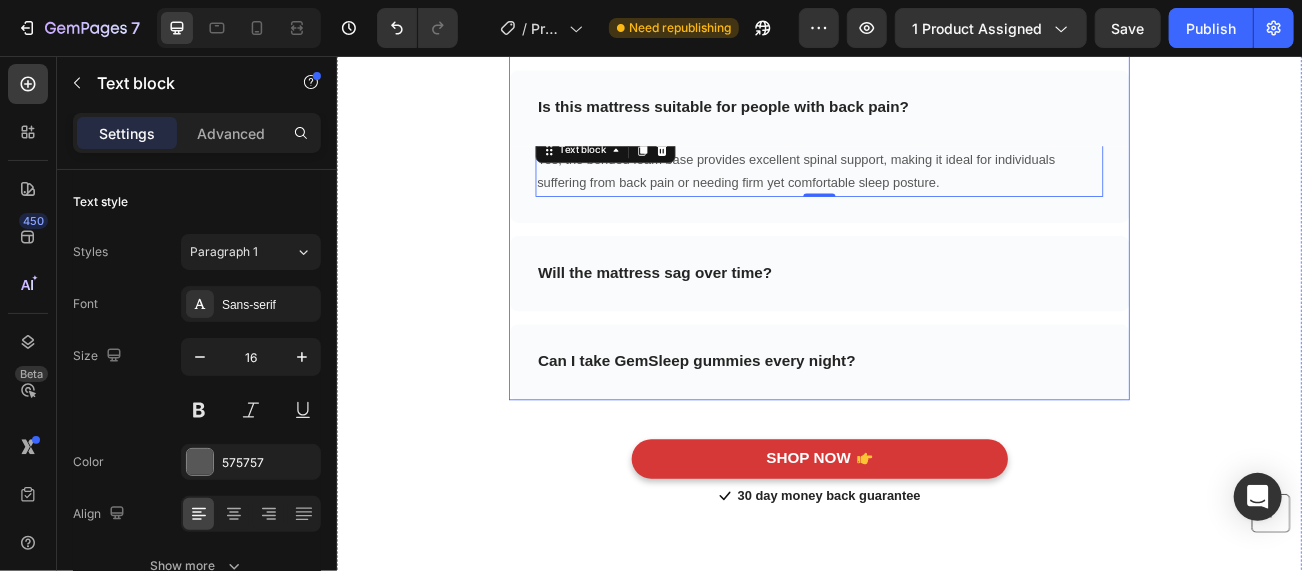 click on "Will the mattress sag over time?" at bounding box center [731, 326] 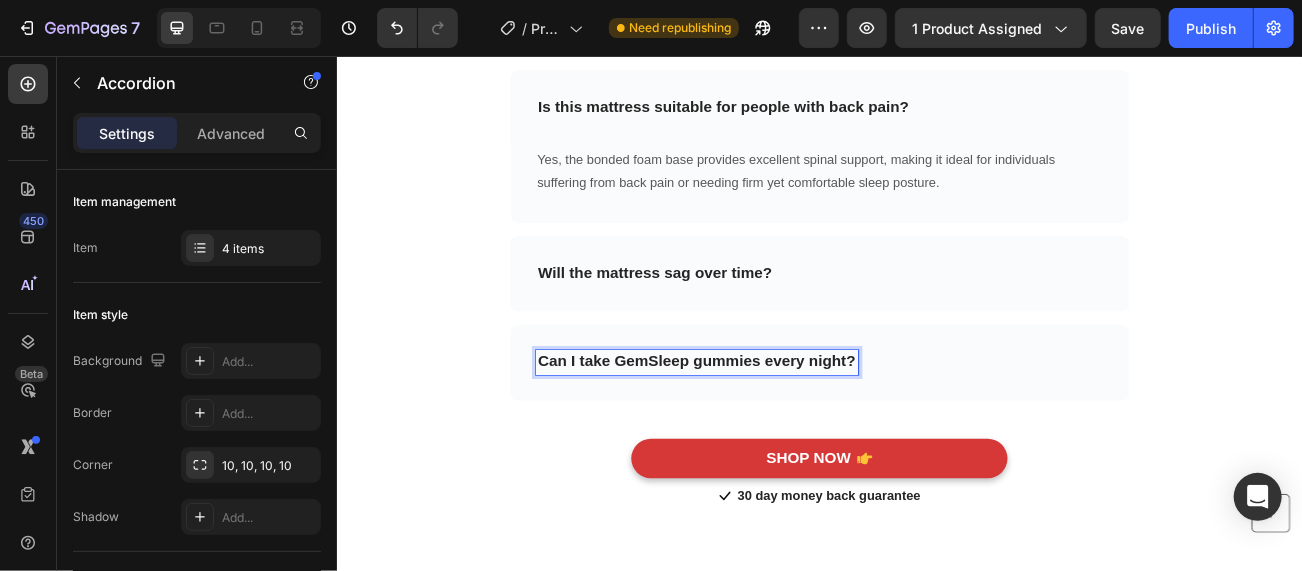 click on "Will the mattress sag over time?" at bounding box center (731, 326) 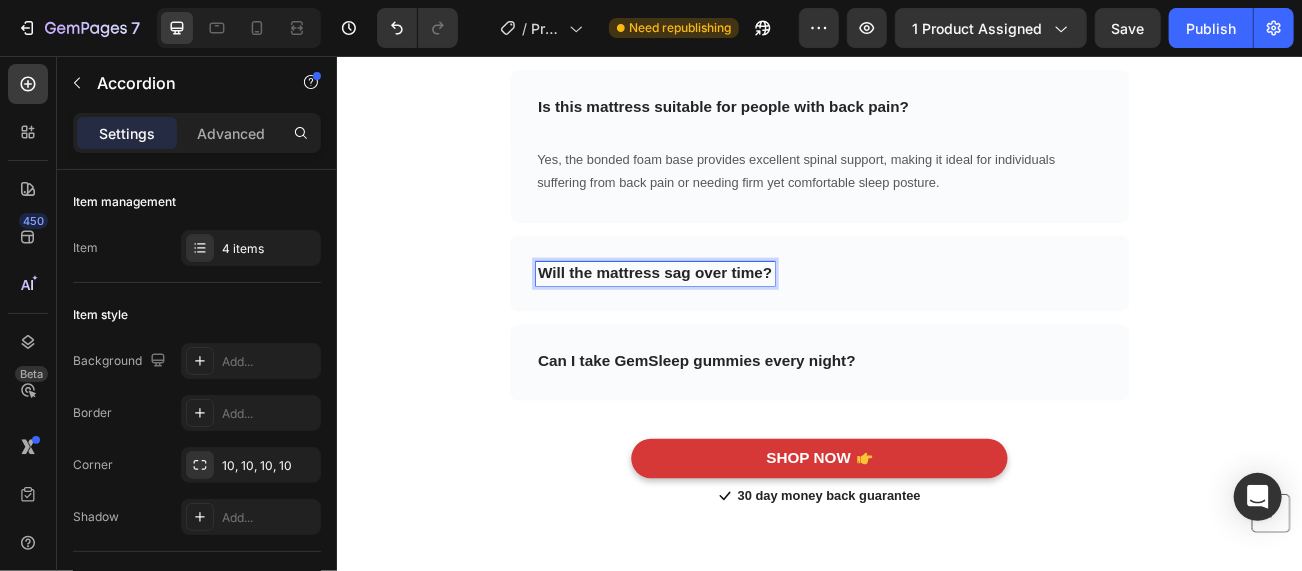 click on "Will the mattress sag over time?" at bounding box center (936, 326) 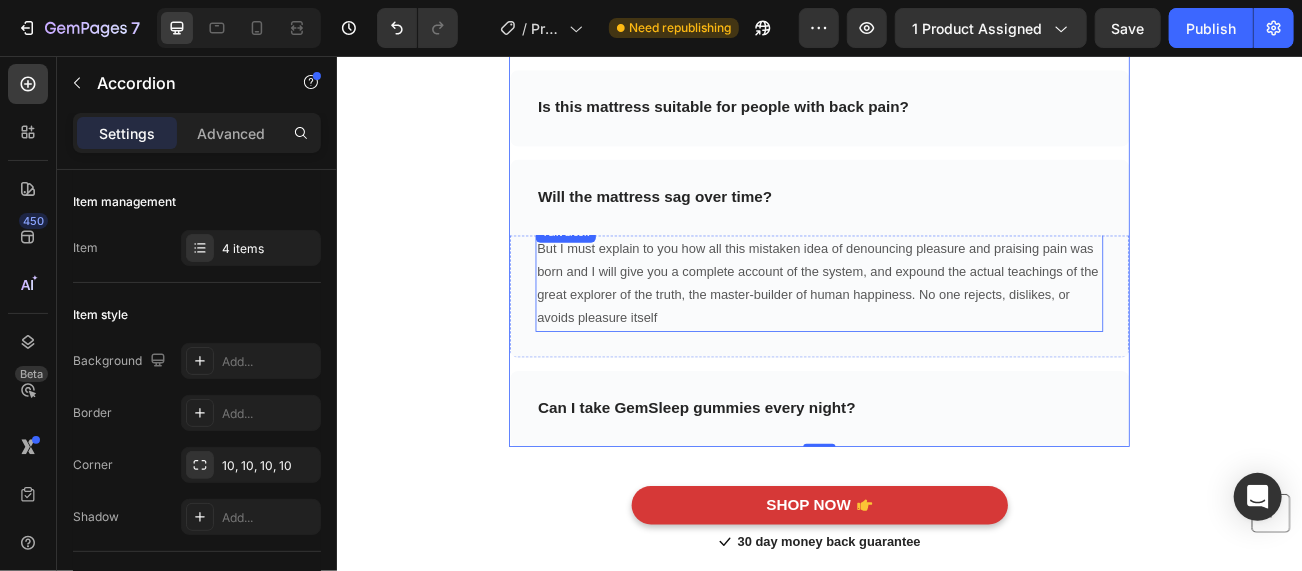 click on "But I must explain to you how all this mistaken idea of denouncing pleasure and praising pain was born and I will give you a complete account of the system, and expound the actual teachings of the great explorer of the truth, the master-builder of human happiness. No one rejects, dislikes, or avoids pleasure itself" at bounding box center [936, 339] 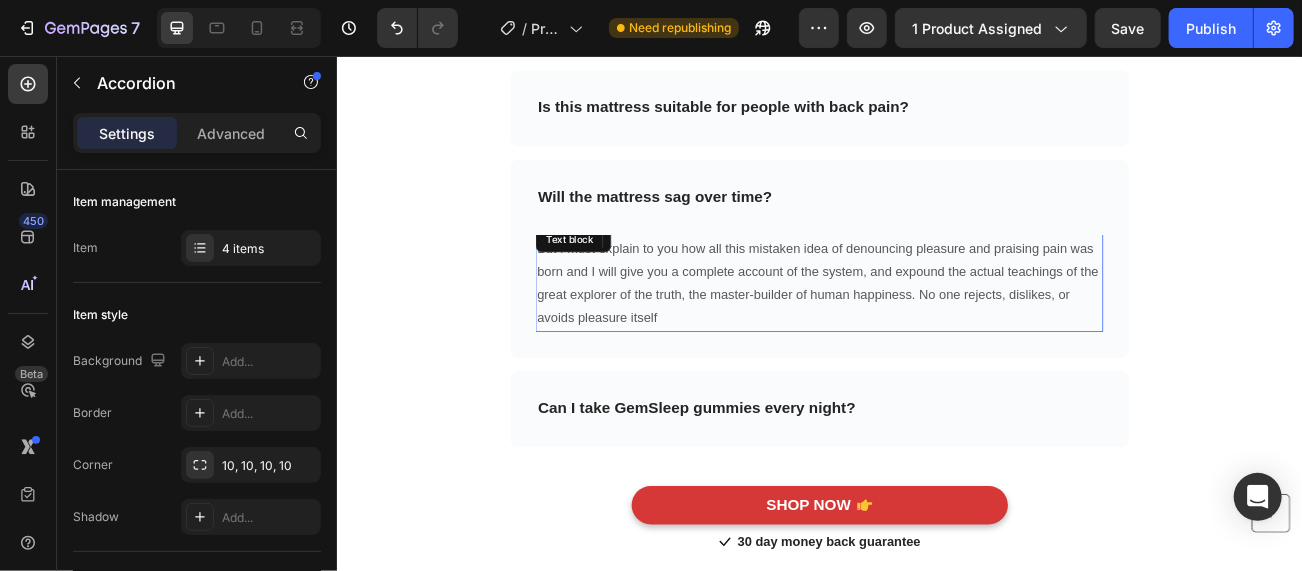 click on "But I must explain to you how all this mistaken idea of denouncing pleasure and praising pain was born and I will give you a complete account of the system, and expound the actual teachings of the great explorer of the truth, the master-builder of human happiness. No one rejects, dislikes, or avoids pleasure itself" at bounding box center [936, 339] 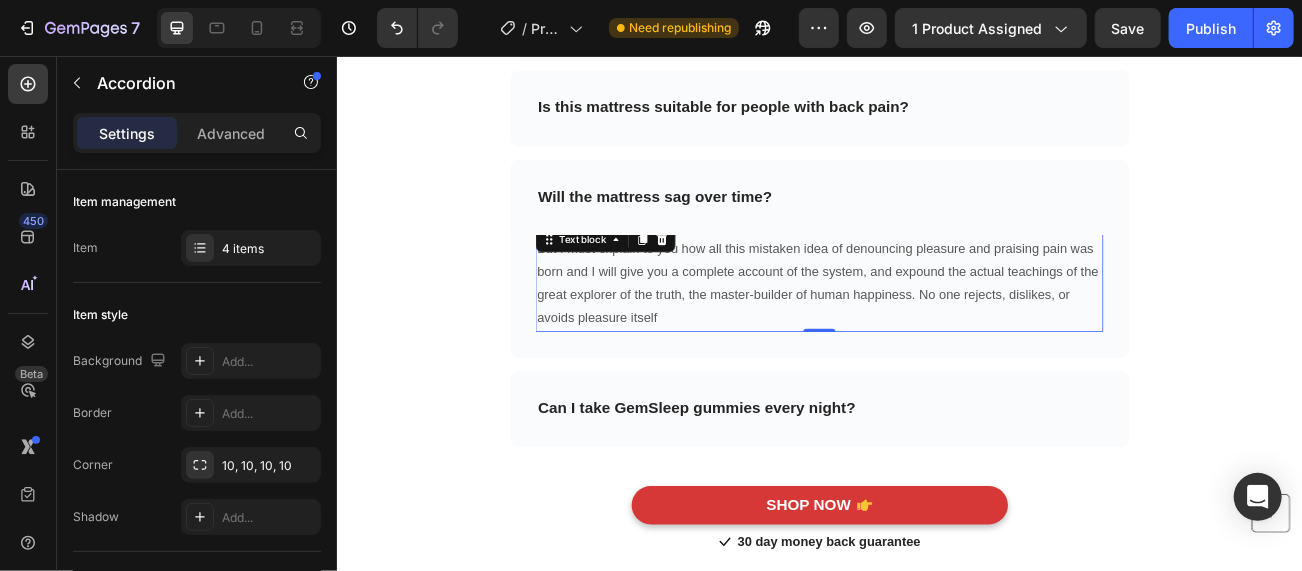 click on "But I must explain to you how all this mistaken idea of denouncing pleasure and praising pain was born and I will give you a complete account of the system, and expound the actual teachings of the great explorer of the truth, the master-builder of human happiness. No one rejects, dislikes, or avoids pleasure itself" at bounding box center [936, 339] 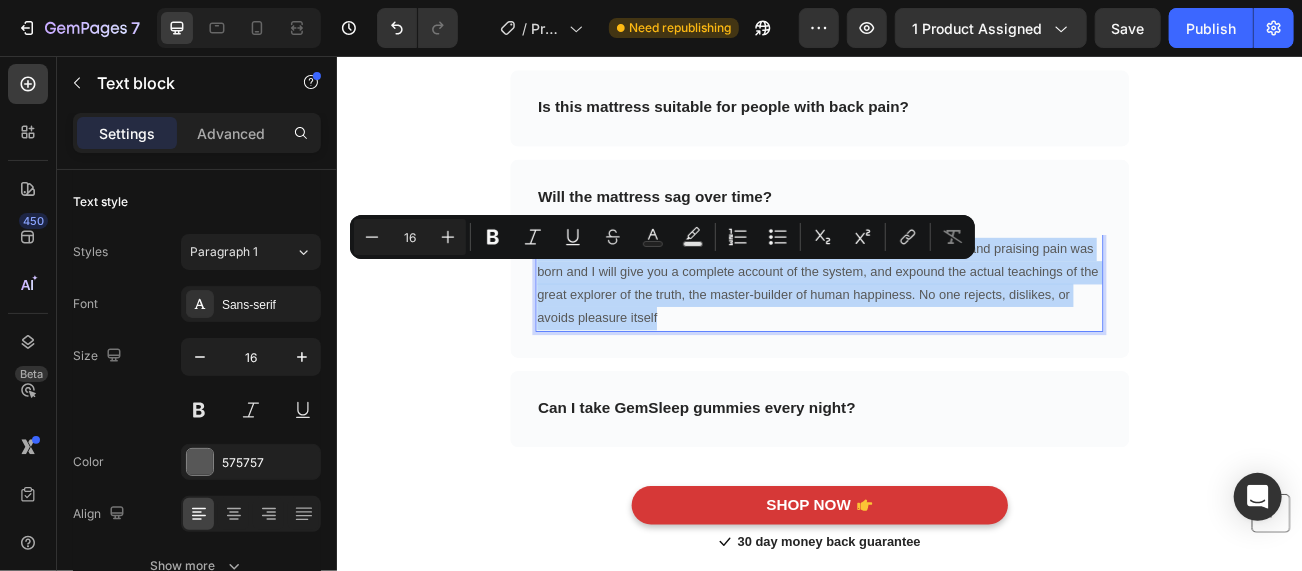 click on "But I must explain to you how all this mistaken idea of denouncing pleasure and praising pain was born and I will give you a complete account of the system, and expound the actual teachings of the great explorer of the truth, the master-builder of human happiness. No one rejects, dislikes, or avoids pleasure itself" at bounding box center [936, 339] 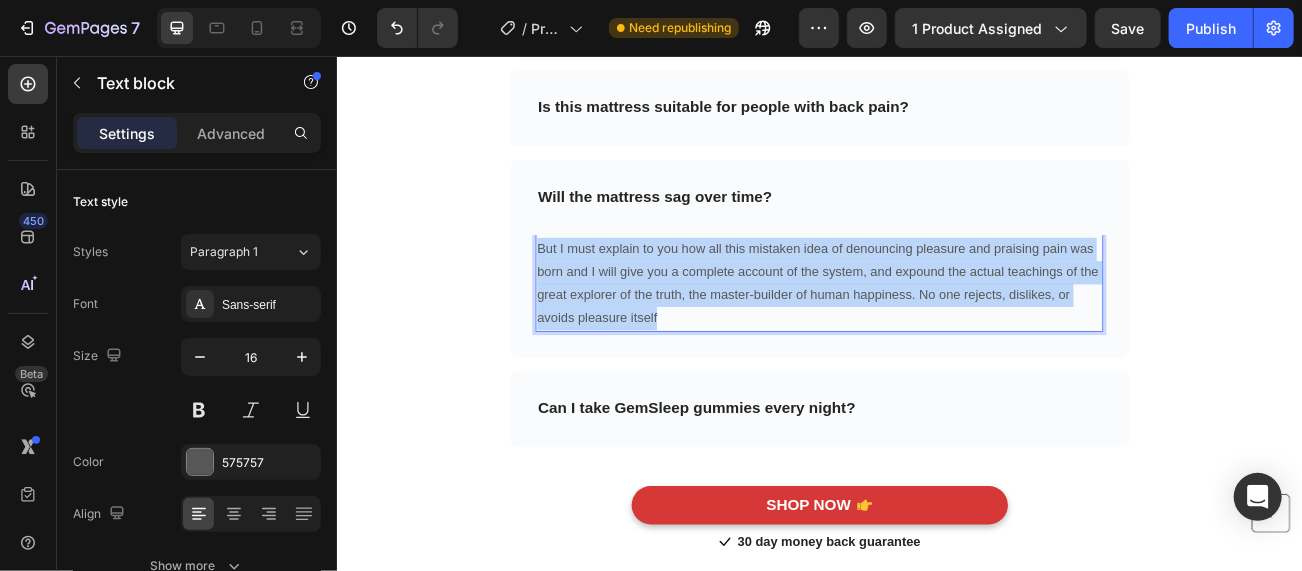 click on "But I must explain to you how all this mistaken idea of denouncing pleasure and praising pain was born and I will give you a complete account of the system, and expound the actual teachings of the great explorer of the truth, the master-builder of human happiness. No one rejects, dislikes, or avoids pleasure itself" at bounding box center (936, 339) 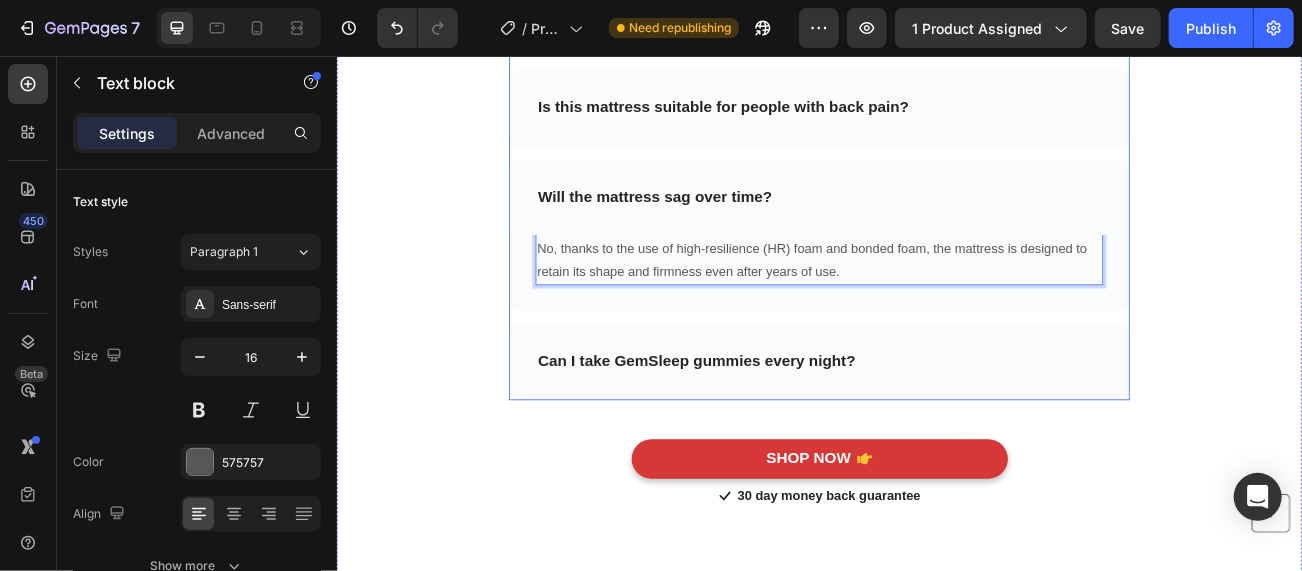 scroll, scrollTop: 8974, scrollLeft: 0, axis: vertical 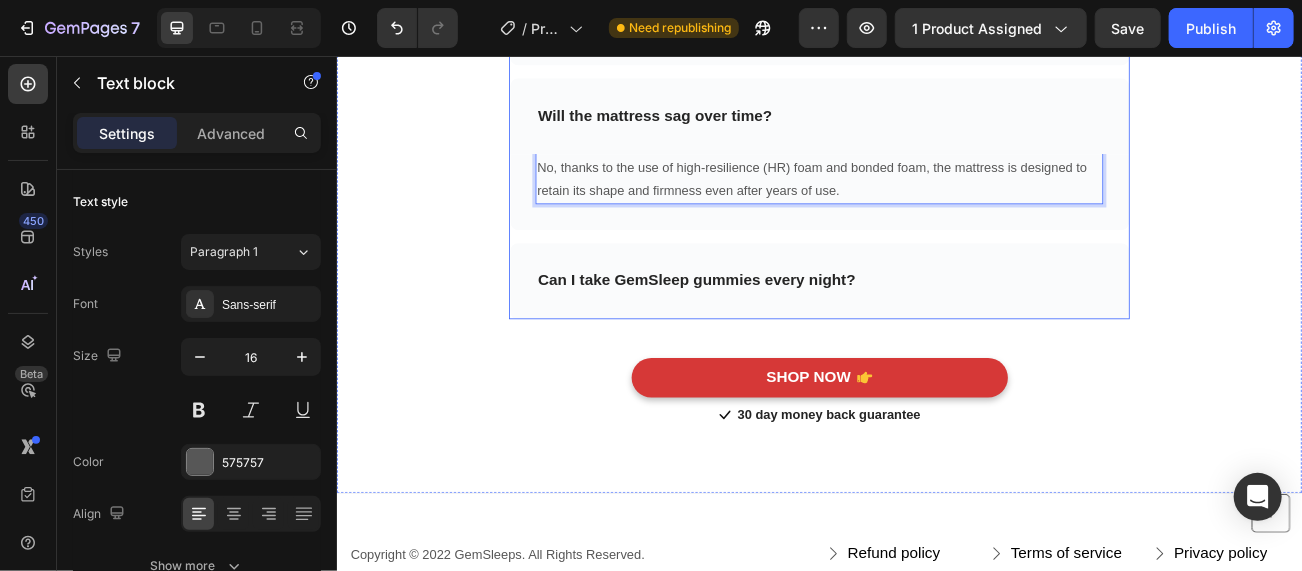 click on "Can I take GemSleep gummies every night?" at bounding box center (783, 335) 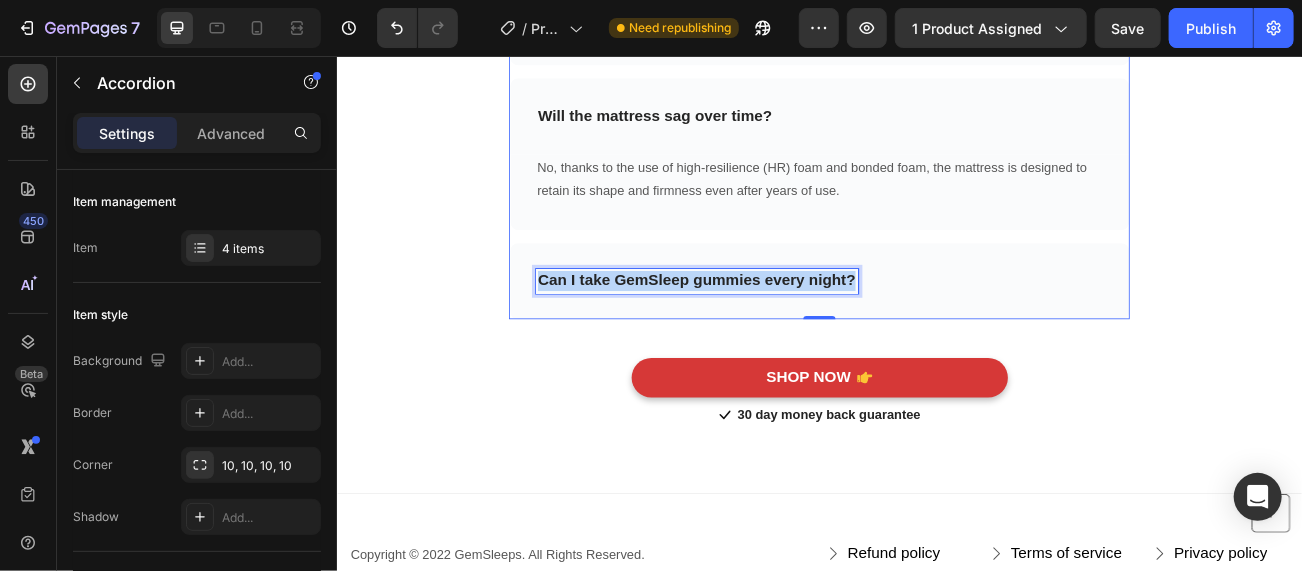 click on "Can I take GemSleep gummies every night?" at bounding box center (783, 335) 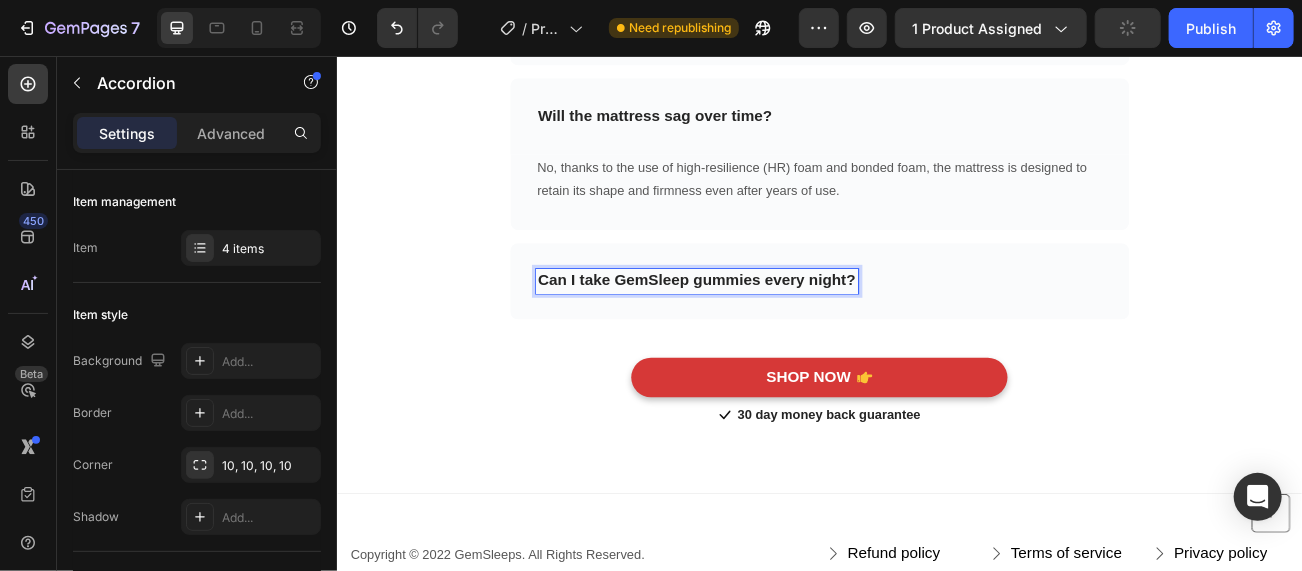 click on "Can I take GemSleep gummies every night?" at bounding box center (783, 335) 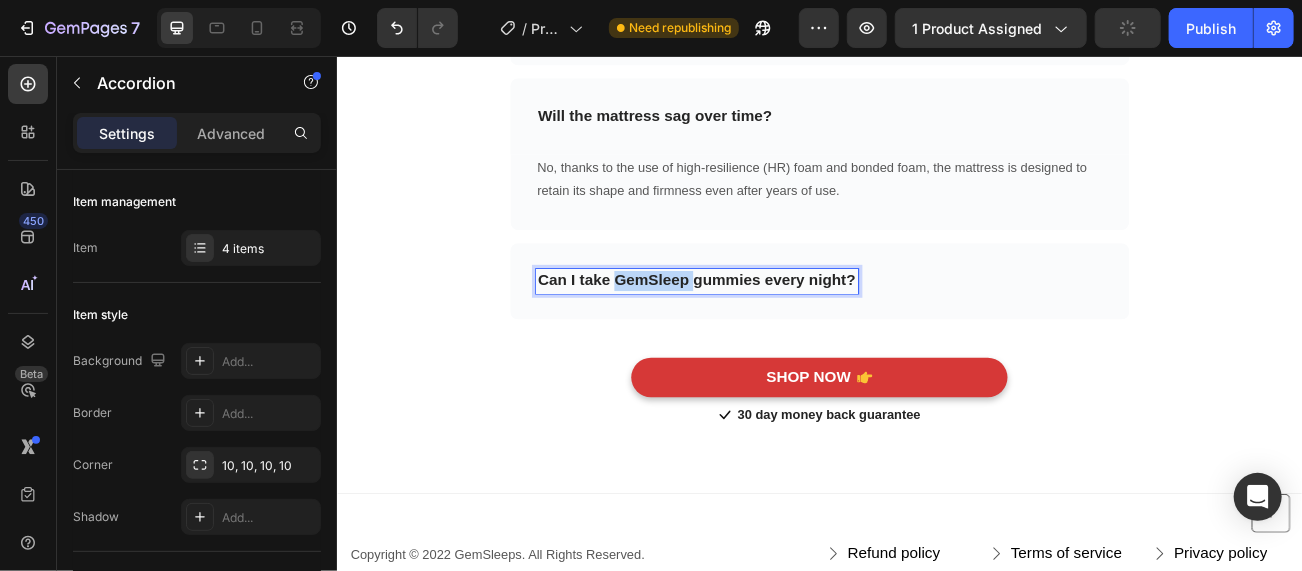 click on "Can I take GemSleep gummies every night?" at bounding box center [783, 335] 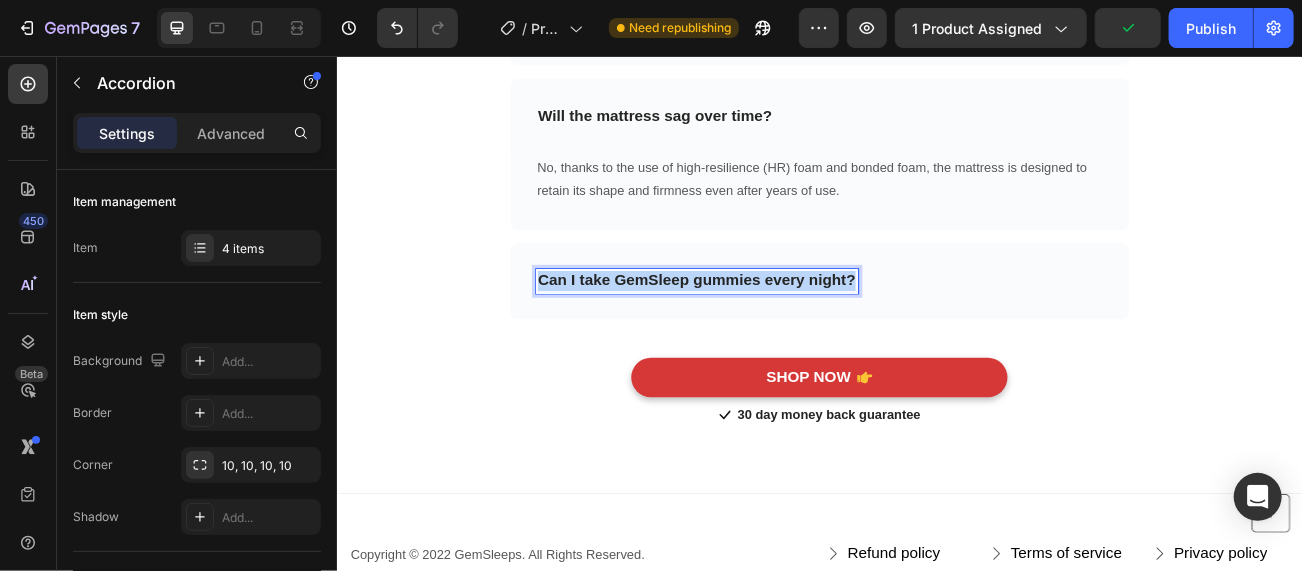 click on "Can I take GemSleep gummies every night?" at bounding box center [783, 335] 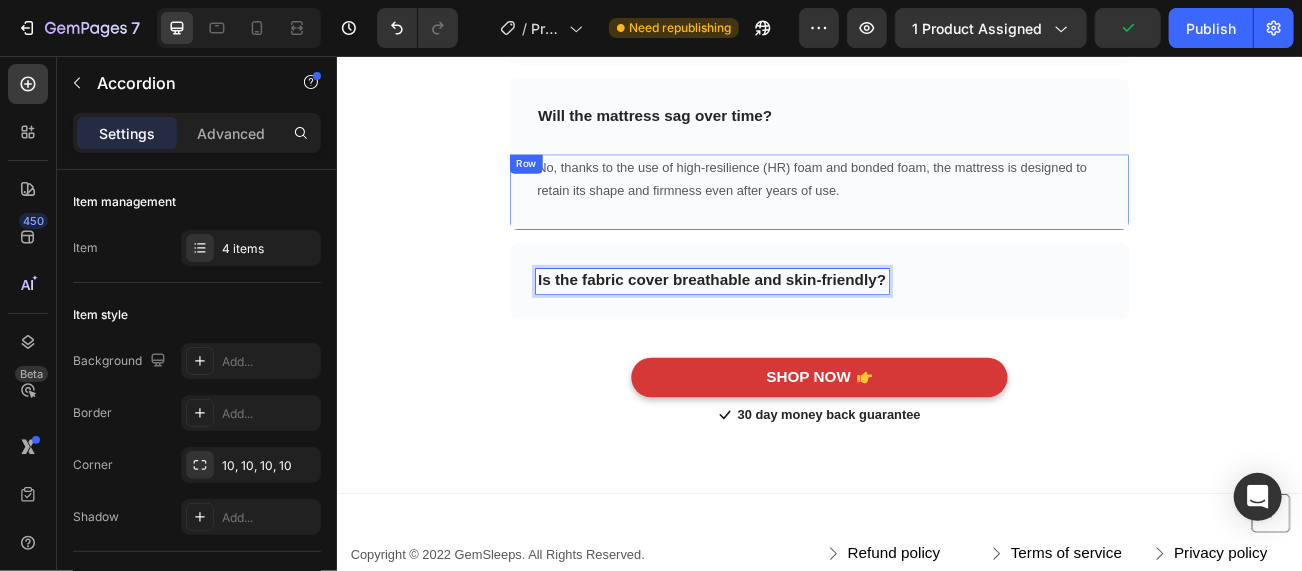 click on "No, thanks to the use of high-resilience (HR) foam and bonded foam, the mattress is designed to retain its shape and firmness even after years of use." at bounding box center (936, 210) 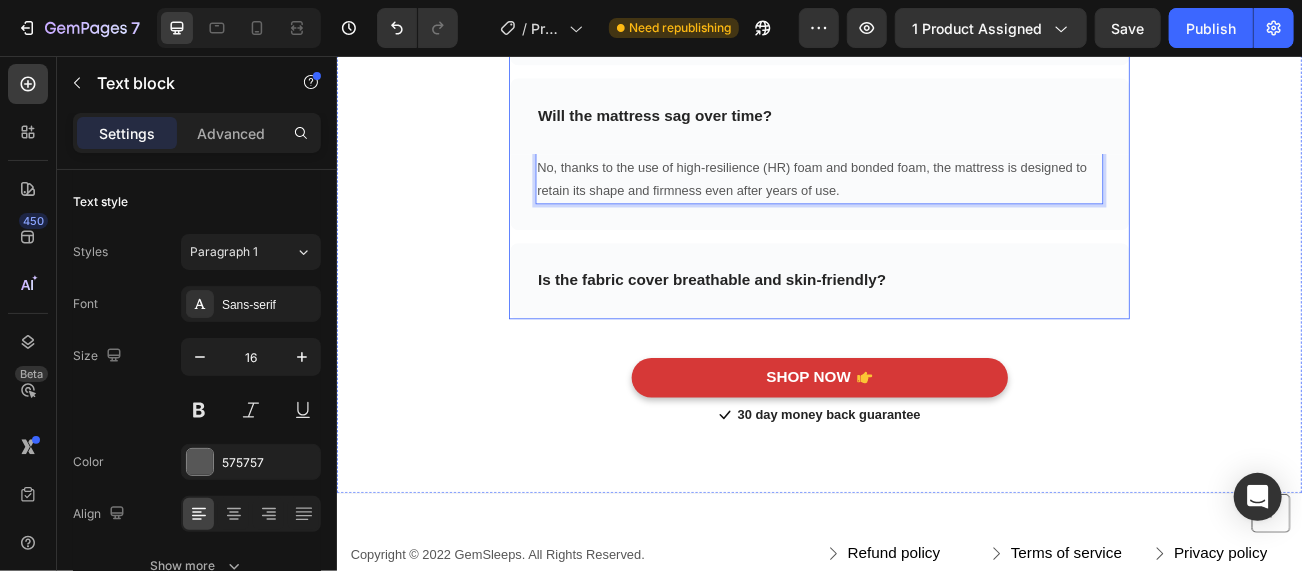 click on "Is the fabric cover breathable and skin-friendly?" at bounding box center [802, 335] 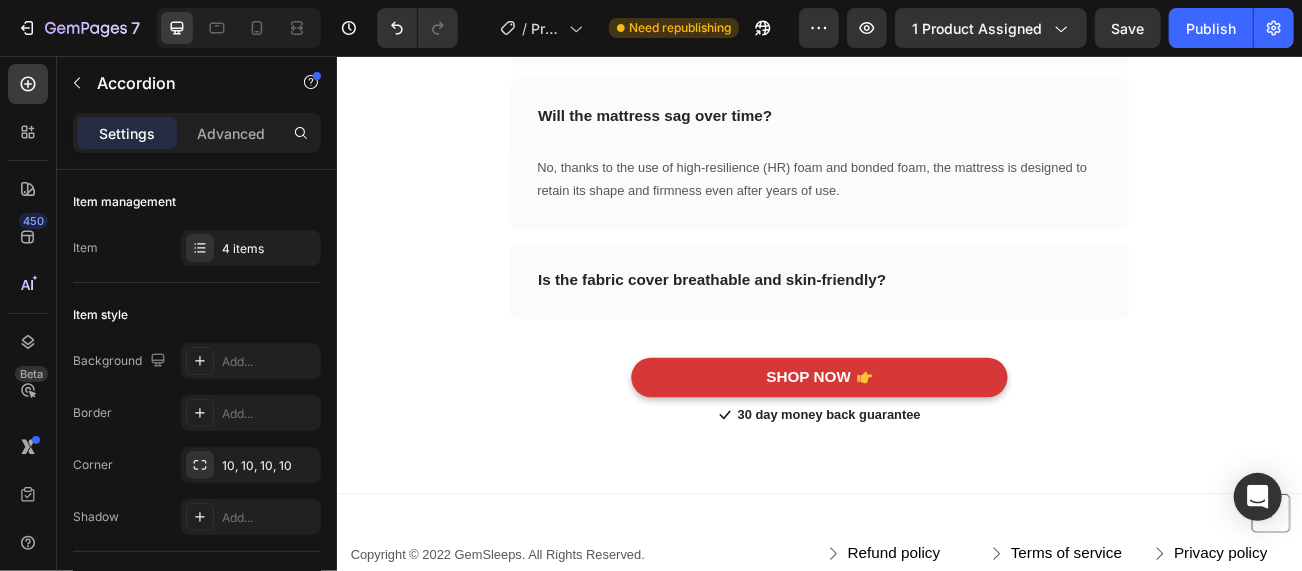 click on "Is the fabric cover breathable and skin-friendly?" at bounding box center (936, 335) 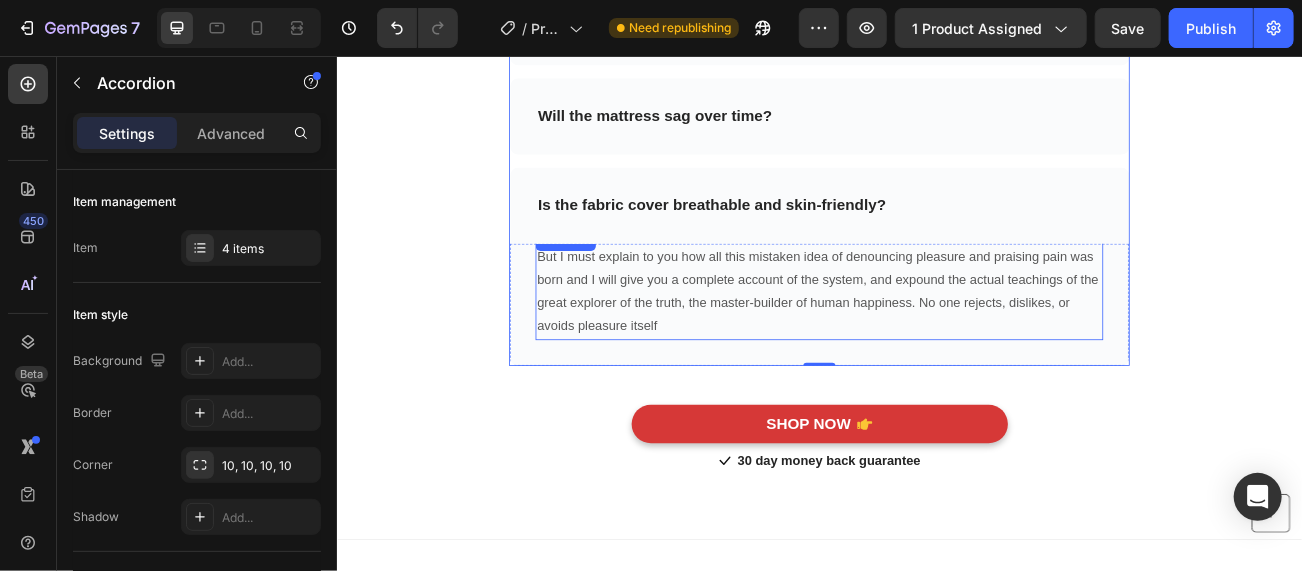 click on "But I must explain to you how all this mistaken idea of denouncing pleasure and praising pain was born and I will give you a complete account of the system, and expound the actual teachings of the great explorer of the truth, the master-builder of human happiness. No one rejects, dislikes, or avoids pleasure itself" at bounding box center (936, 349) 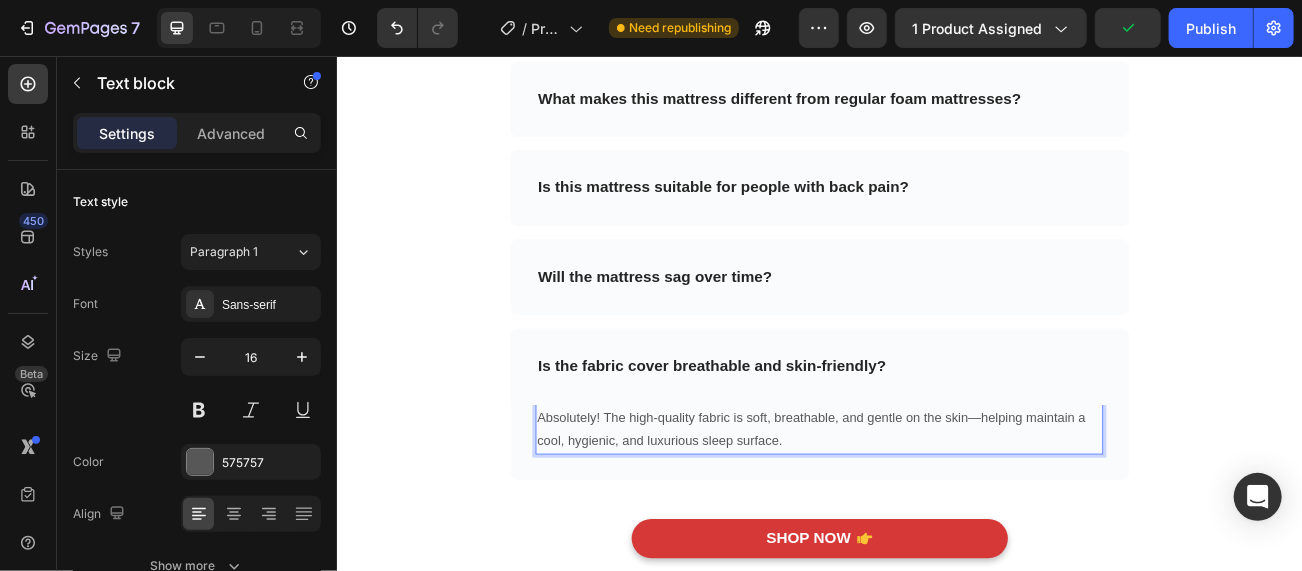 scroll, scrollTop: 8374, scrollLeft: 0, axis: vertical 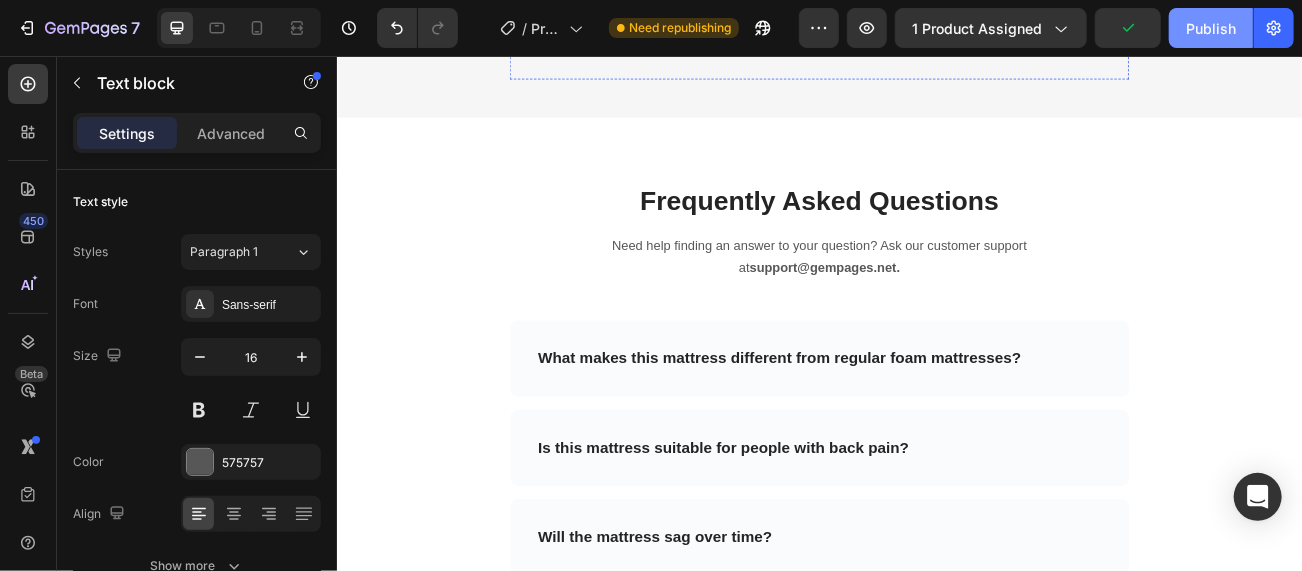 click on "Publish" at bounding box center (1211, 28) 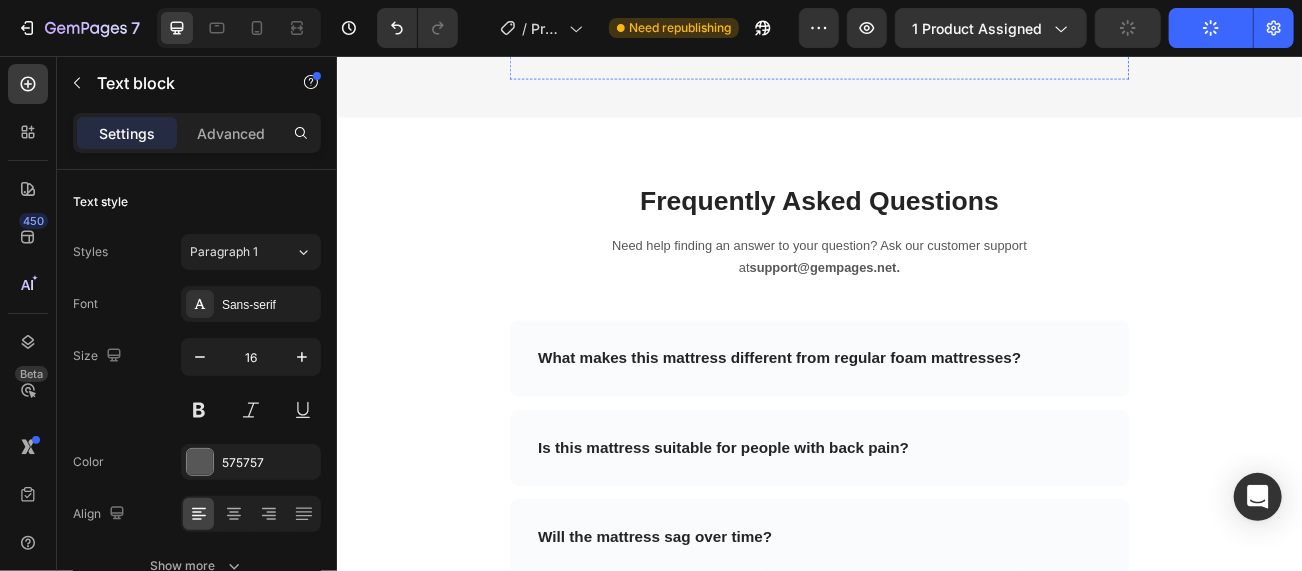 scroll, scrollTop: 6673, scrollLeft: 0, axis: vertical 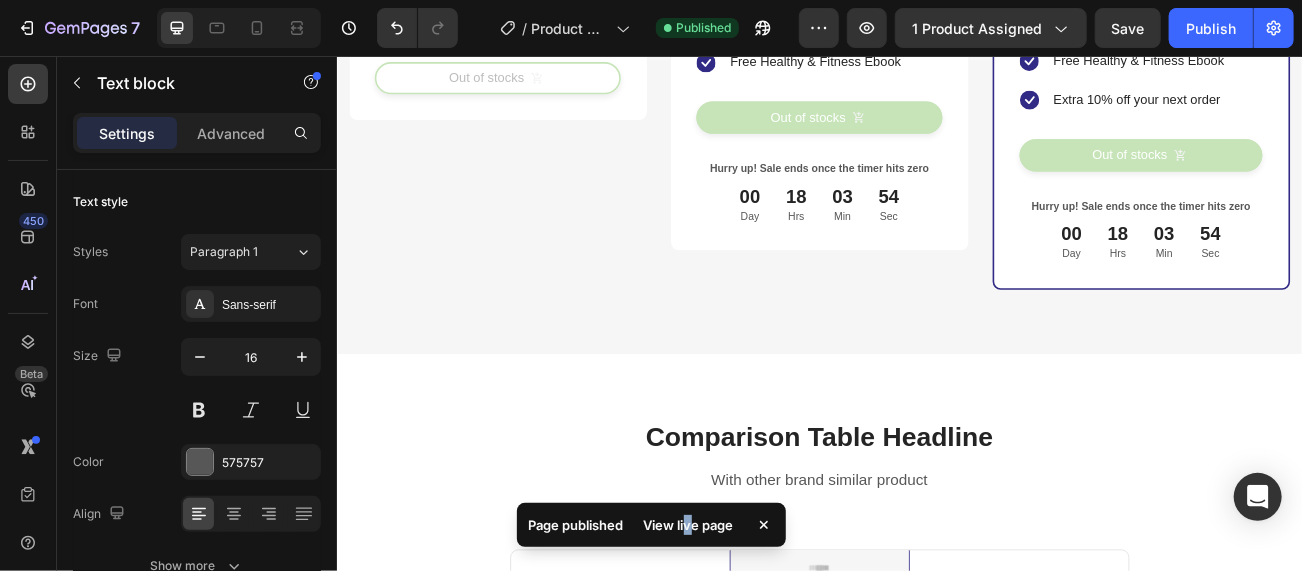 drag, startPoint x: 697, startPoint y: 518, endPoint x: 689, endPoint y: 532, distance: 16.124516 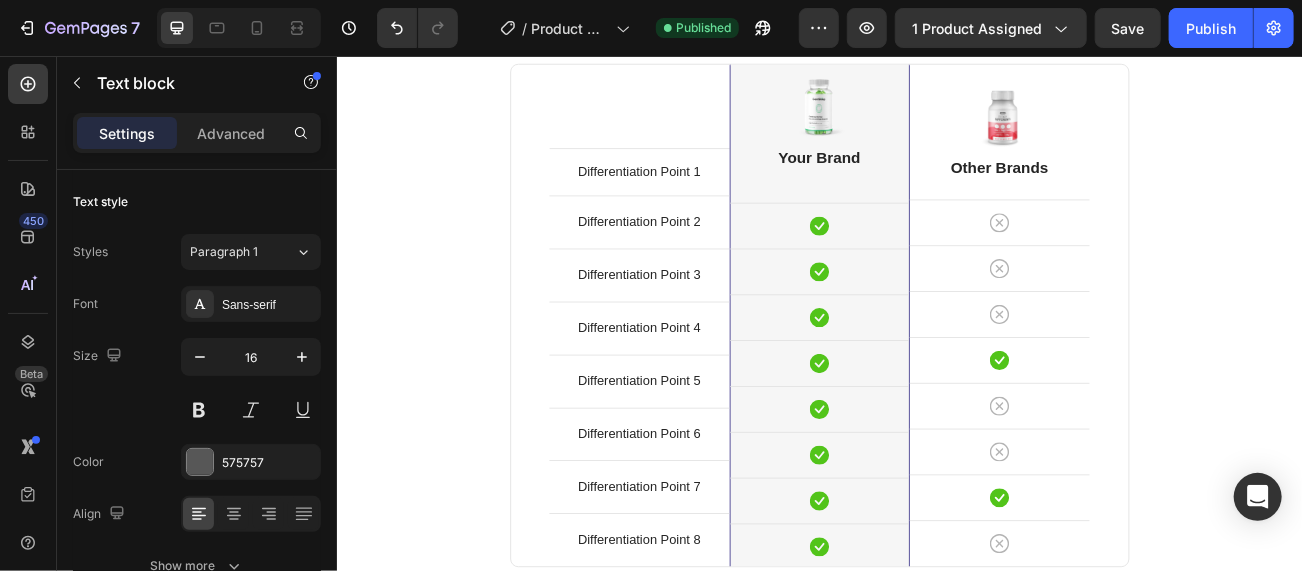 scroll, scrollTop: 7271, scrollLeft: 0, axis: vertical 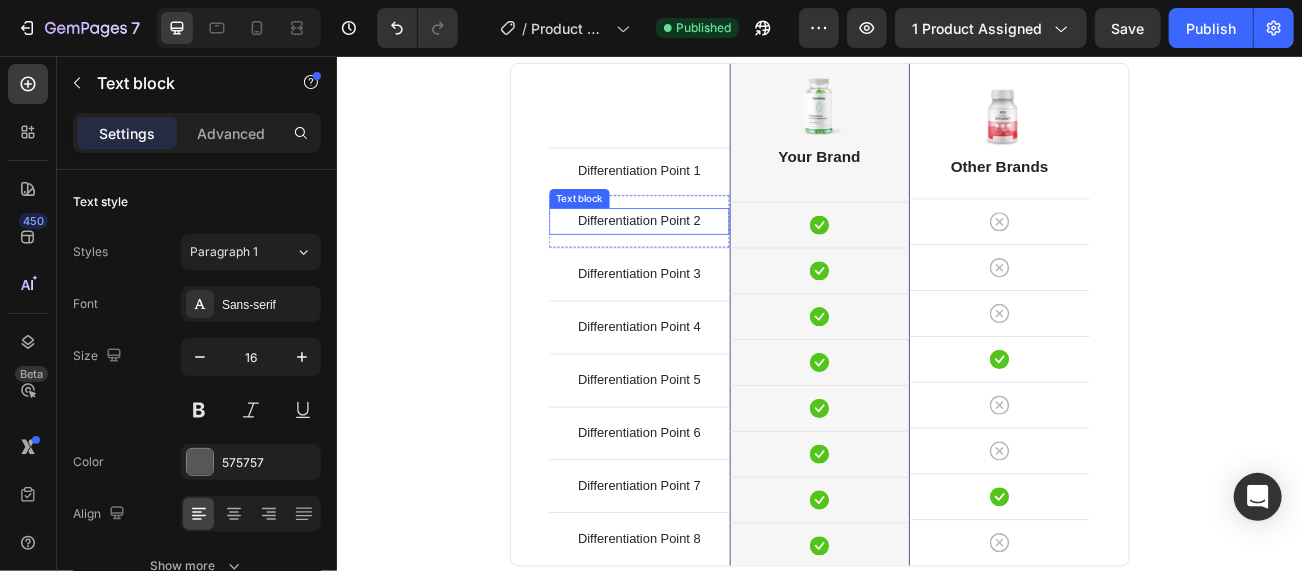 click on "Differentiation Point 2" at bounding box center [712, 261] 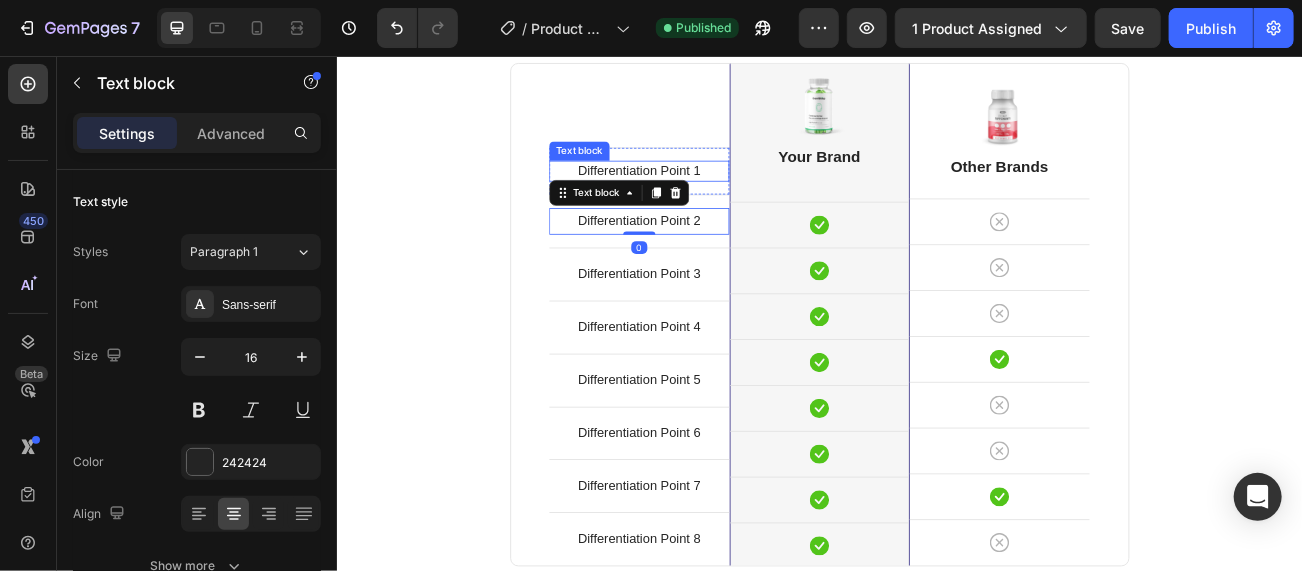 click on "Differentiation Point 1" at bounding box center (712, 199) 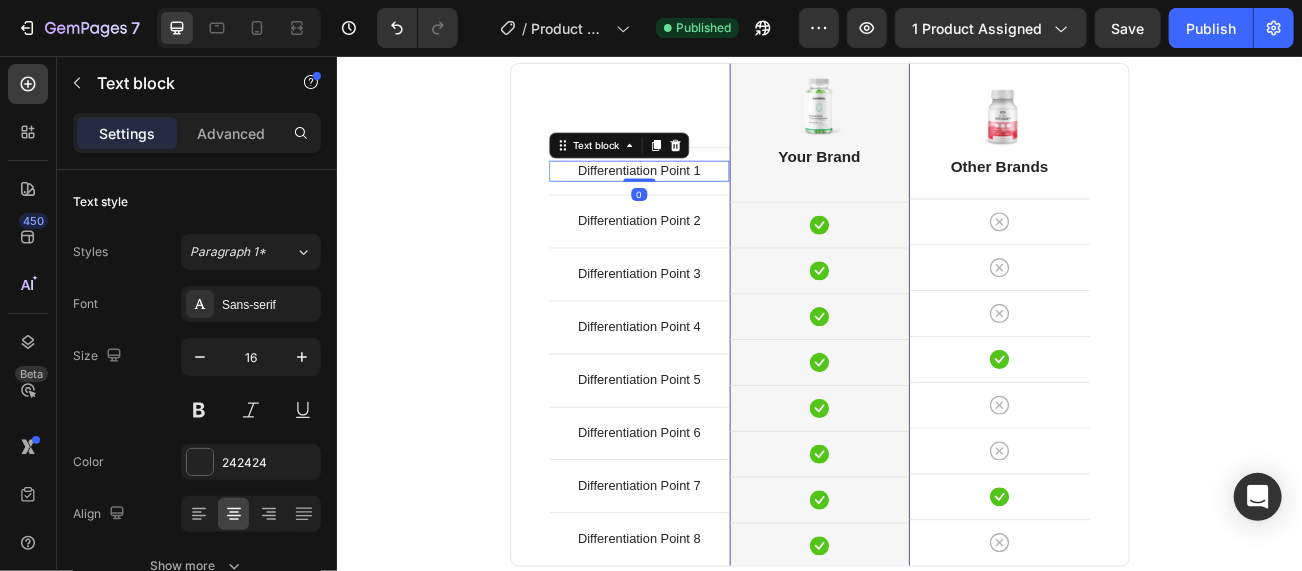 click on "Differentiation Point 1" at bounding box center [712, 199] 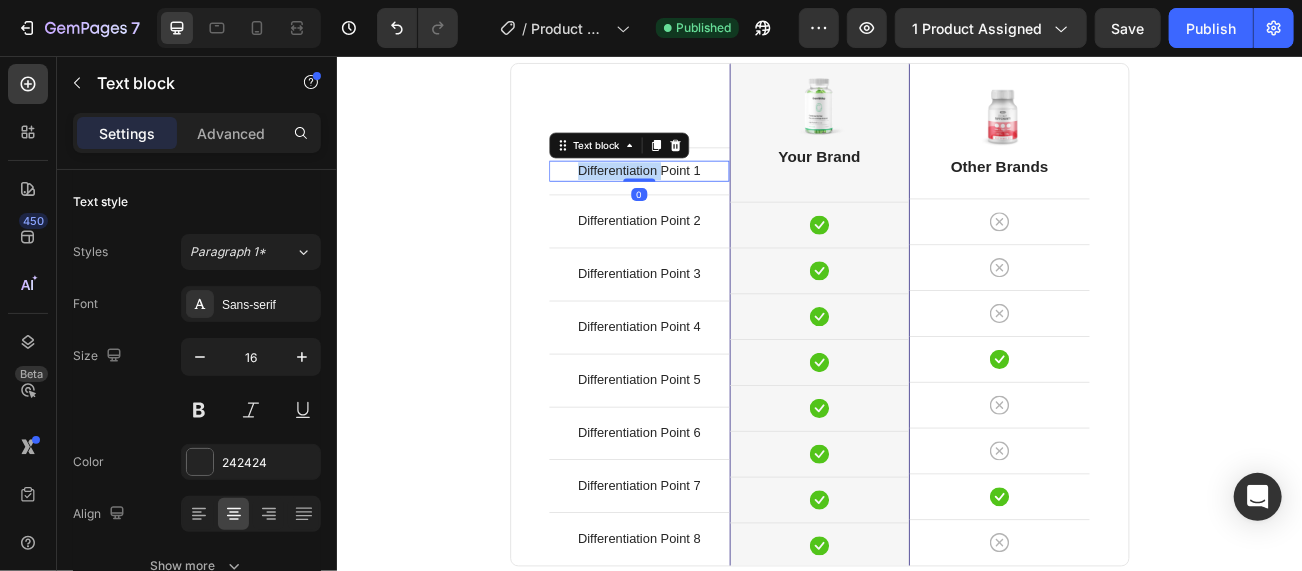 click on "Differentiation Point 1" at bounding box center [712, 199] 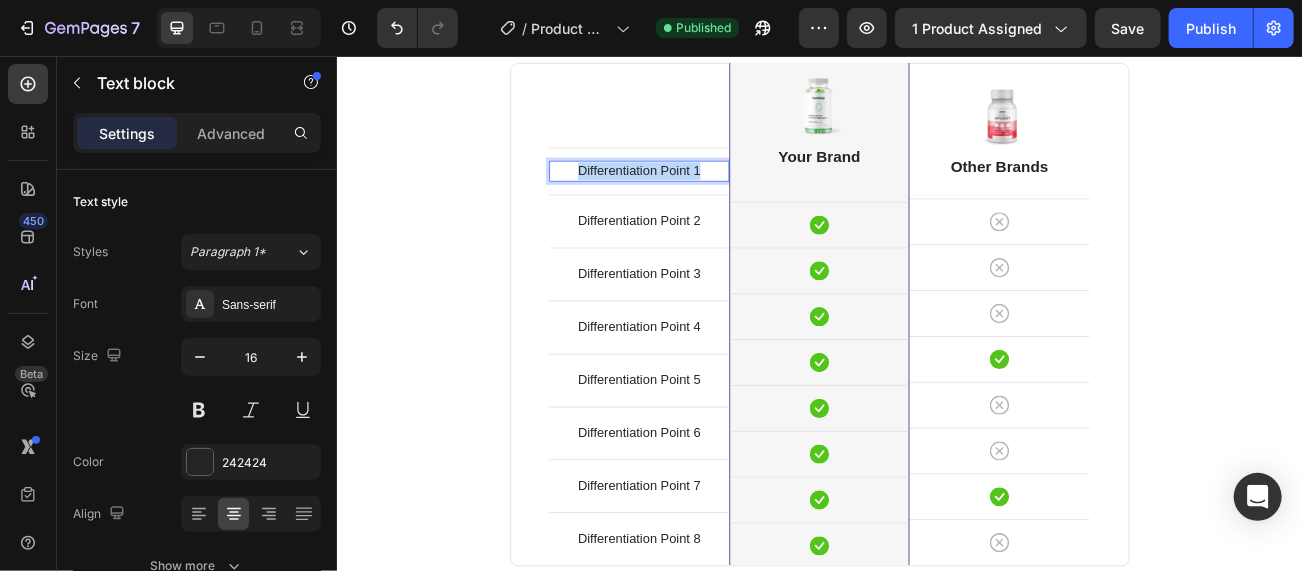 click on "Differentiation Point 1" at bounding box center (712, 199) 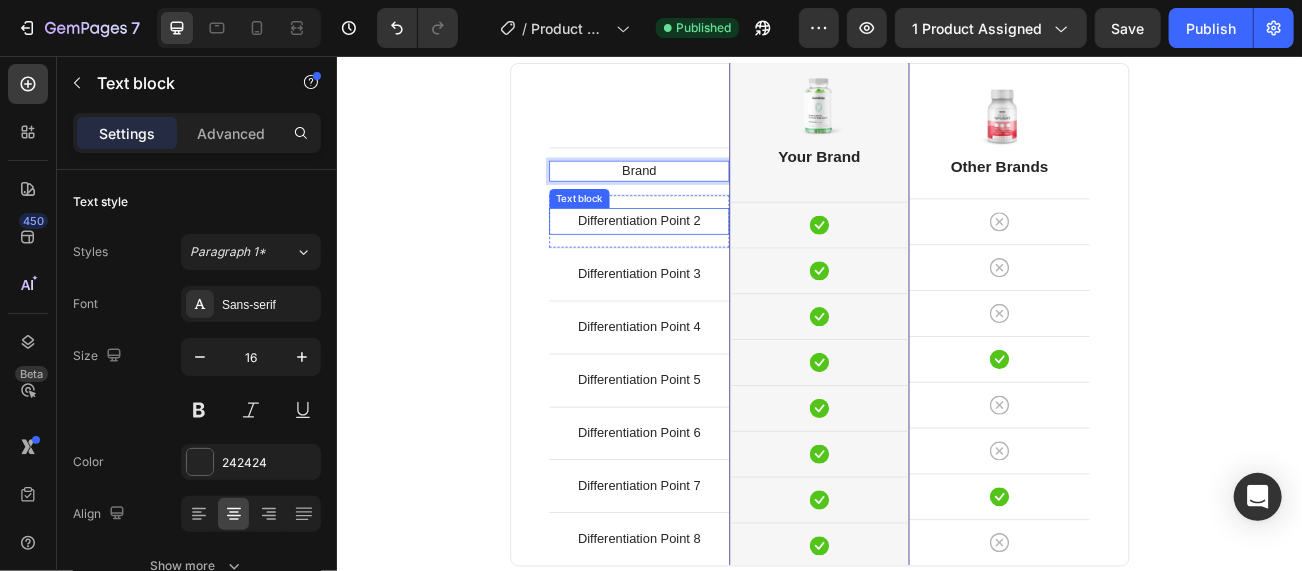 click on "Differentiation Point 2" at bounding box center [712, 261] 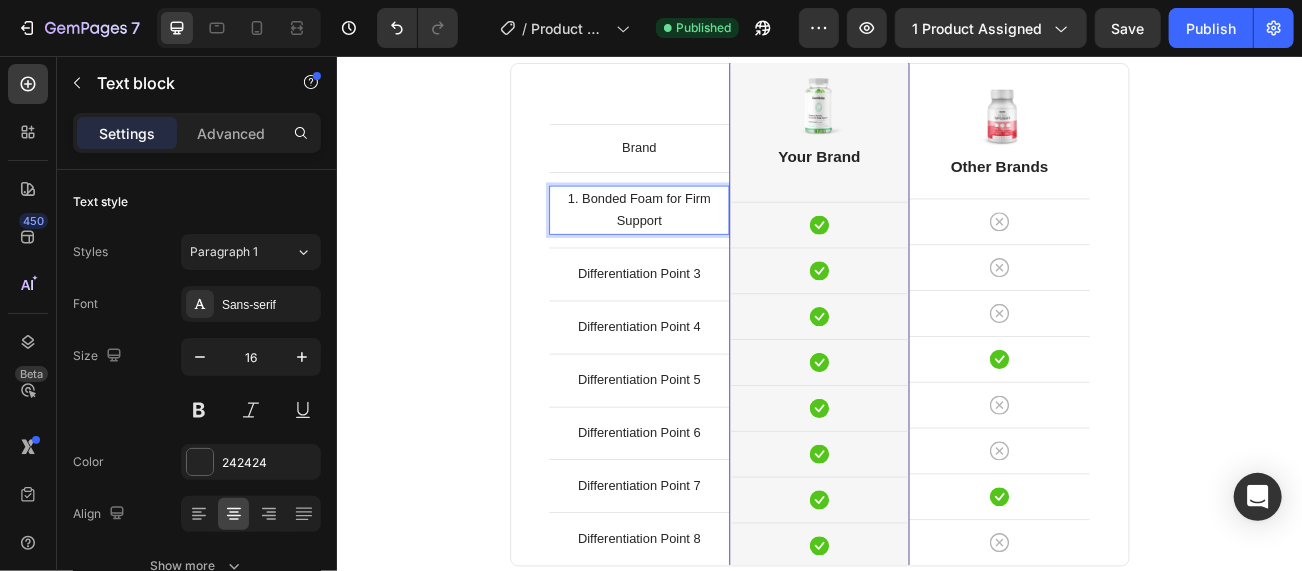 click on "1. Bonded Foam for Firm Support" at bounding box center [712, 248] 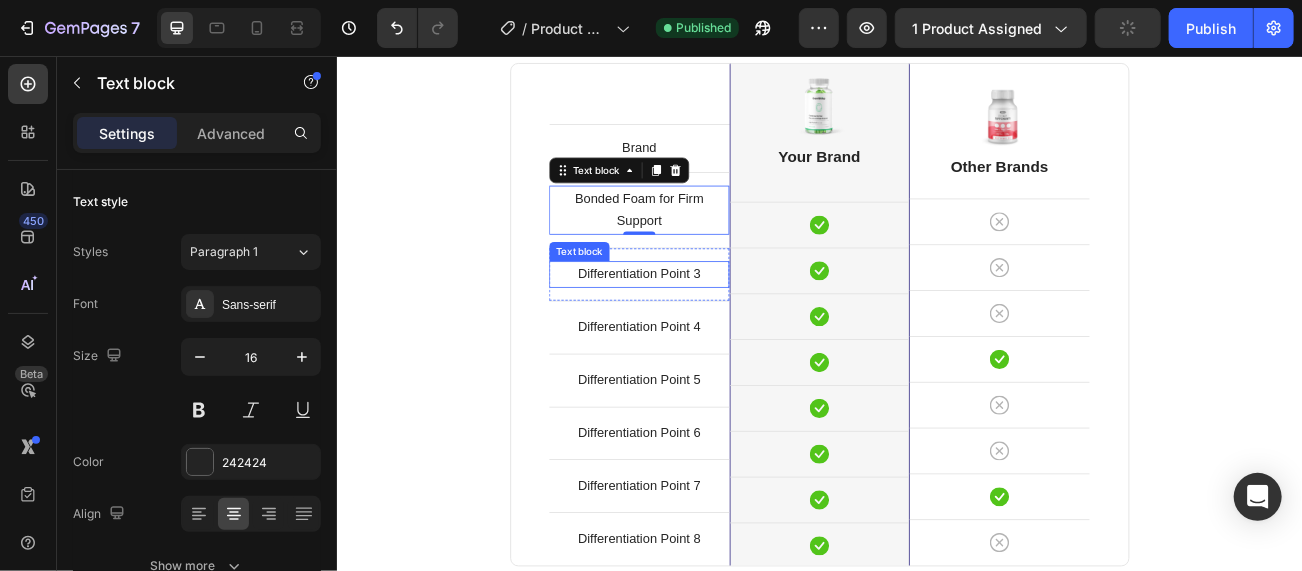 click on "Differentiation Point 3" at bounding box center [712, 327] 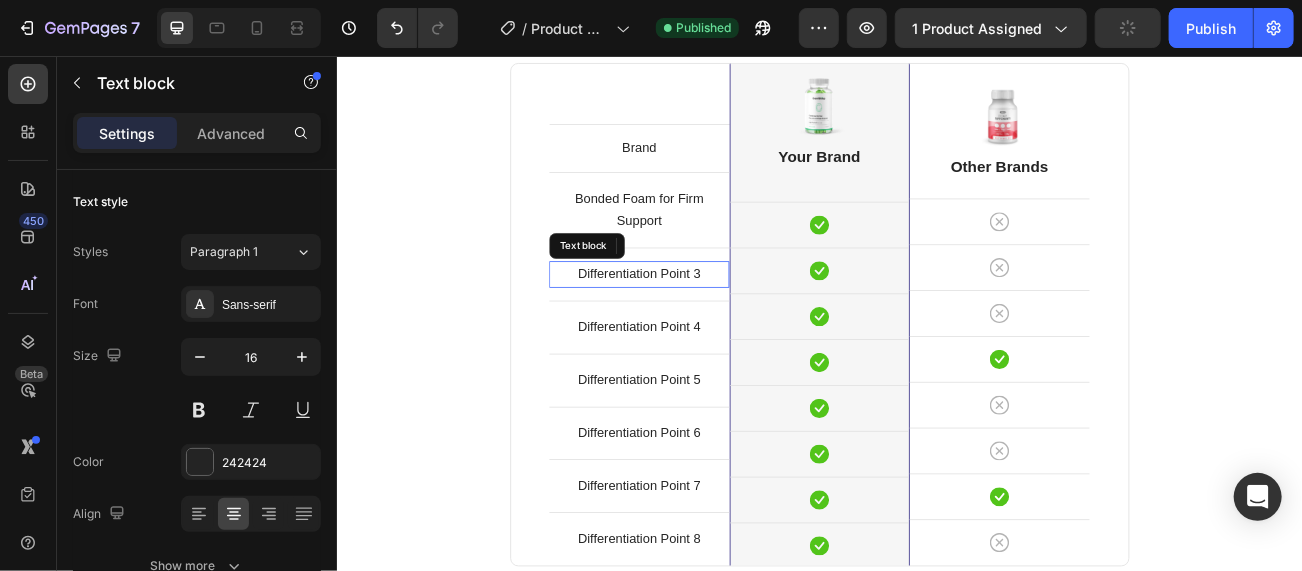 click on "Differentiation Point 3" at bounding box center [712, 327] 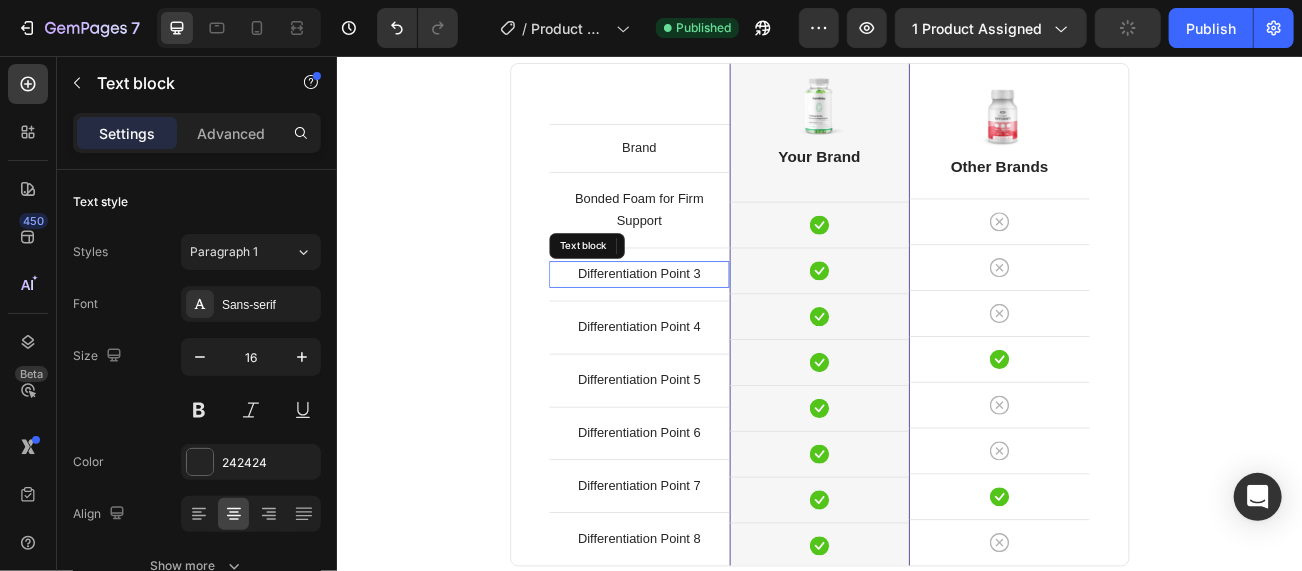 click on "Differentiation Point 3" at bounding box center (712, 327) 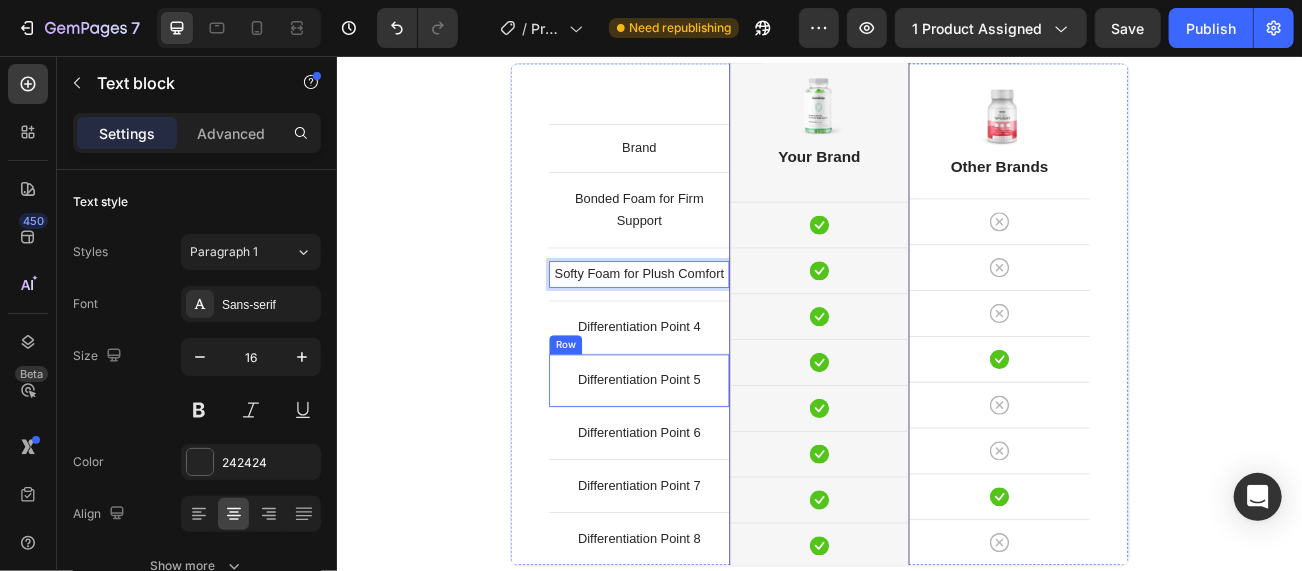 click on "Differentiation Point 4" at bounding box center (712, 393) 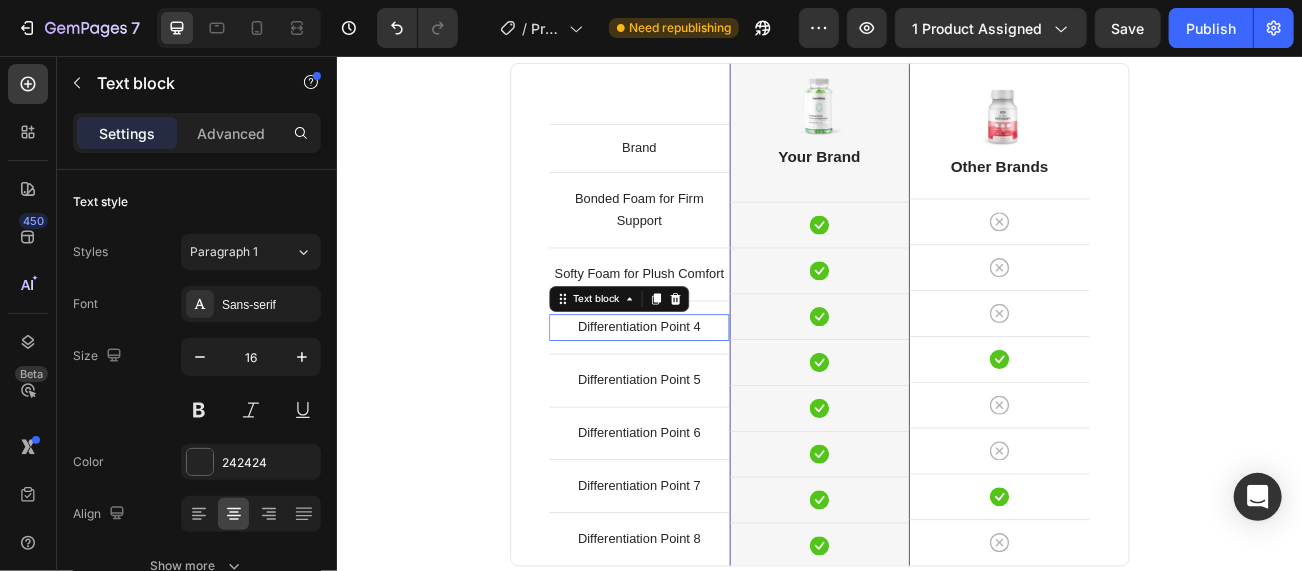 click on "Differentiation Point 4" at bounding box center [712, 393] 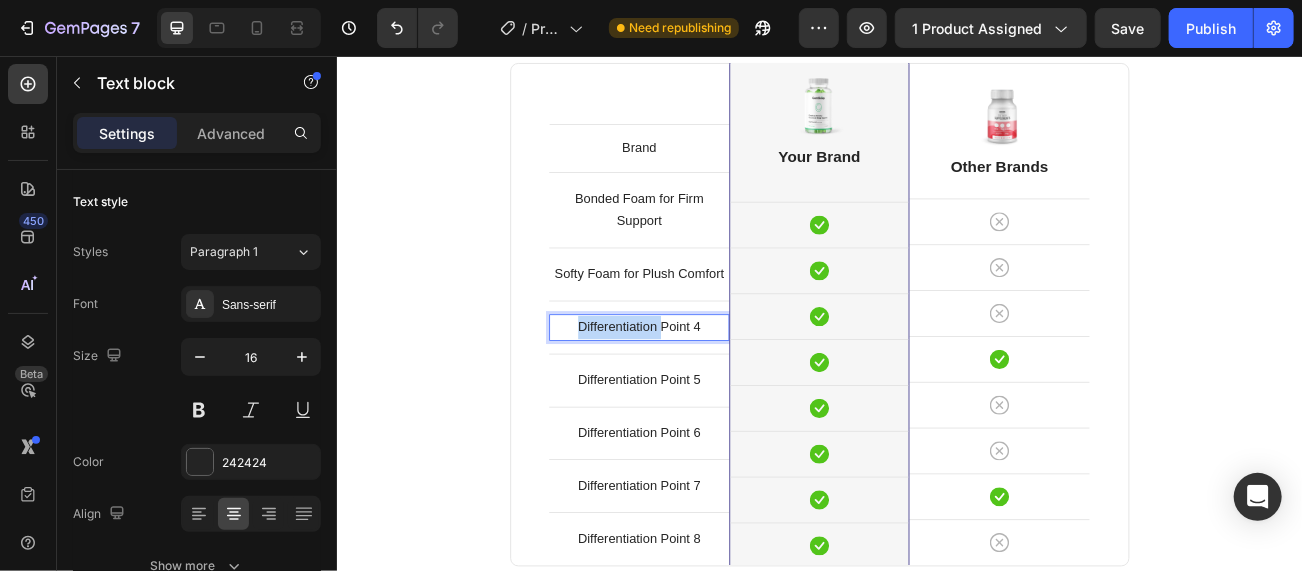 click on "Differentiation Point 4" at bounding box center [712, 393] 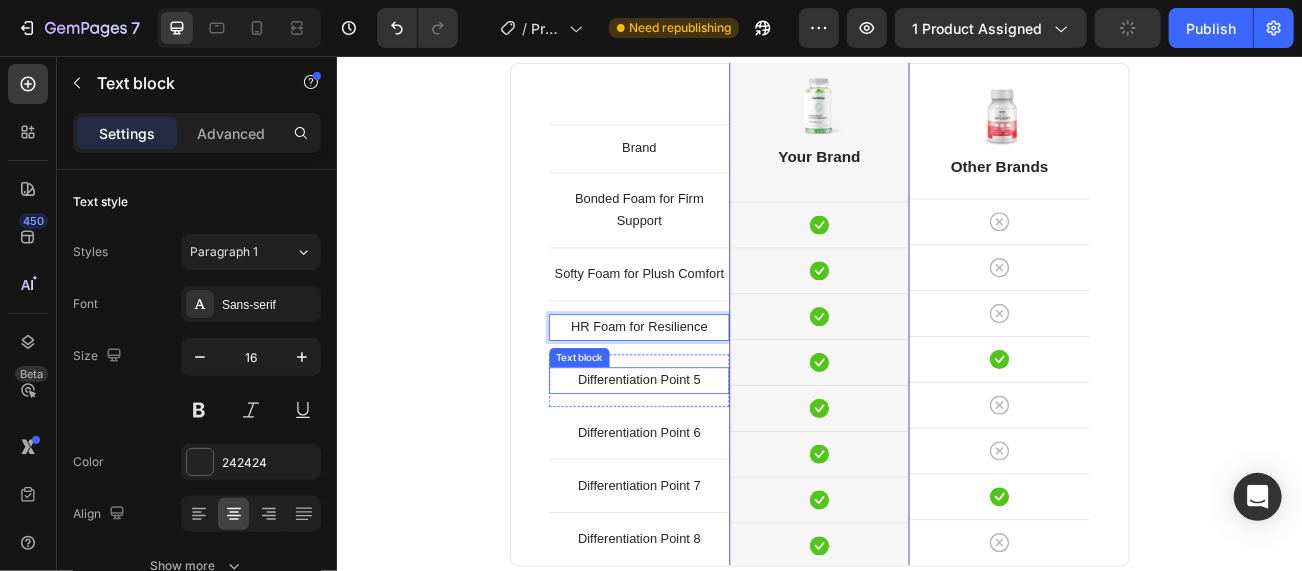 click on "Differentiation Point 5" at bounding box center (712, 459) 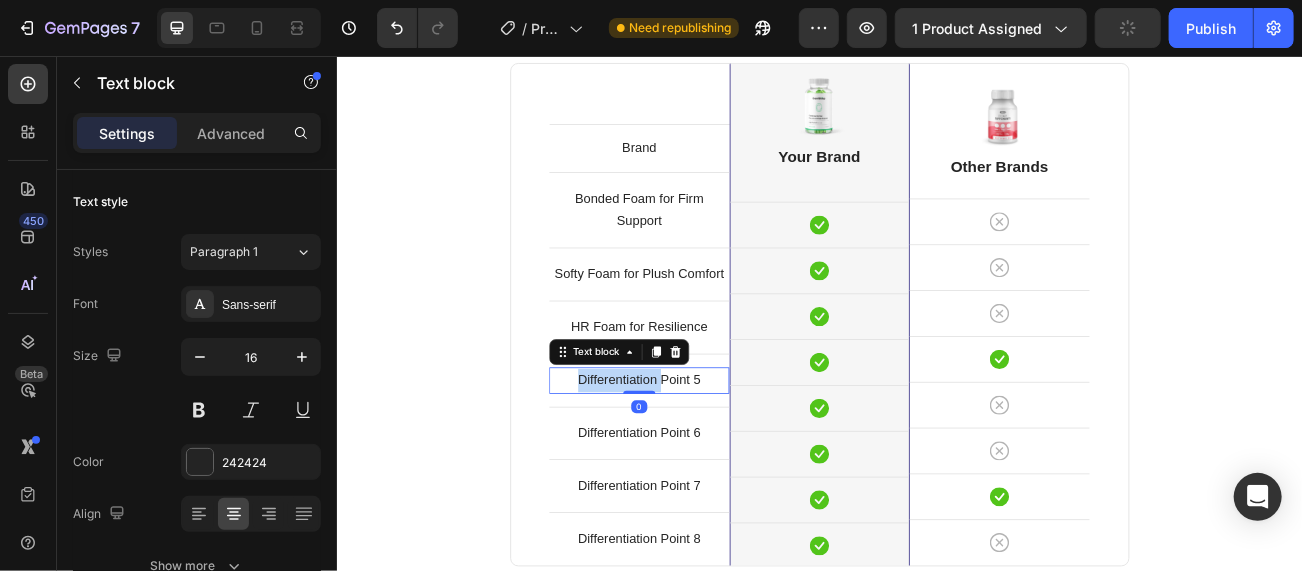 click on "Differentiation Point 5" at bounding box center (712, 459) 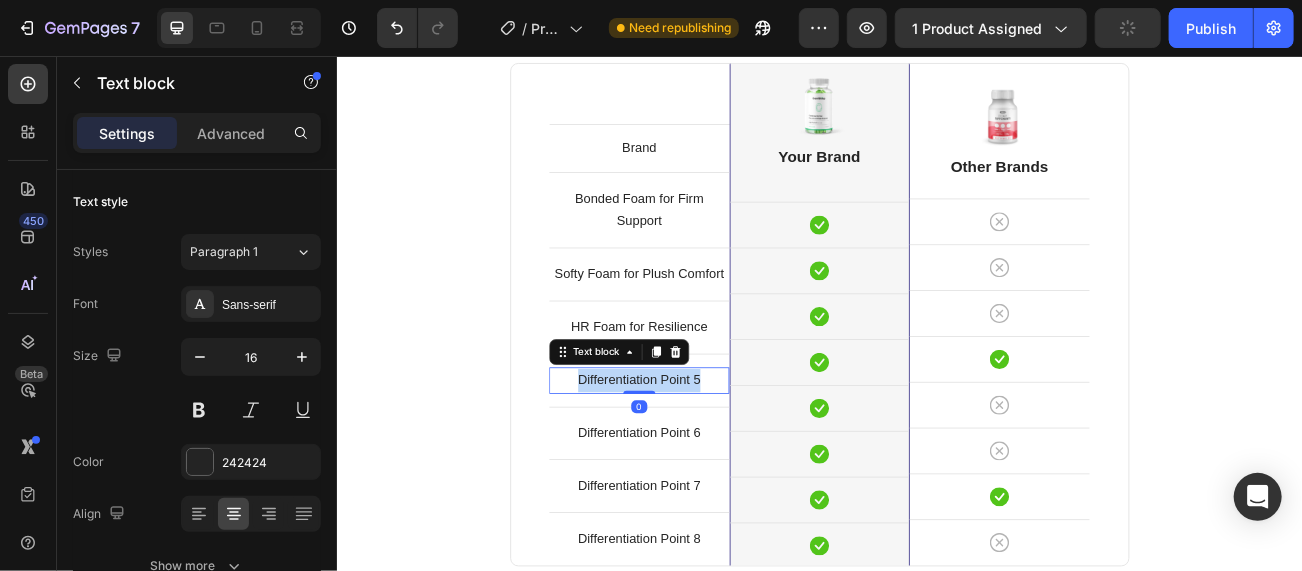 click on "Differentiation Point 5" at bounding box center (712, 459) 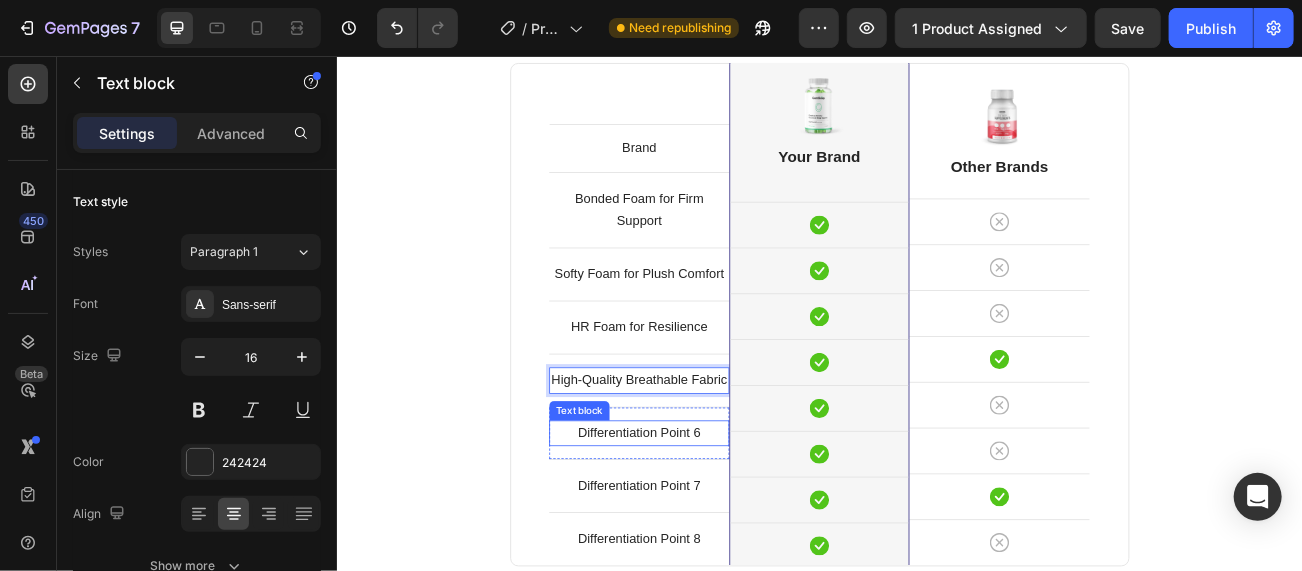 click on "Differentiation Point 6" at bounding box center [712, 525] 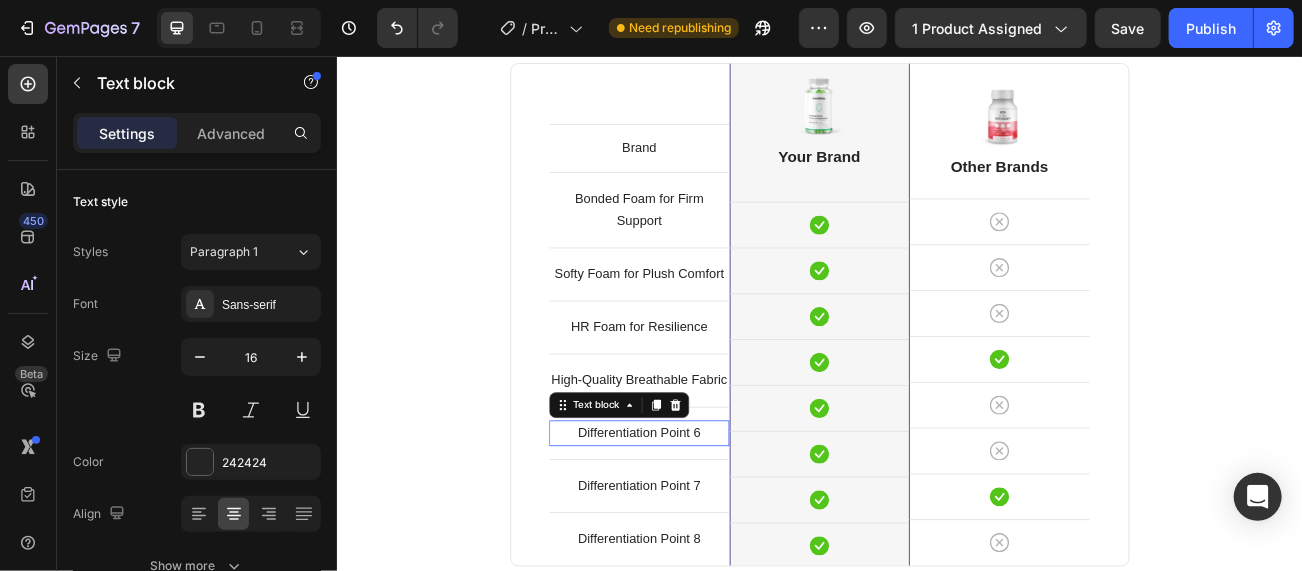 click on "Differentiation Point 6" at bounding box center (712, 525) 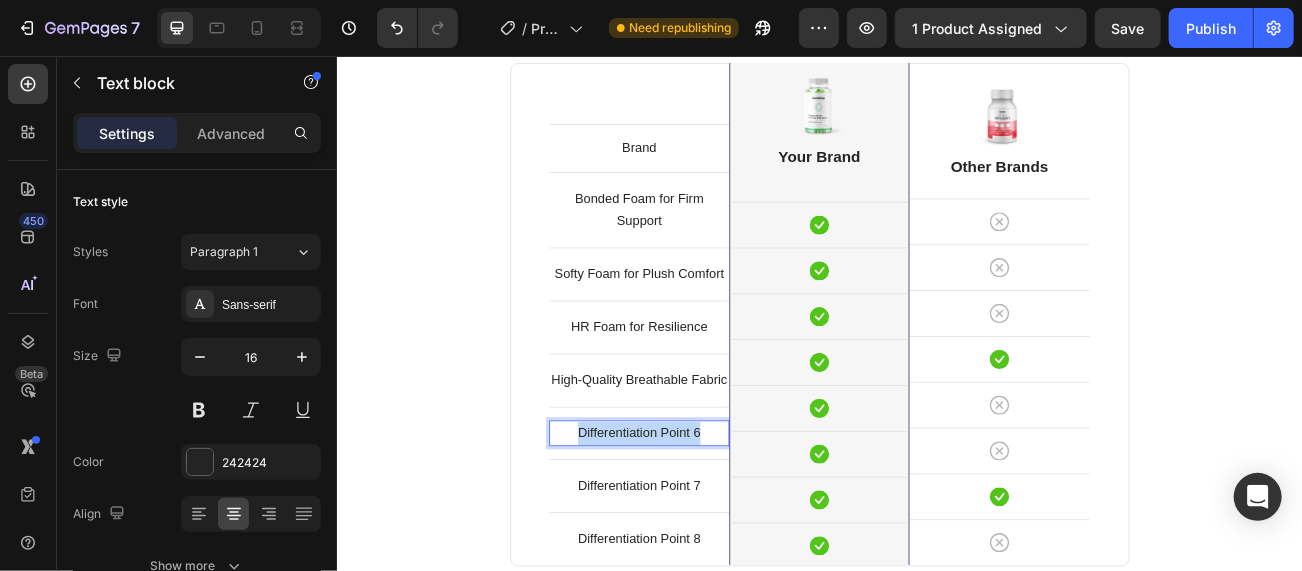 click on "Differentiation Point 6" at bounding box center (712, 525) 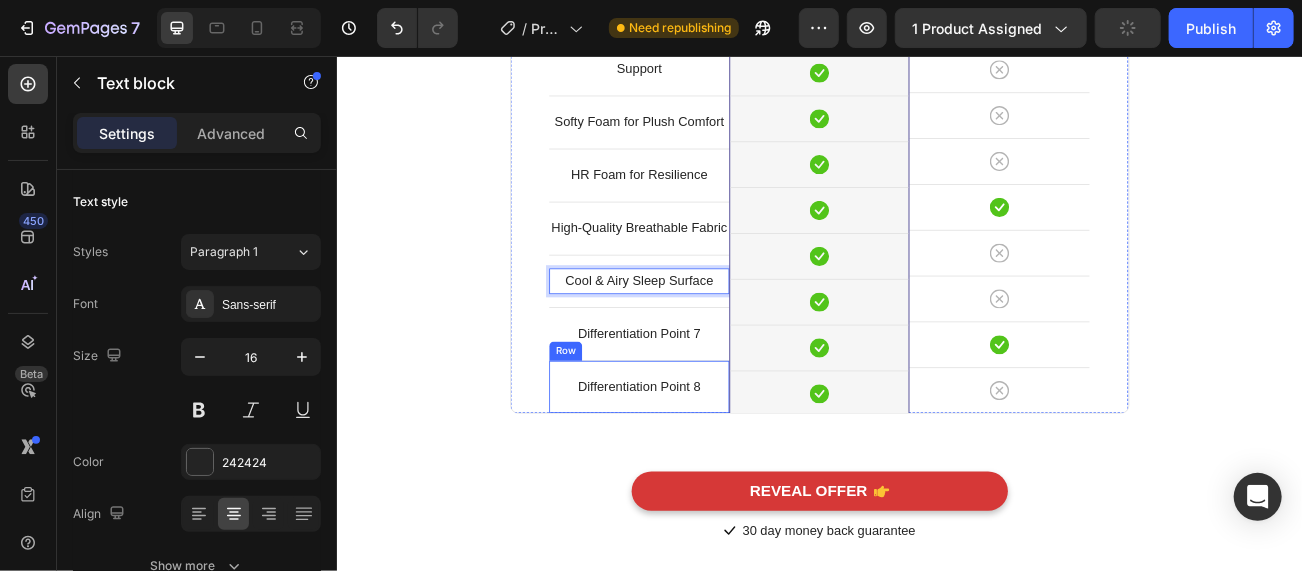 scroll, scrollTop: 7471, scrollLeft: 0, axis: vertical 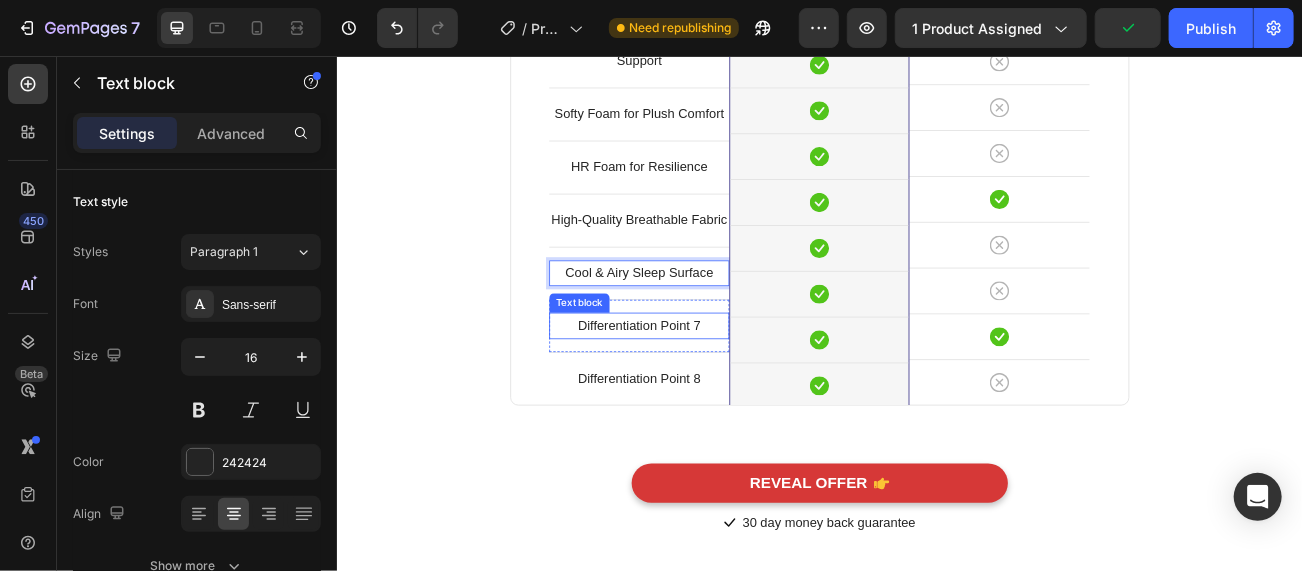 click on "Differentiation Point 7" at bounding box center [712, 390] 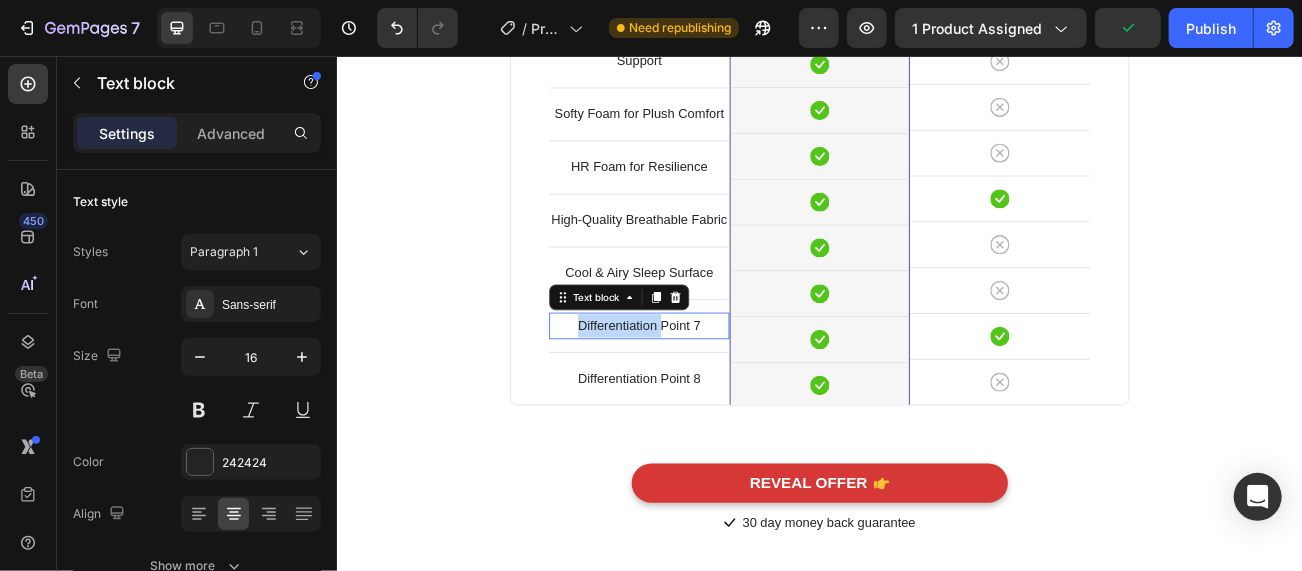 click on "Differentiation Point 7" at bounding box center [712, 390] 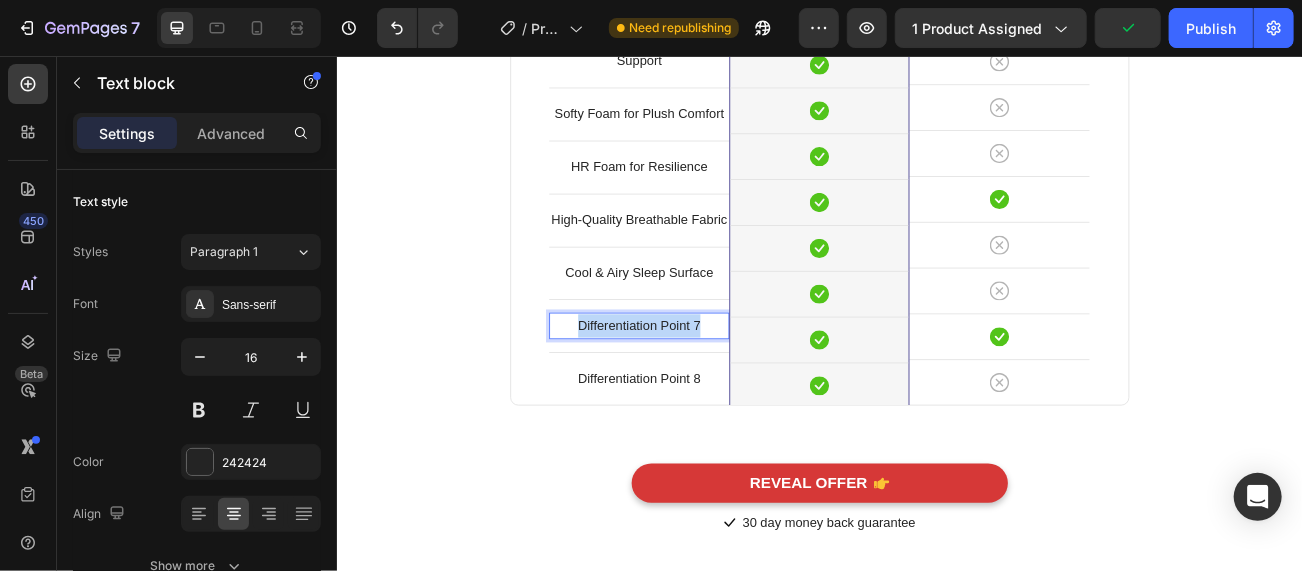 click on "Differentiation Point 7" at bounding box center (712, 390) 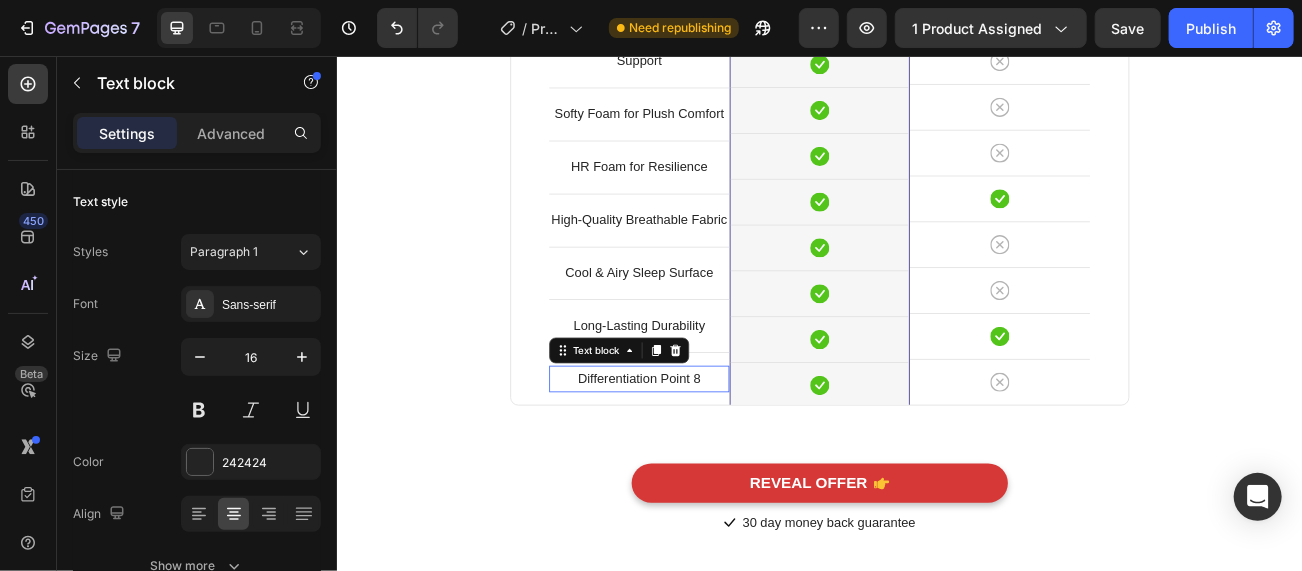 click on "Differentiation Point 8" at bounding box center (712, 456) 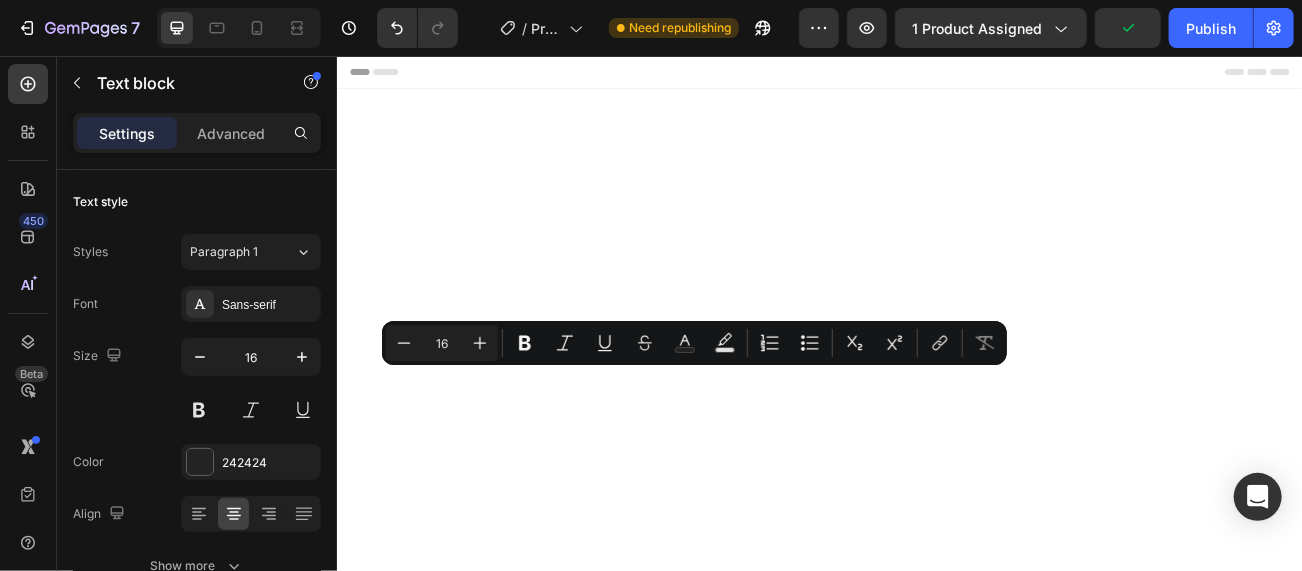 scroll, scrollTop: 7442, scrollLeft: 0, axis: vertical 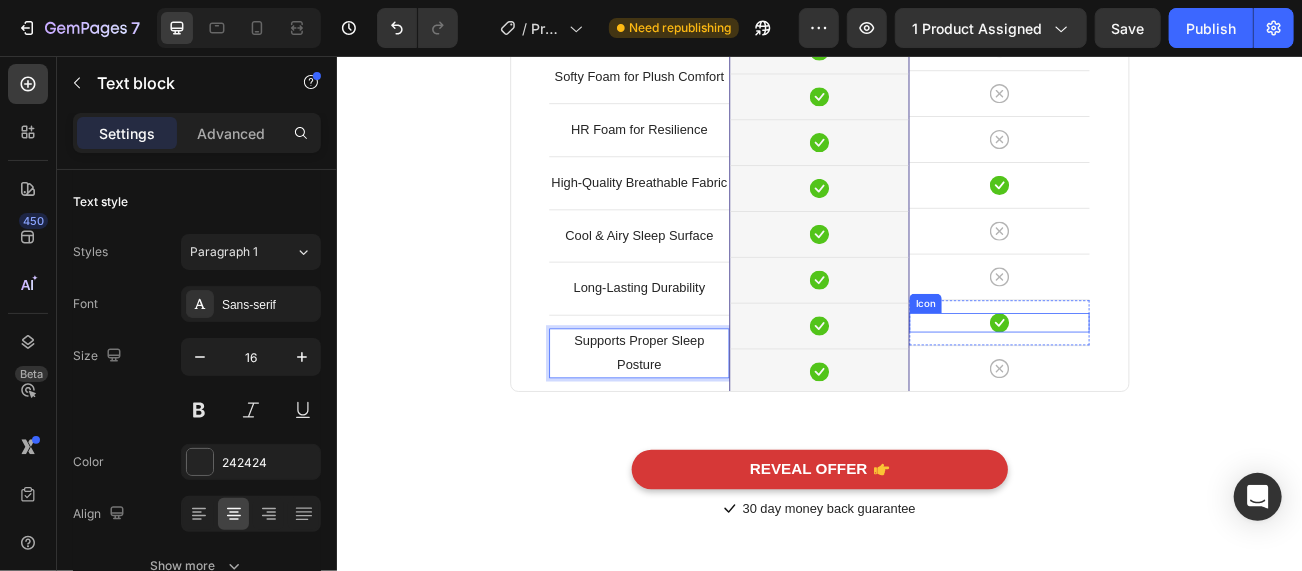 click 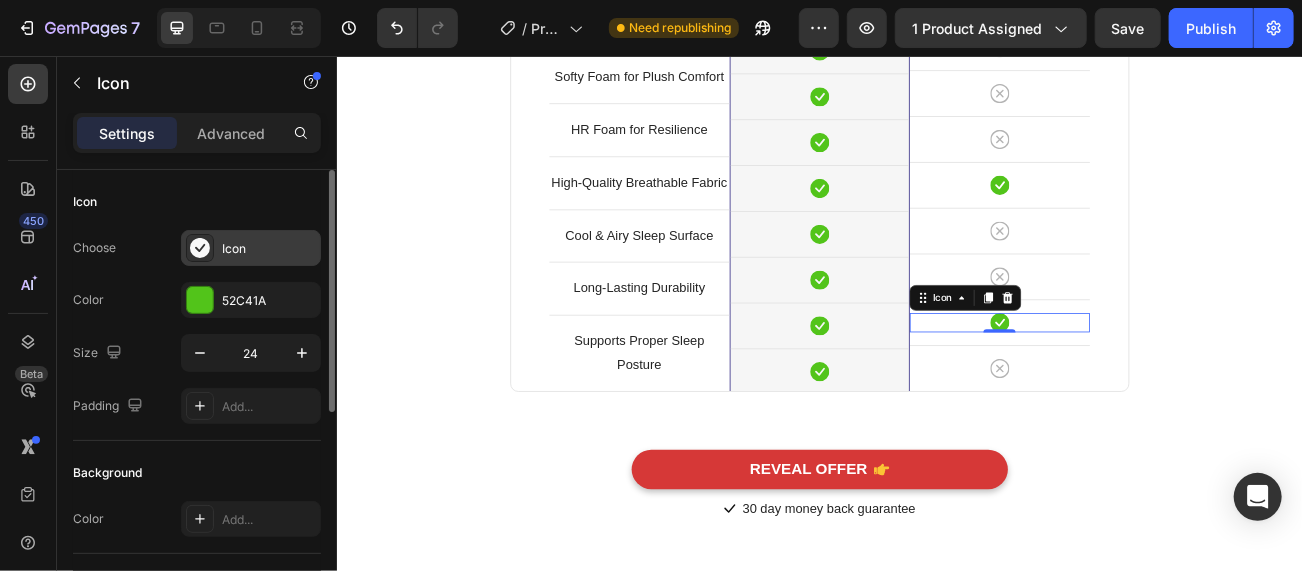 click on "Icon" at bounding box center (269, 249) 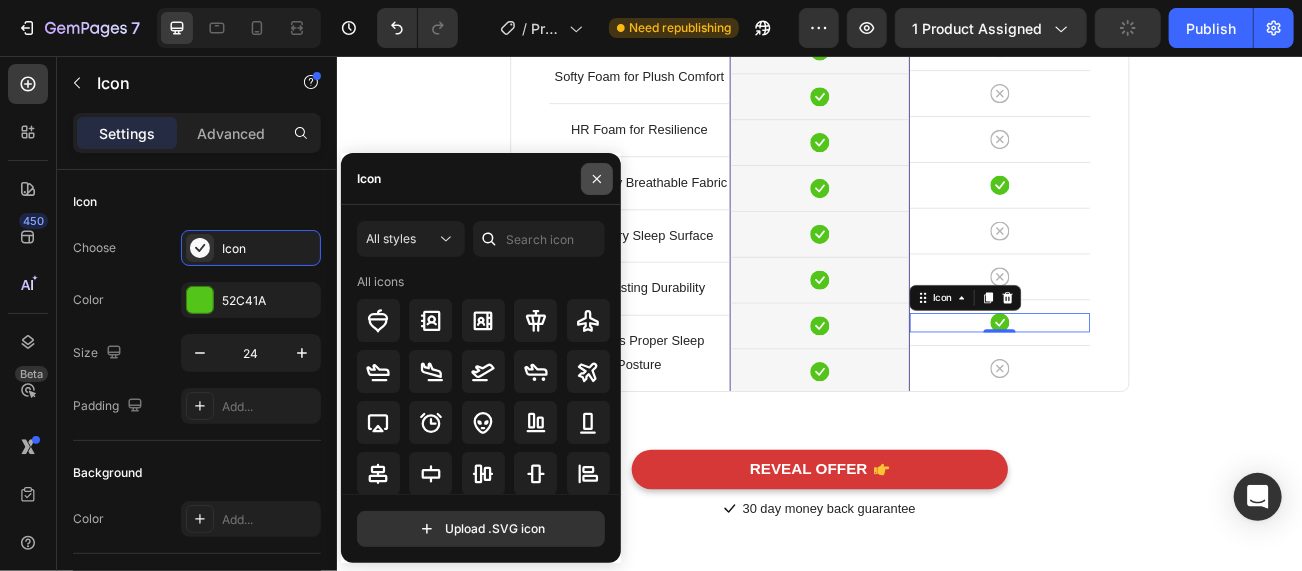 click 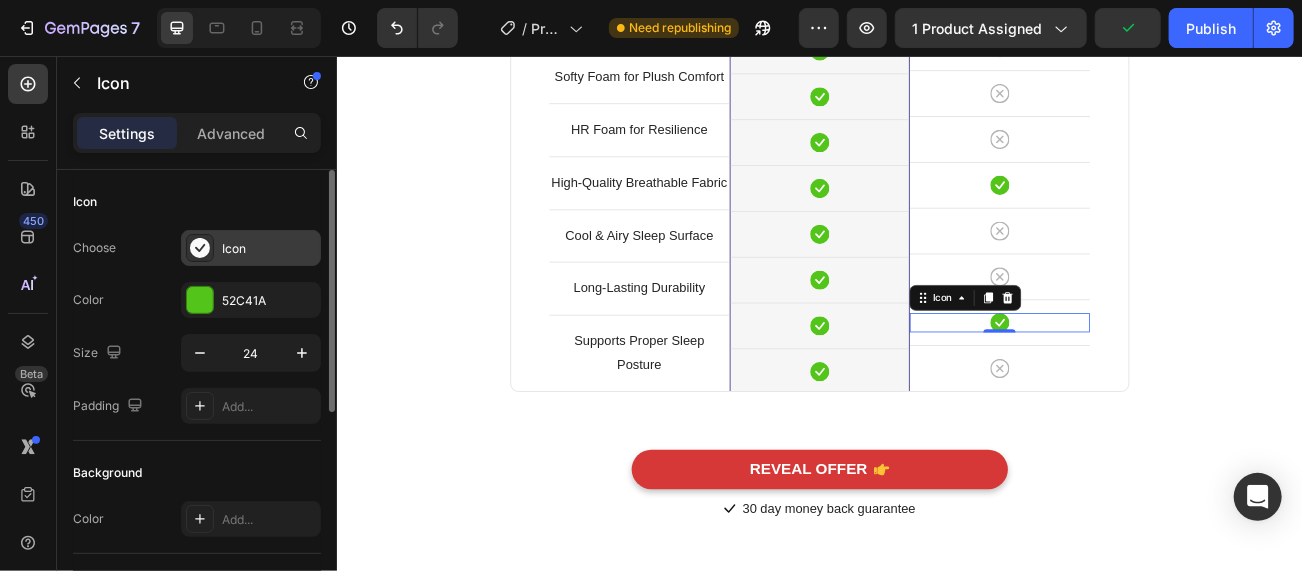 click on "Icon" at bounding box center (269, 249) 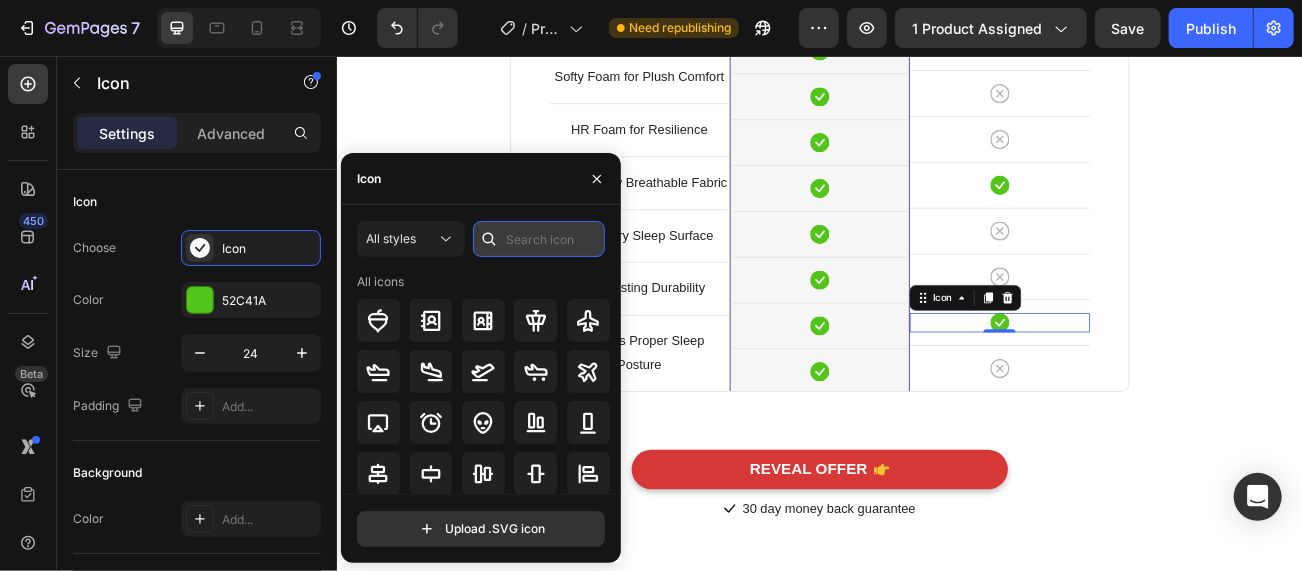 click at bounding box center (539, 239) 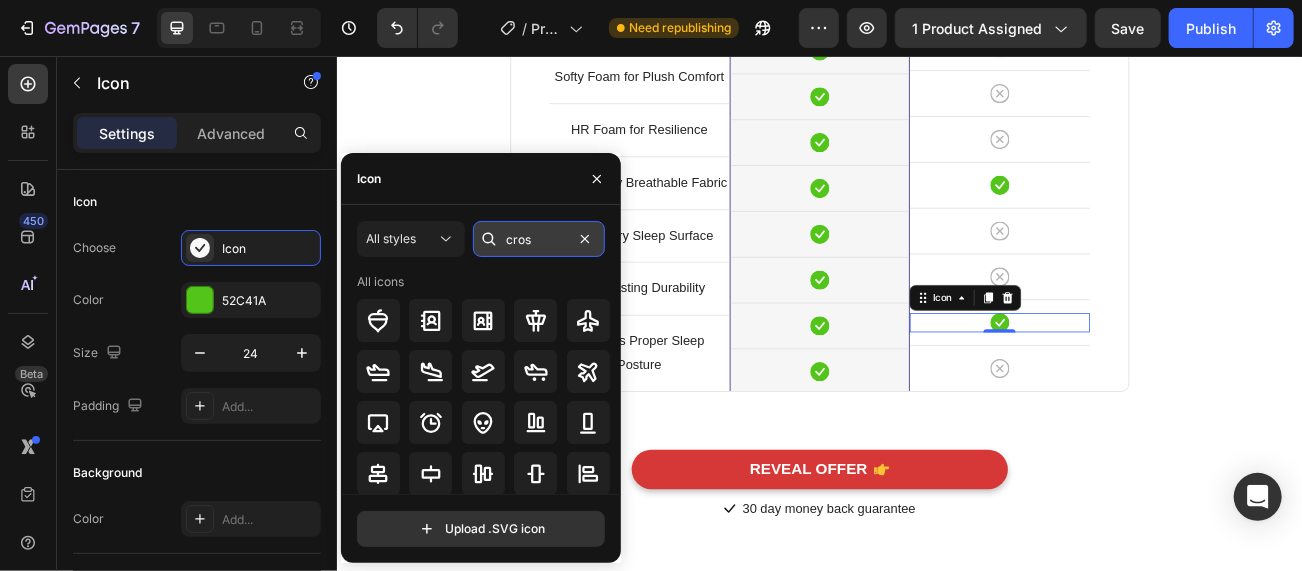 type on "cross" 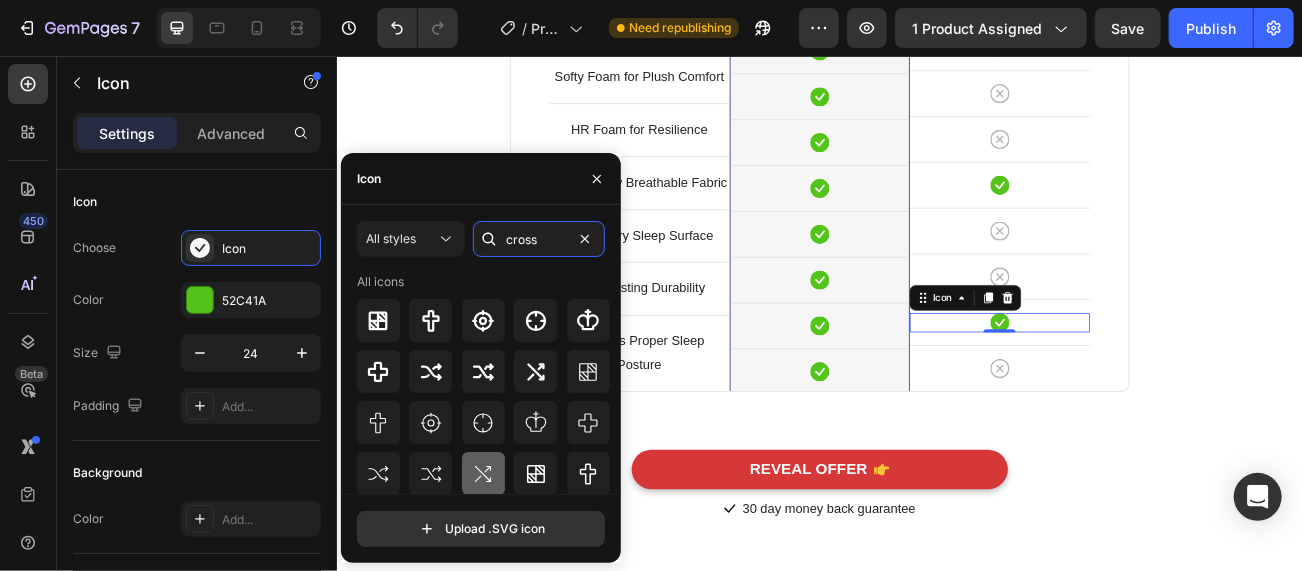 scroll, scrollTop: 0, scrollLeft: 0, axis: both 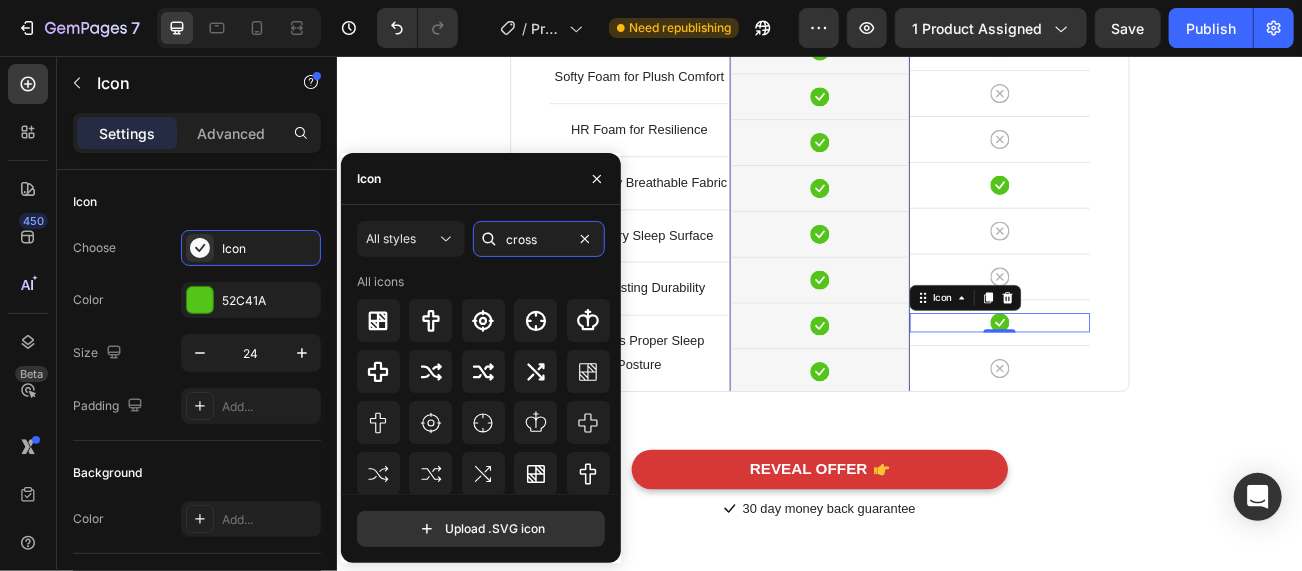 drag, startPoint x: 617, startPoint y: 342, endPoint x: 359, endPoint y: 300, distance: 261.39624 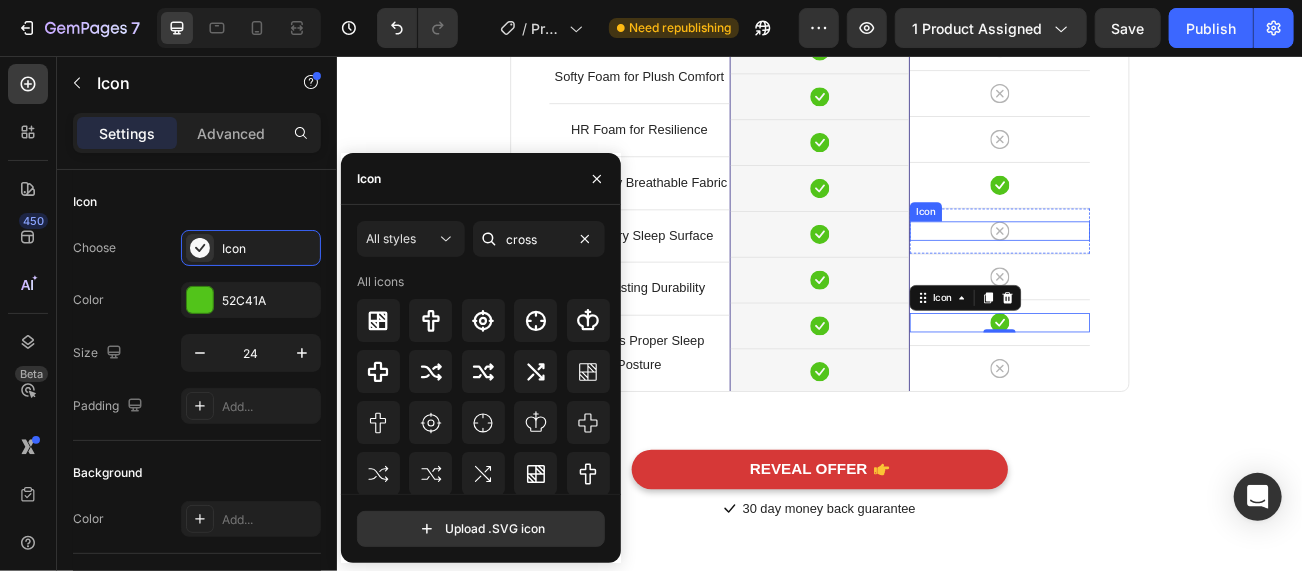 click 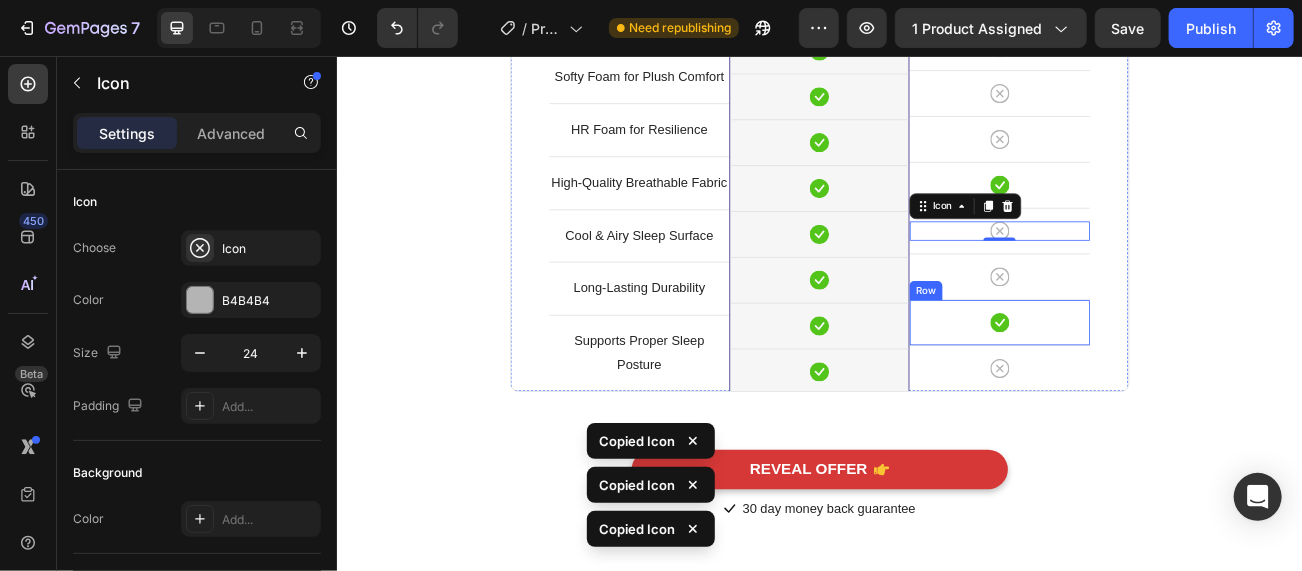 click on "Icon Row" at bounding box center (1160, 386) 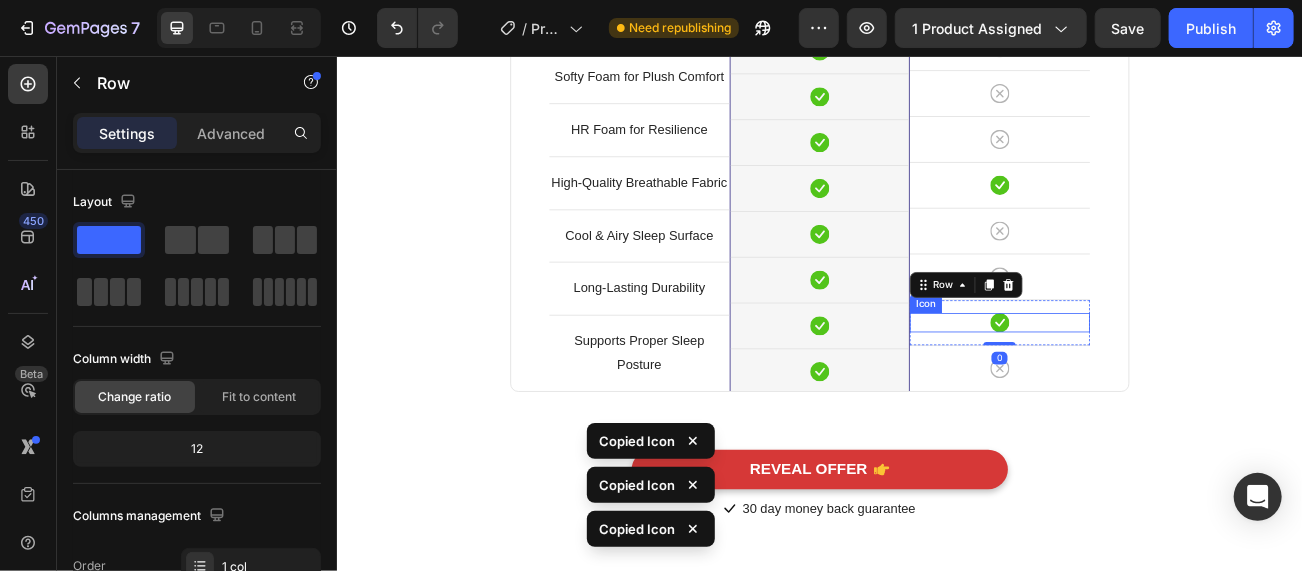 click 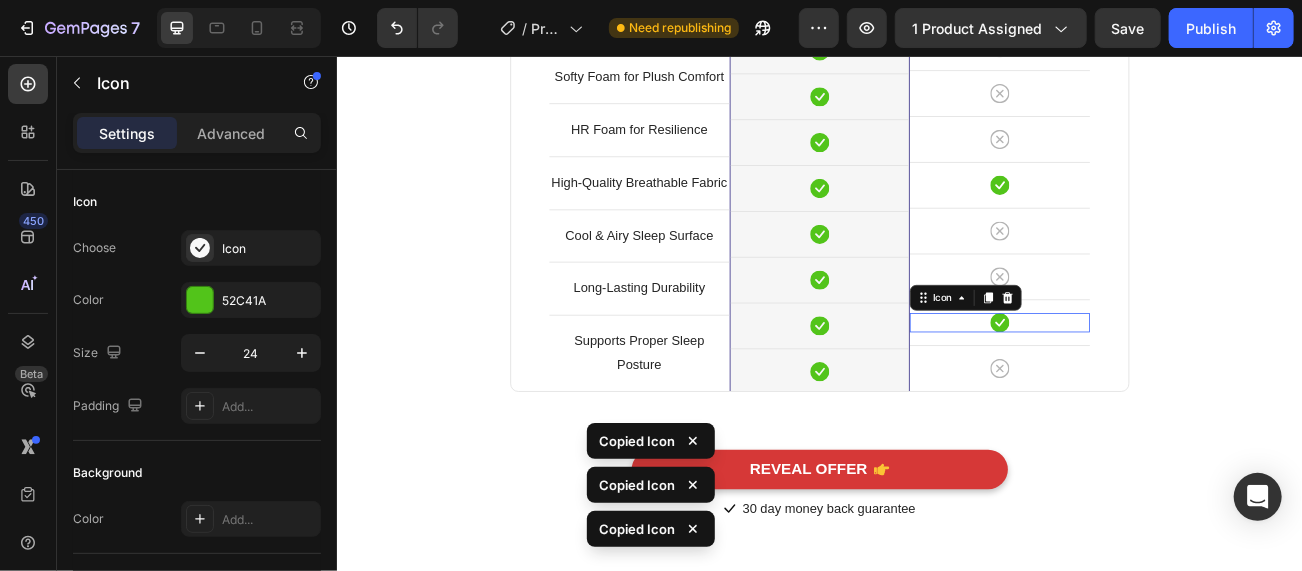click 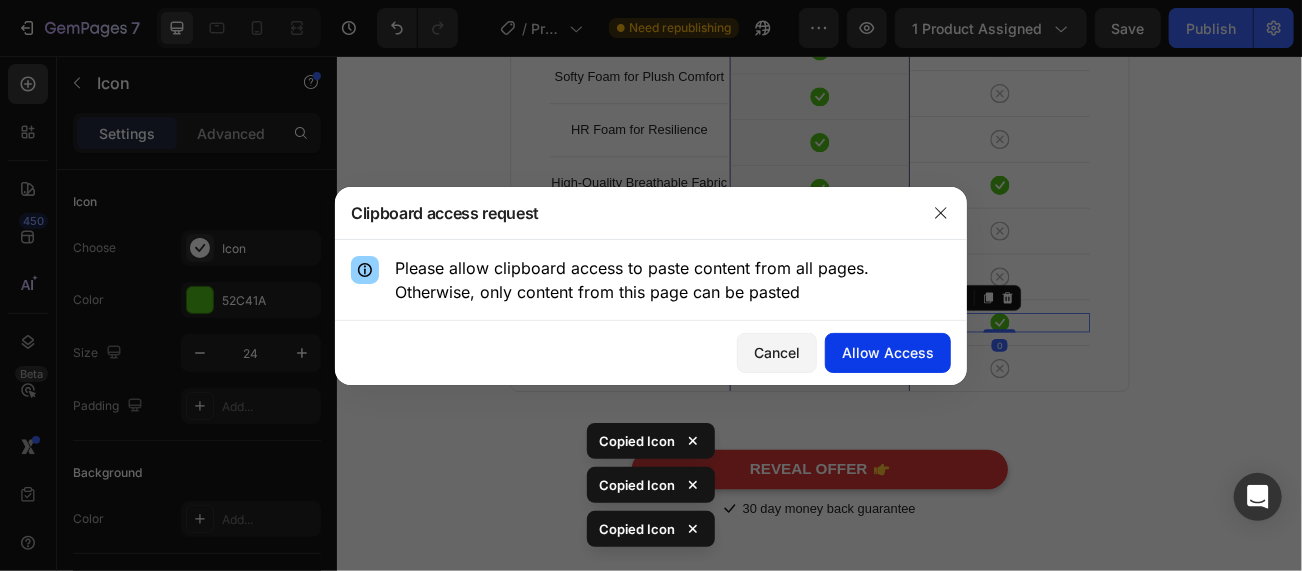 click on "Allow Access" 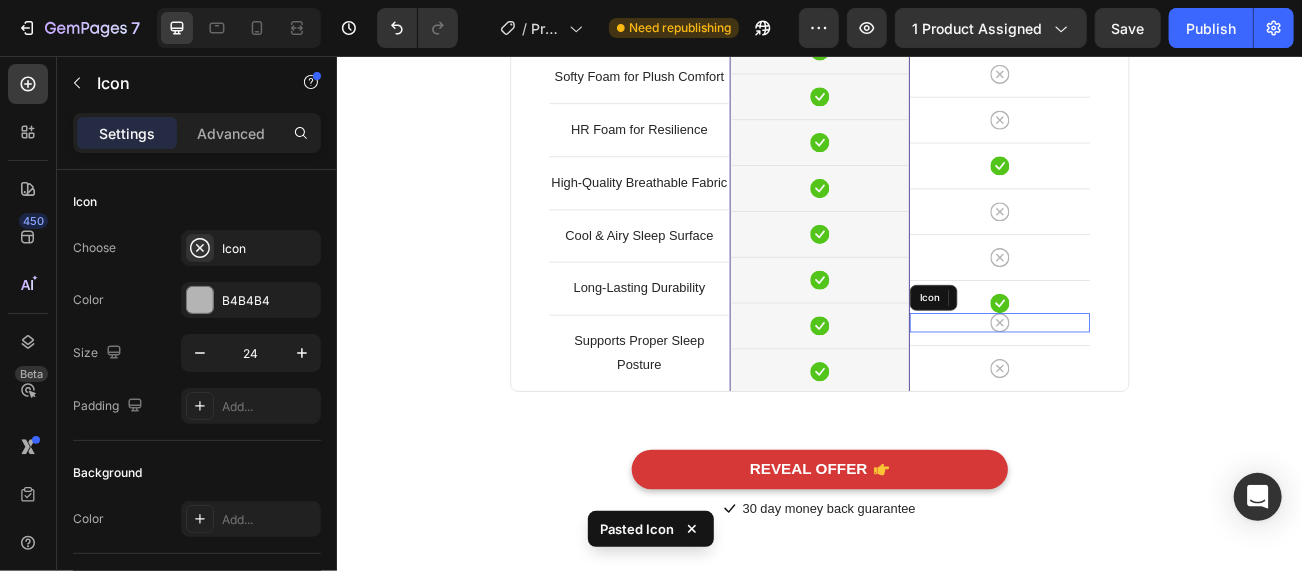 scroll, scrollTop: 7466, scrollLeft: 0, axis: vertical 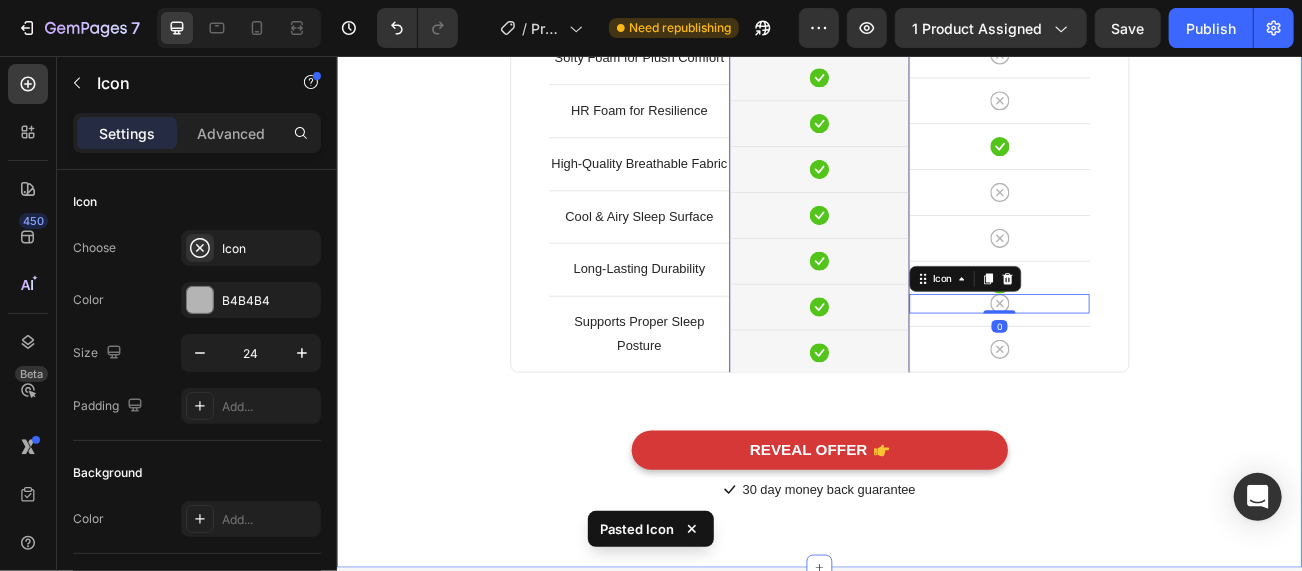 click on "Comparison Table Headline Heading With other brand similar product Text block Row Brand  Text block Row Bonded Foam for Firm Support Text block Row Softy Foam for Plush Comfort Text block Row HR Foam for Resilience Text block Row High-Quality Breathable Fabric Text block Row Cool & Airy Sleep Surface Text block Row Long-Lasting Durability Text block Row Supports Proper Sleep Posture Text block Row Image Your Brand Heading
Icon Row
Icon Row
Icon Row
Icon Row
Icon Row
Icon Row
Icon Row
Icon Row Row Image Other Brands Heading
Icon Row
Icon Row
Icon Row
Icon Row
Icon Row
Icon Row
Icon
Icon   0 Row
Icon Row Row Your Brand Heading Differentiation Point 1 Text block
Icon Row Differentiation Point 2 Text block
Icon" at bounding box center [936, 158] 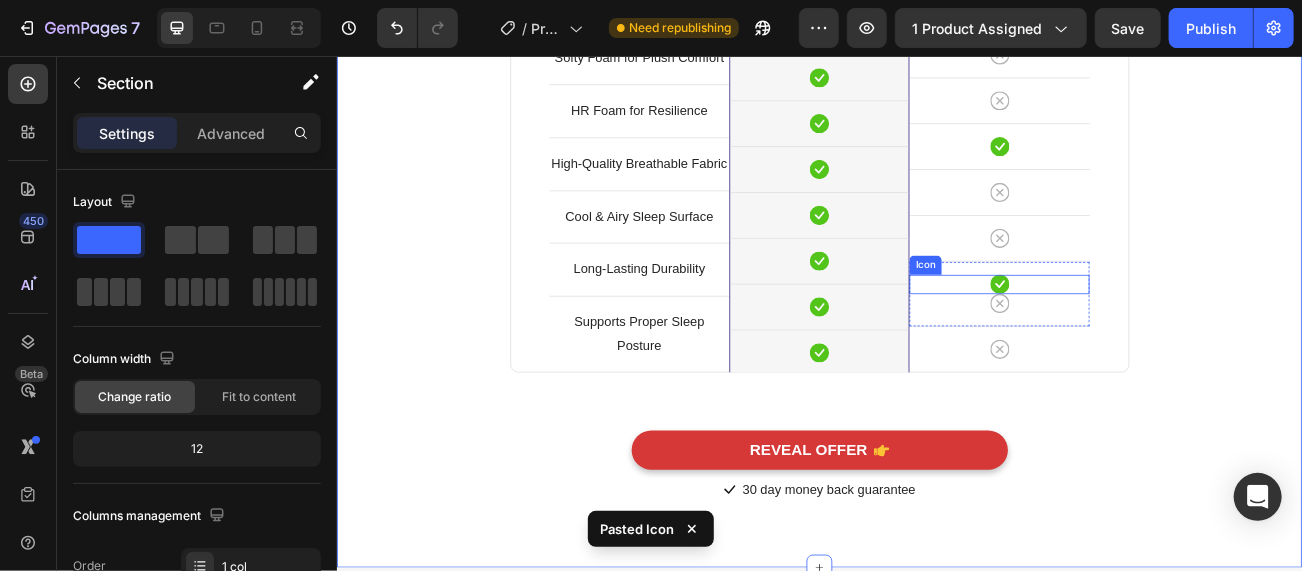 click 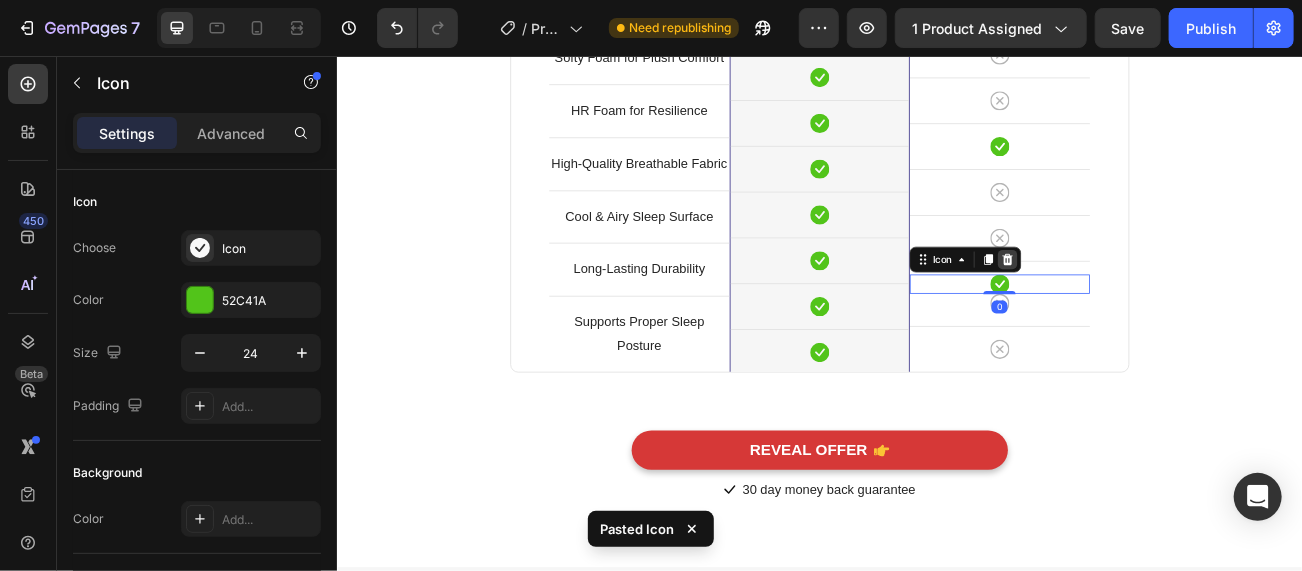 click 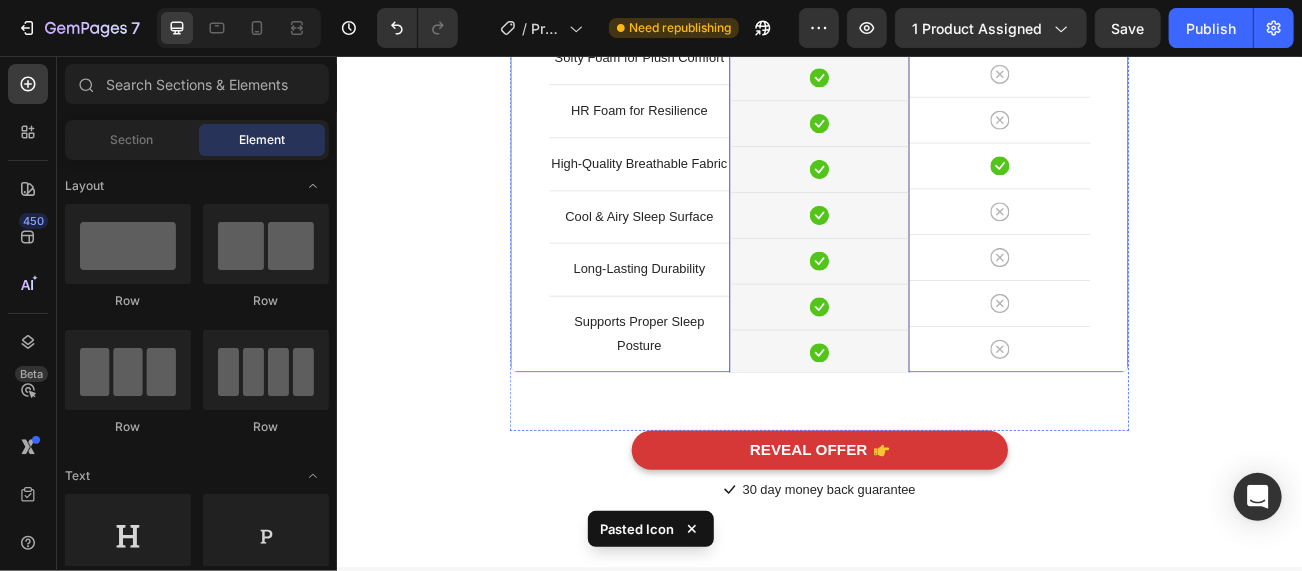scroll, scrollTop: 7442, scrollLeft: 0, axis: vertical 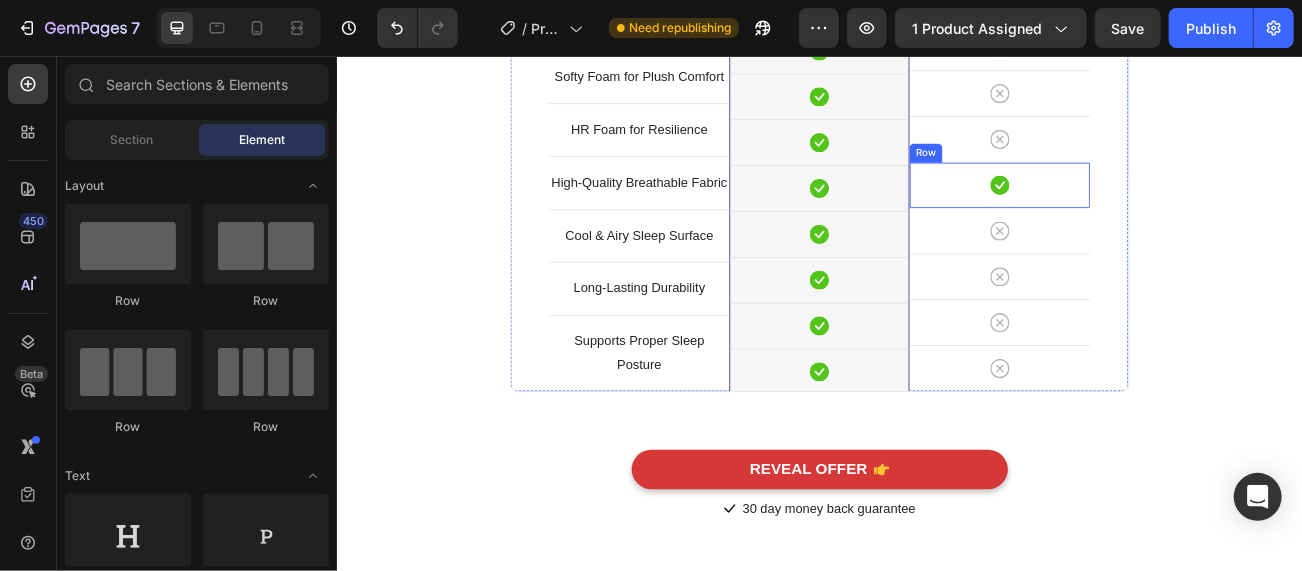 click 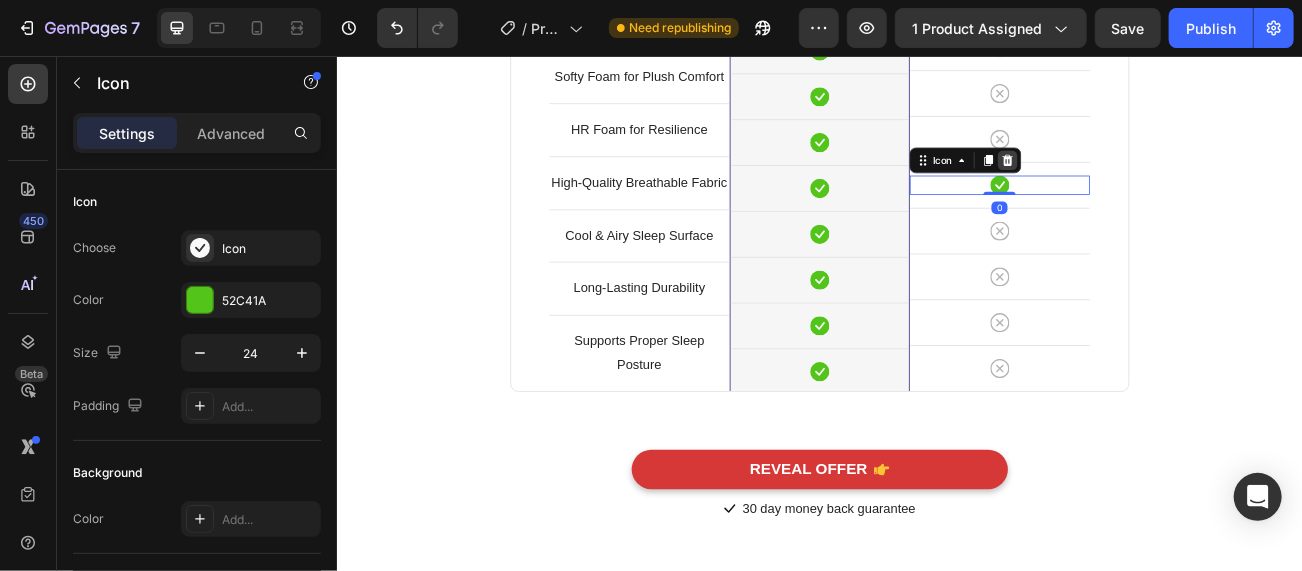 click 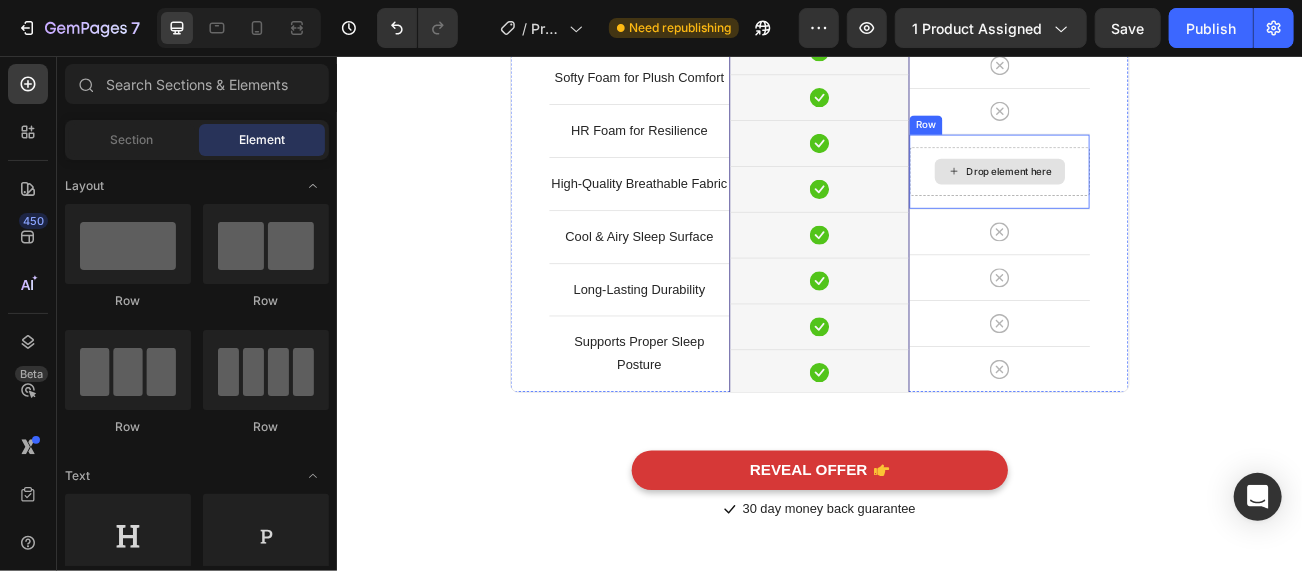 scroll, scrollTop: 7477, scrollLeft: 0, axis: vertical 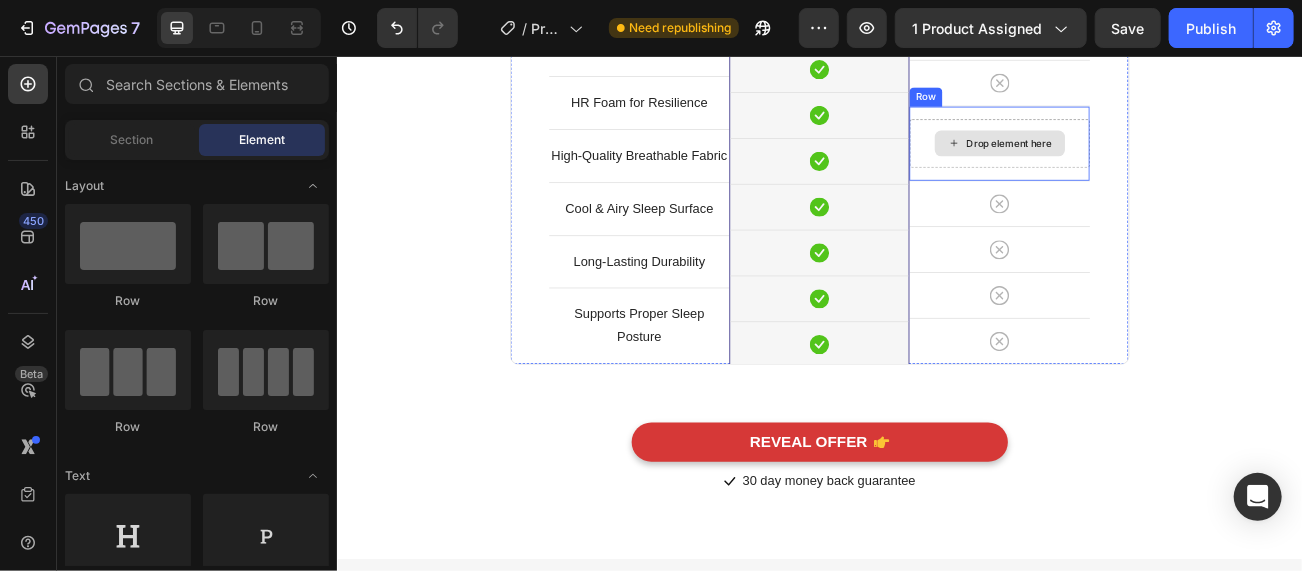 click on "Drop element here" at bounding box center [1172, 164] 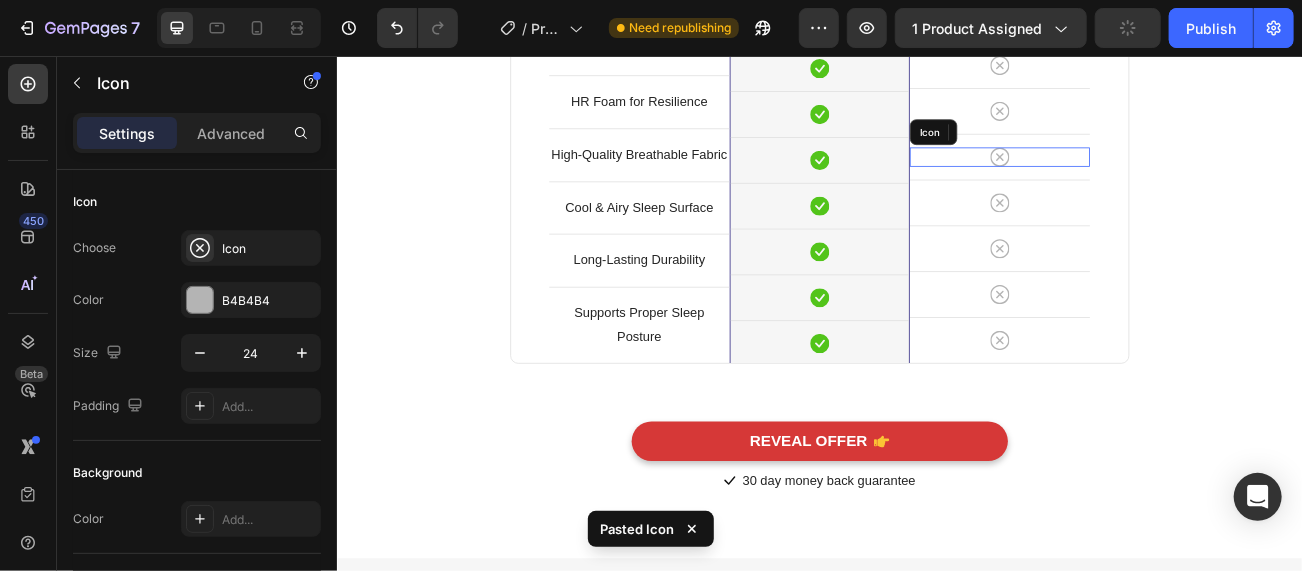 scroll, scrollTop: 7442, scrollLeft: 0, axis: vertical 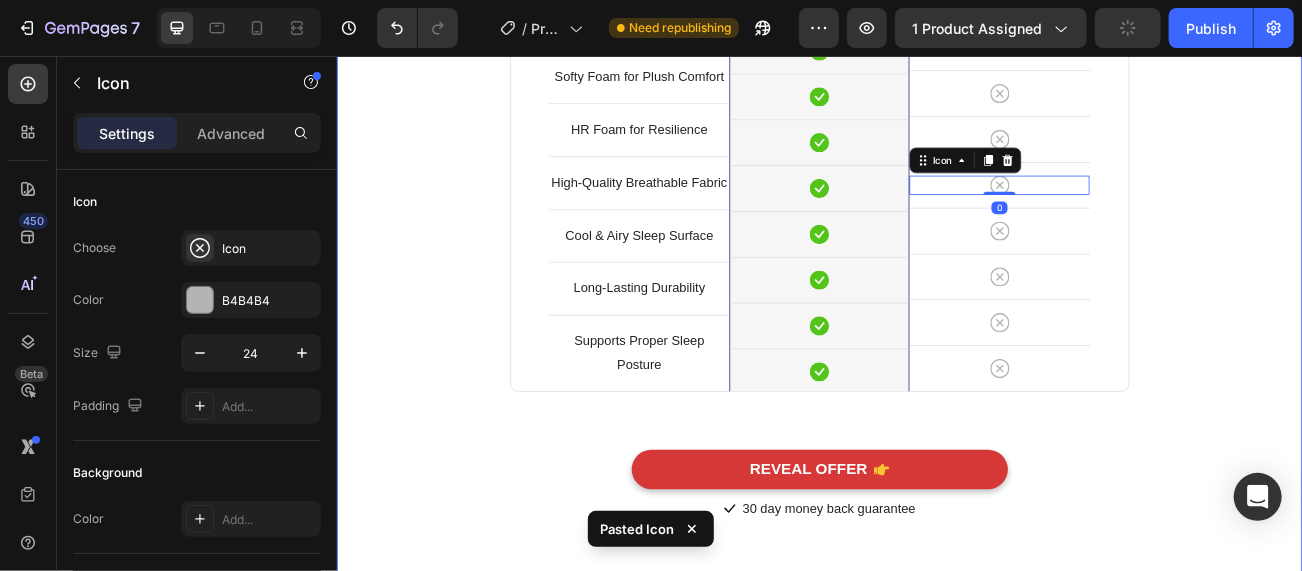 click on "Comparison Table Headline Heading With other brand similar product Text block Row Brand  Text block Row Bonded Foam for Firm Support Text block Row Softy Foam for Plush Comfort Text block Row HR Foam for Resilience Text block Row High-Quality Breathable Fabric Text block Row Cool & Airy Sleep Surface Text block Row Long-Lasting Durability Text block Row Supports Proper Sleep Posture Text block Row Image Your Brand Heading
Icon Row
Icon Row
Icon Row
Icon Row
Icon Row
Icon Row
Icon Row
Icon Row Row Image Other Brands Heading
Icon Row
Icon Row
Icon Row
Icon   0 Row
Icon Row
Icon Row
Icon Row
Icon Row Row Your Brand Heading Differentiation Point 1 Text block
Icon Row Differentiation Point 2 Text block
Icon Row Text block Icon Row" at bounding box center [936, 182] 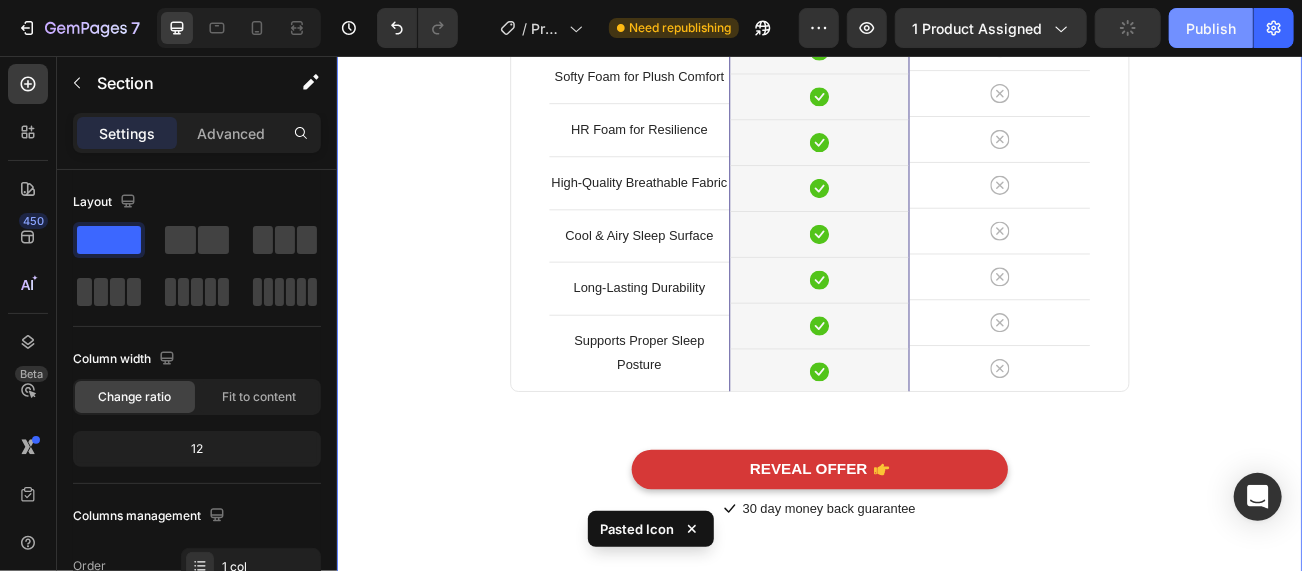 click on "Publish" at bounding box center [1211, 28] 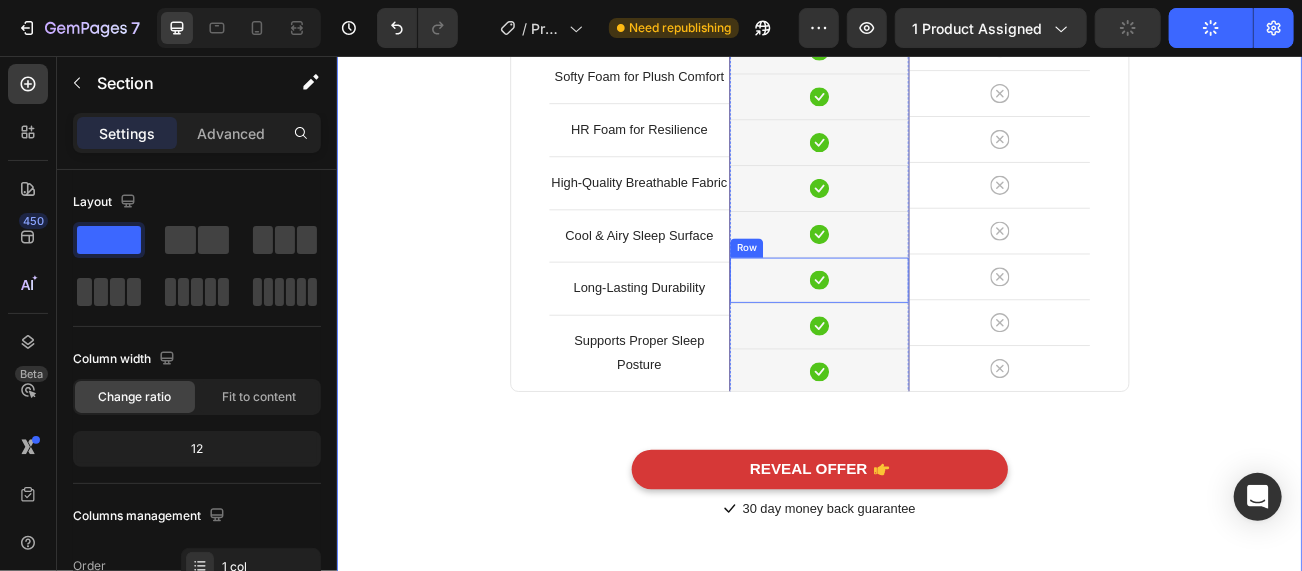 scroll, scrollTop: 7142, scrollLeft: 0, axis: vertical 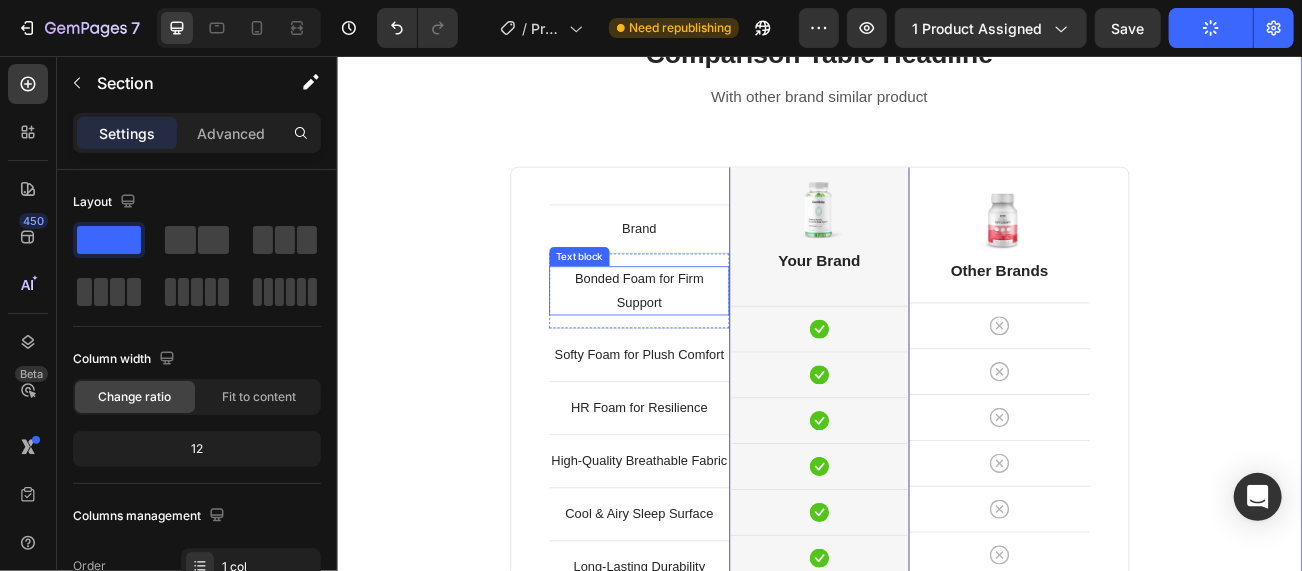 click on "Bonded Foam for Firm Support" at bounding box center (712, 348) 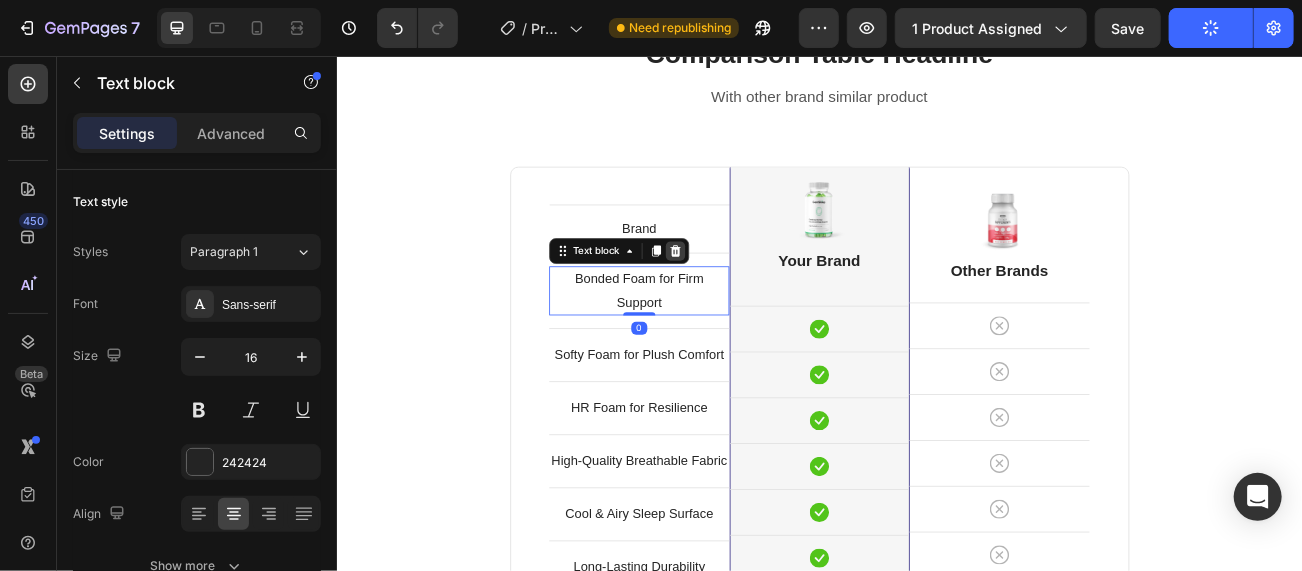 click 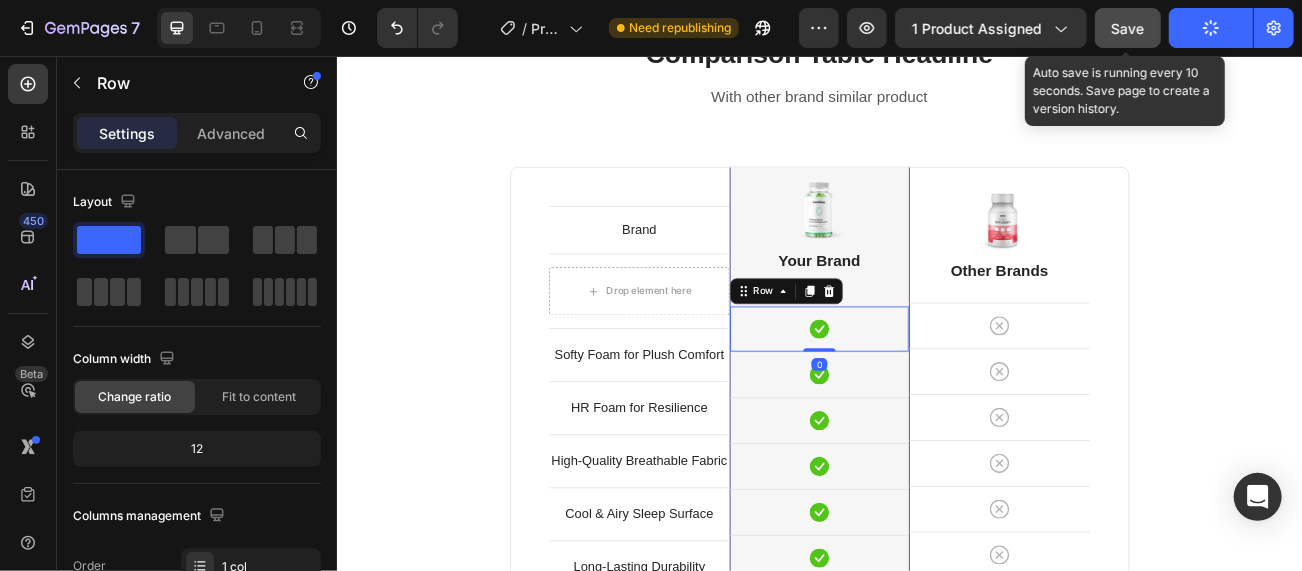 click on "Save" 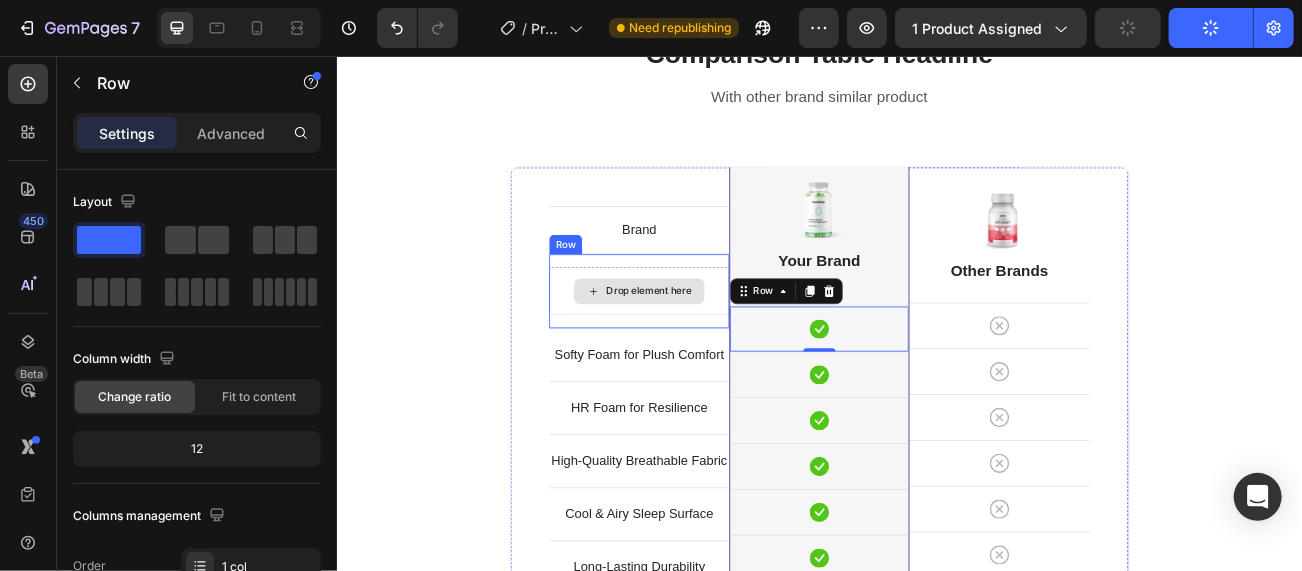 type 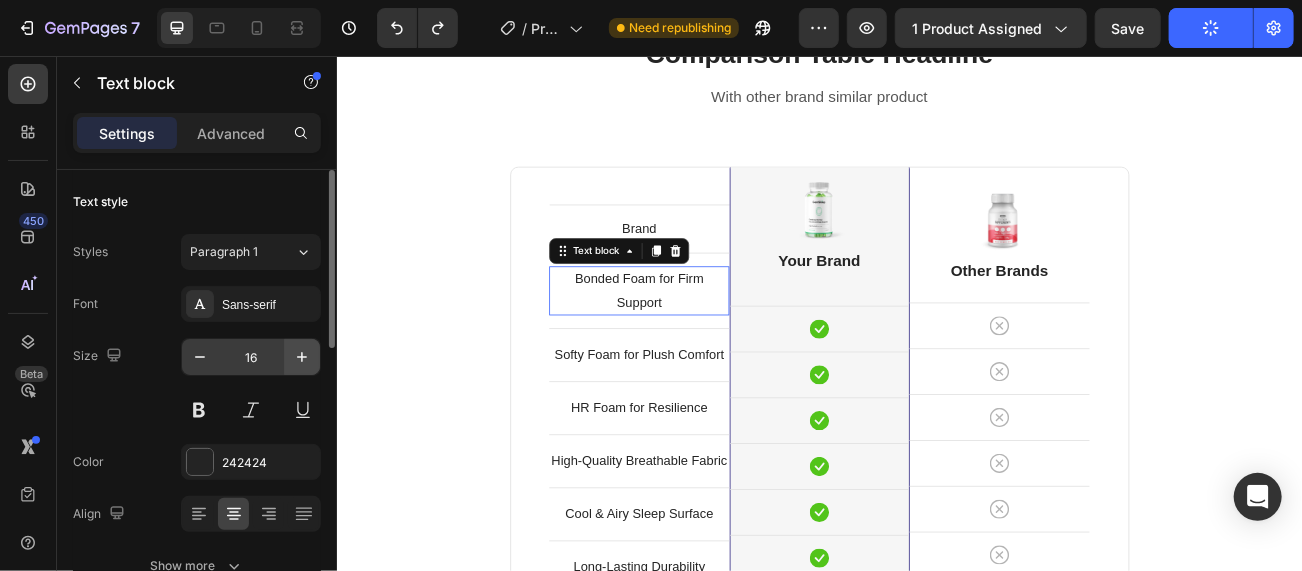 click 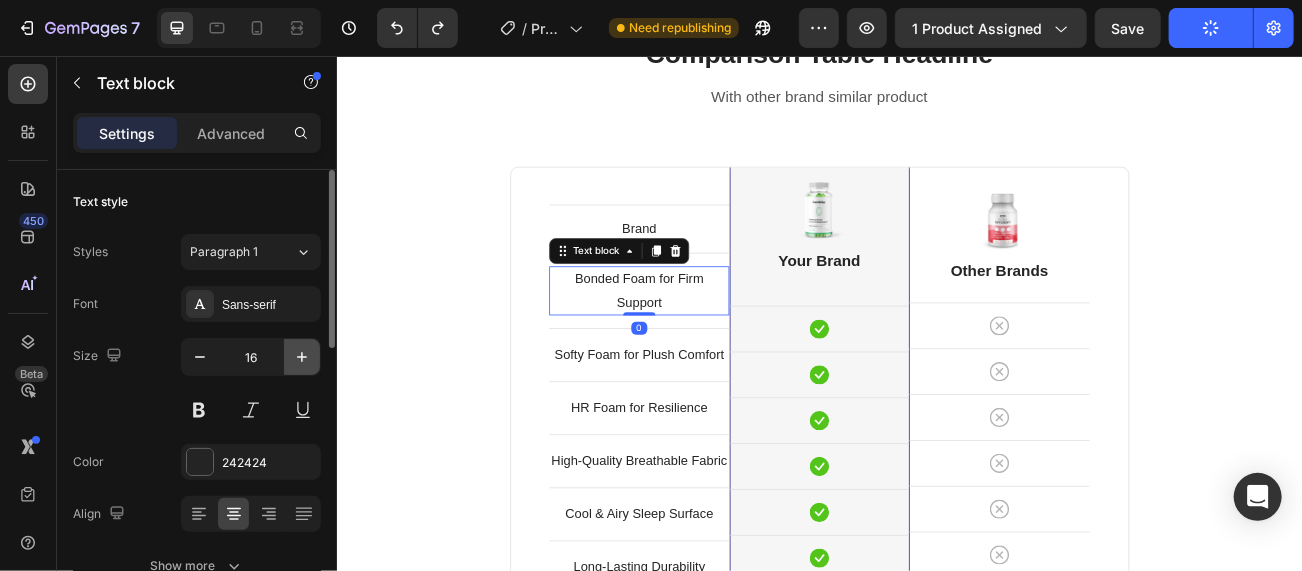click 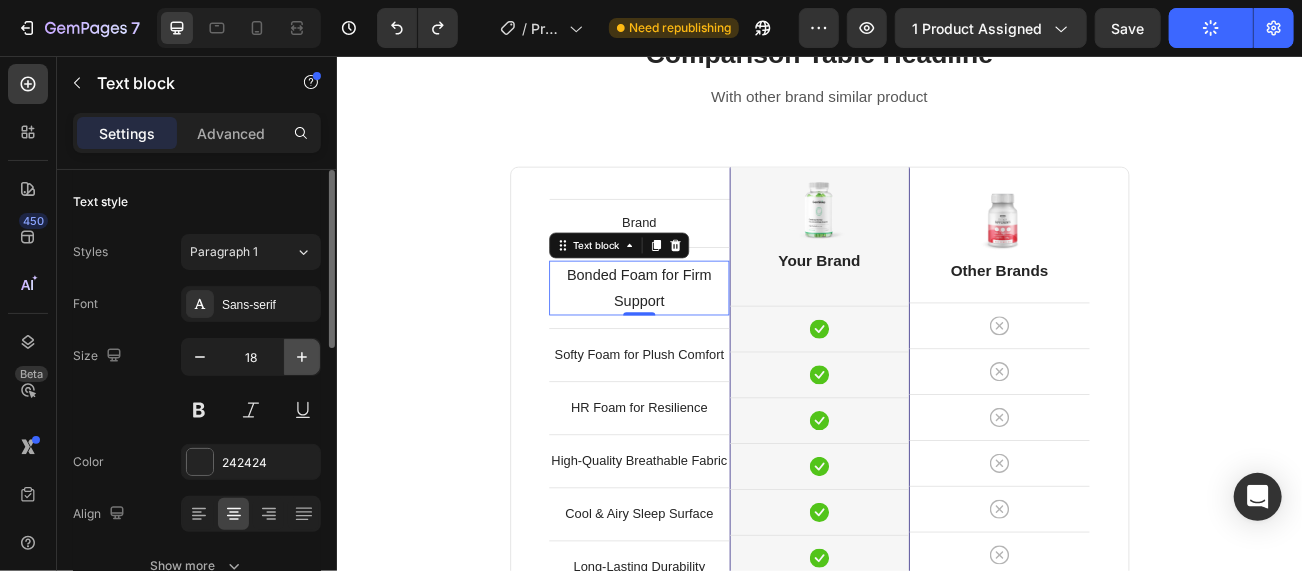 click 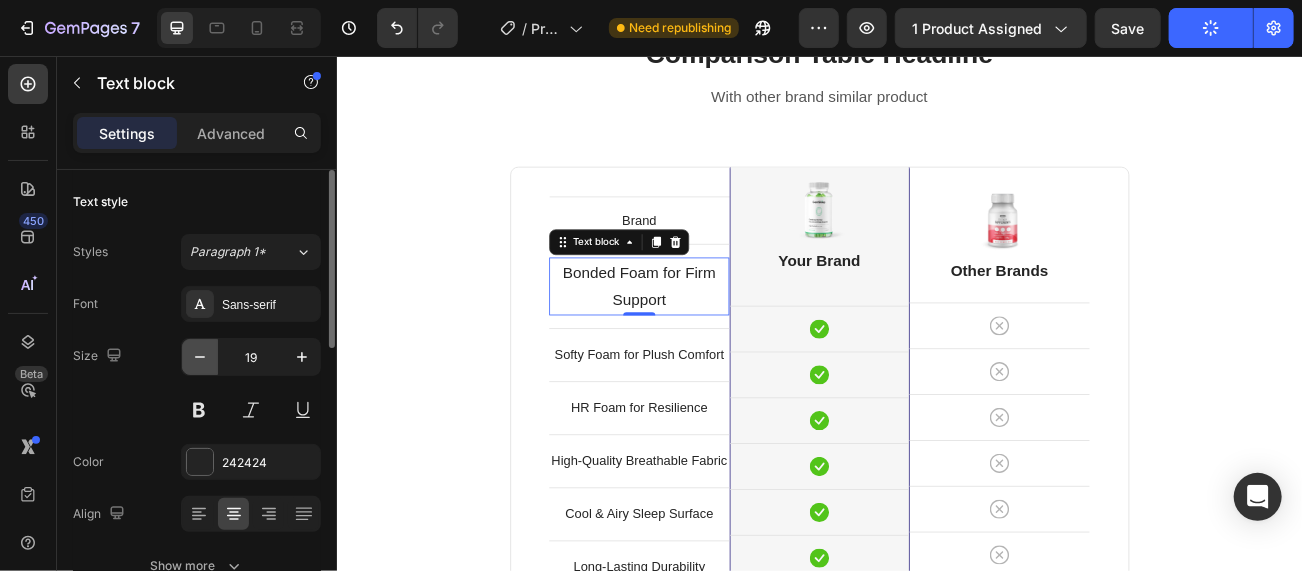 click 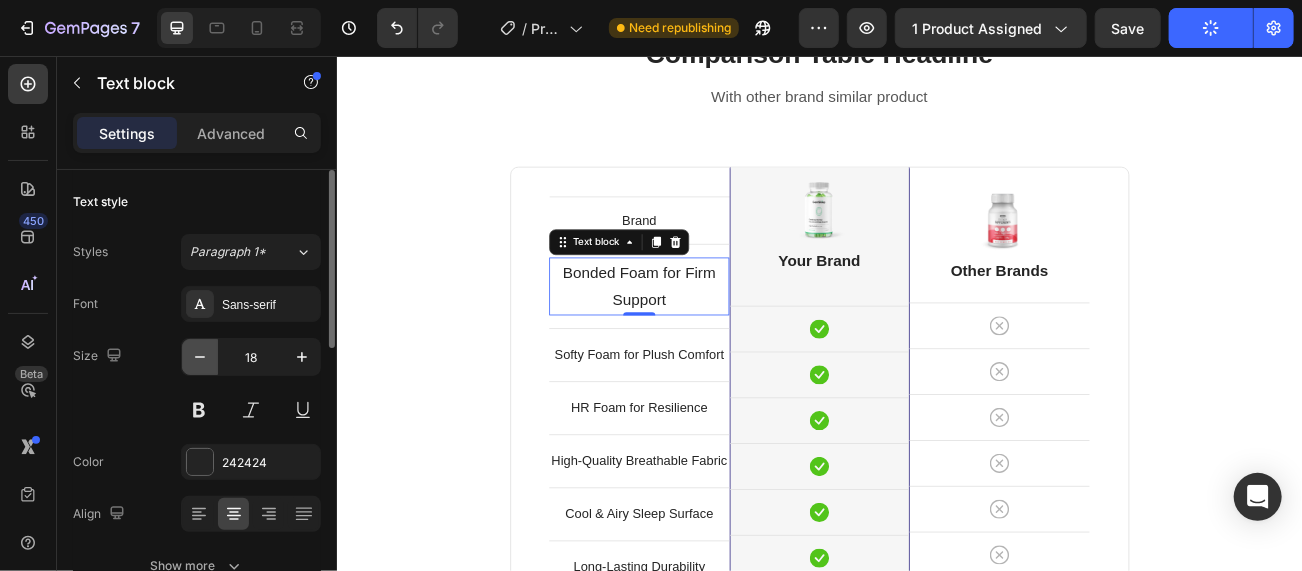 click 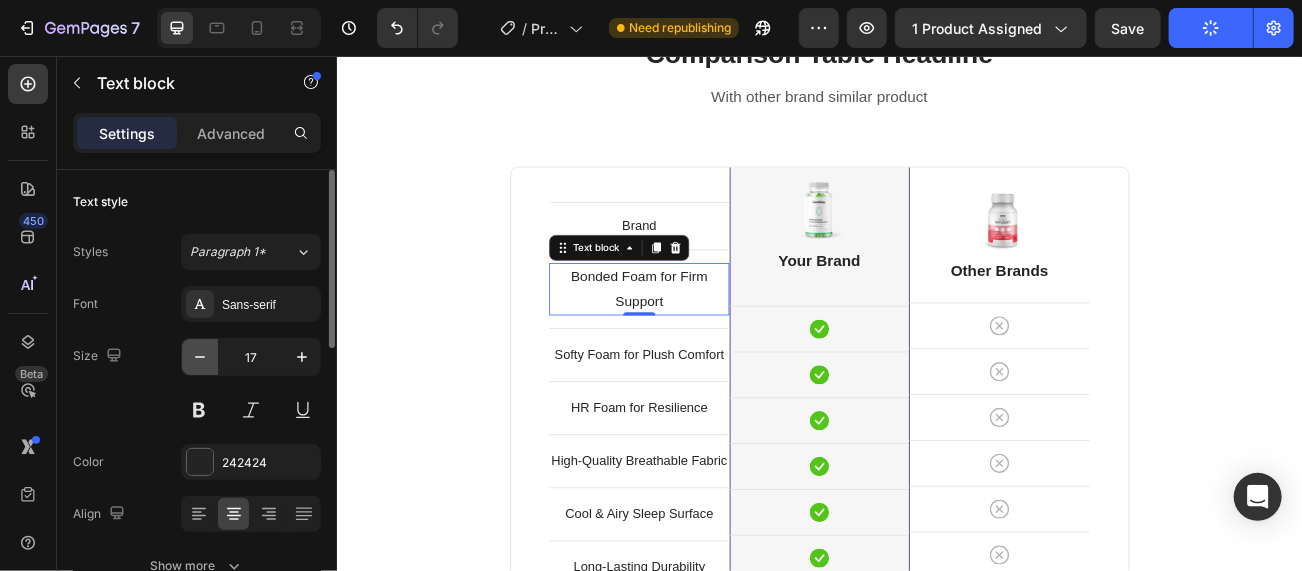 click 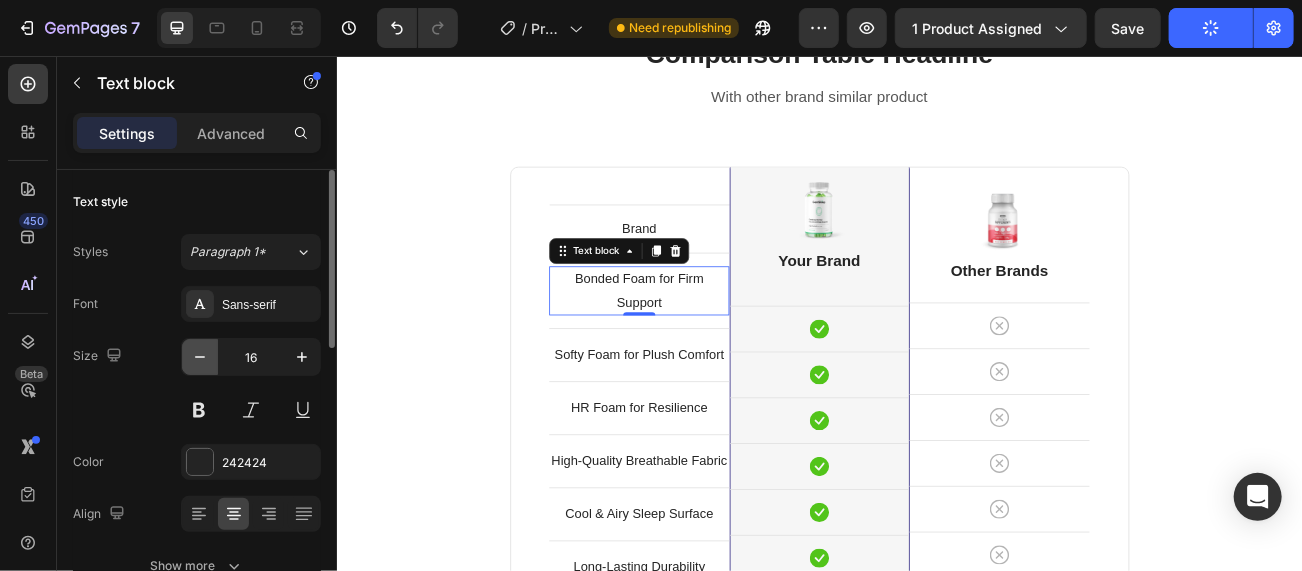 click 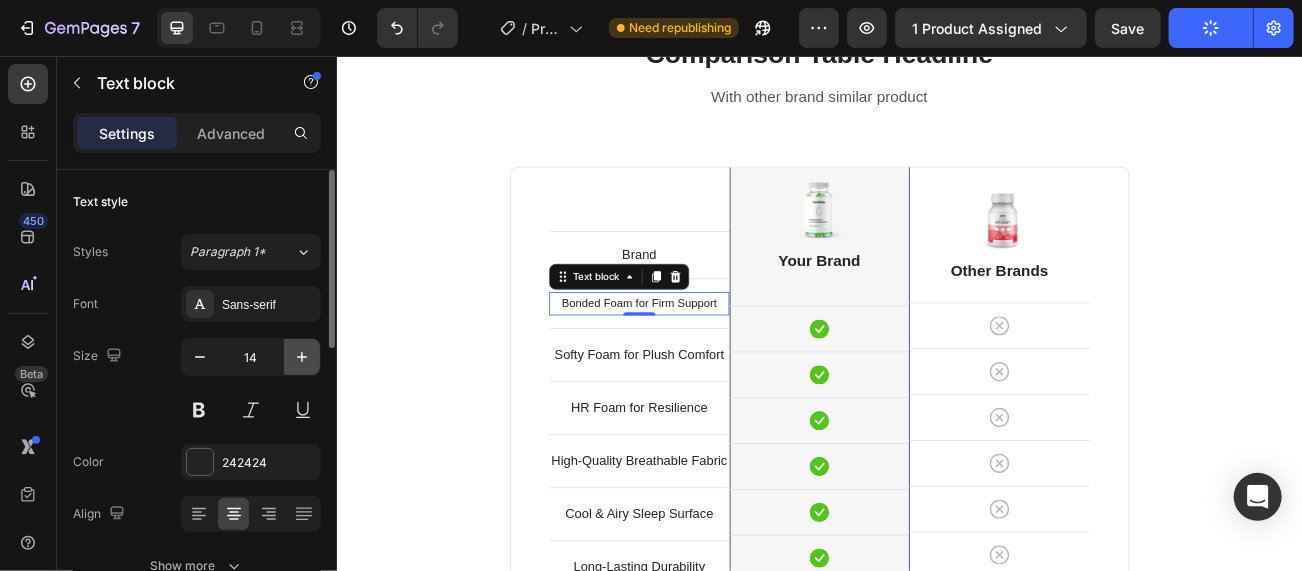 click 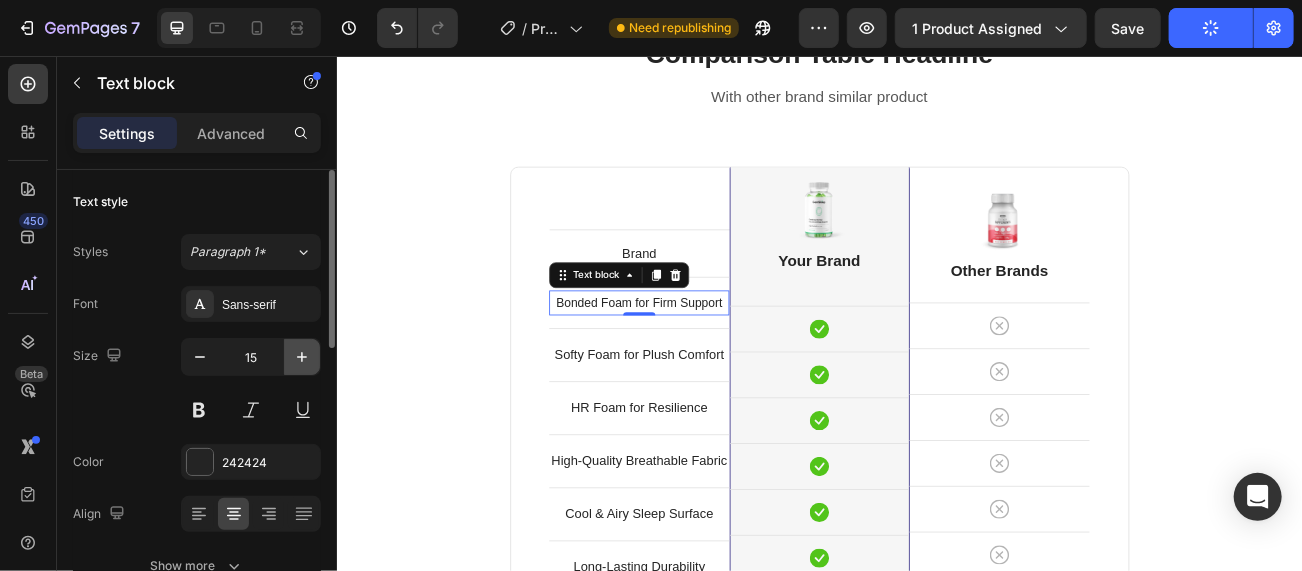 type on "16" 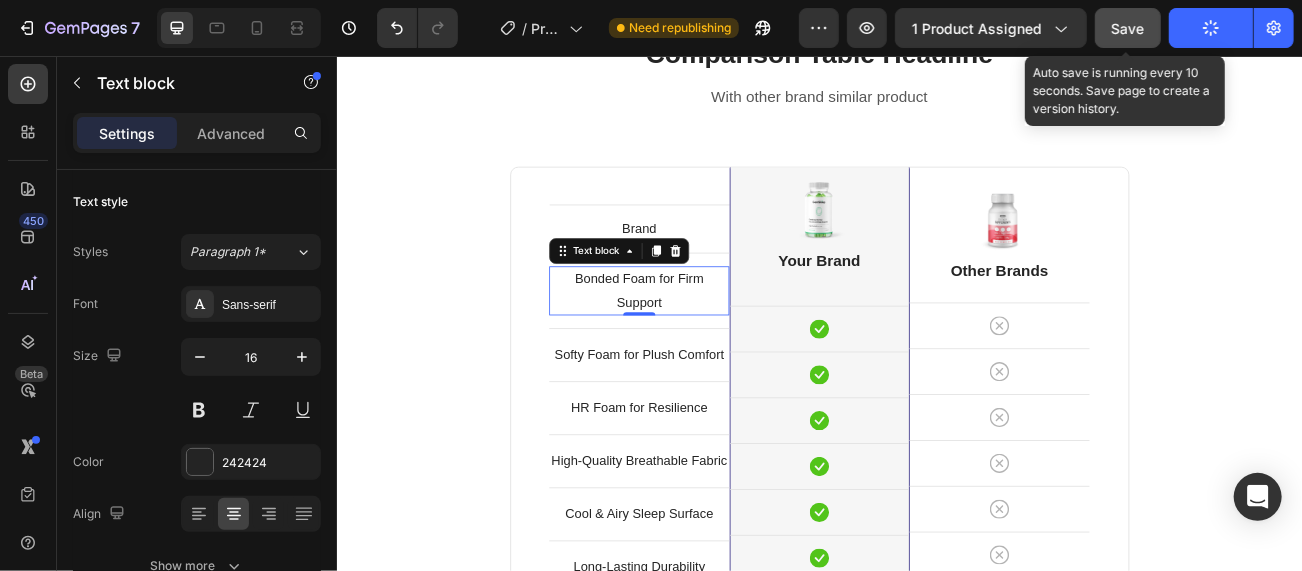 click on "Save" 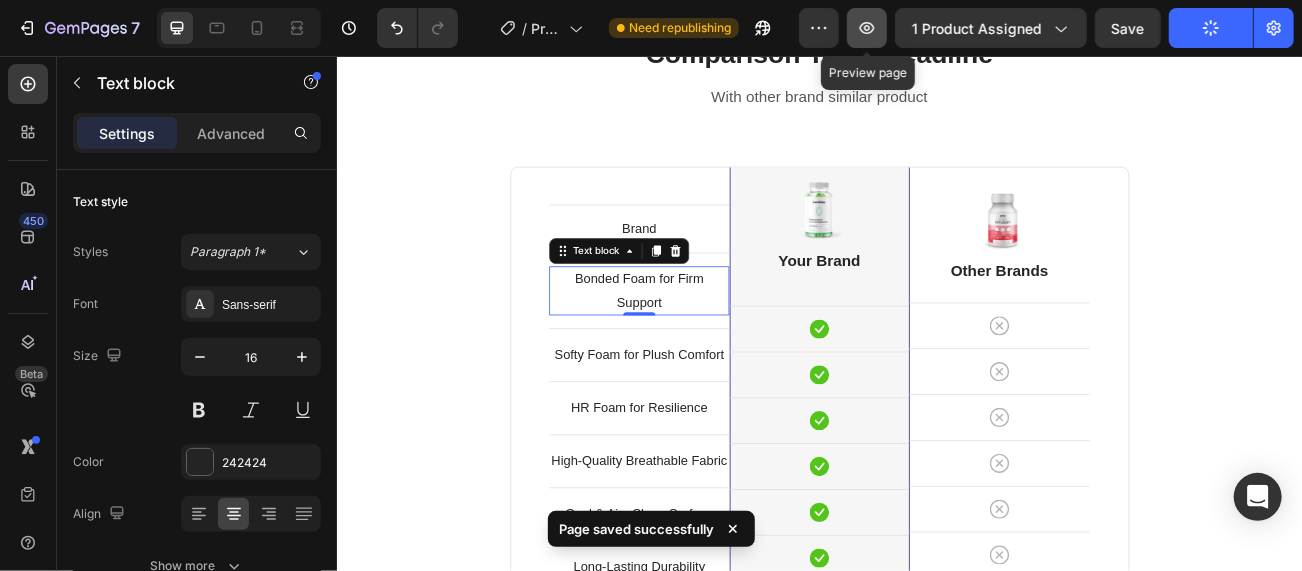 drag, startPoint x: 874, startPoint y: 24, endPoint x: 869, endPoint y: 34, distance: 11.18034 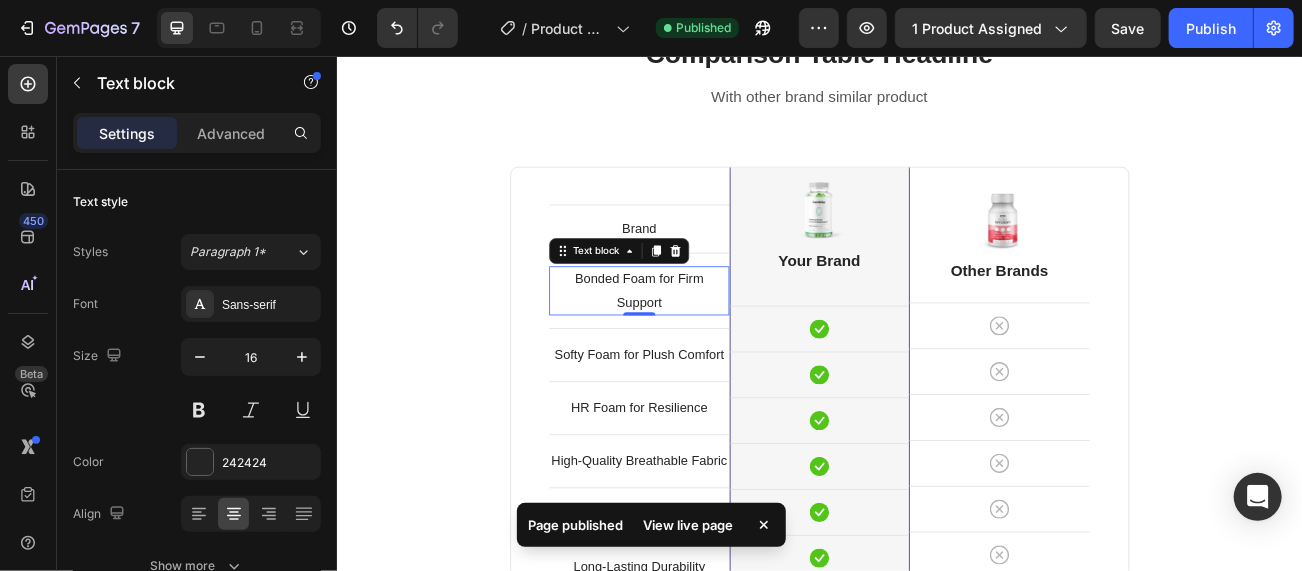 click on "View live page" at bounding box center (689, 525) 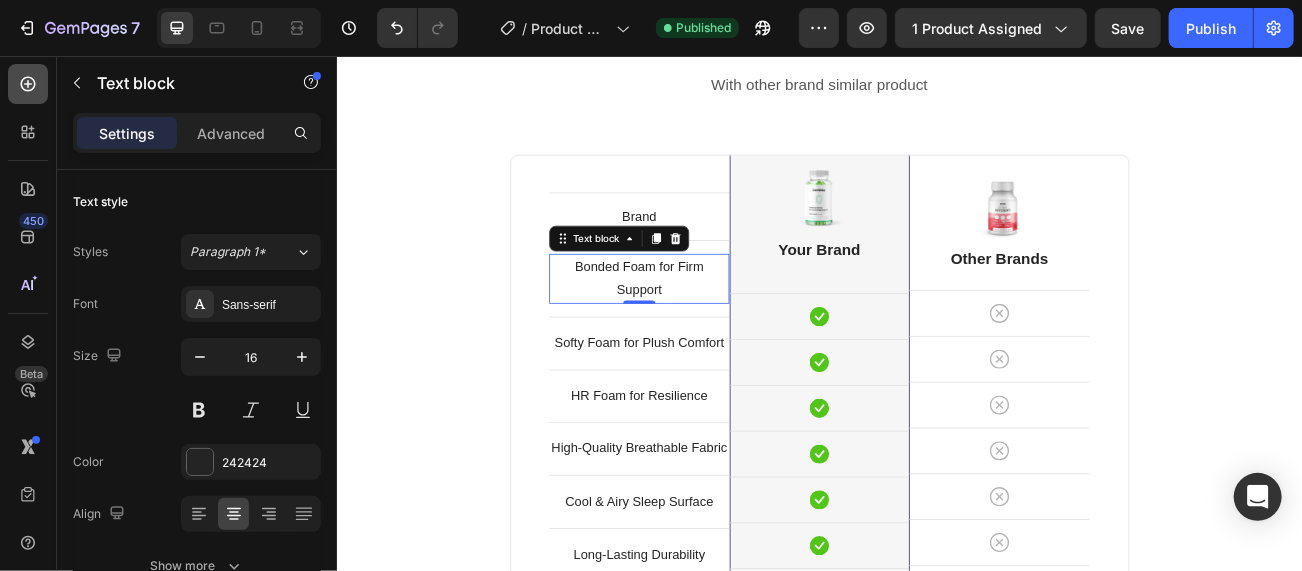 scroll, scrollTop: 8542, scrollLeft: 0, axis: vertical 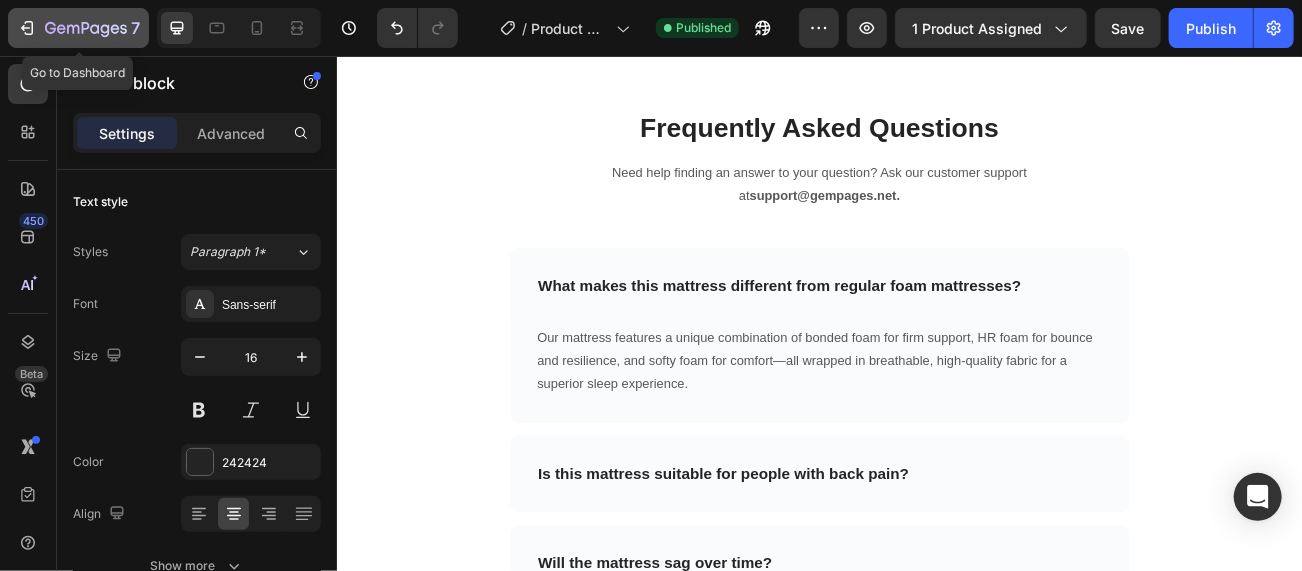 click 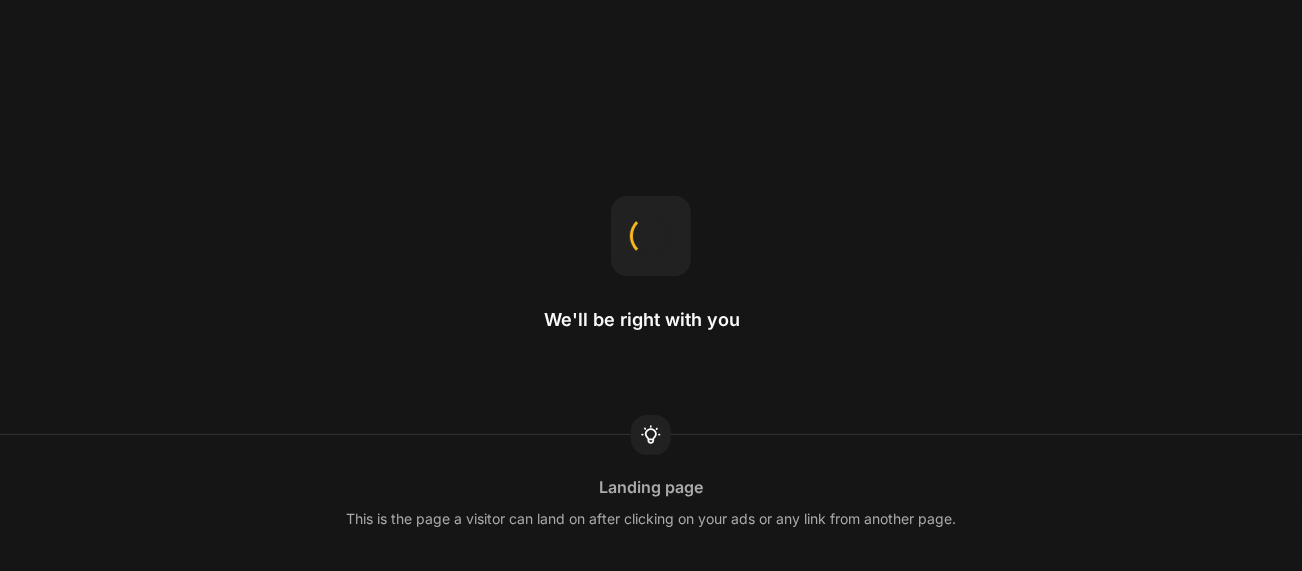 scroll, scrollTop: 0, scrollLeft: 0, axis: both 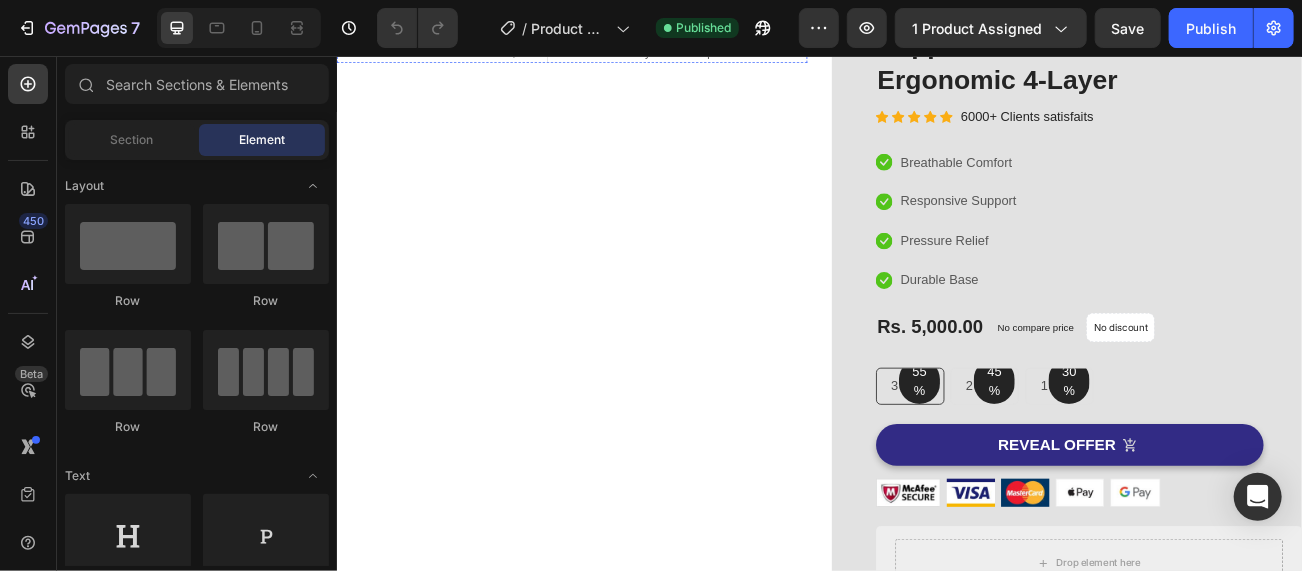 click at bounding box center (628, -24) 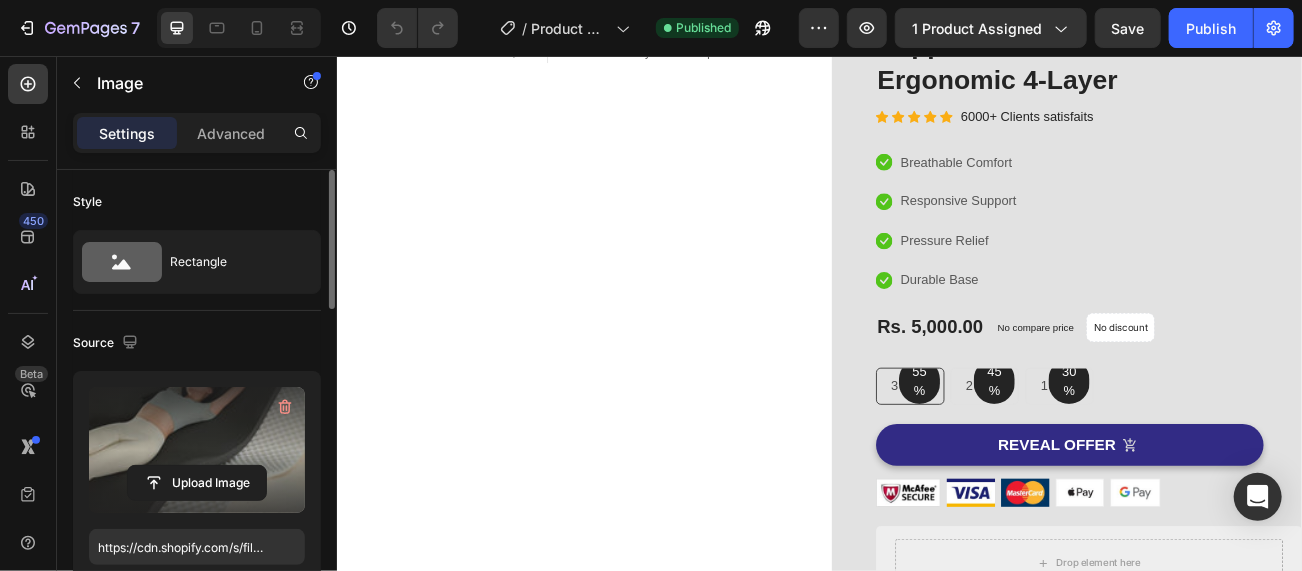 scroll, scrollTop: 200, scrollLeft: 0, axis: vertical 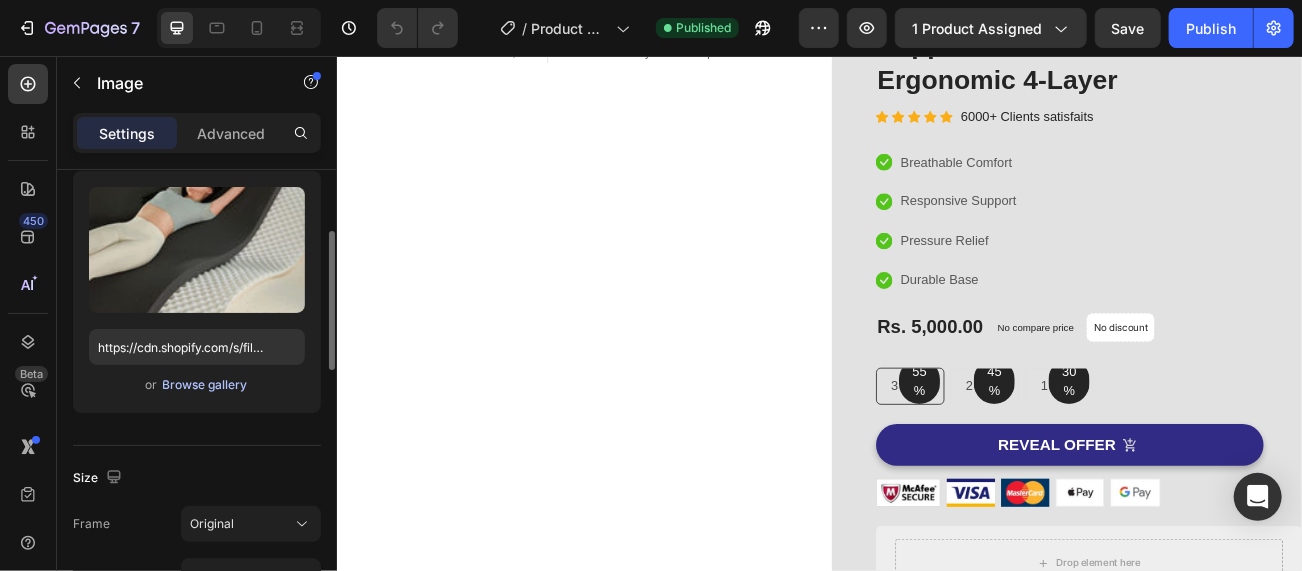 click on "Browse gallery" at bounding box center [205, 385] 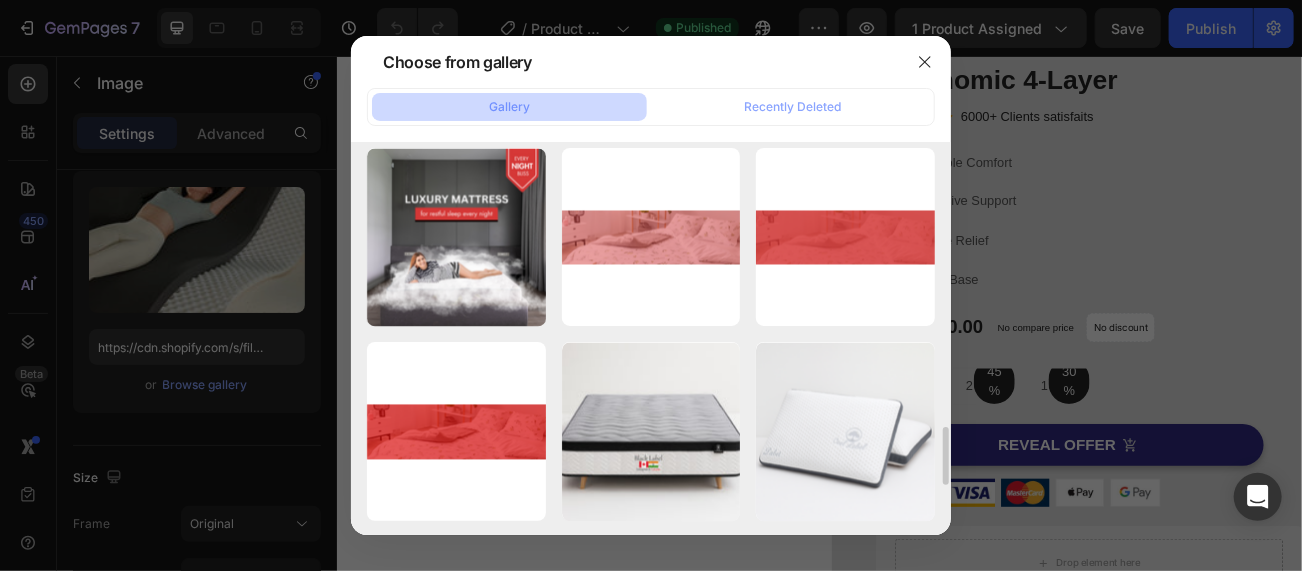 scroll, scrollTop: 2341, scrollLeft: 0, axis: vertical 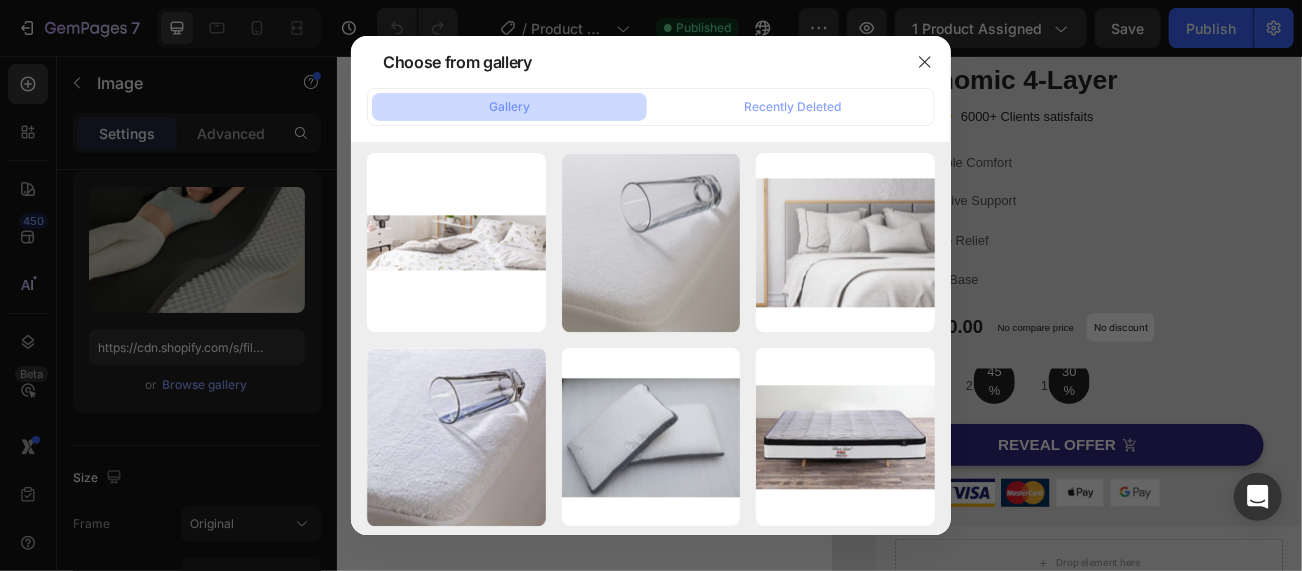 click 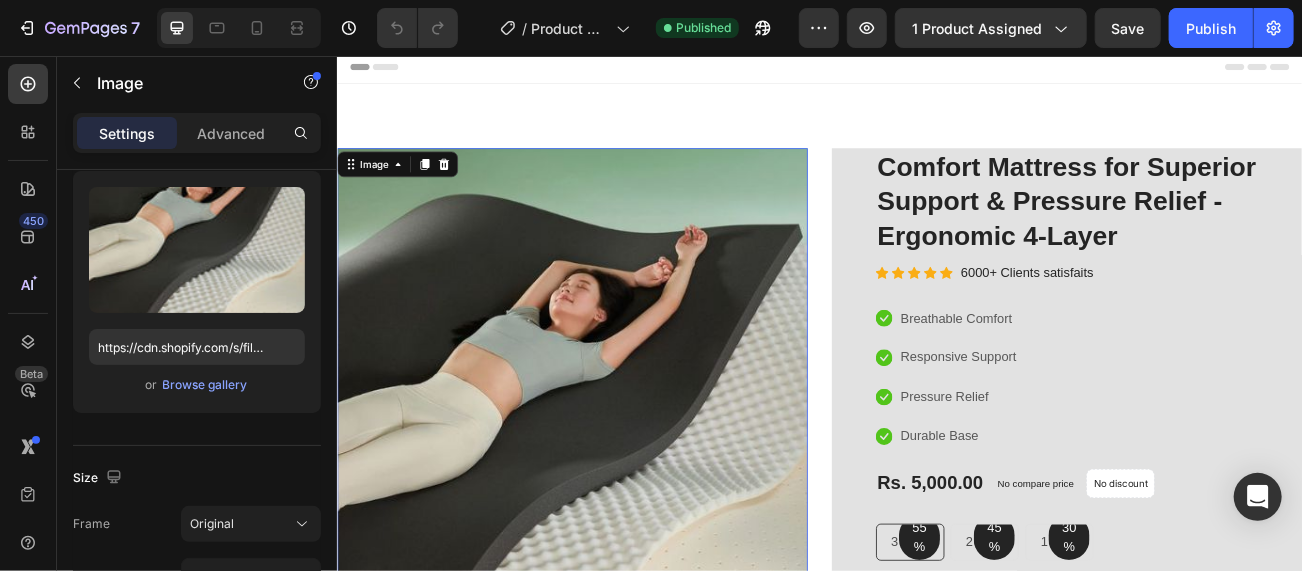 scroll, scrollTop: 0, scrollLeft: 0, axis: both 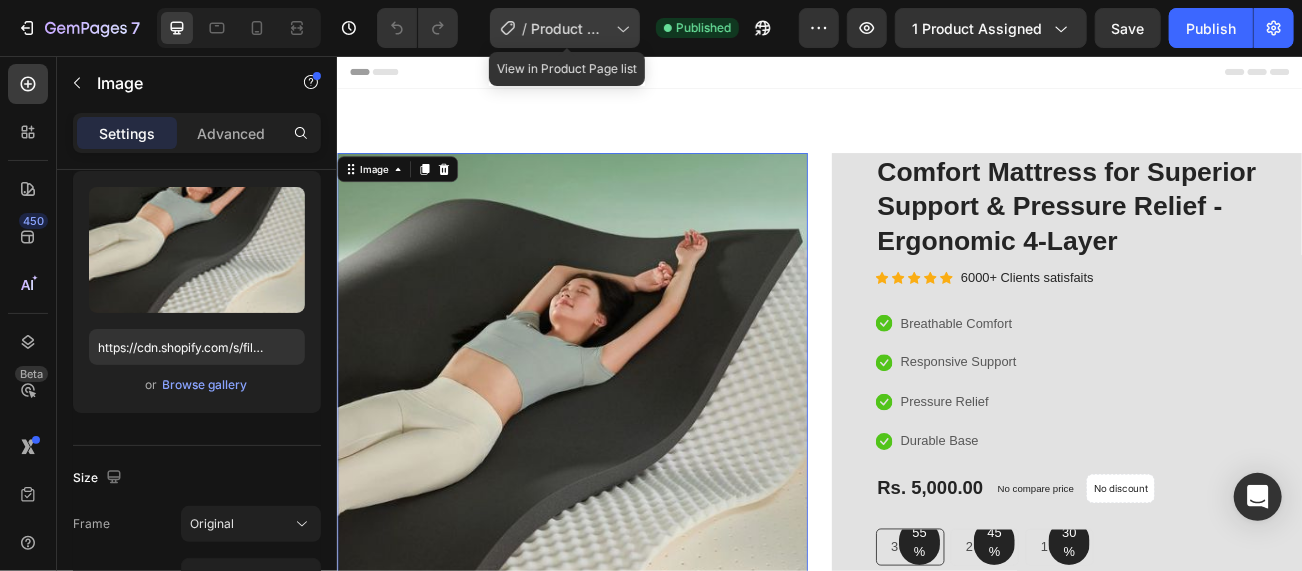 click 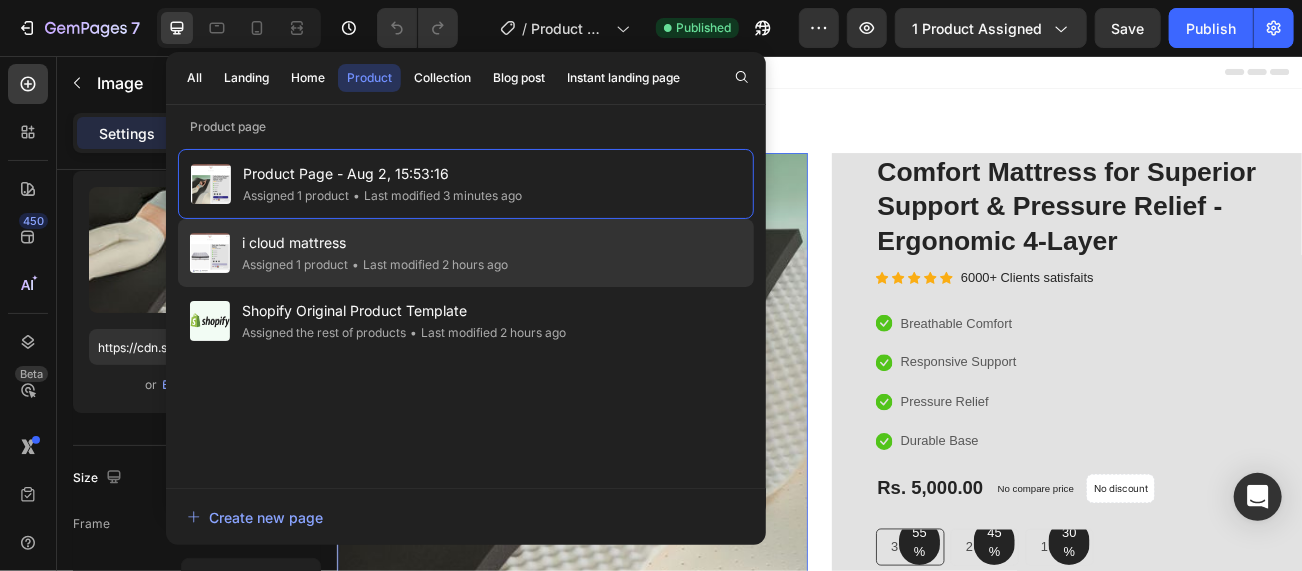 click on "• Last modified 2 hours ago" 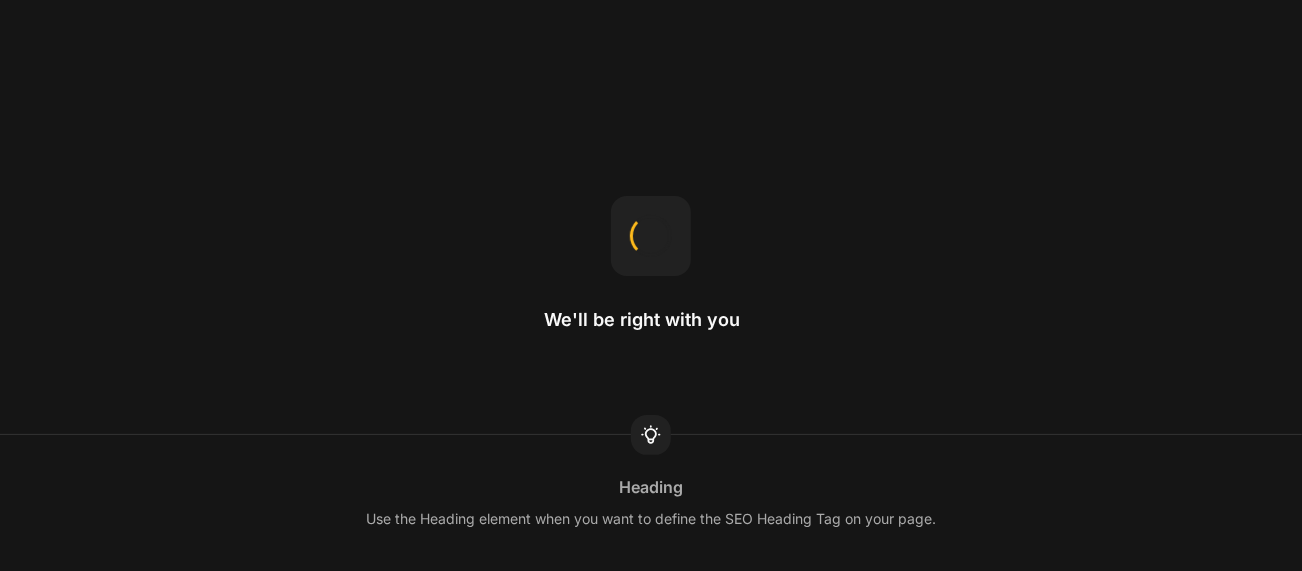 scroll, scrollTop: 0, scrollLeft: 0, axis: both 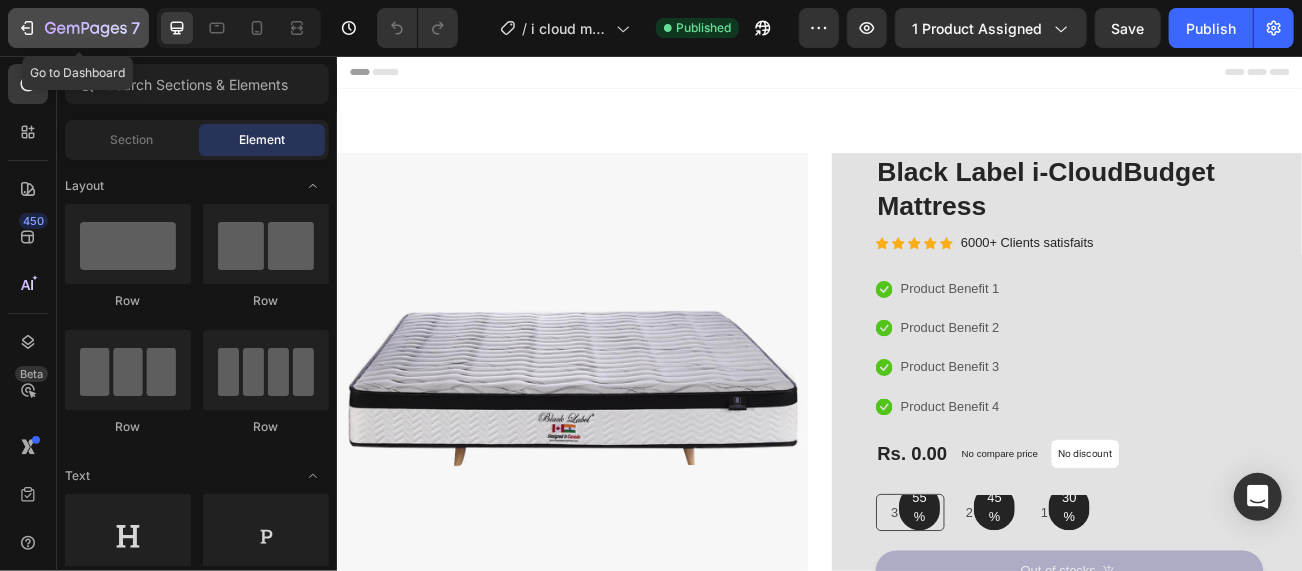 click 